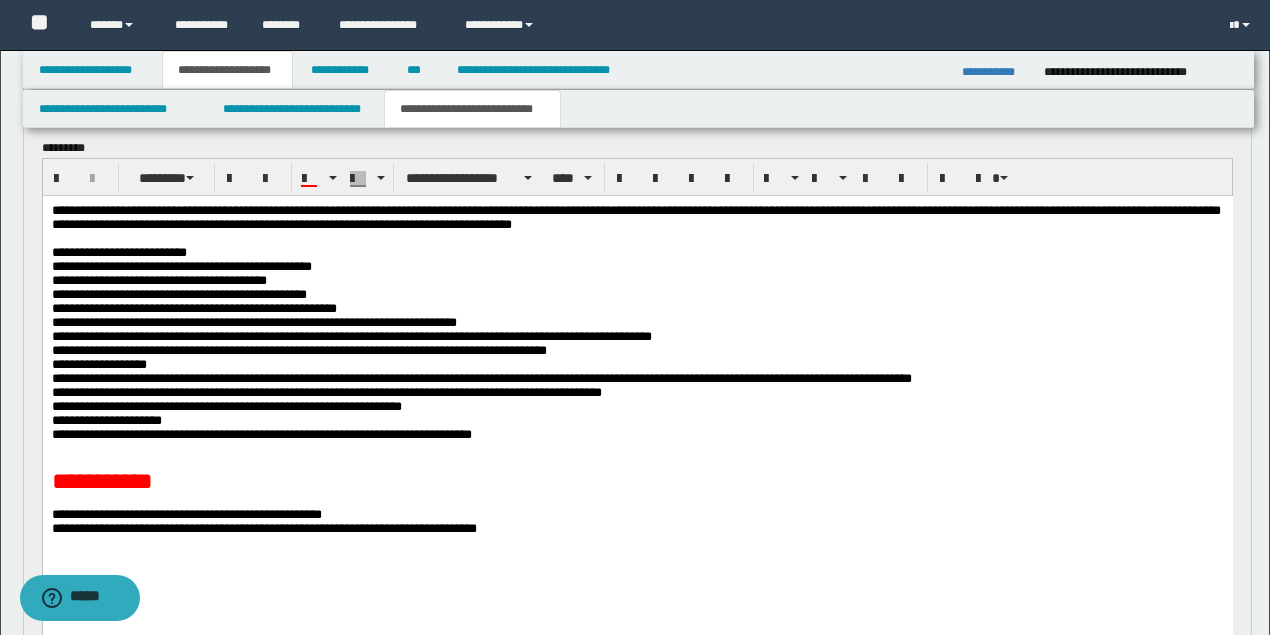 scroll, scrollTop: 0, scrollLeft: 0, axis: both 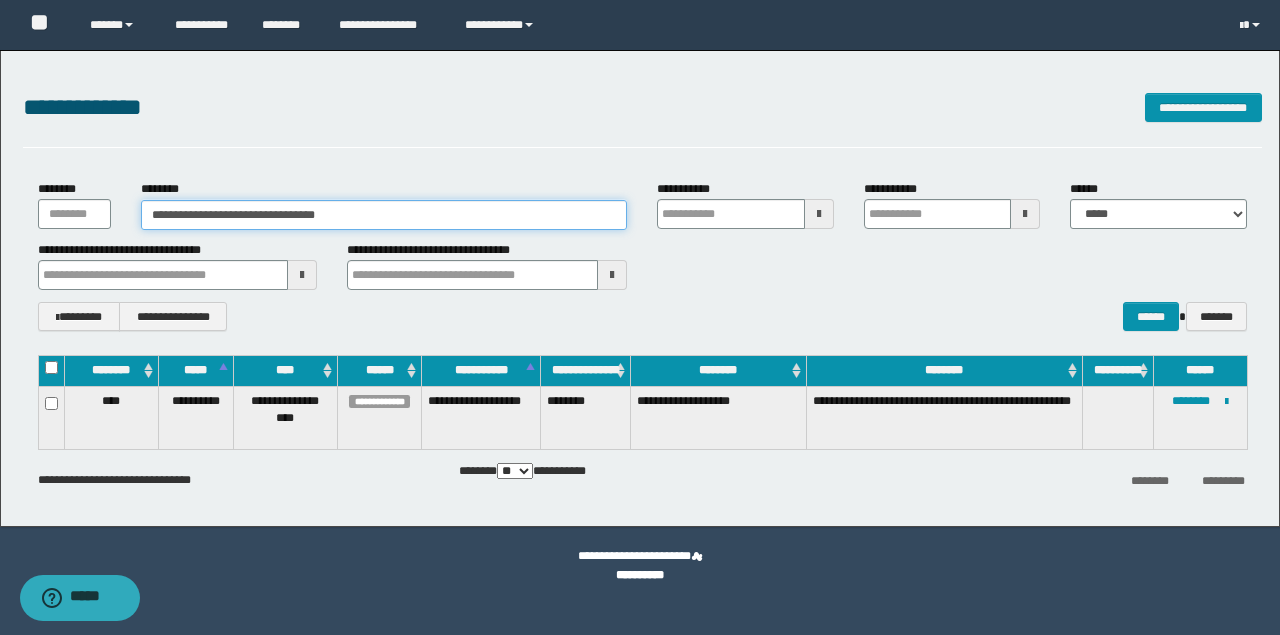 drag, startPoint x: 418, startPoint y: 218, endPoint x: 0, endPoint y: 244, distance: 418.80783 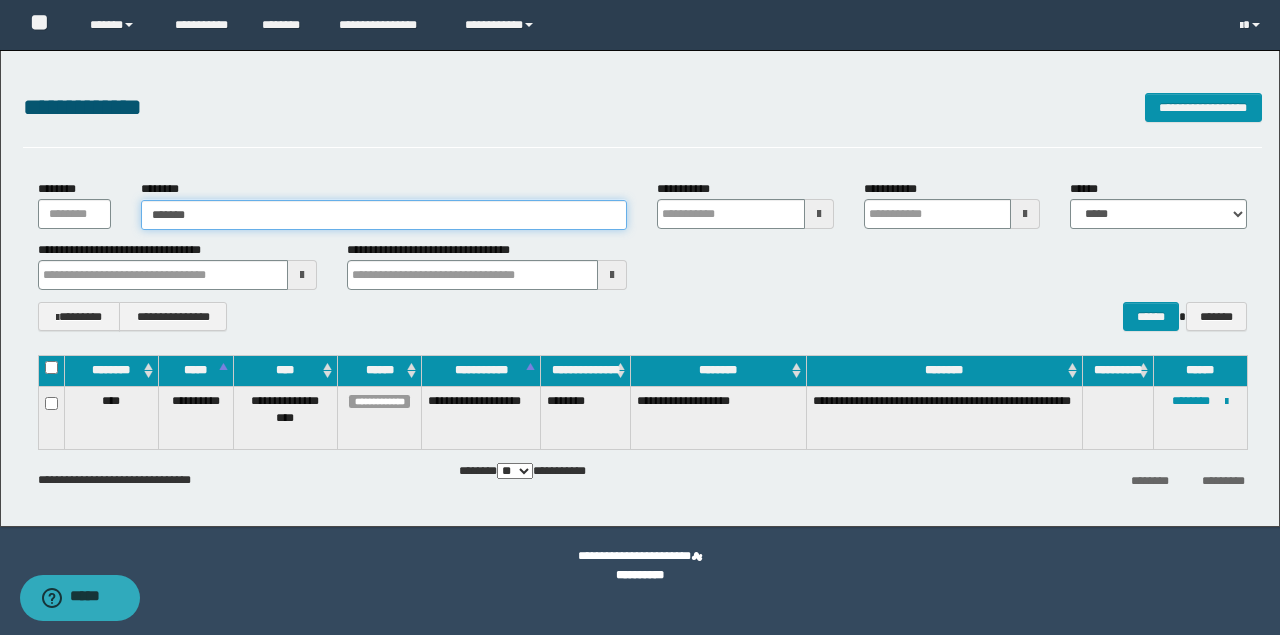 type on "*******" 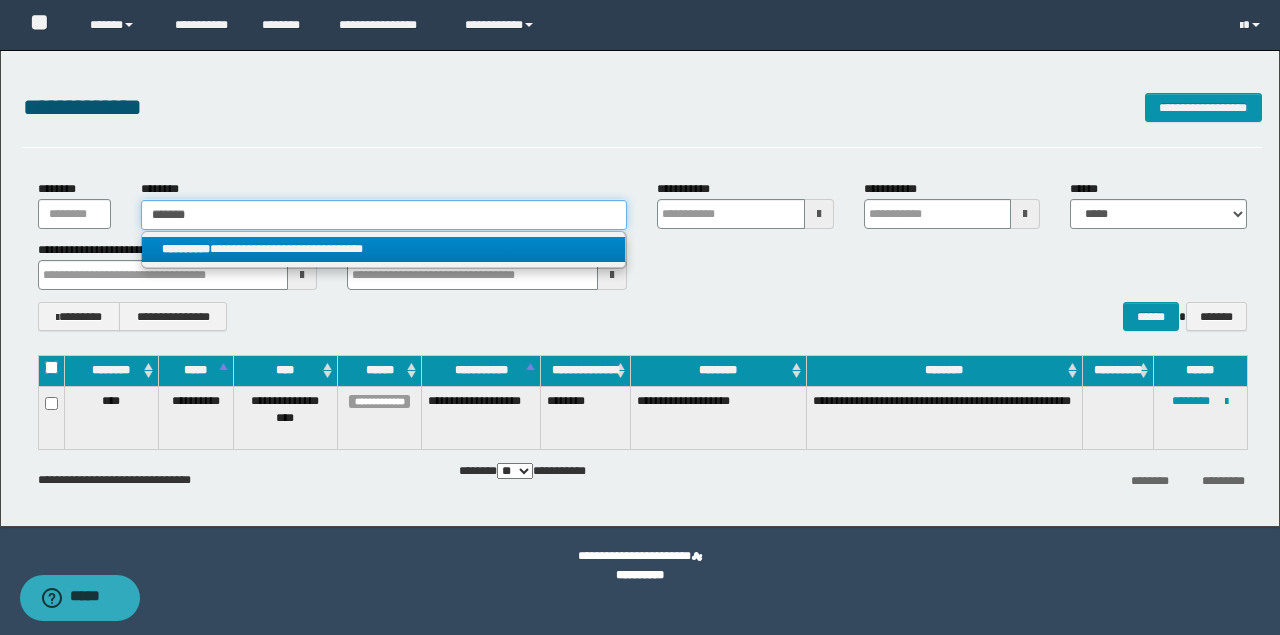 type on "*******" 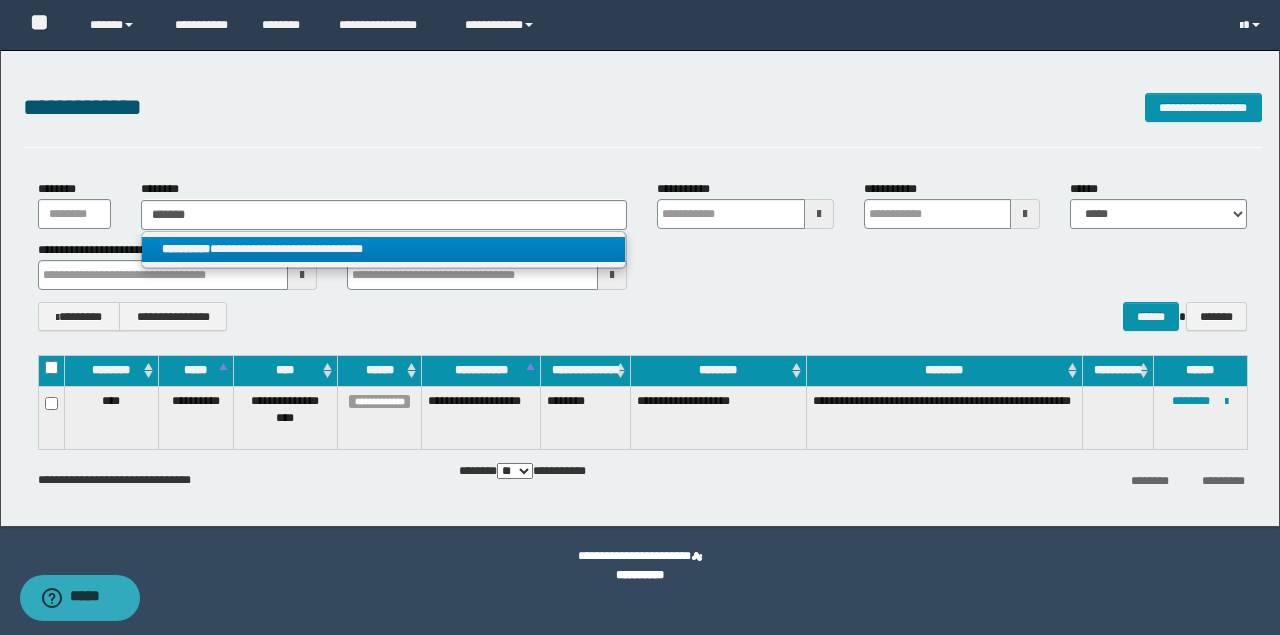click on "**********" at bounding box center (383, 249) 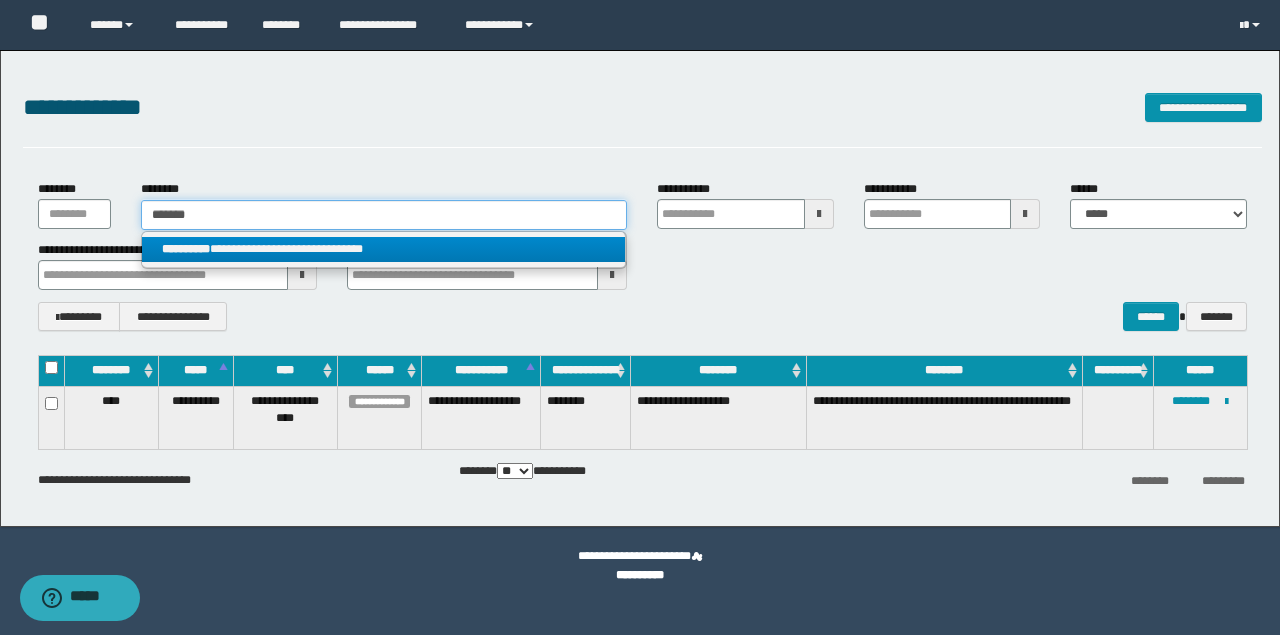 type 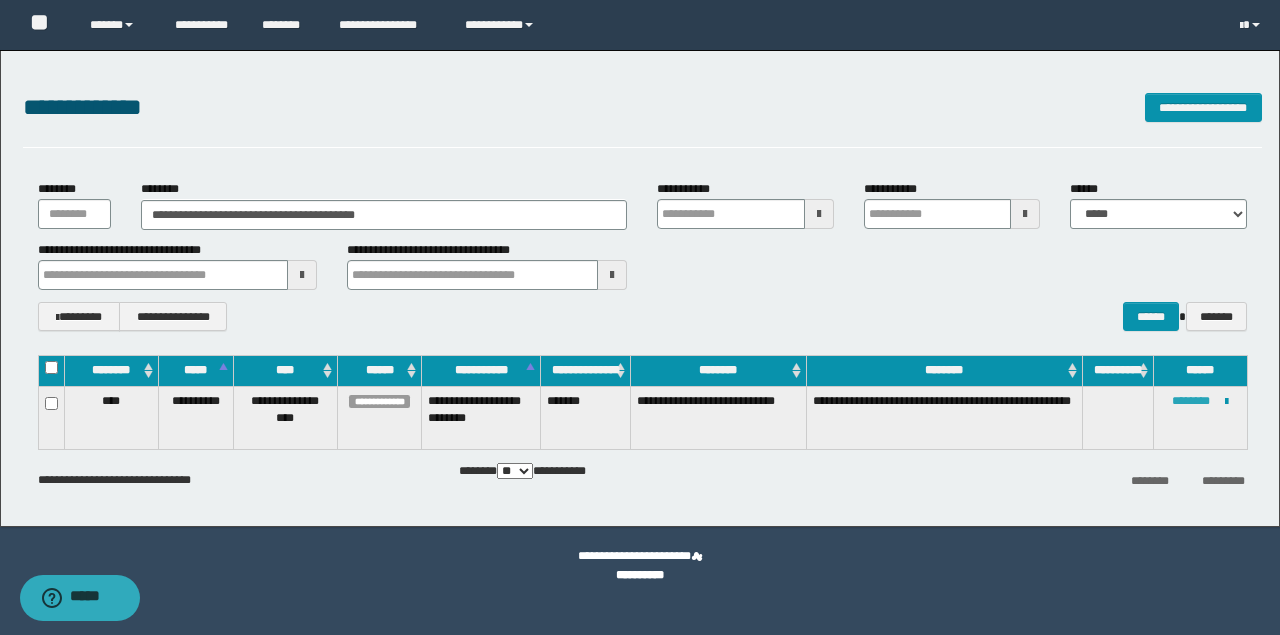 click on "********" at bounding box center (1191, 401) 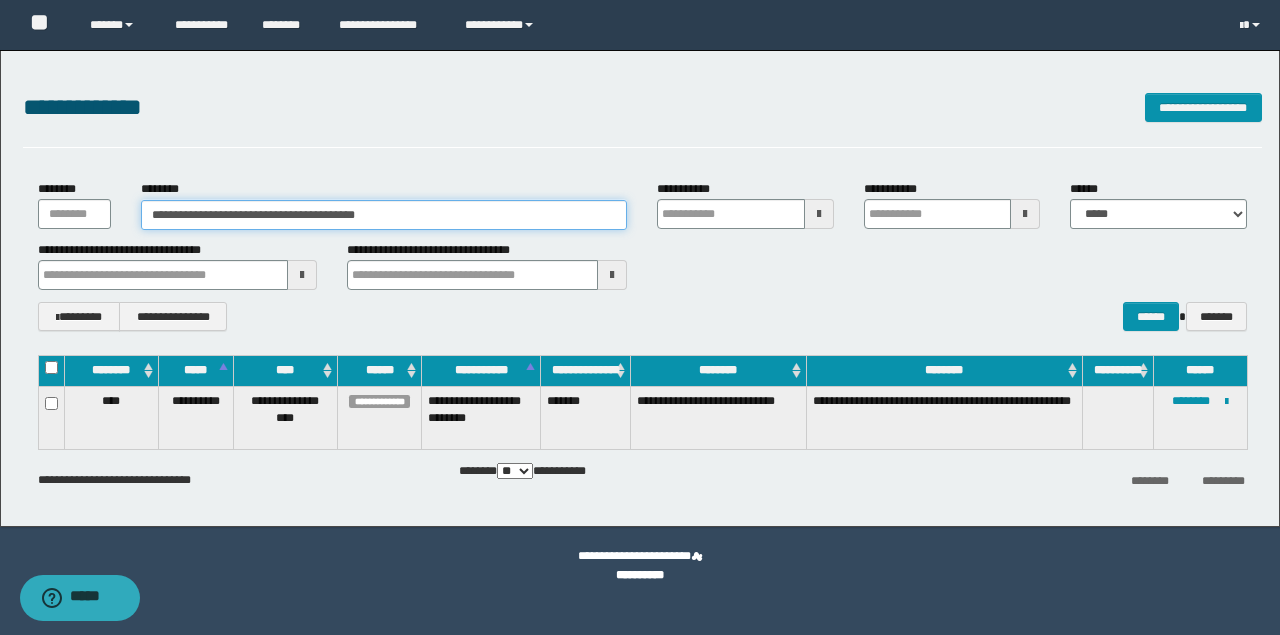 drag, startPoint x: 38, startPoint y: 209, endPoint x: 0, endPoint y: 209, distance: 38 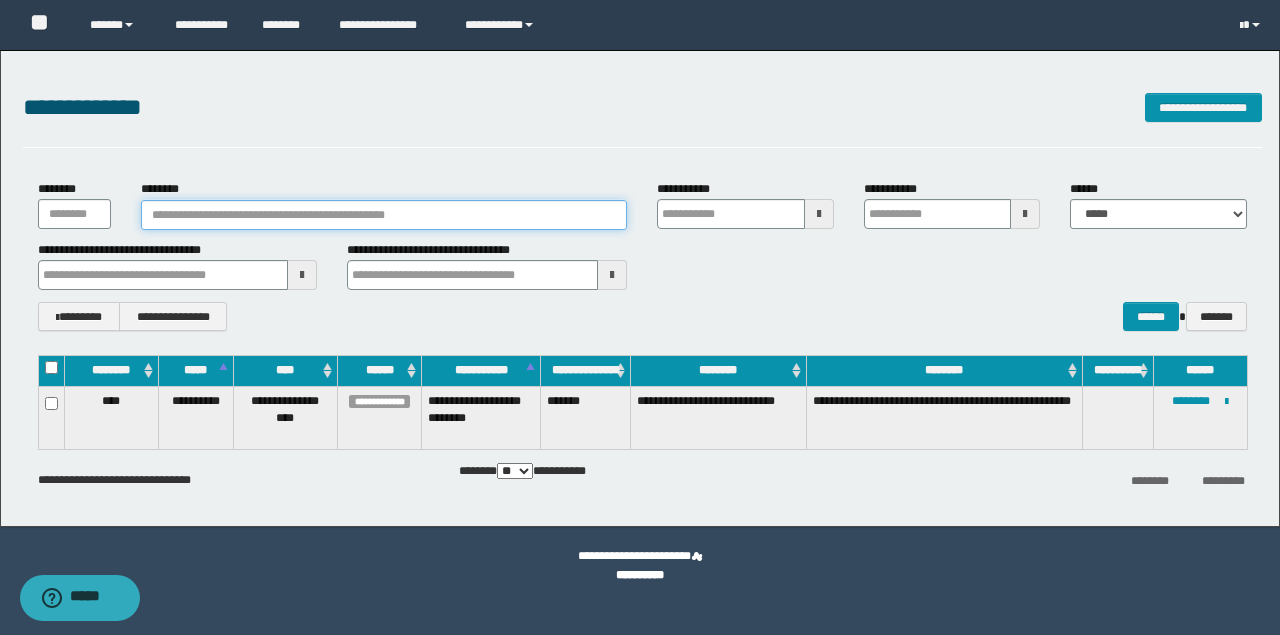paste 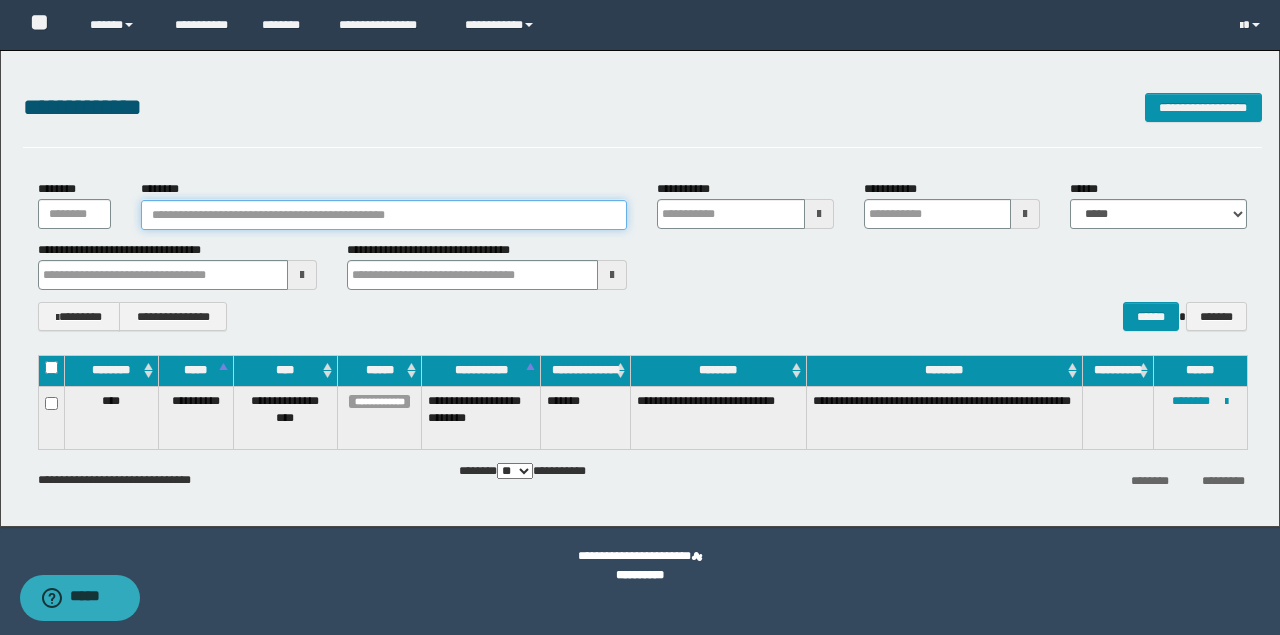 paste on "**********" 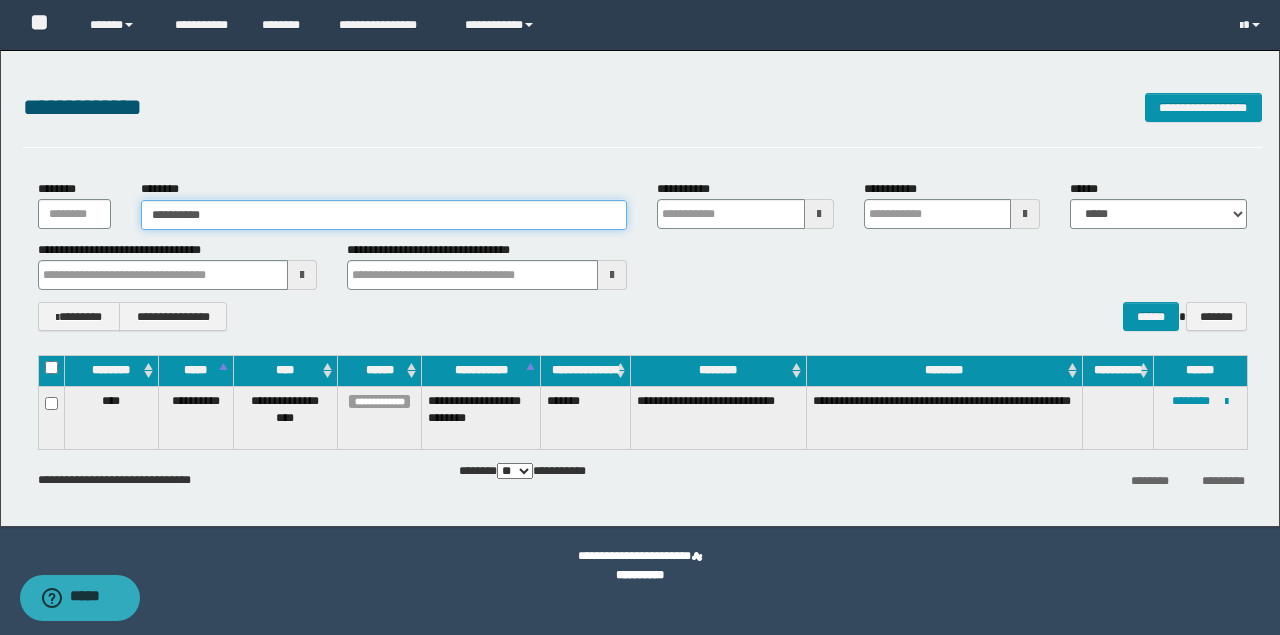 type on "**********" 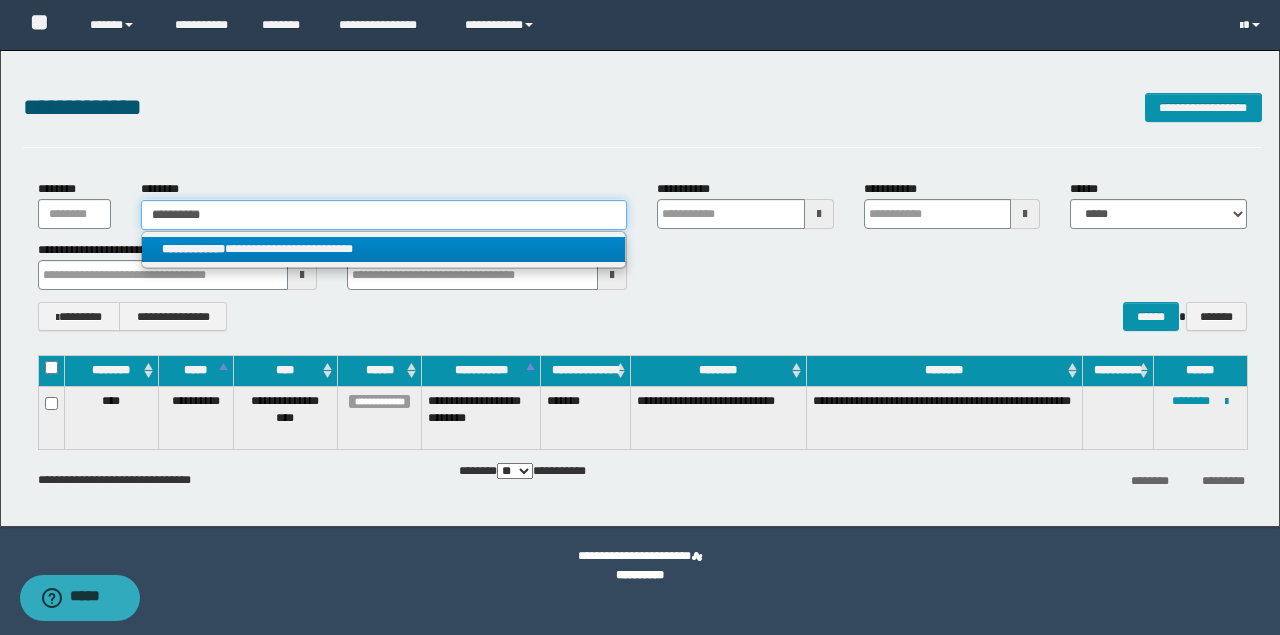 type on "**********" 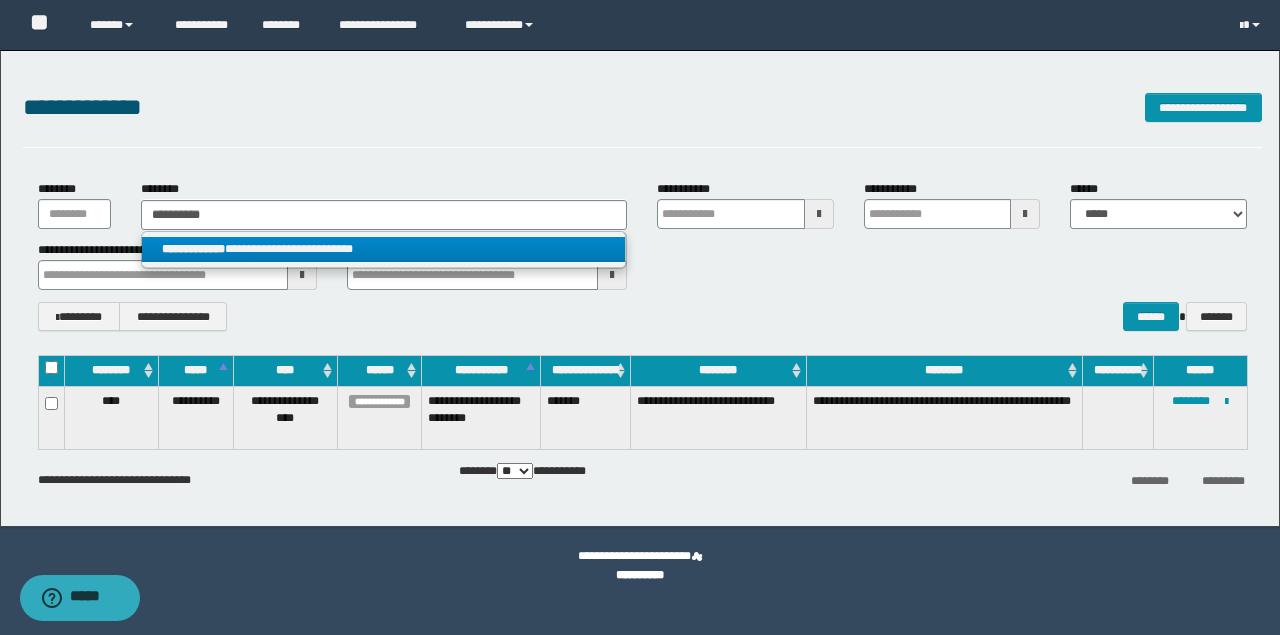 click on "**********" at bounding box center (384, 249) 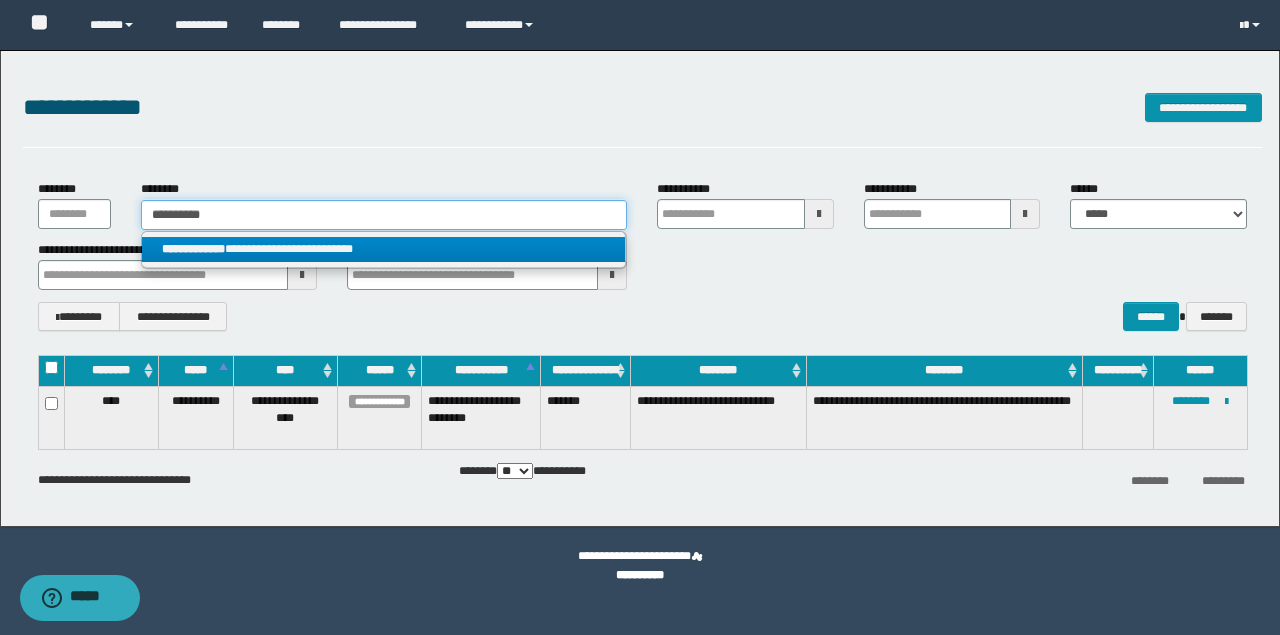 type 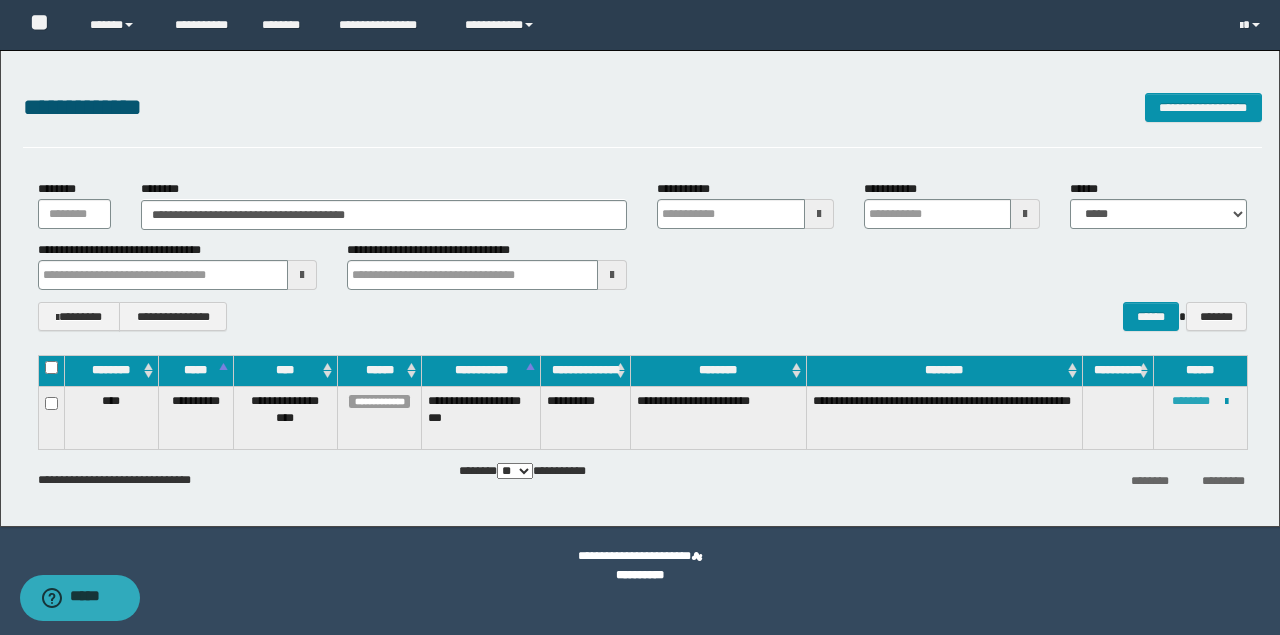 click on "********" at bounding box center [1191, 401] 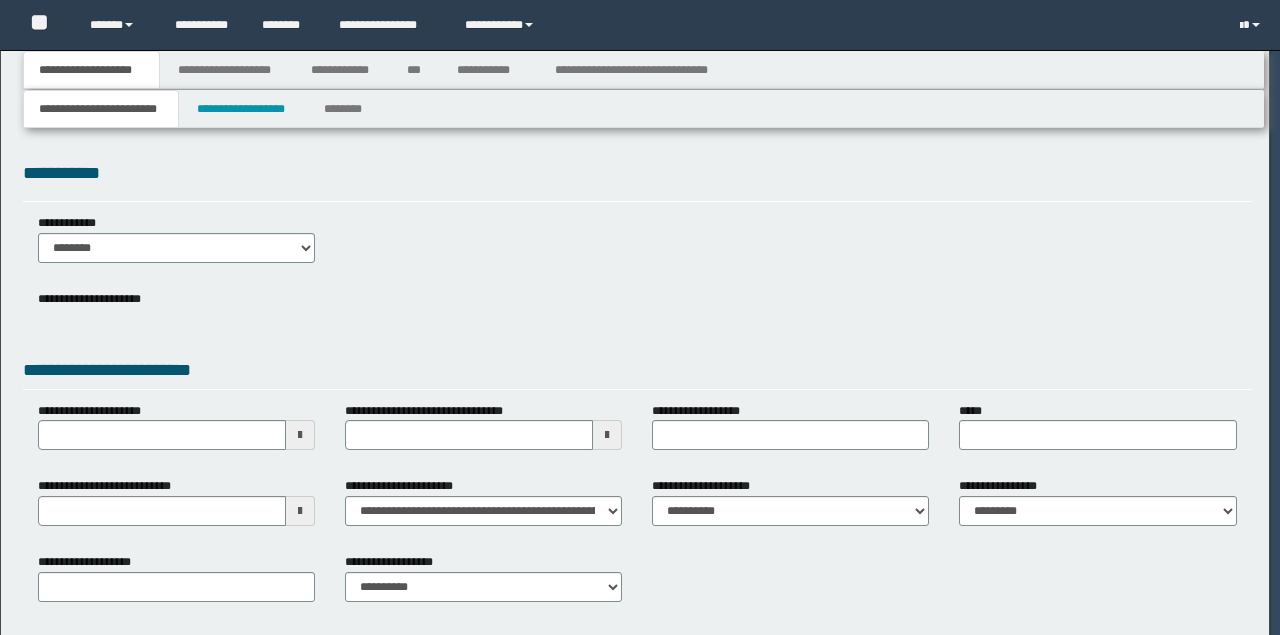 scroll, scrollTop: 0, scrollLeft: 0, axis: both 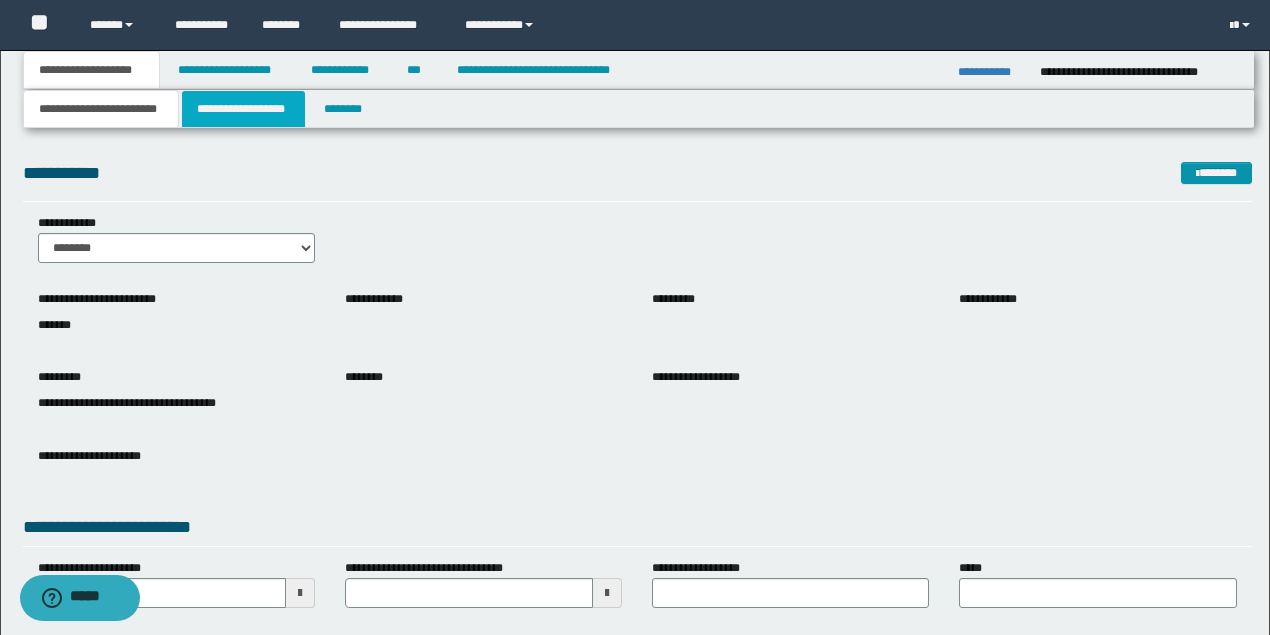 click on "**********" at bounding box center [243, 109] 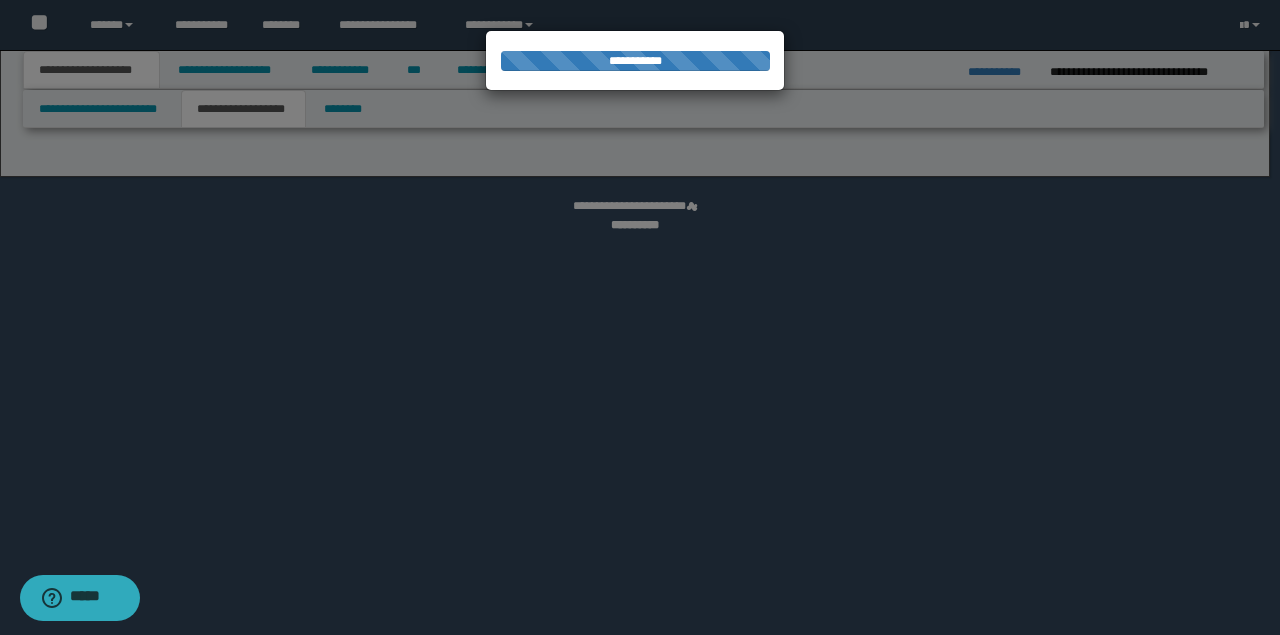 select on "*" 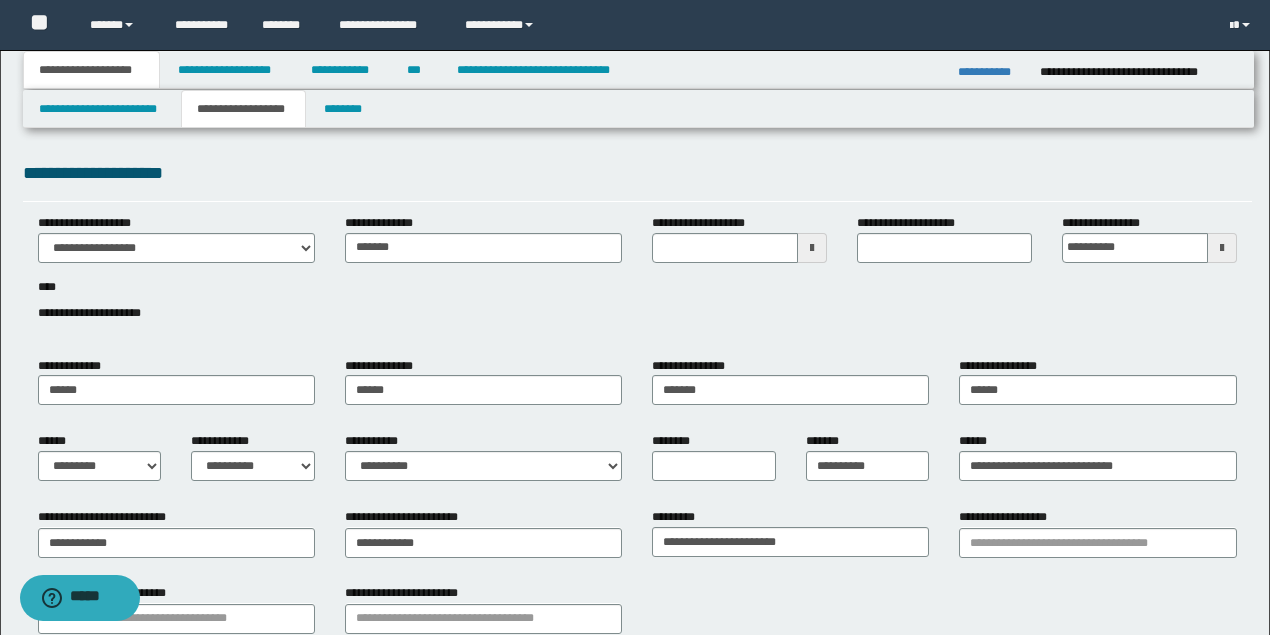 click on "**********" at bounding box center [637, 279] 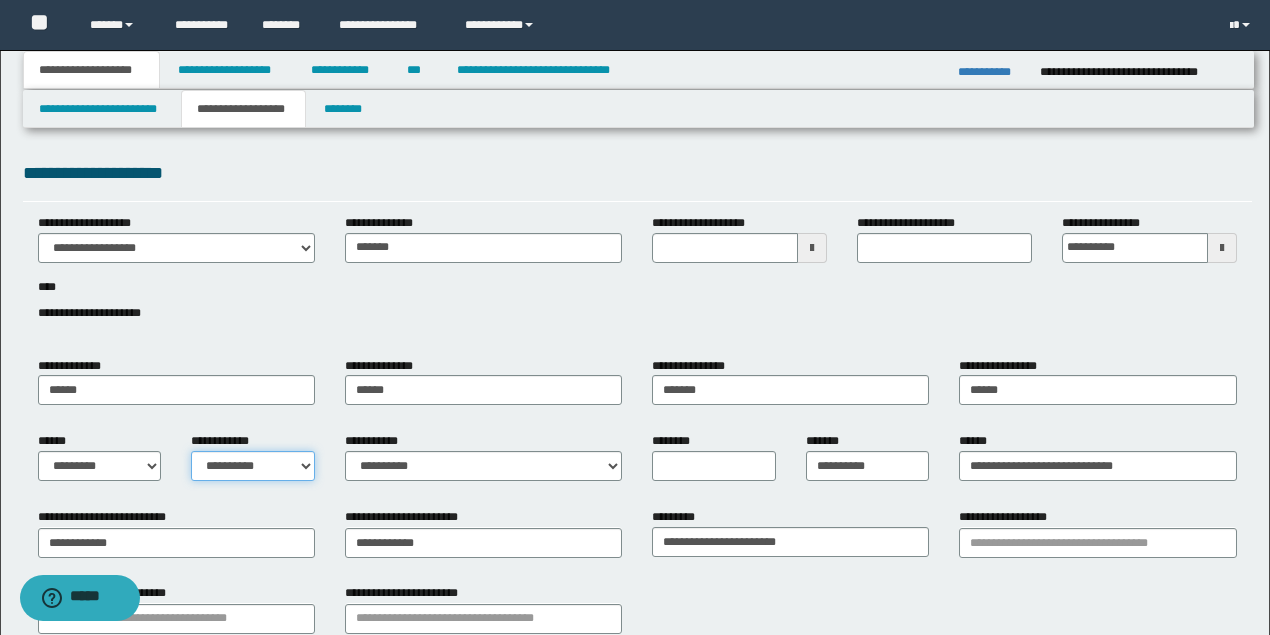 click on "**********" at bounding box center (253, 466) 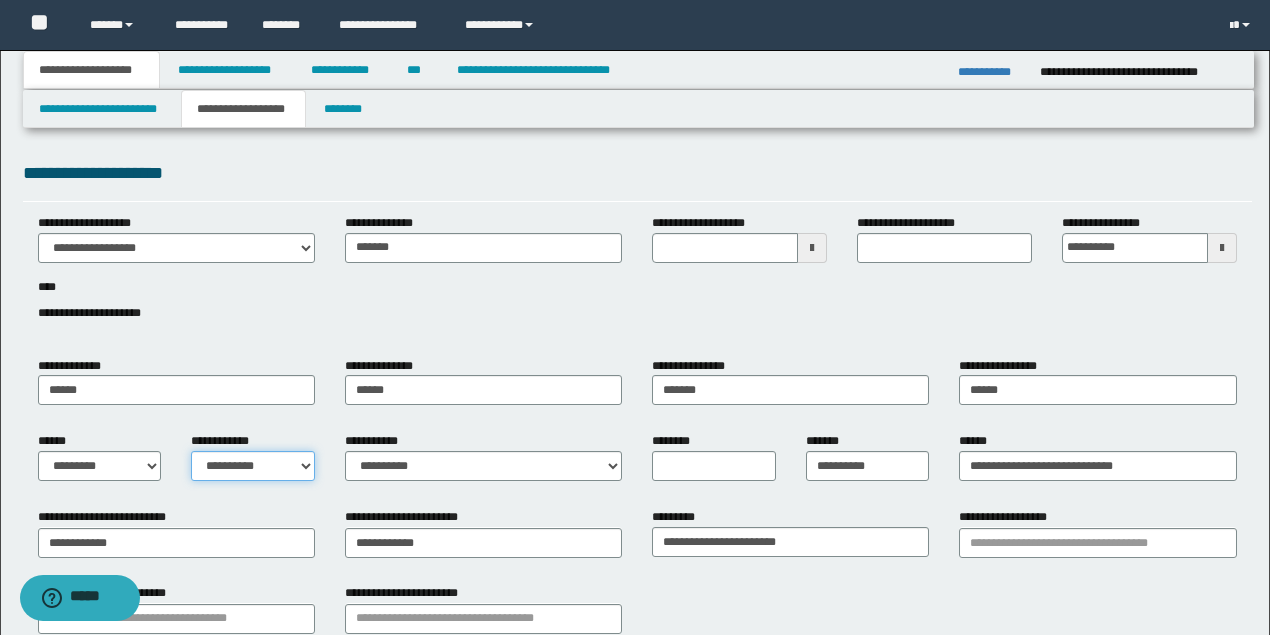 select on "*" 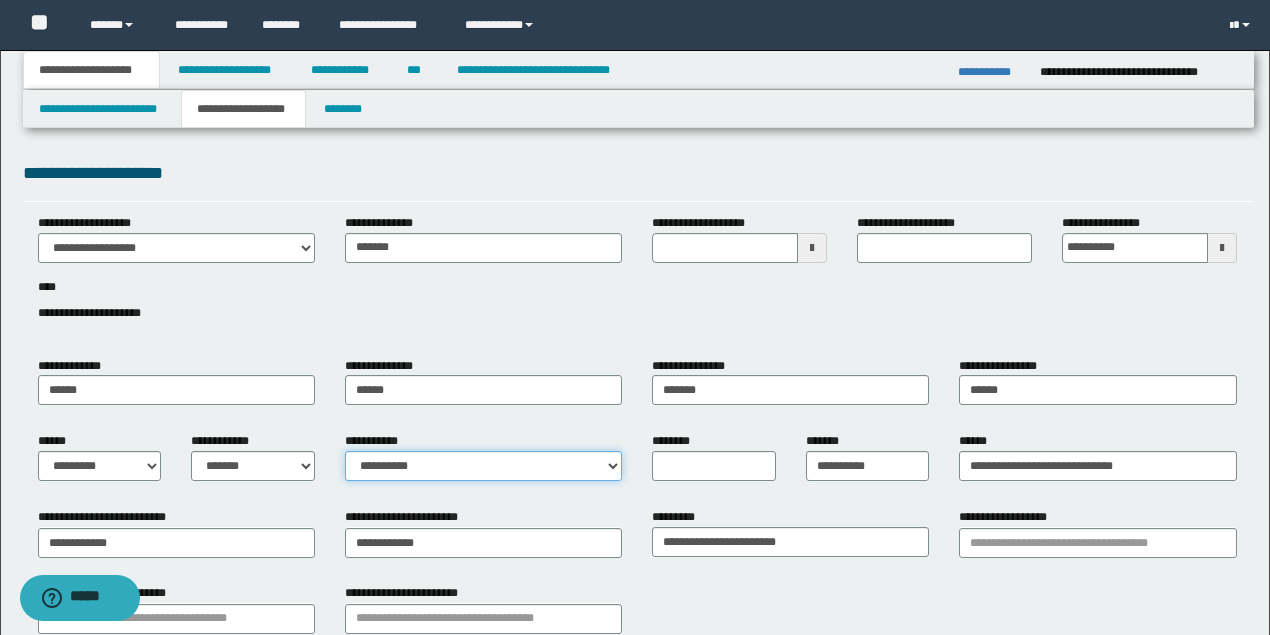 click on "**********" at bounding box center (483, 466) 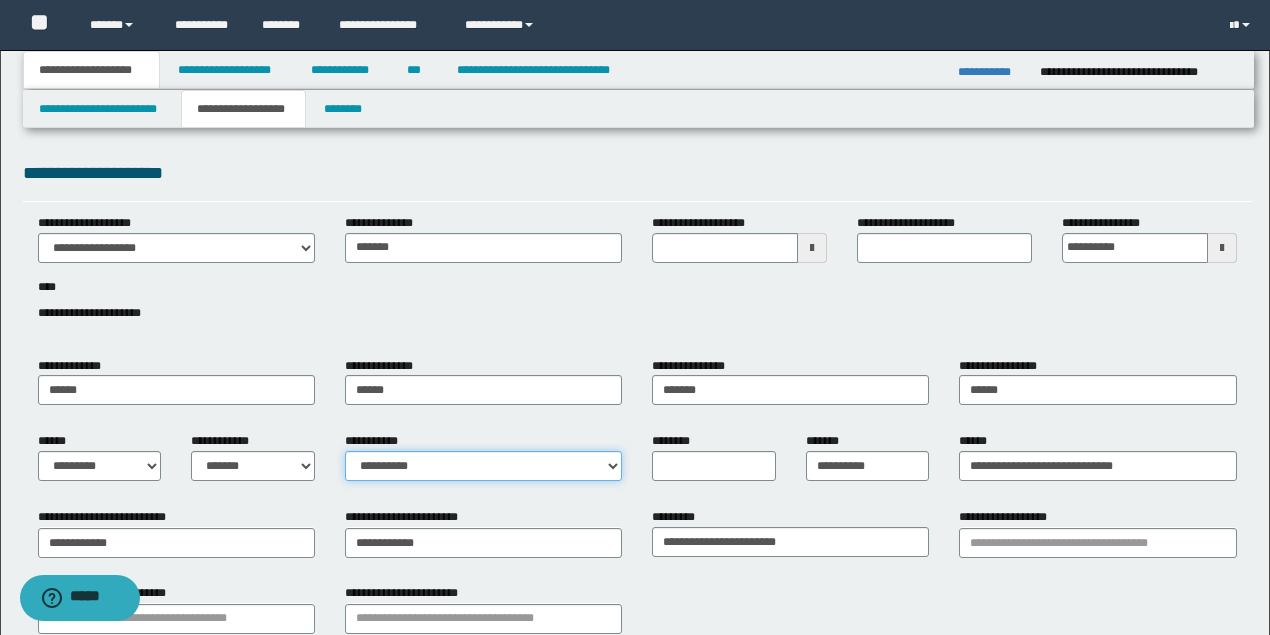 select on "*" 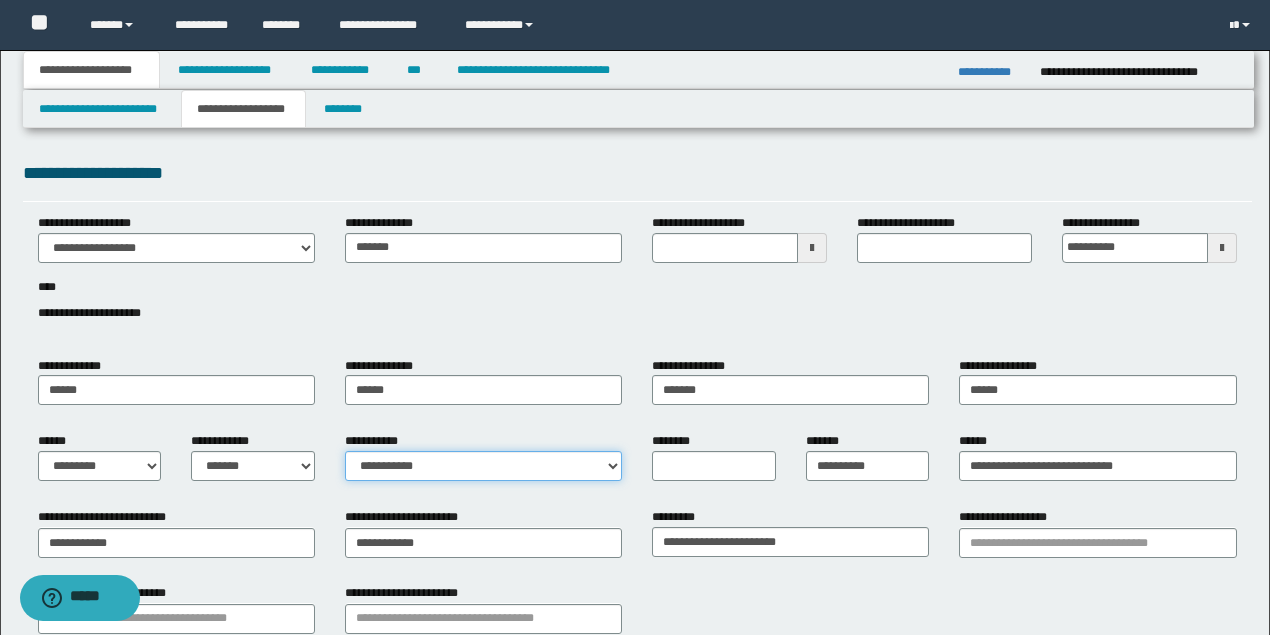 scroll, scrollTop: 133, scrollLeft: 0, axis: vertical 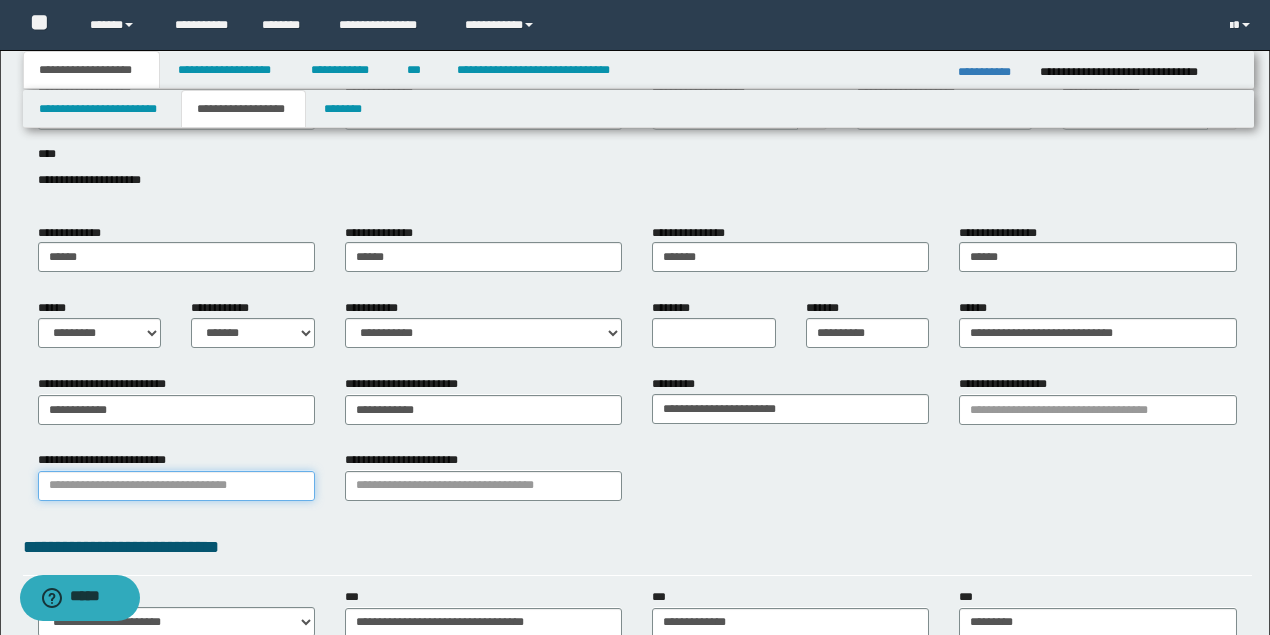 click on "**********" at bounding box center [176, 486] 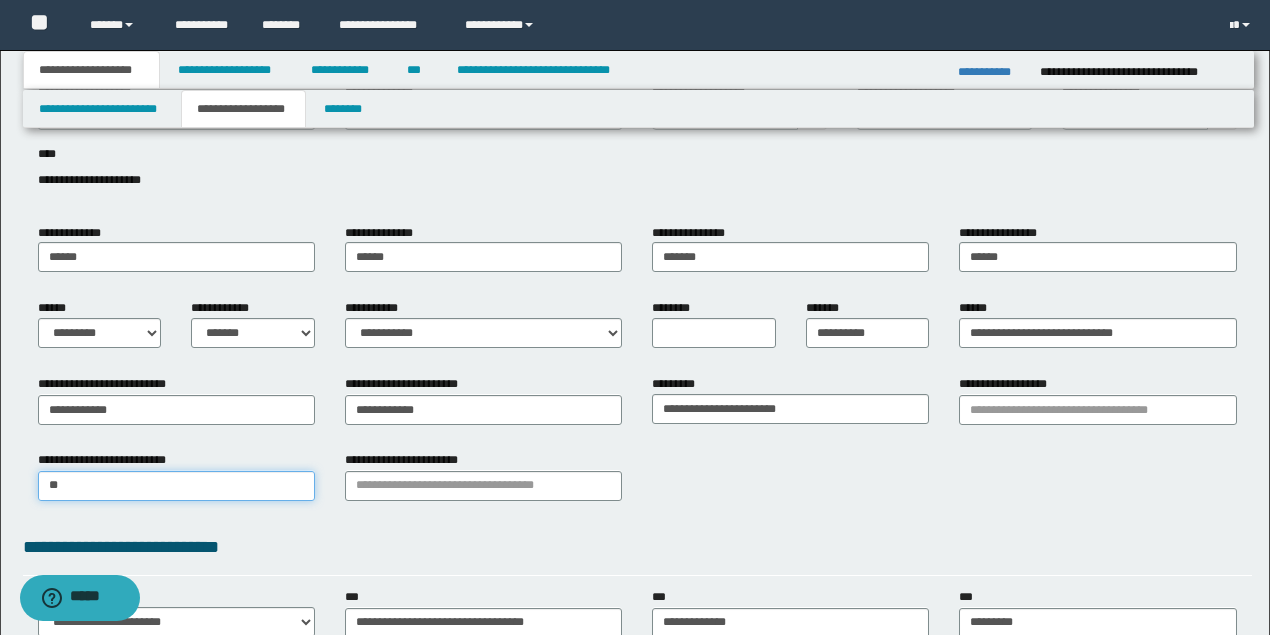type on "***" 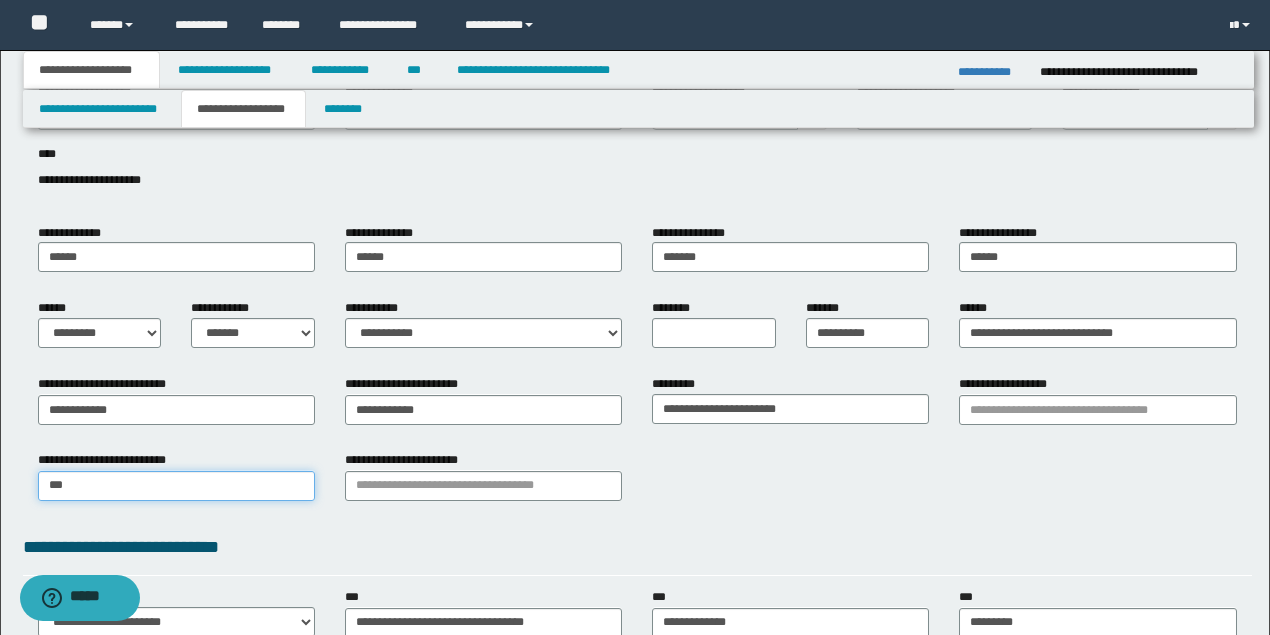 type on "******" 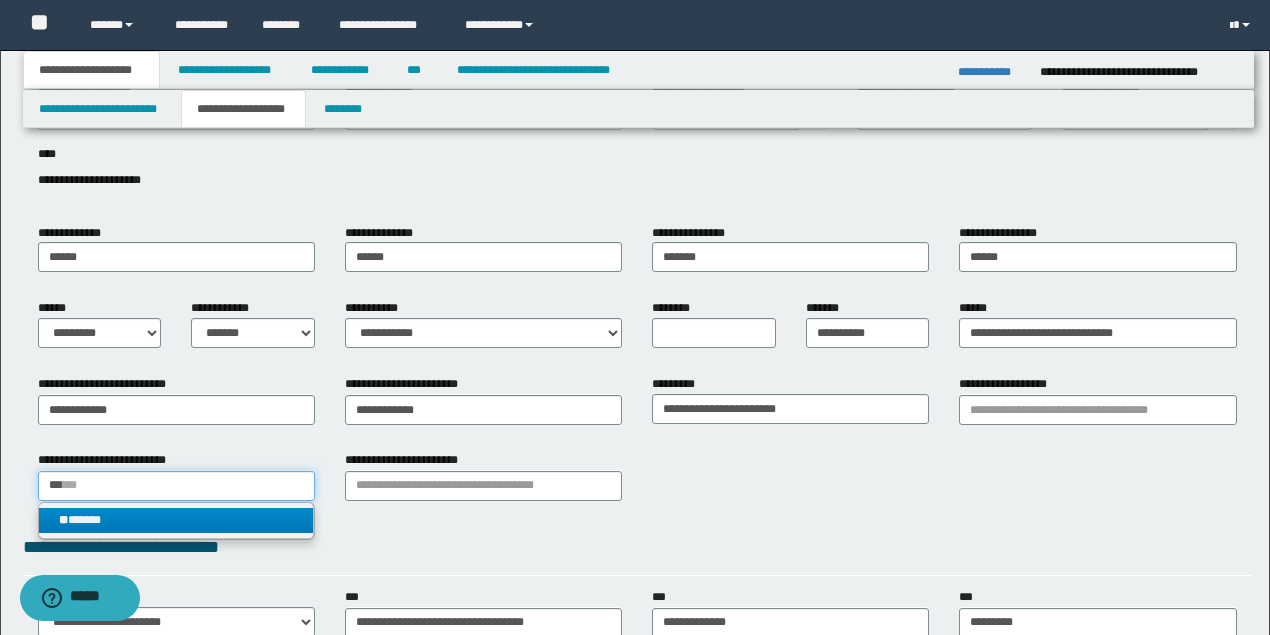 type on "***" 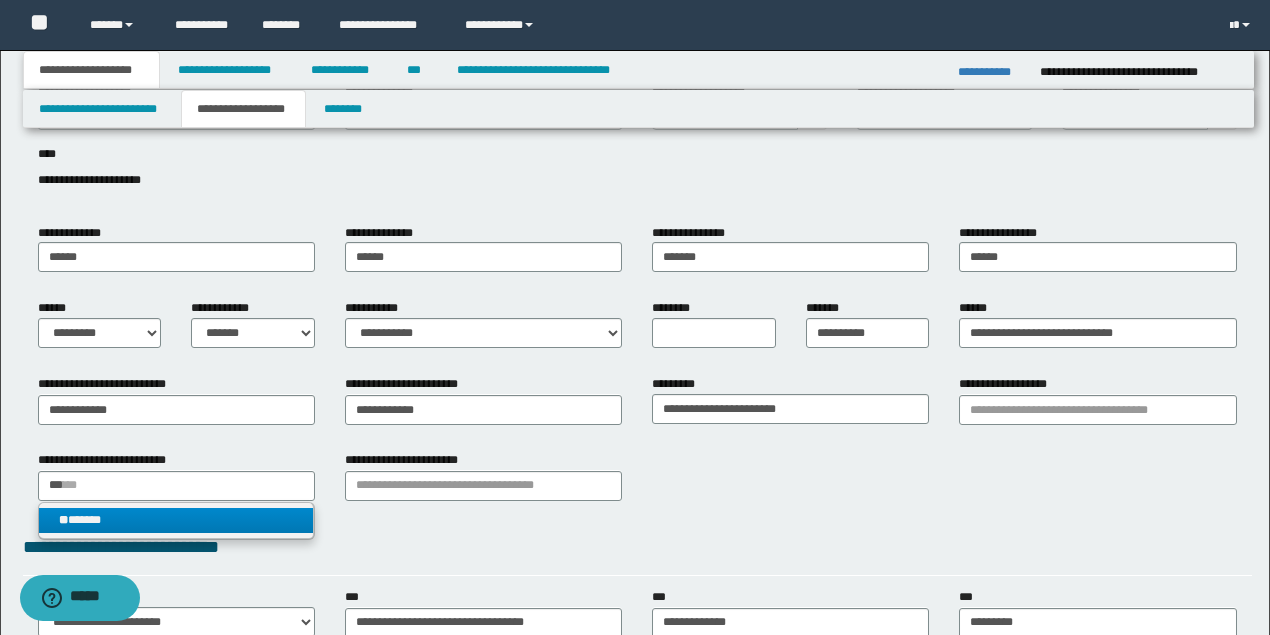 type 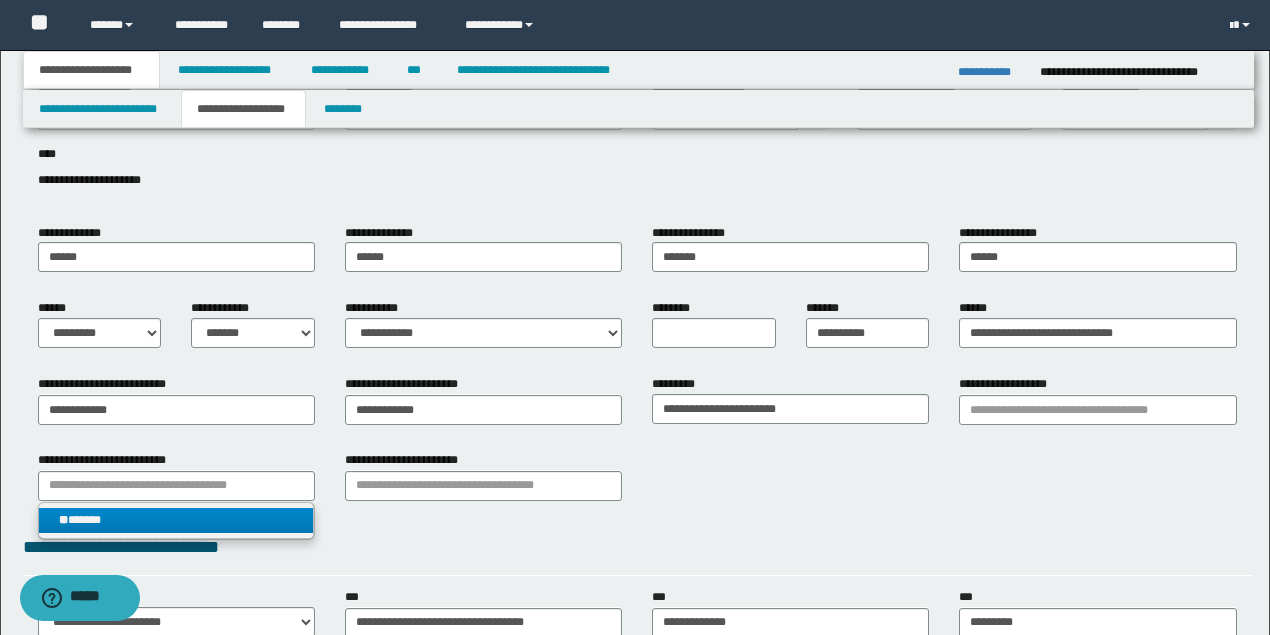click on "** ******" at bounding box center (176, 520) 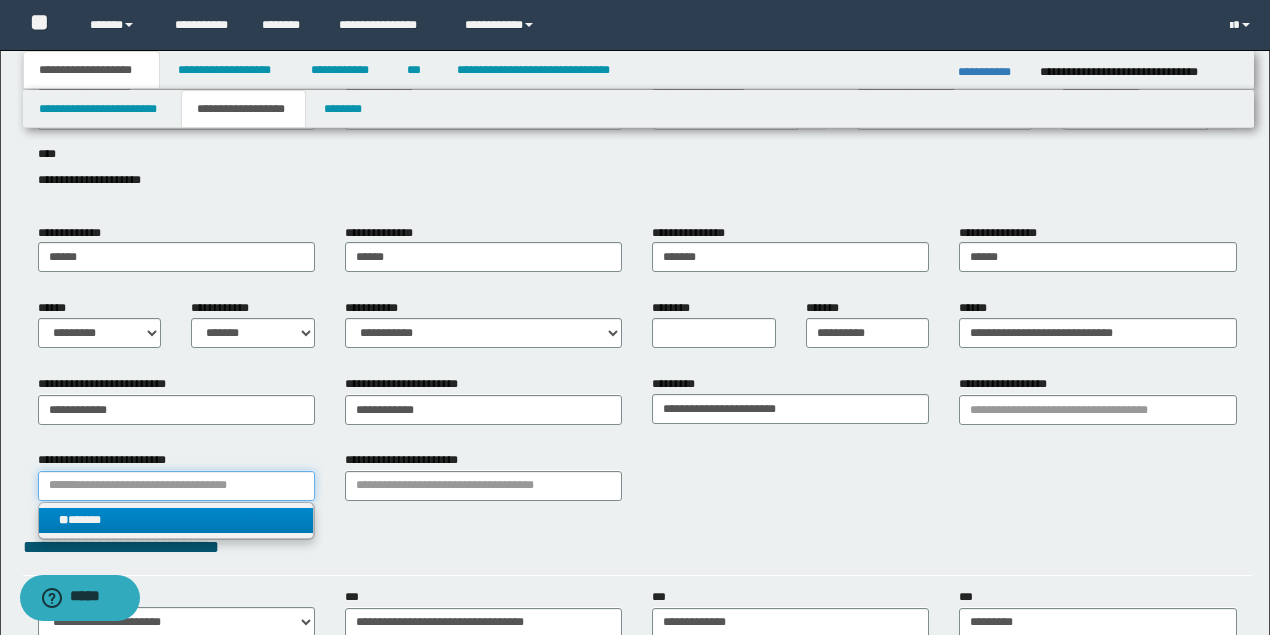 type 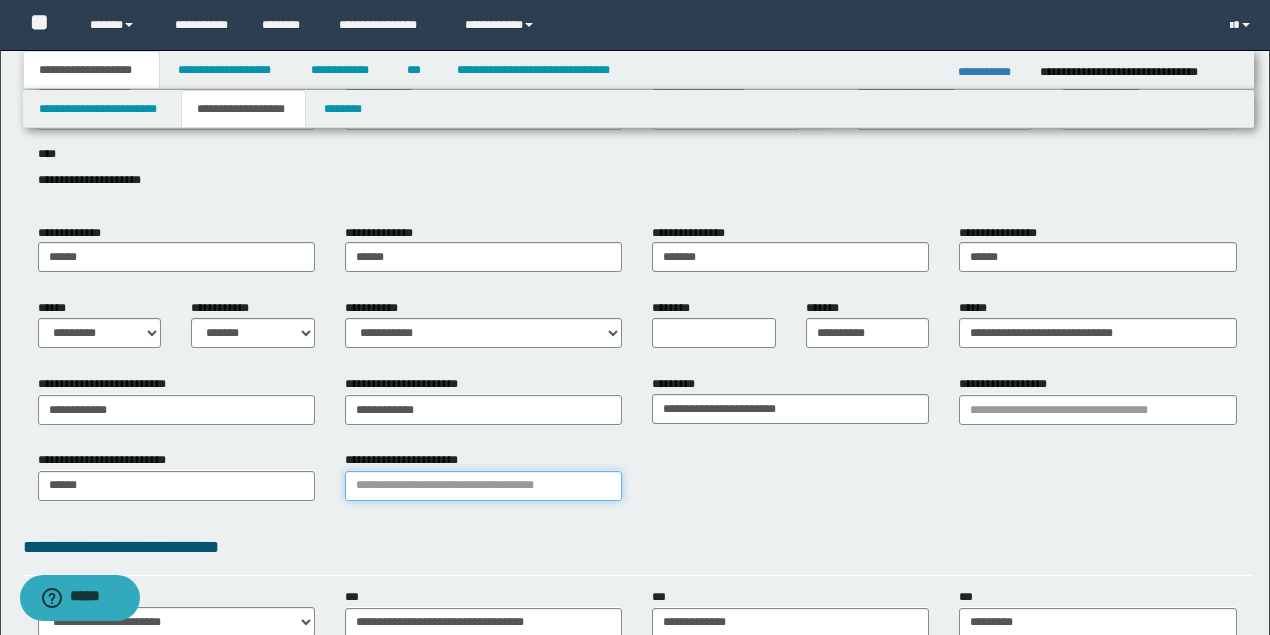 click on "**********" at bounding box center [483, 486] 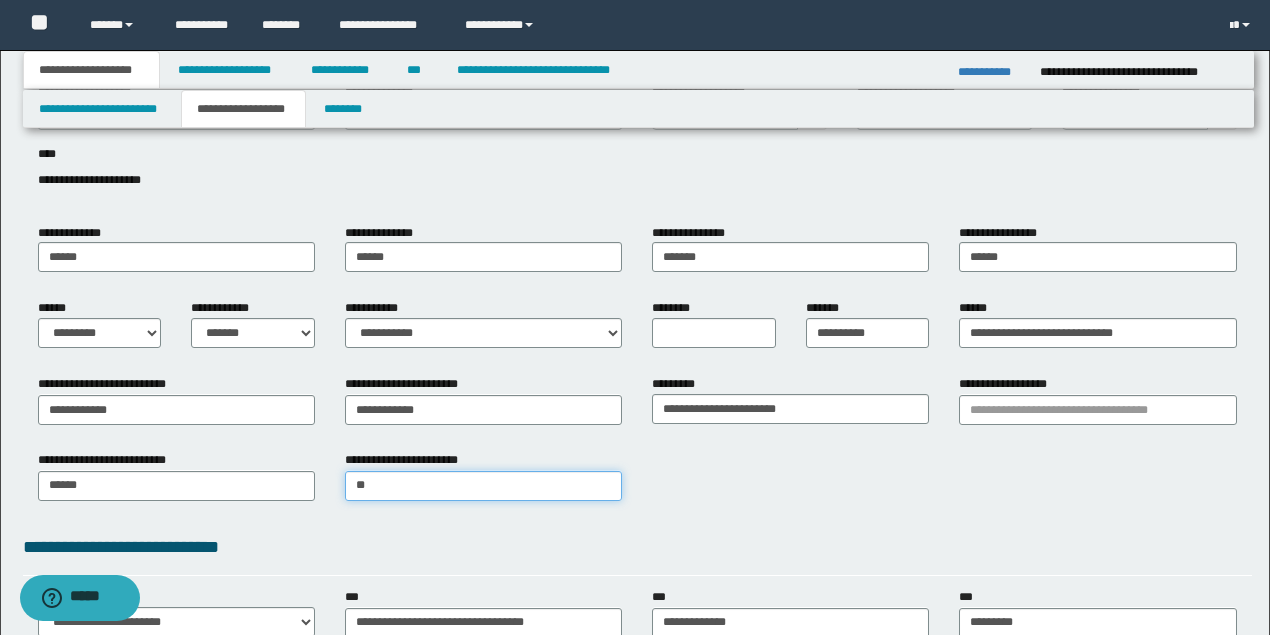 type on "***" 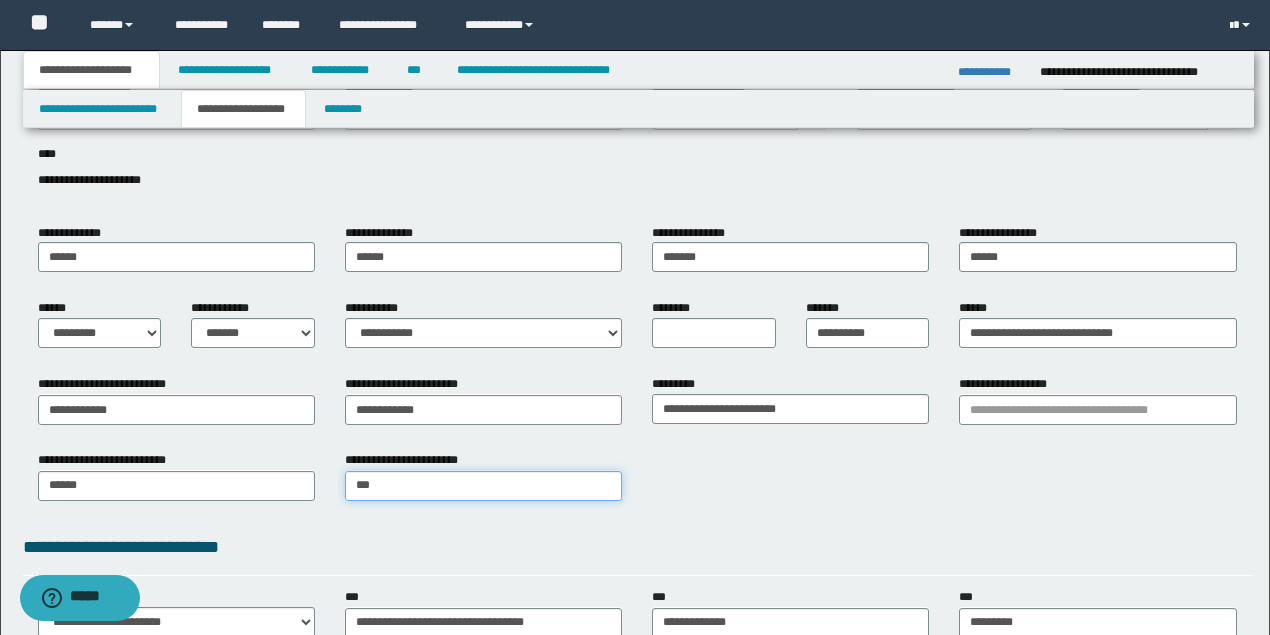 type on "****" 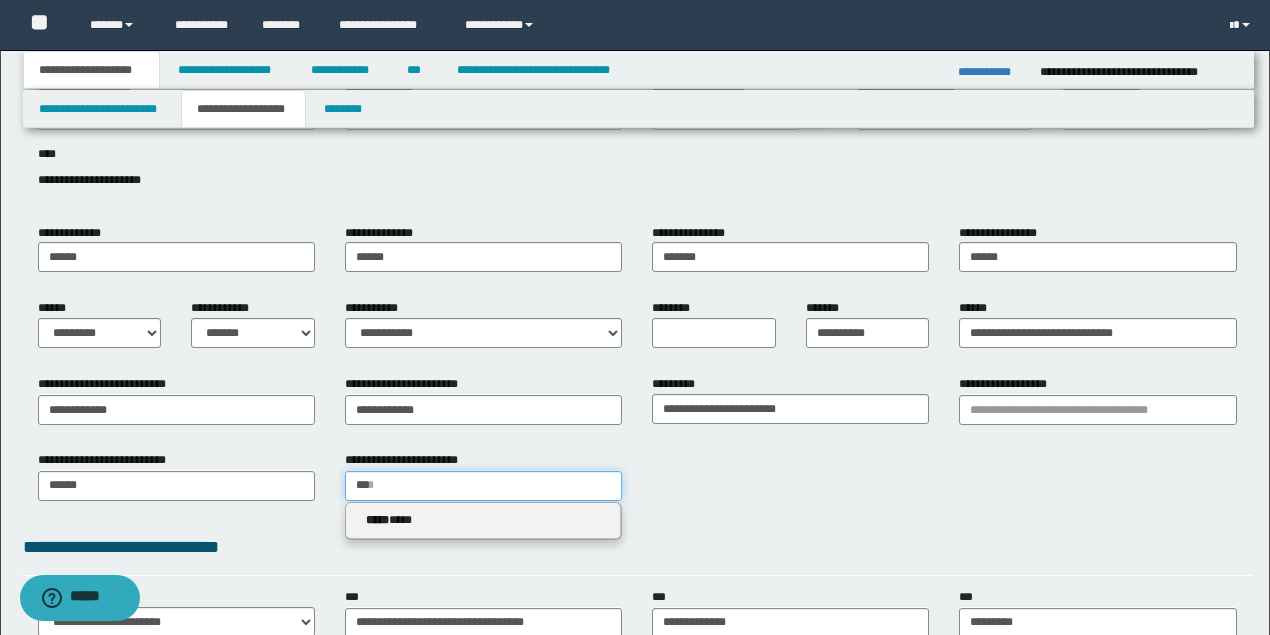 type on "***" 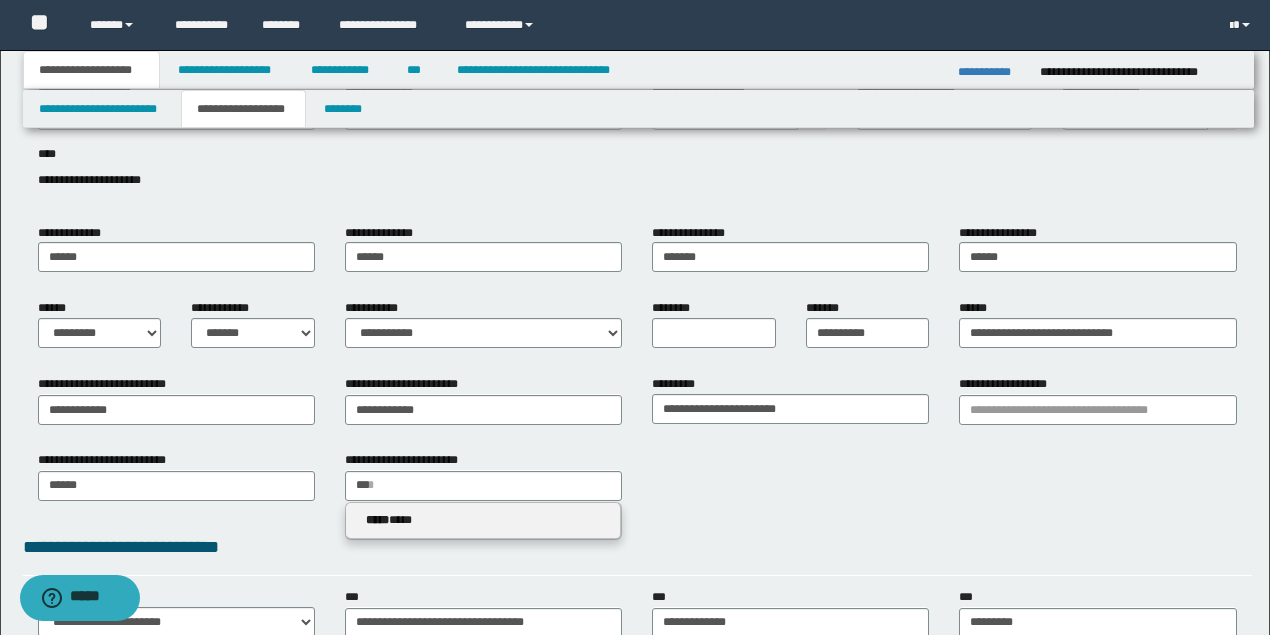 type 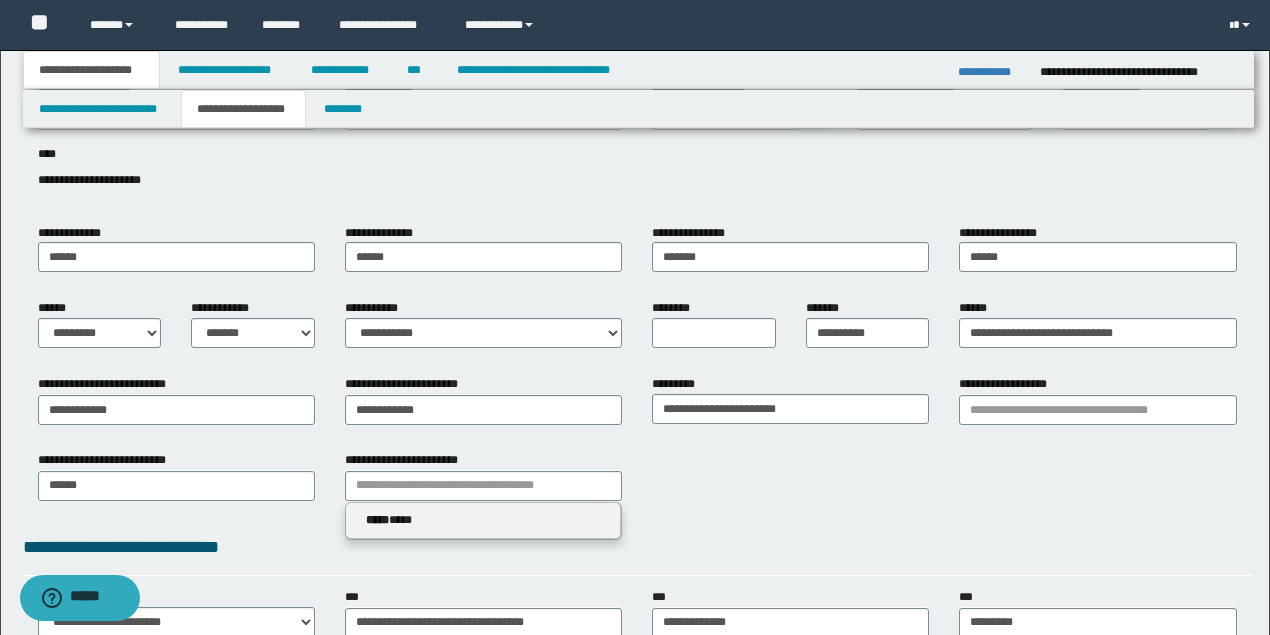 click on "***** ****" at bounding box center [483, 520] 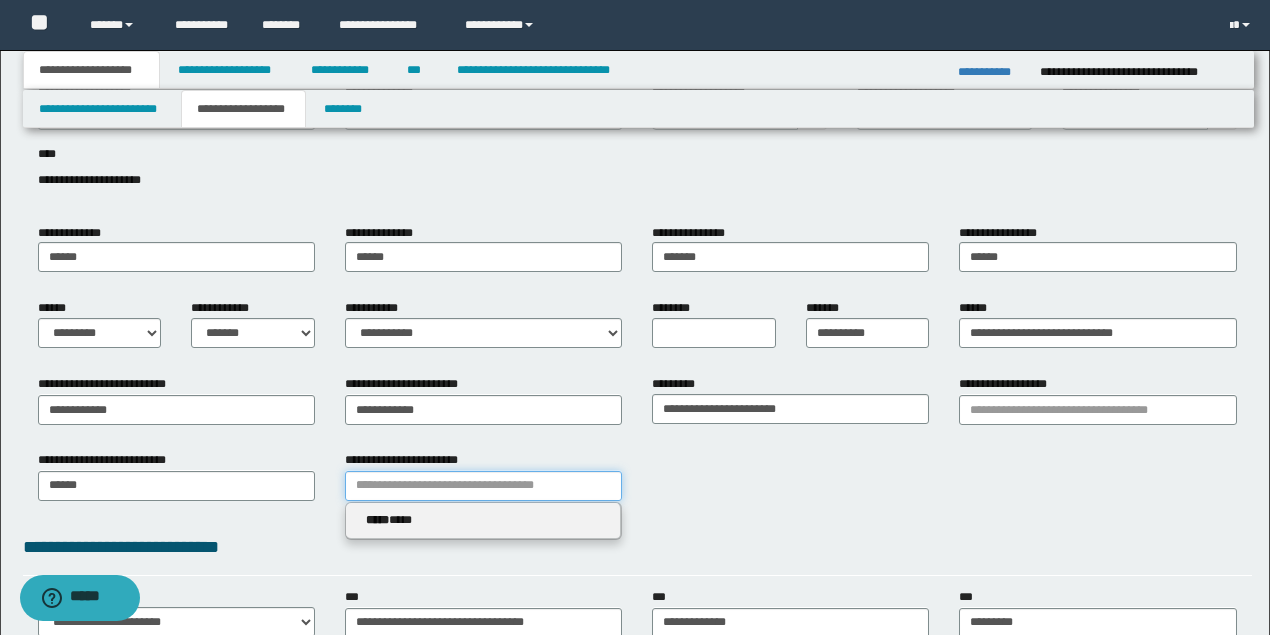 type 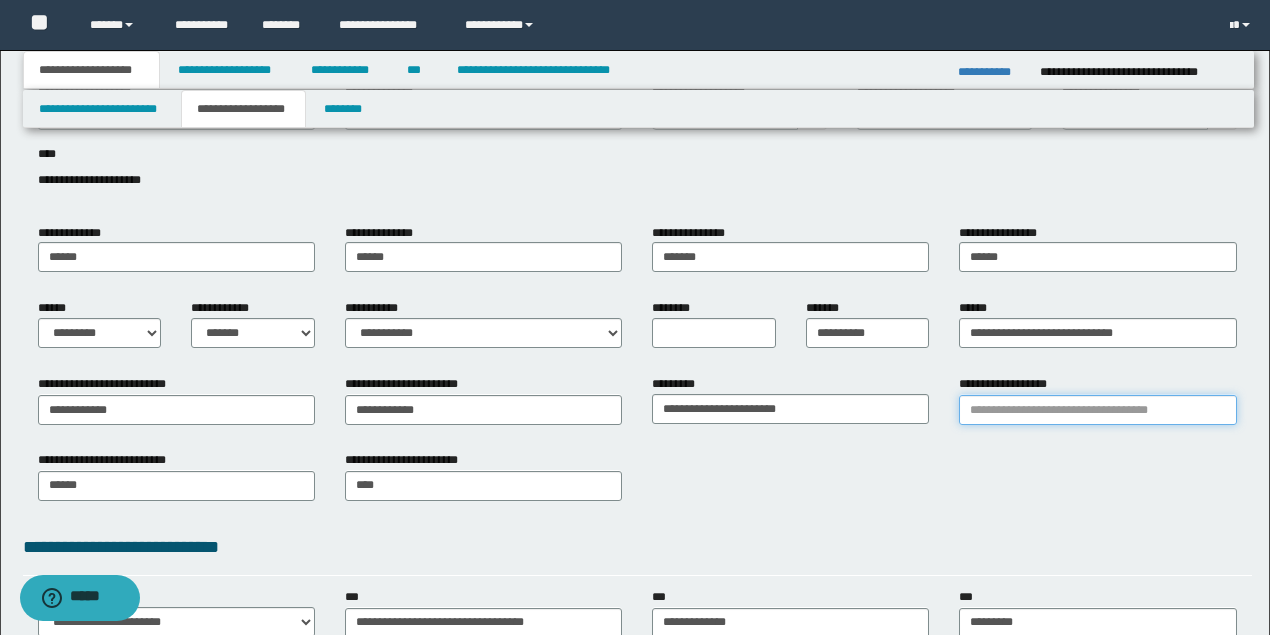 click on "**********" at bounding box center (1097, 410) 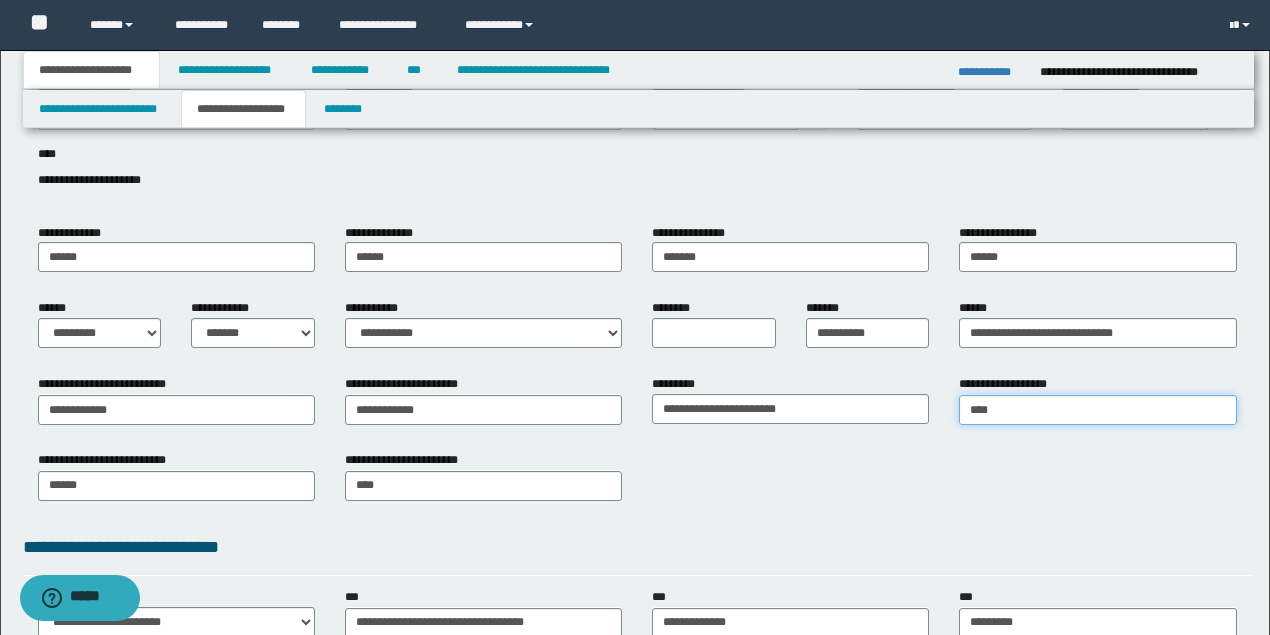 click on "****" at bounding box center [1097, 410] 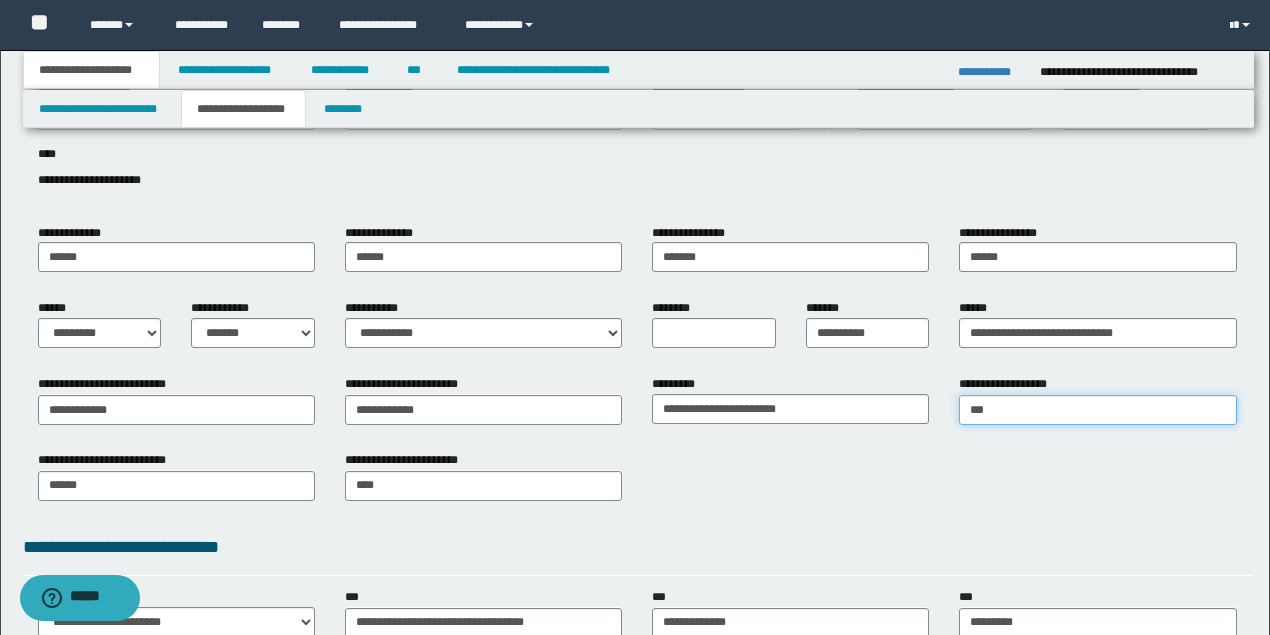 type on "********" 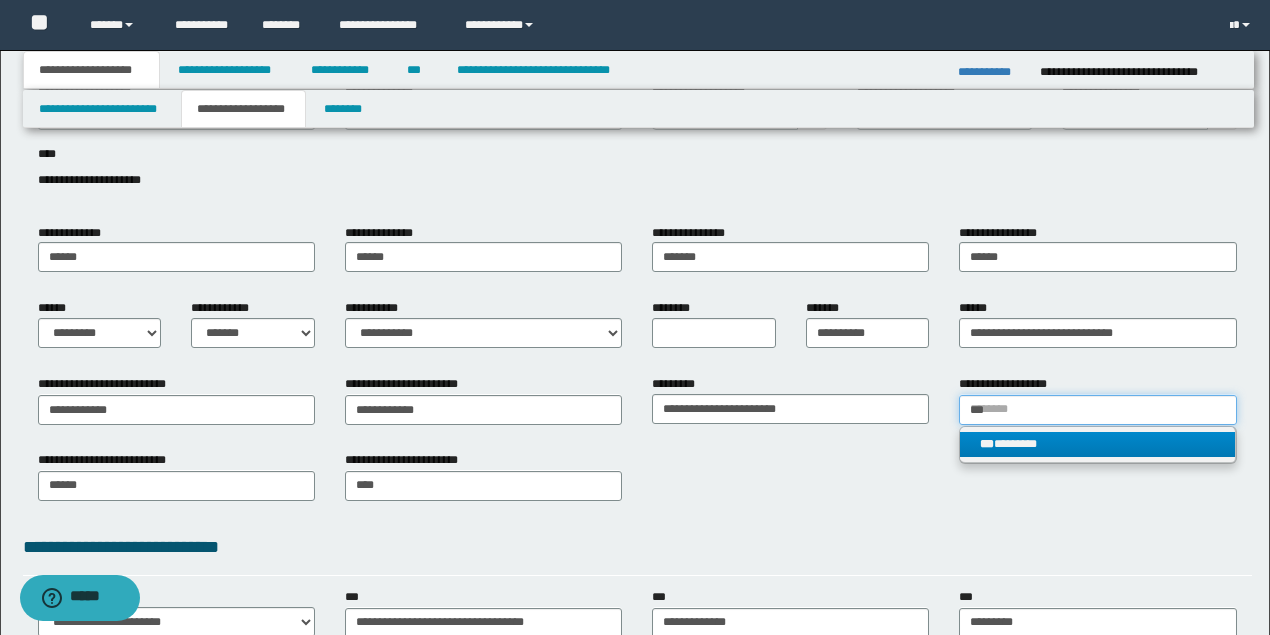 type on "***" 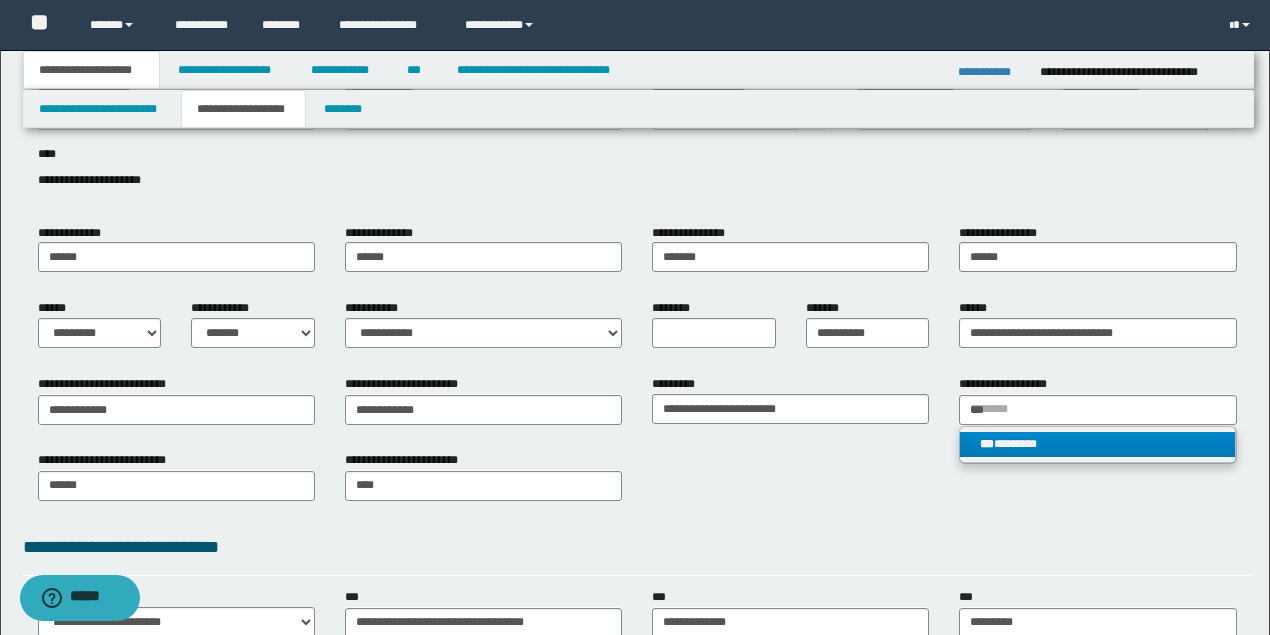 type 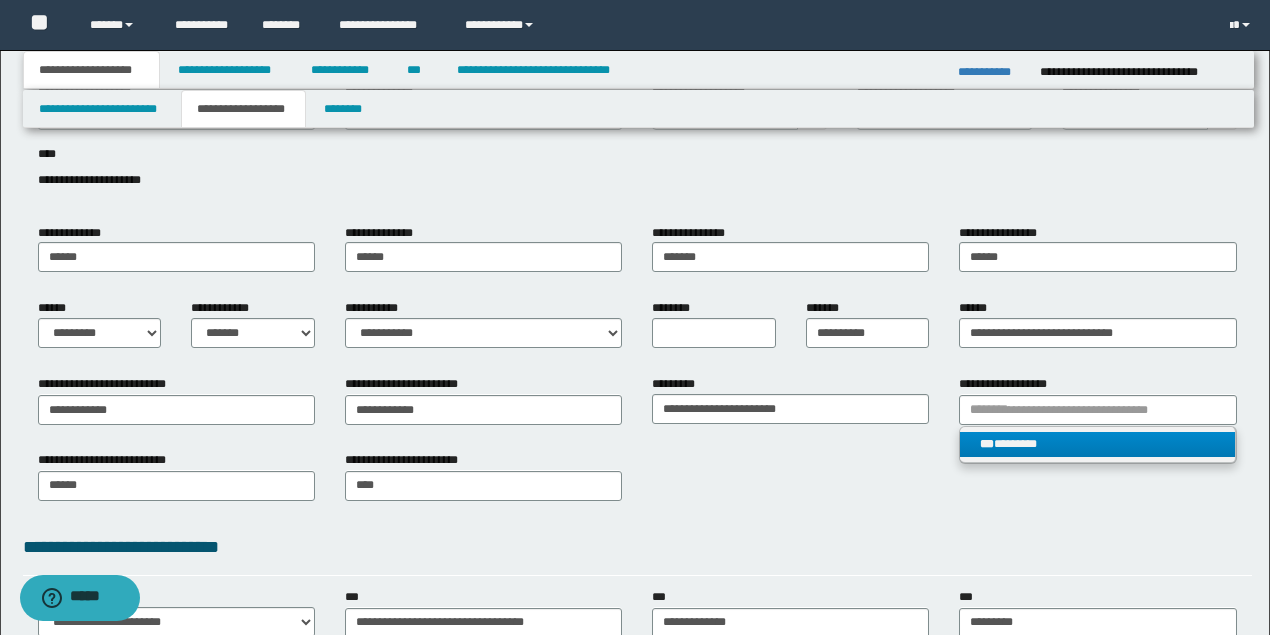 click on "*** ********" at bounding box center [1097, 444] 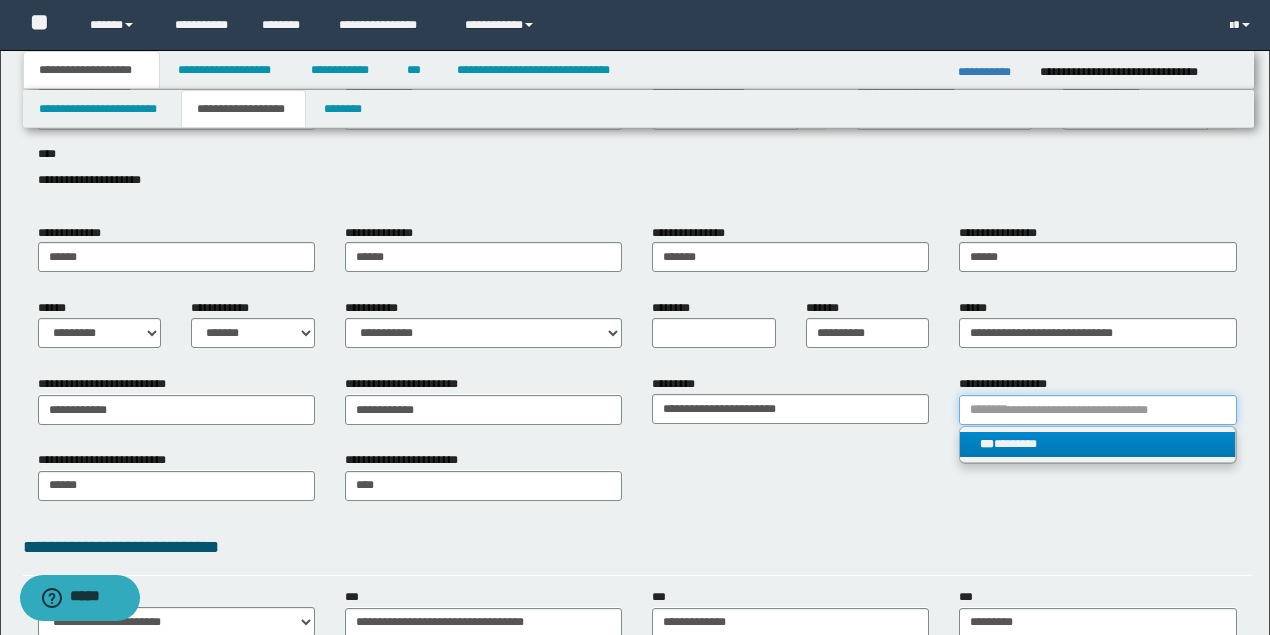 type 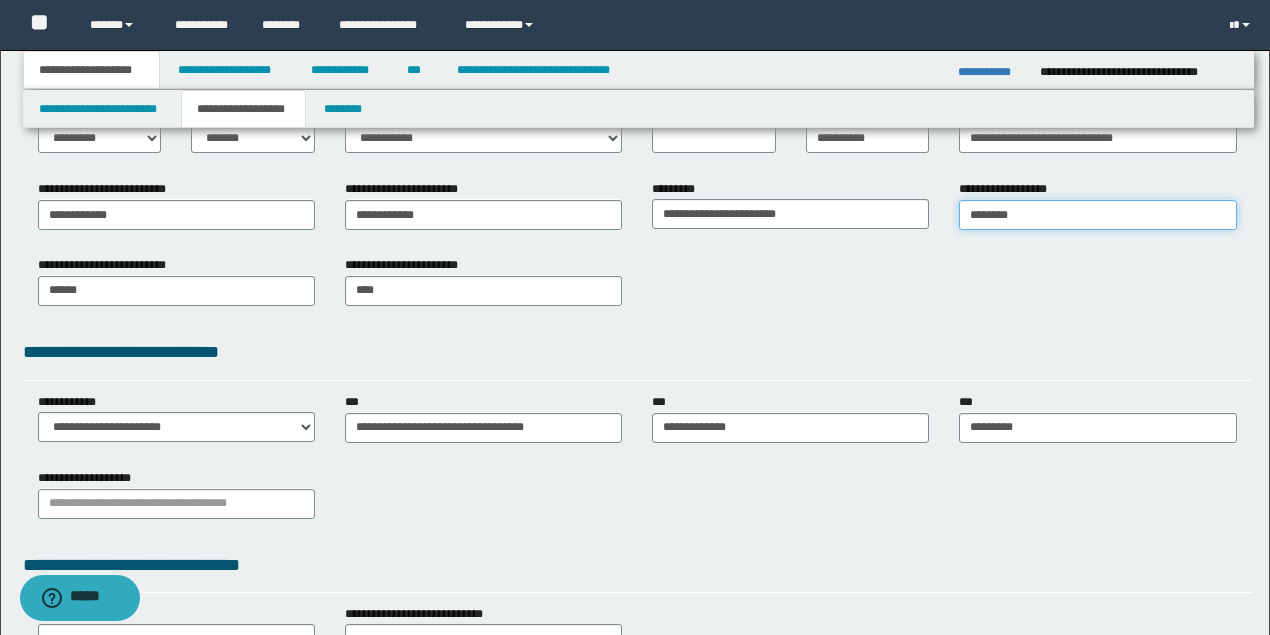scroll, scrollTop: 333, scrollLeft: 0, axis: vertical 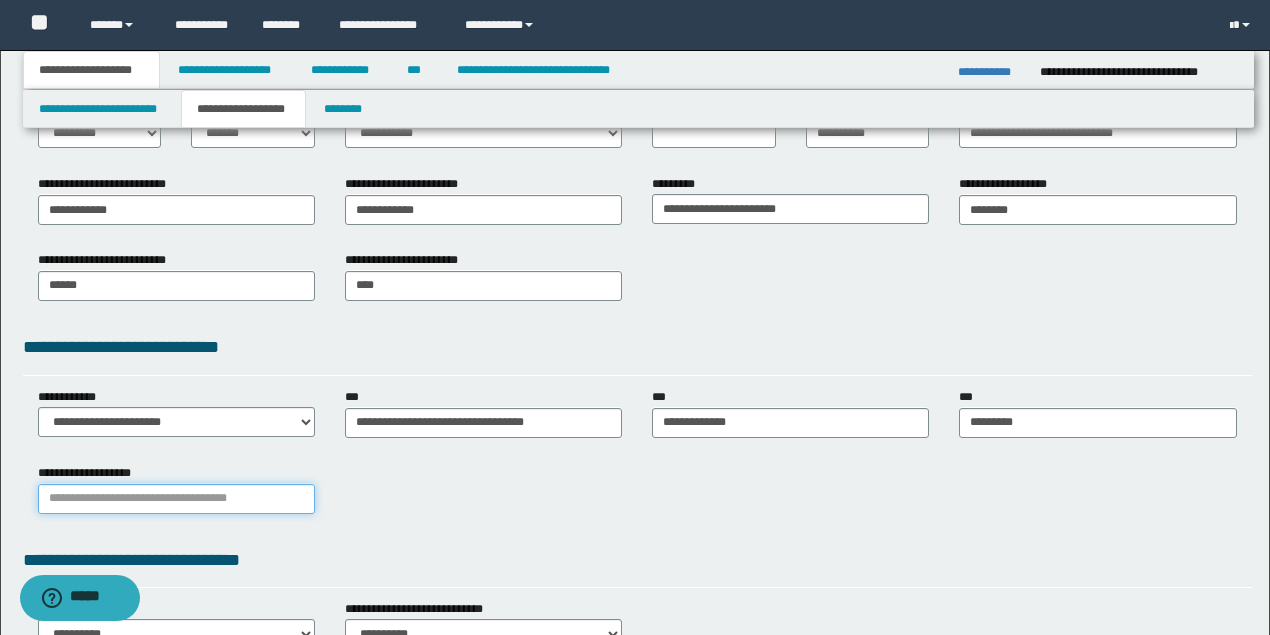 click on "**********" at bounding box center [176, 499] 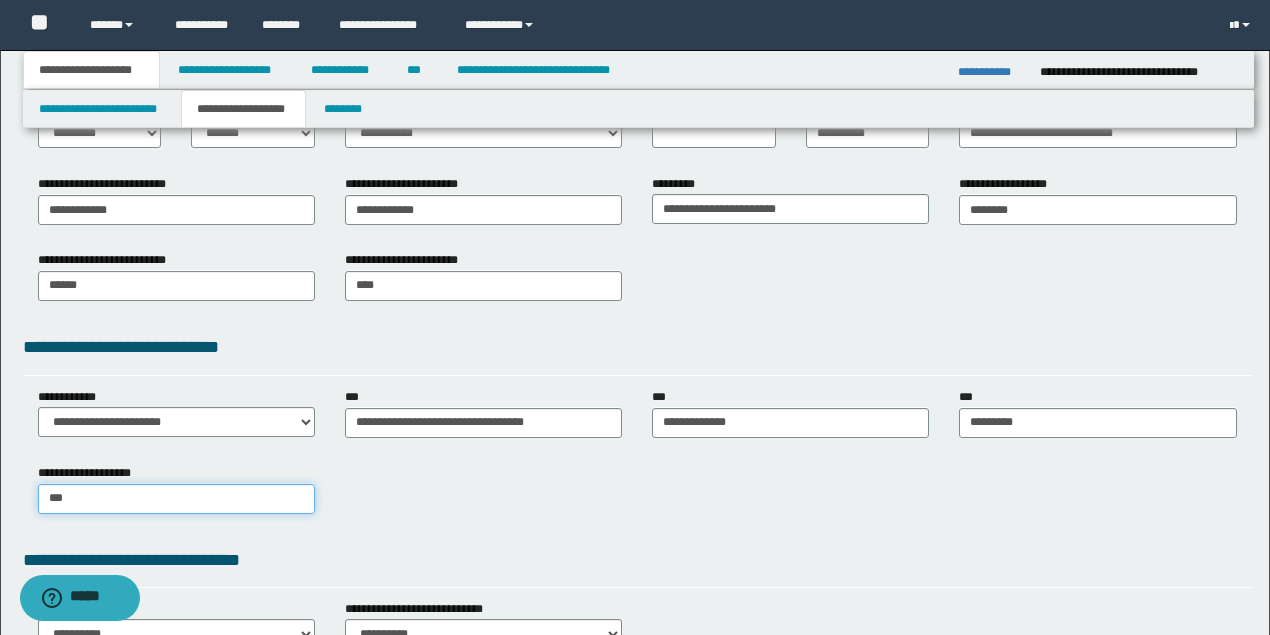 type on "****" 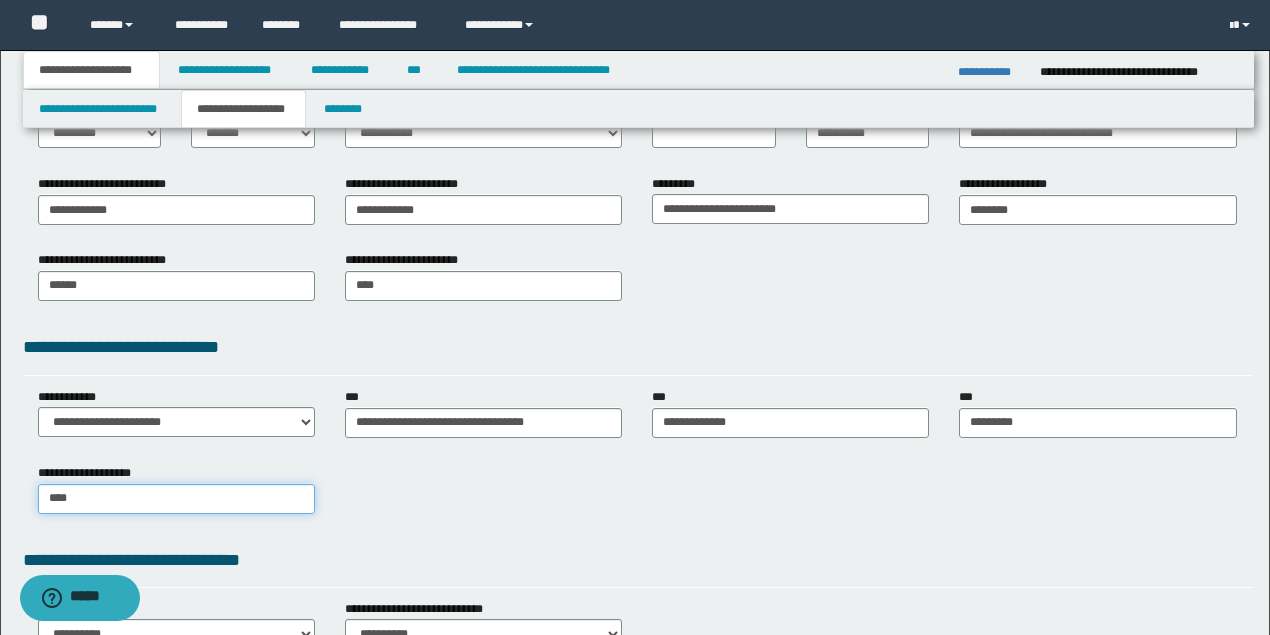 type on "****" 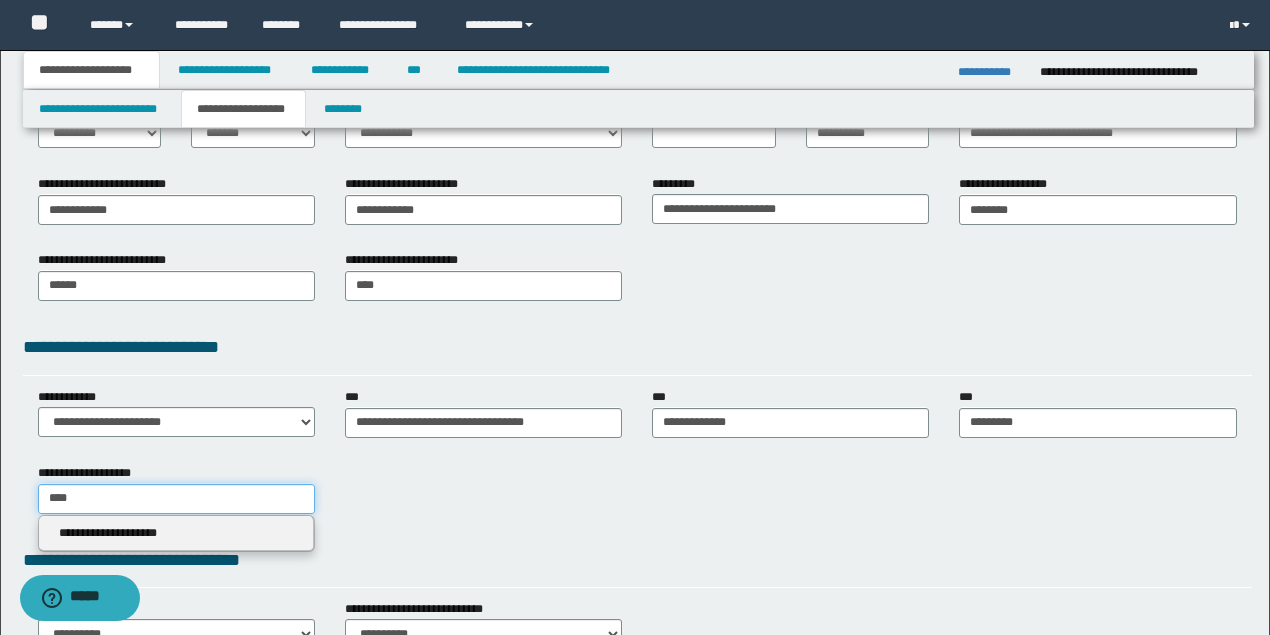 type on "****" 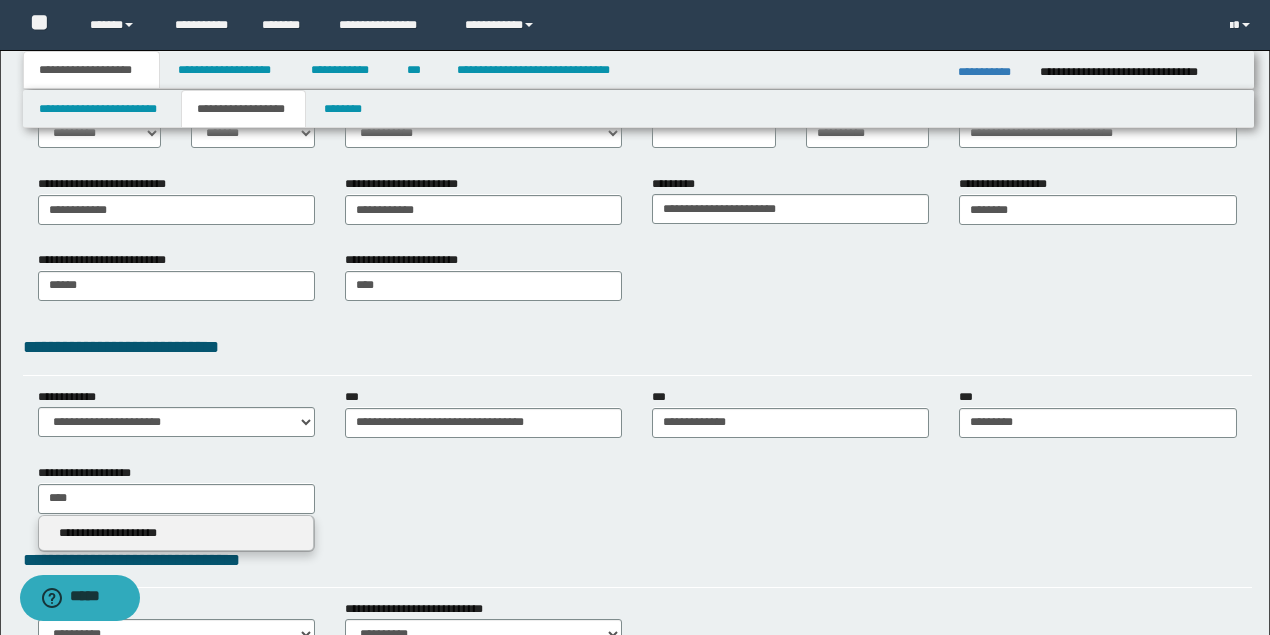 click on "**********" at bounding box center (176, 533) 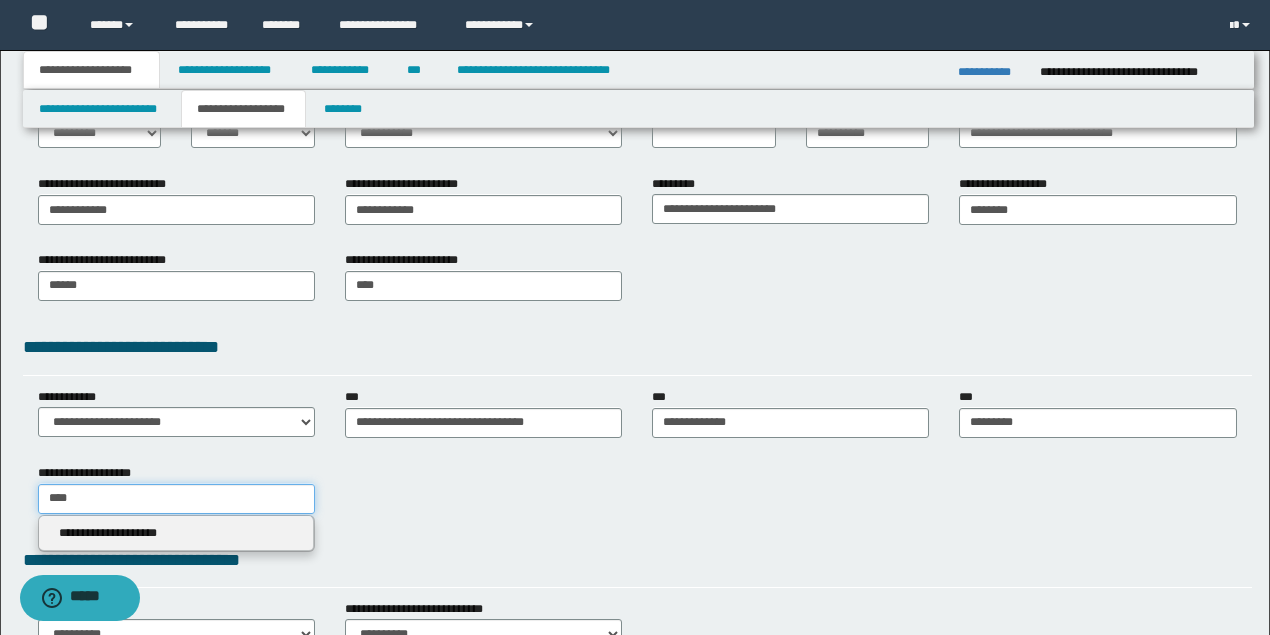 type 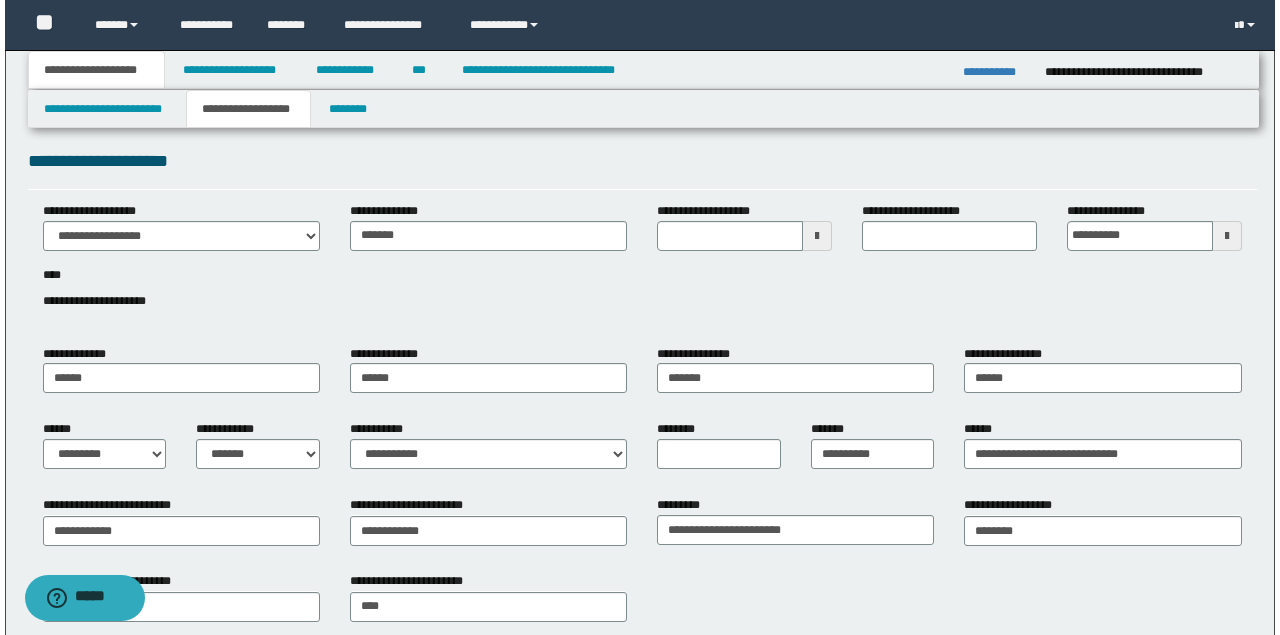 scroll, scrollTop: 0, scrollLeft: 0, axis: both 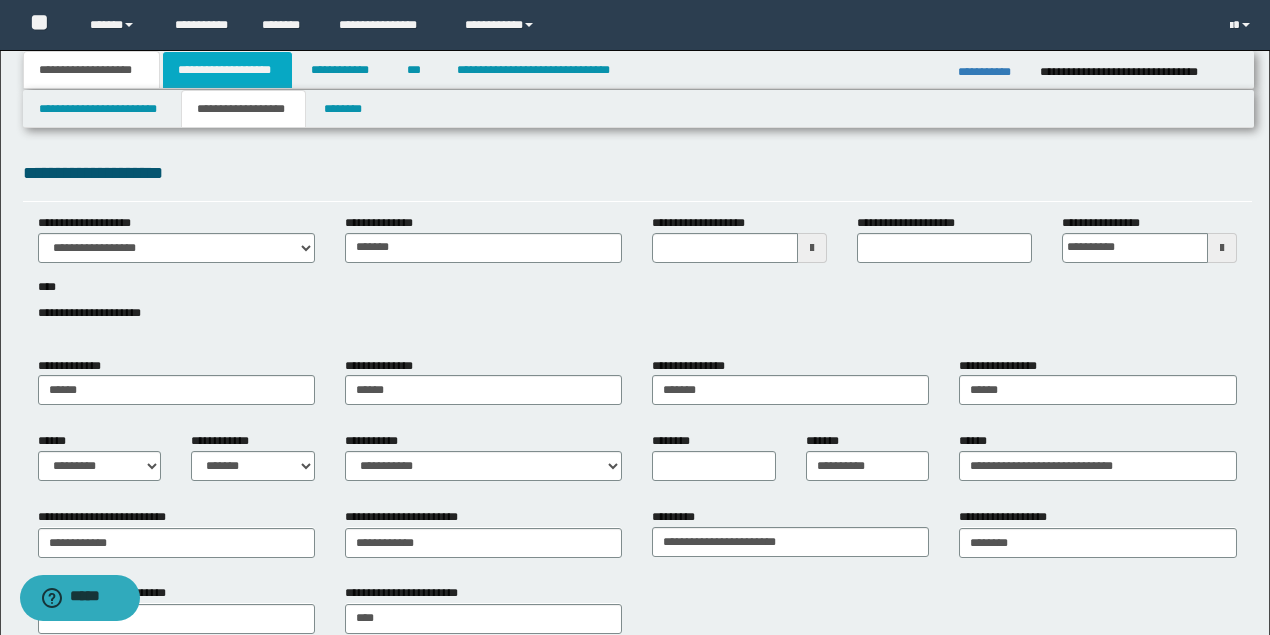 click on "**********" at bounding box center [227, 70] 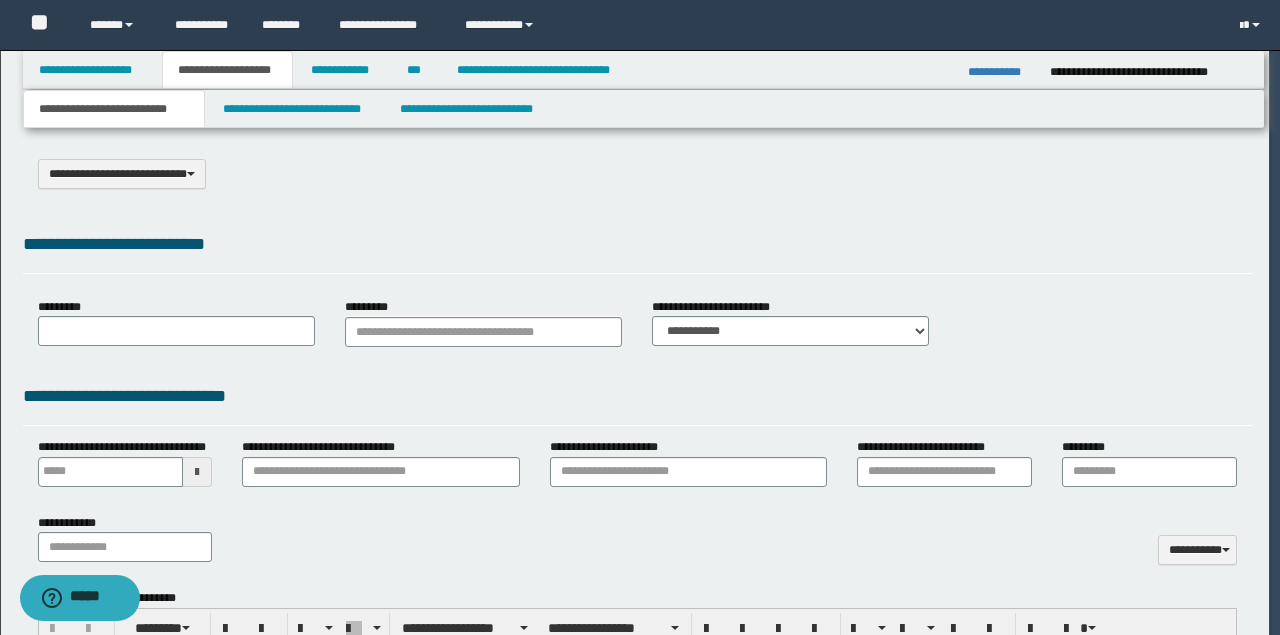 select on "*" 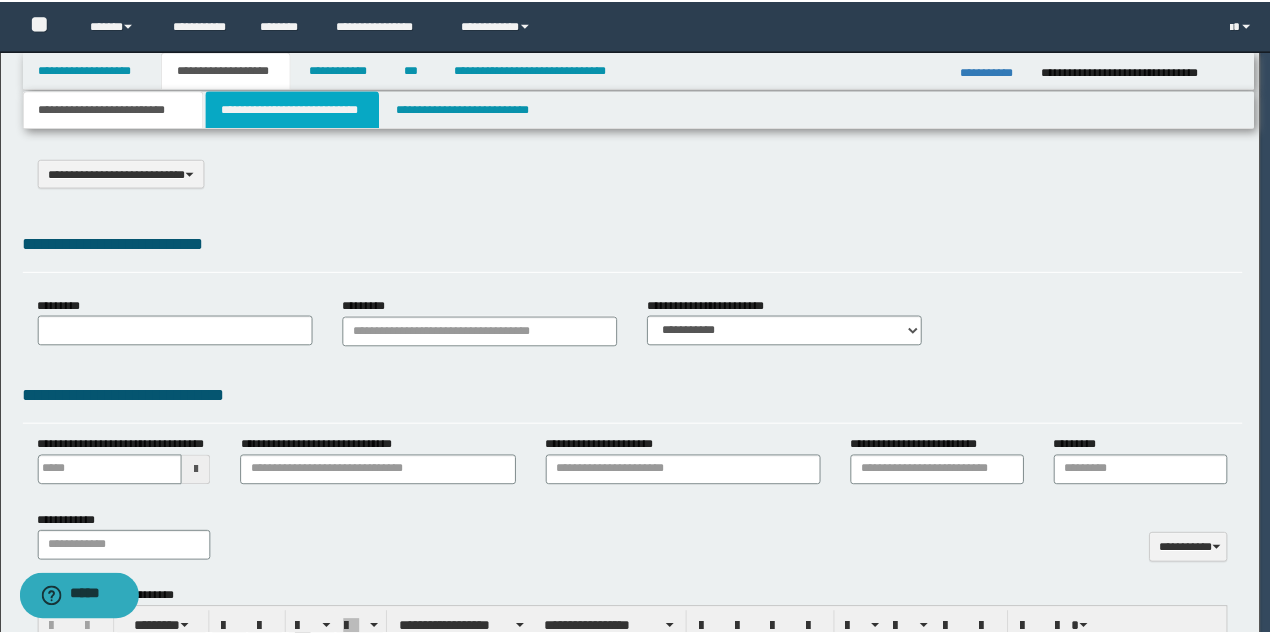 scroll, scrollTop: 0, scrollLeft: 0, axis: both 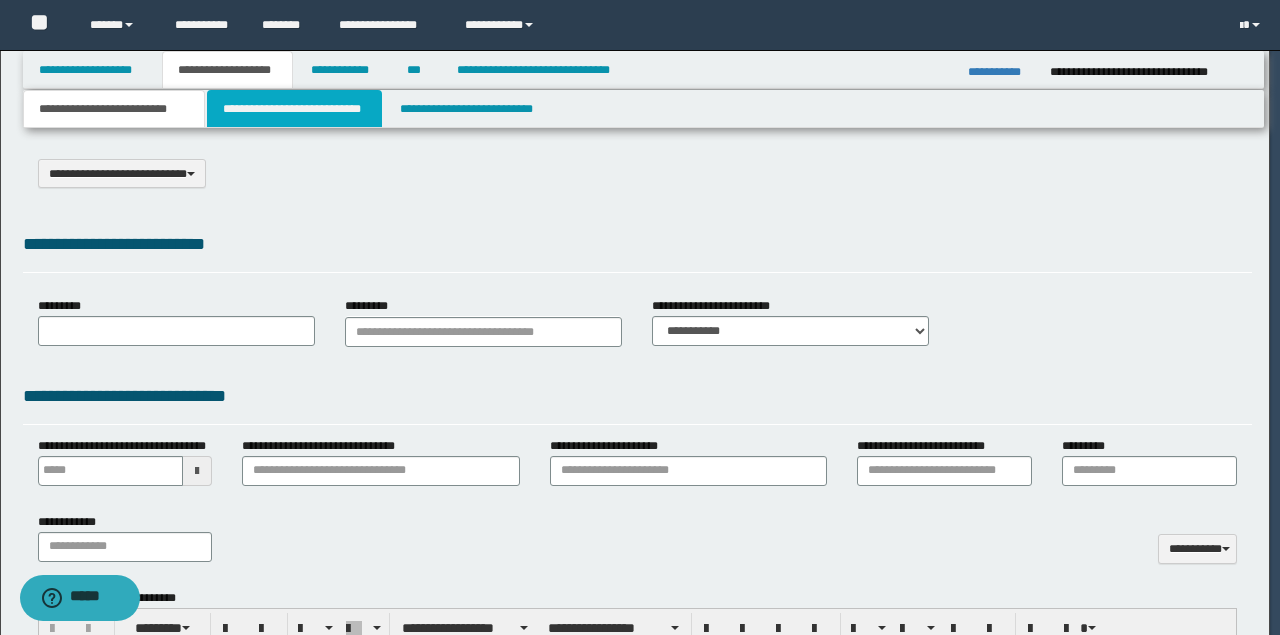click on "**********" at bounding box center [294, 109] 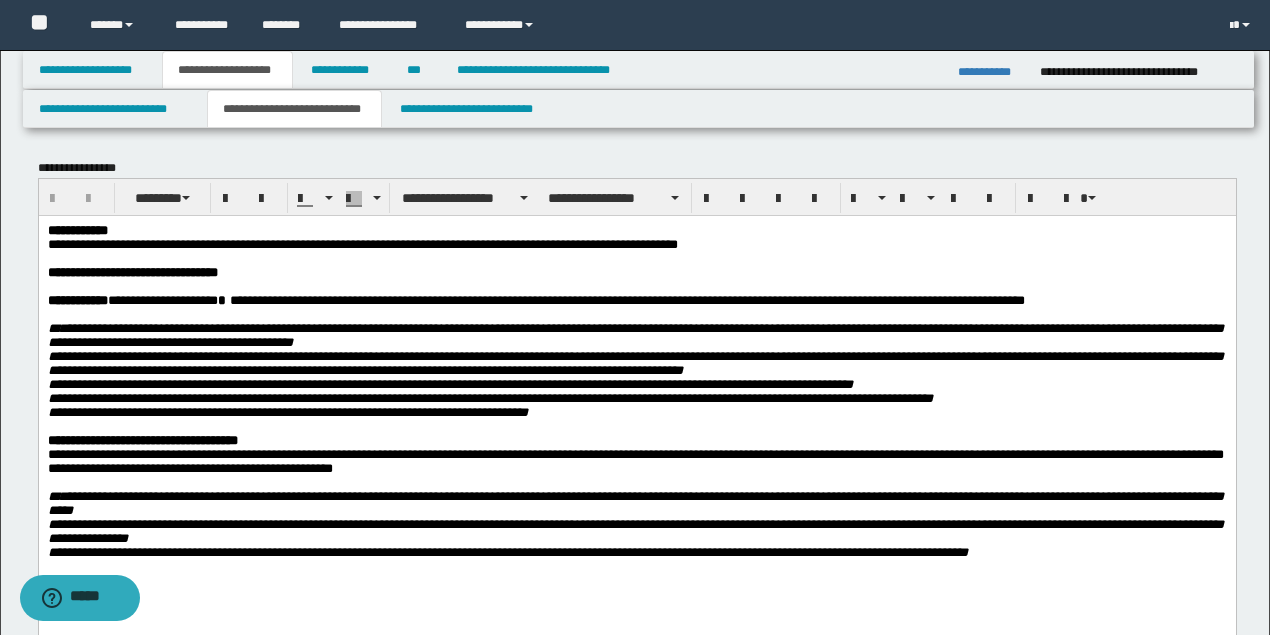 scroll, scrollTop: 0, scrollLeft: 0, axis: both 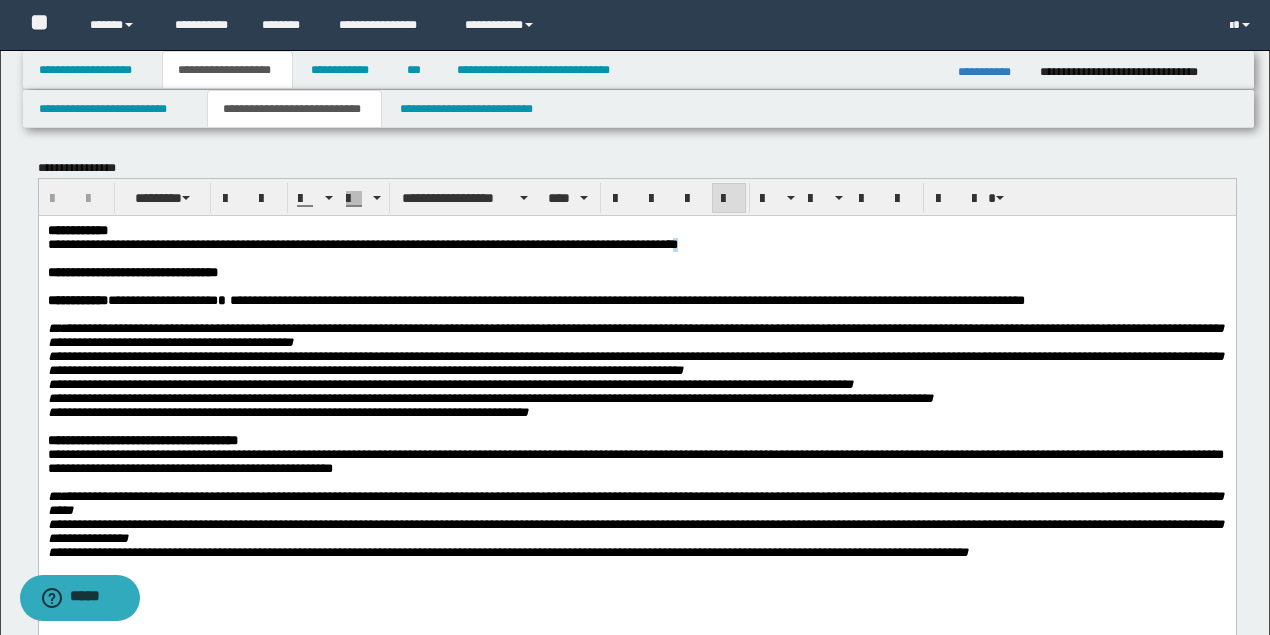 drag, startPoint x: 858, startPoint y: 244, endPoint x: 842, endPoint y: 244, distance: 16 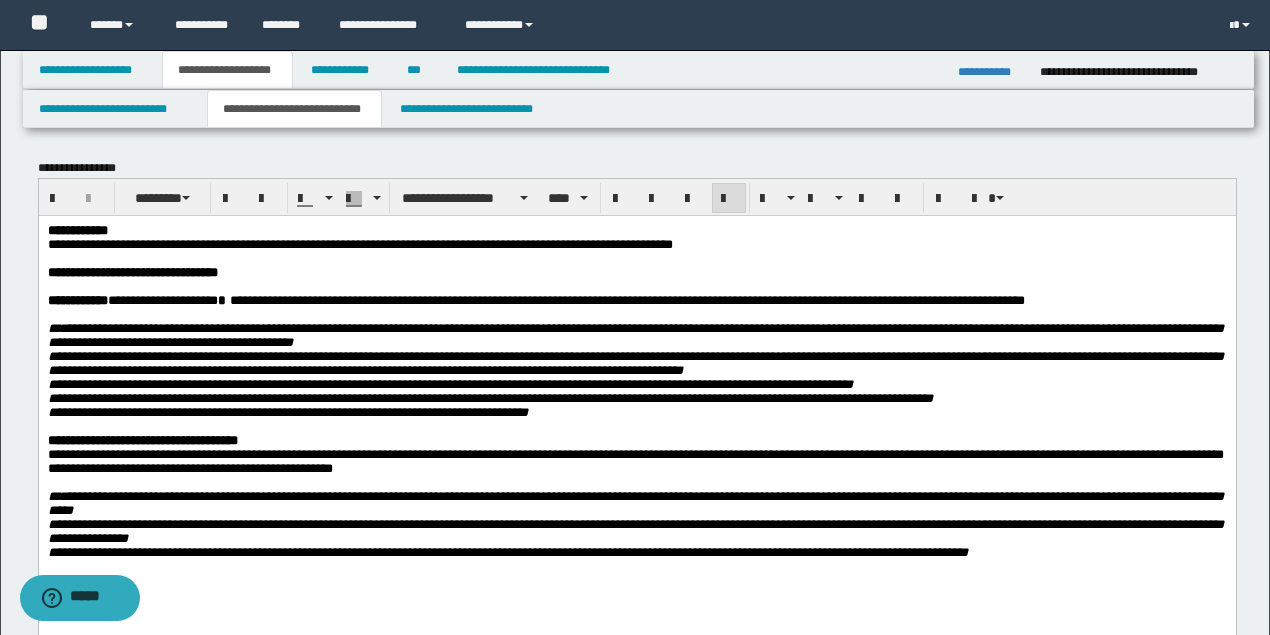 click on "**********" at bounding box center [359, 243] 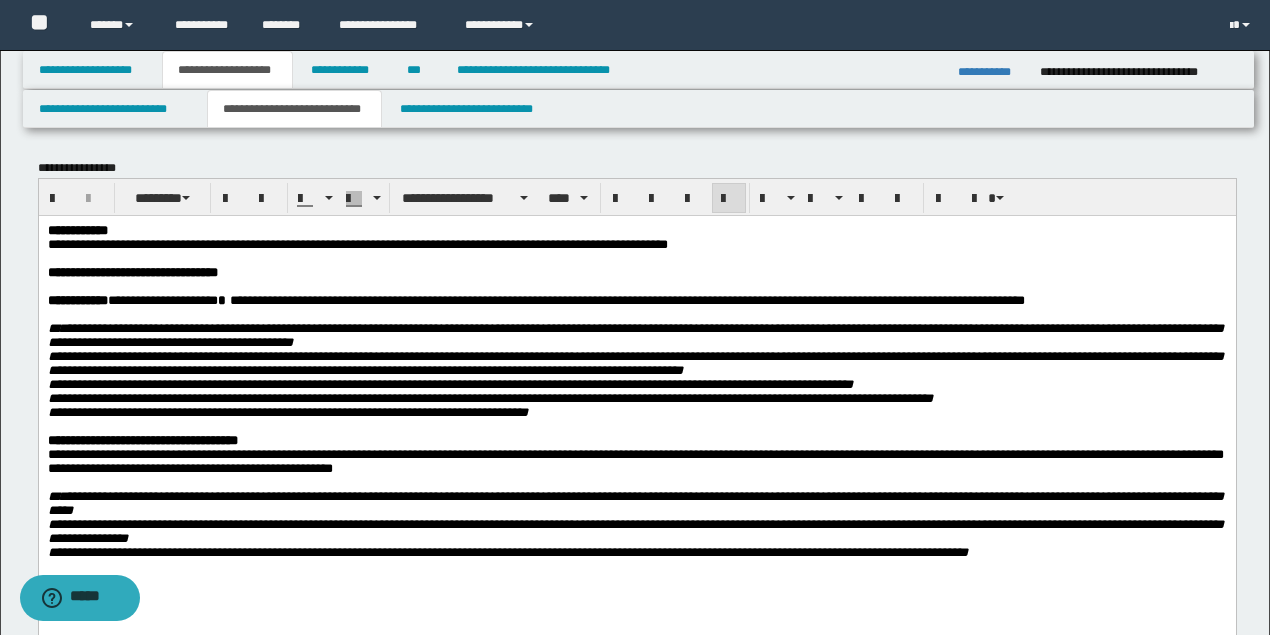 click on "**********" at bounding box center (635, 244) 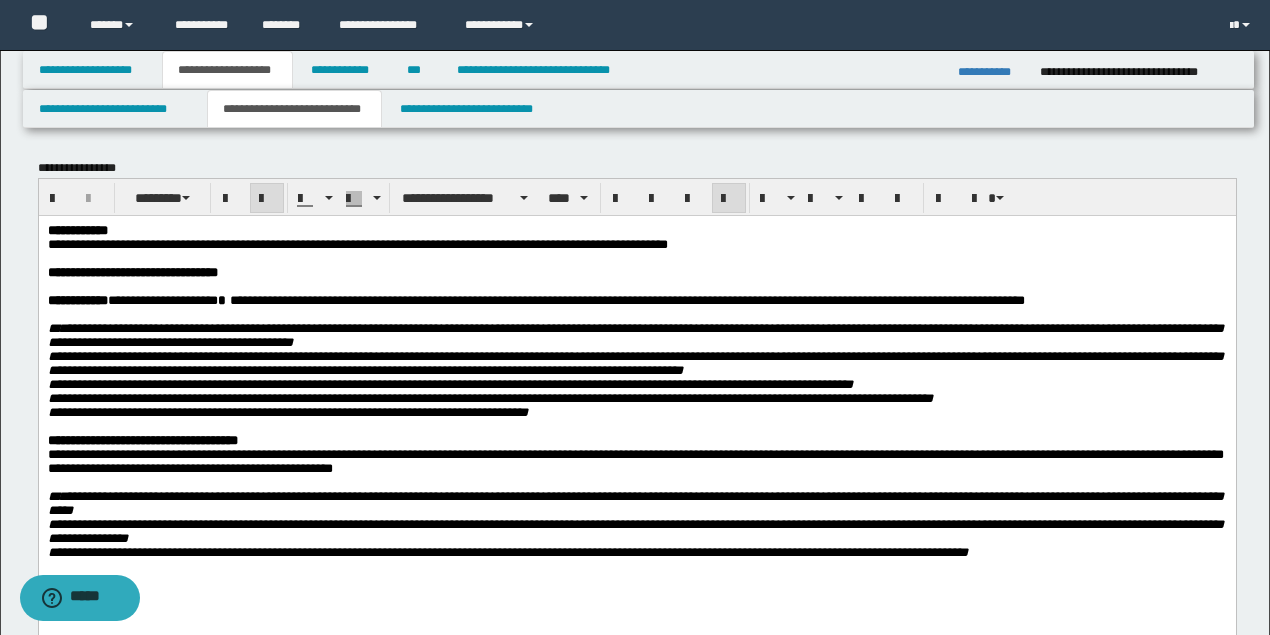 drag, startPoint x: 898, startPoint y: 294, endPoint x: 890, endPoint y: 280, distance: 16.124516 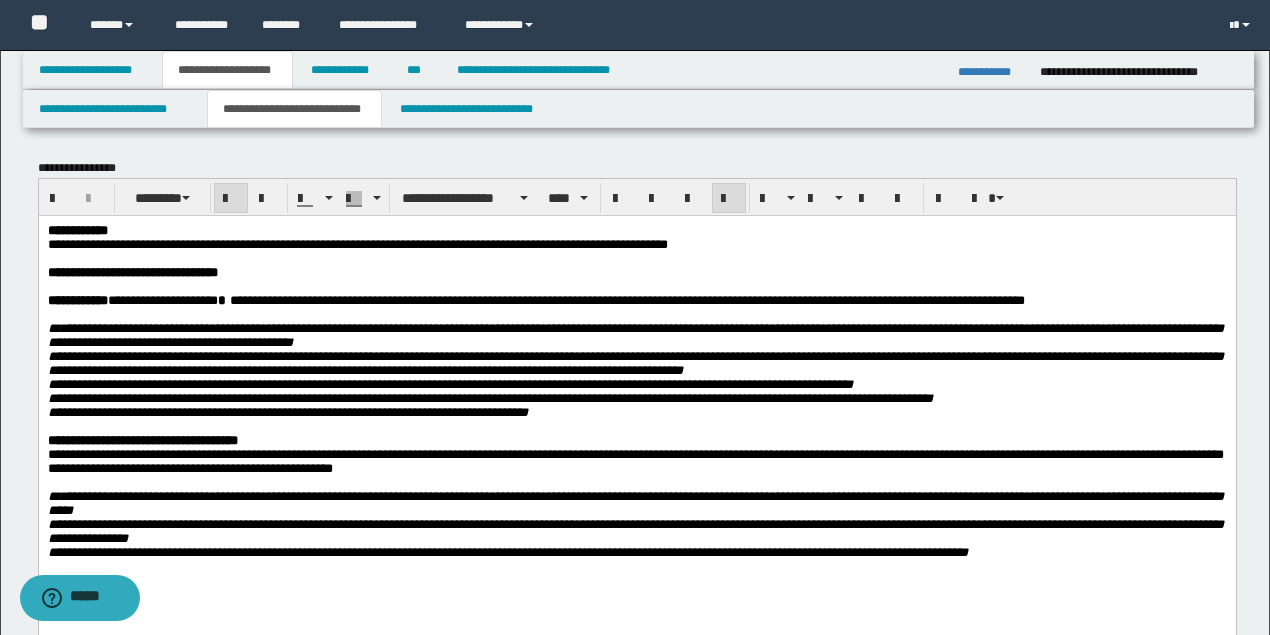 click on "**********" at bounding box center [635, 244] 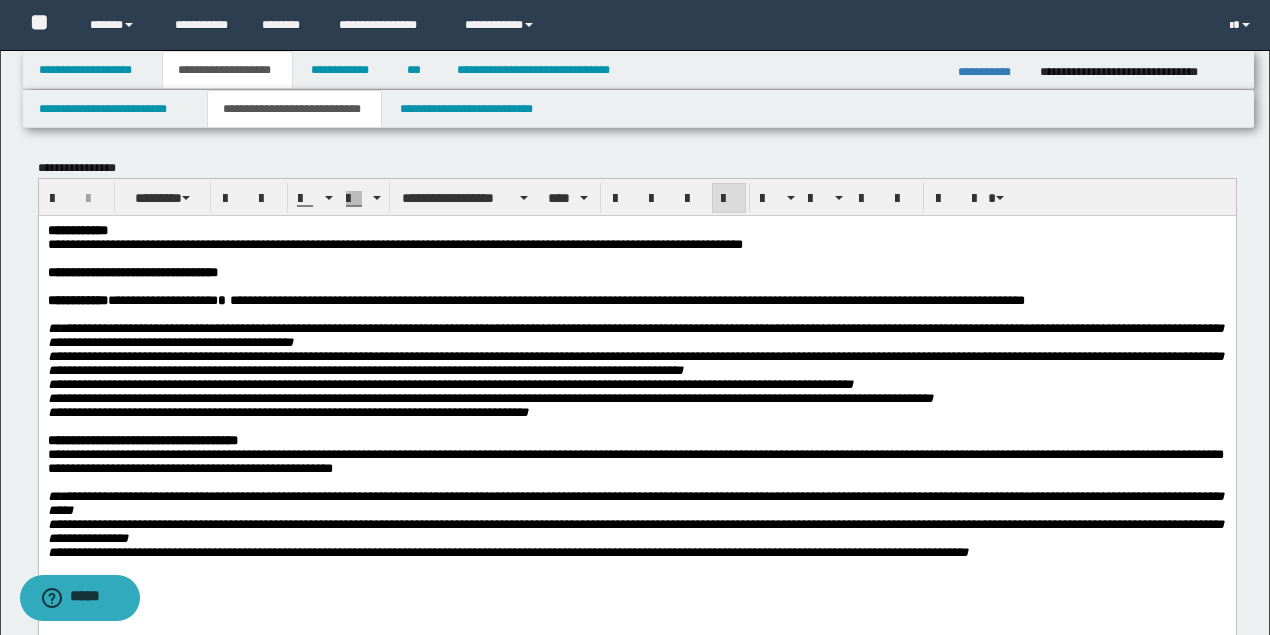 click on "**********" at bounding box center [394, 243] 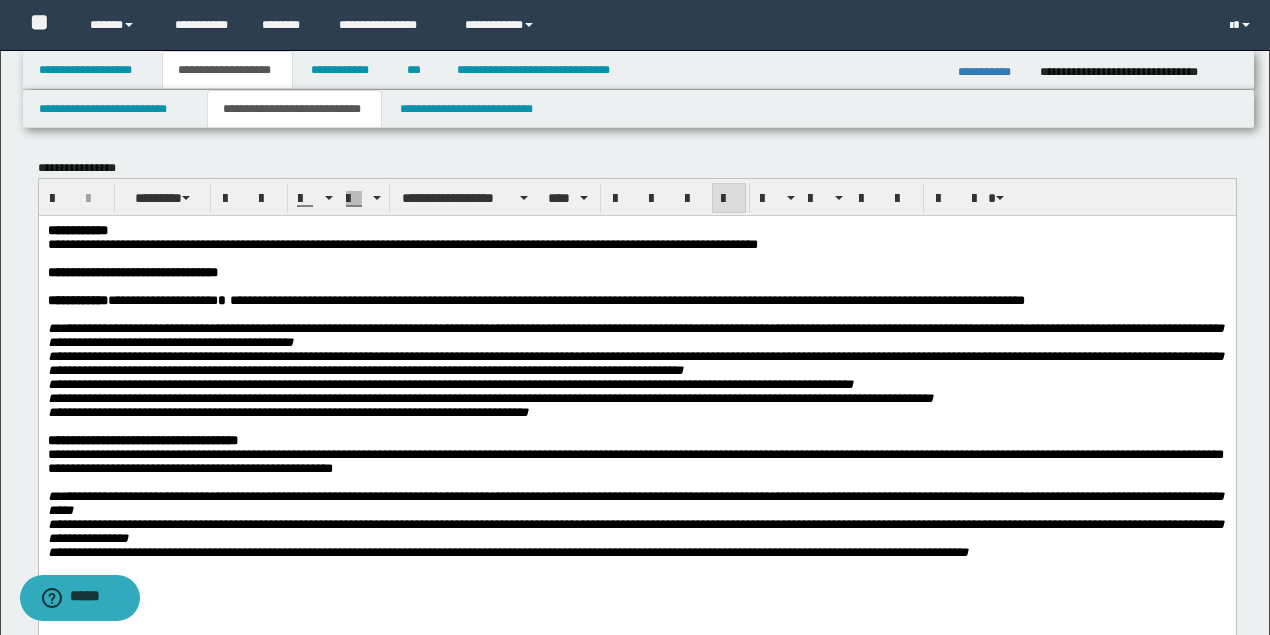 click on "**********" at bounding box center (635, 244) 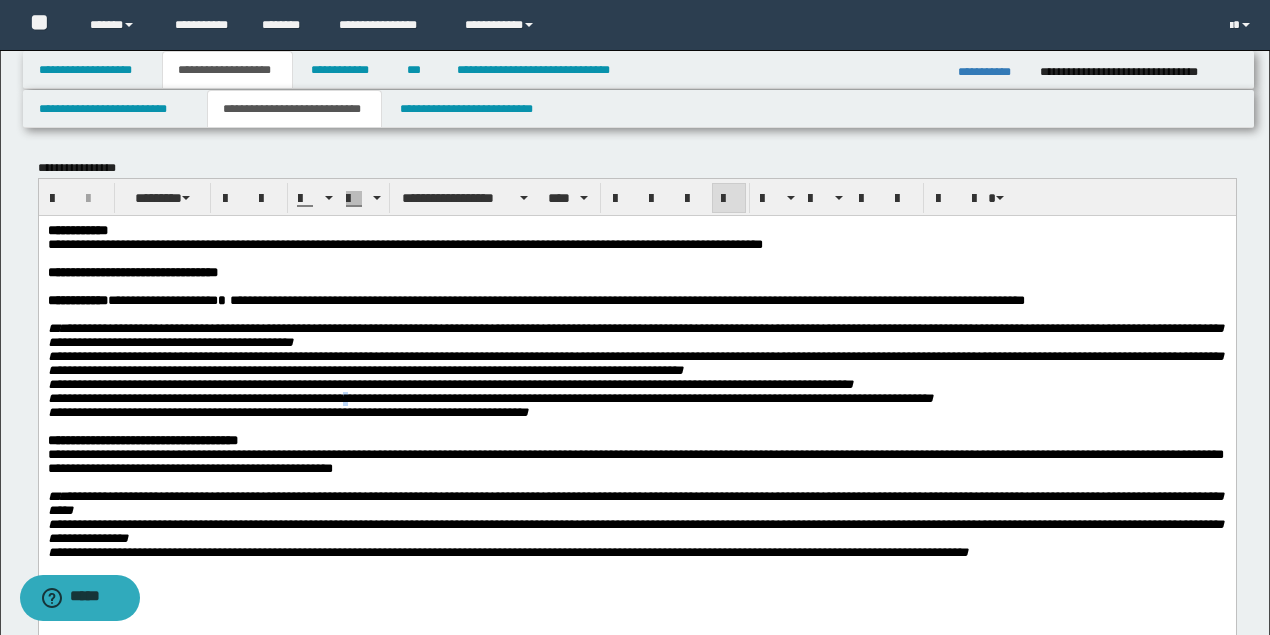 click on "**********" at bounding box center [489, 397] 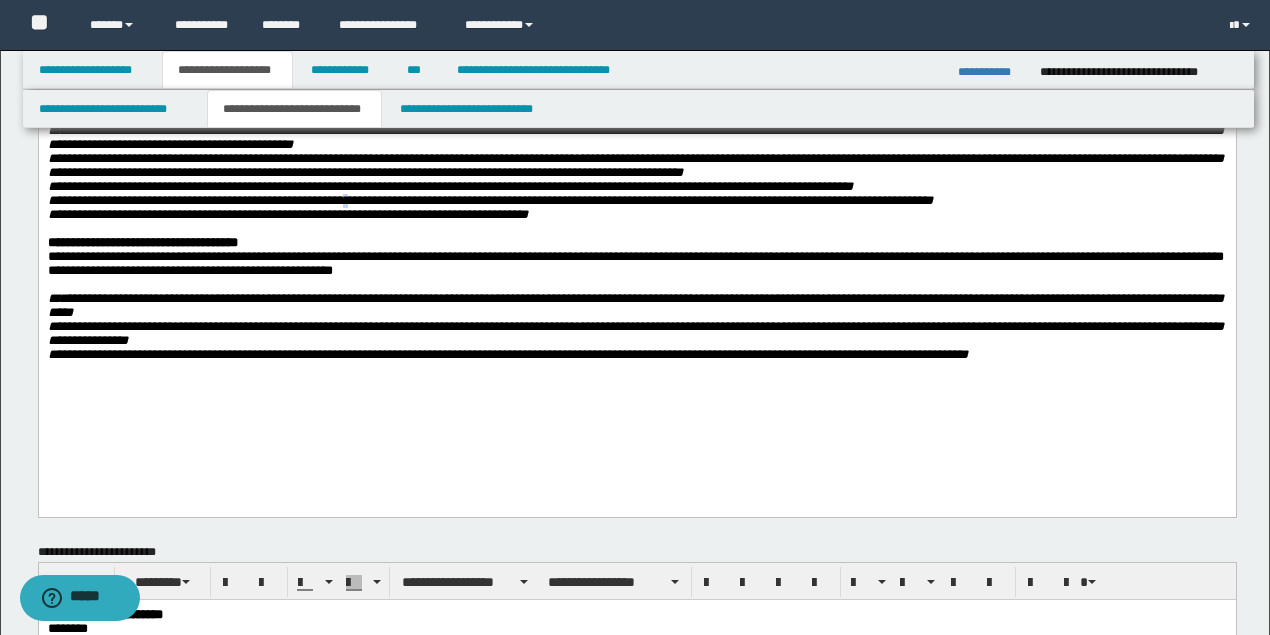 scroll, scrollTop: 200, scrollLeft: 0, axis: vertical 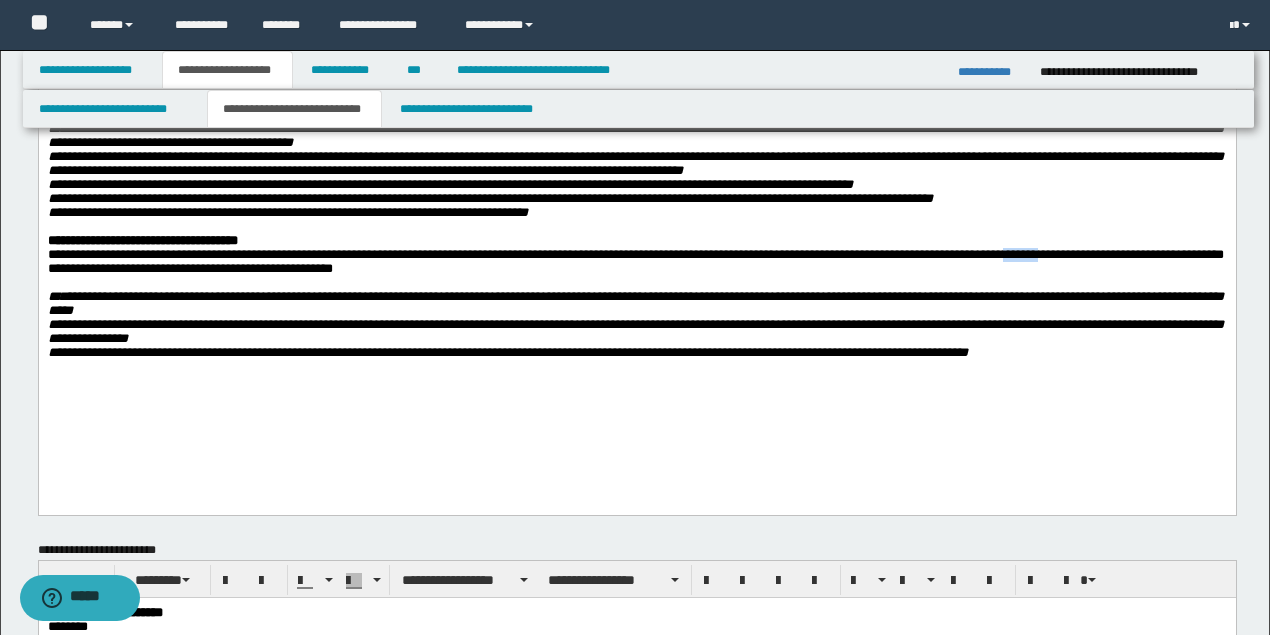 drag, startPoint x: 1110, startPoint y: 269, endPoint x: 1146, endPoint y: 278, distance: 37.107952 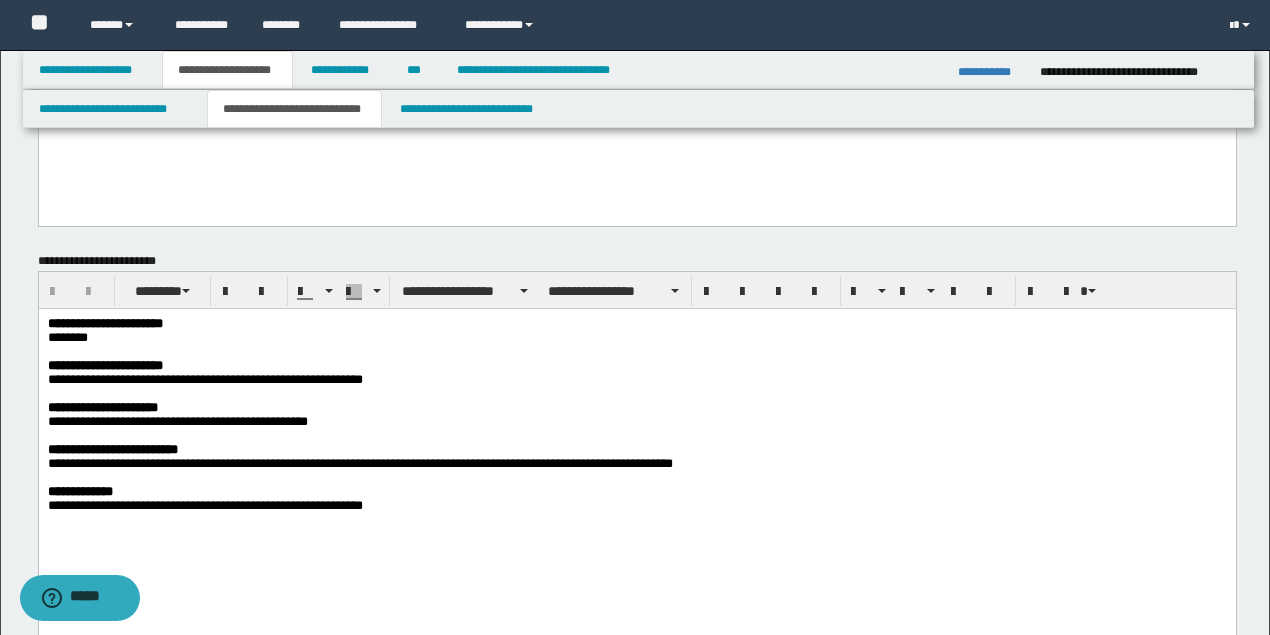 scroll, scrollTop: 600, scrollLeft: 0, axis: vertical 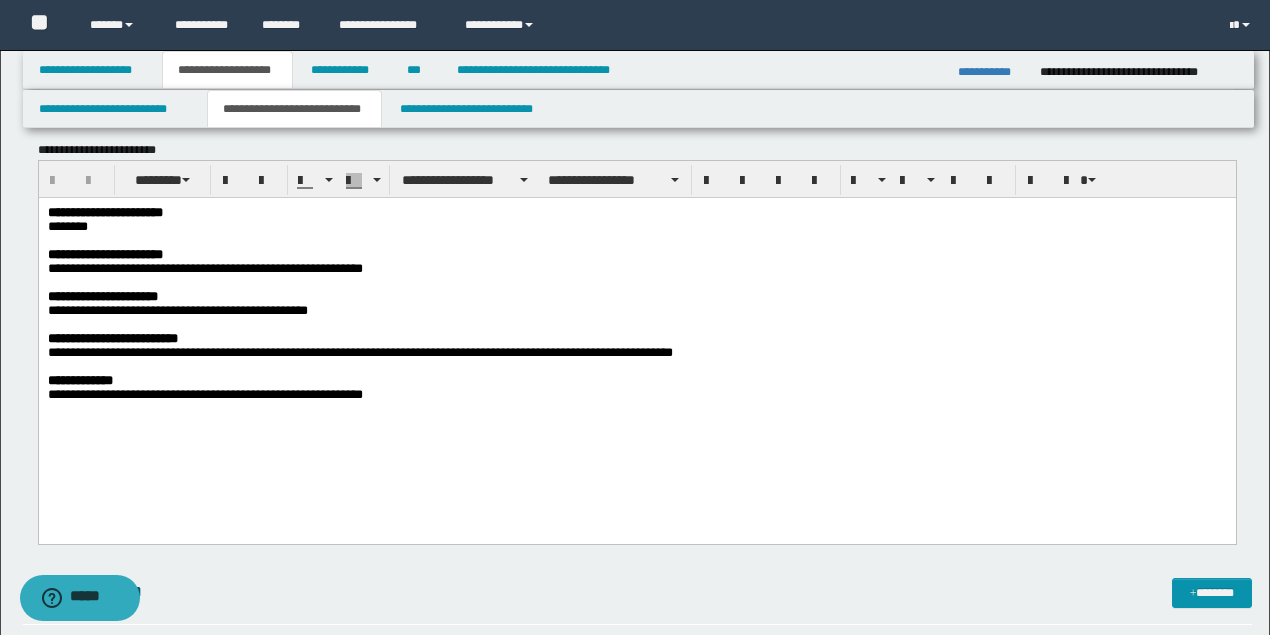 click on "**********" at bounding box center (359, 352) 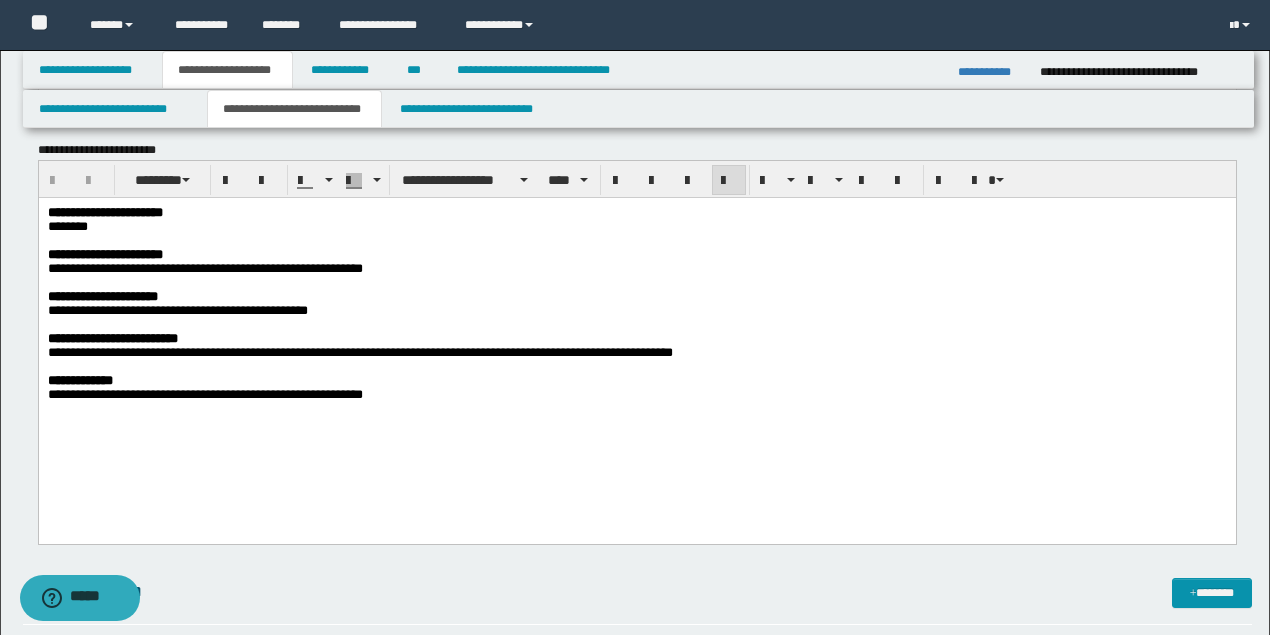 click on "**********" at bounding box center [635, 395] 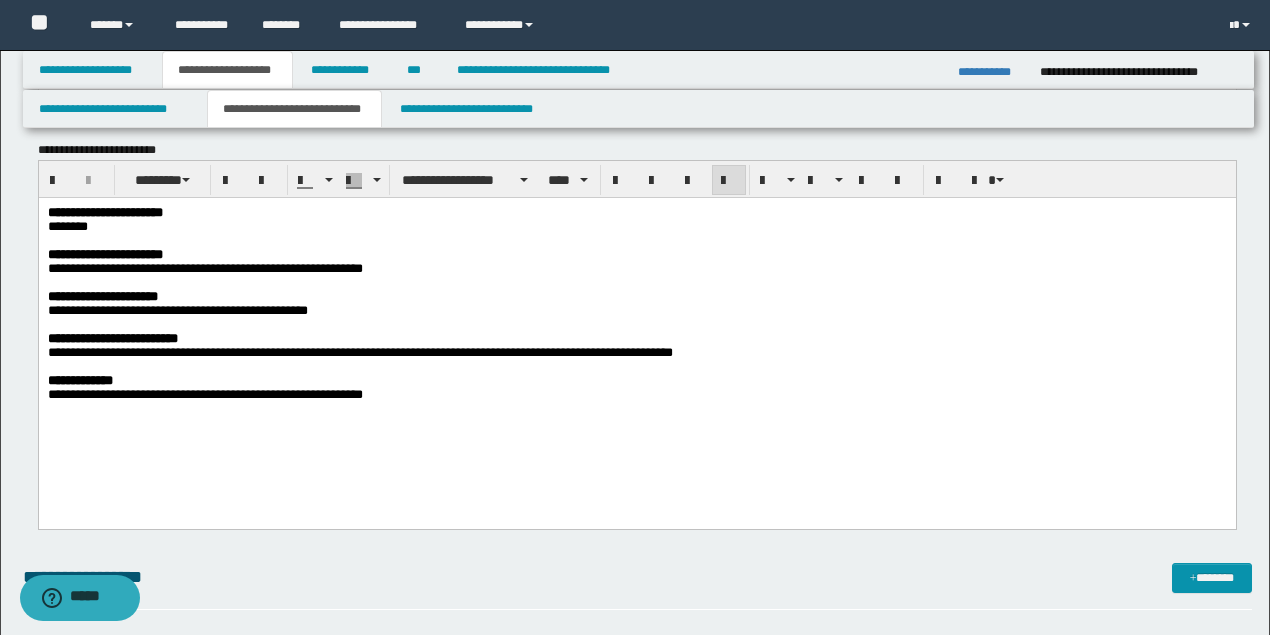 click on "**********" at bounding box center [204, 268] 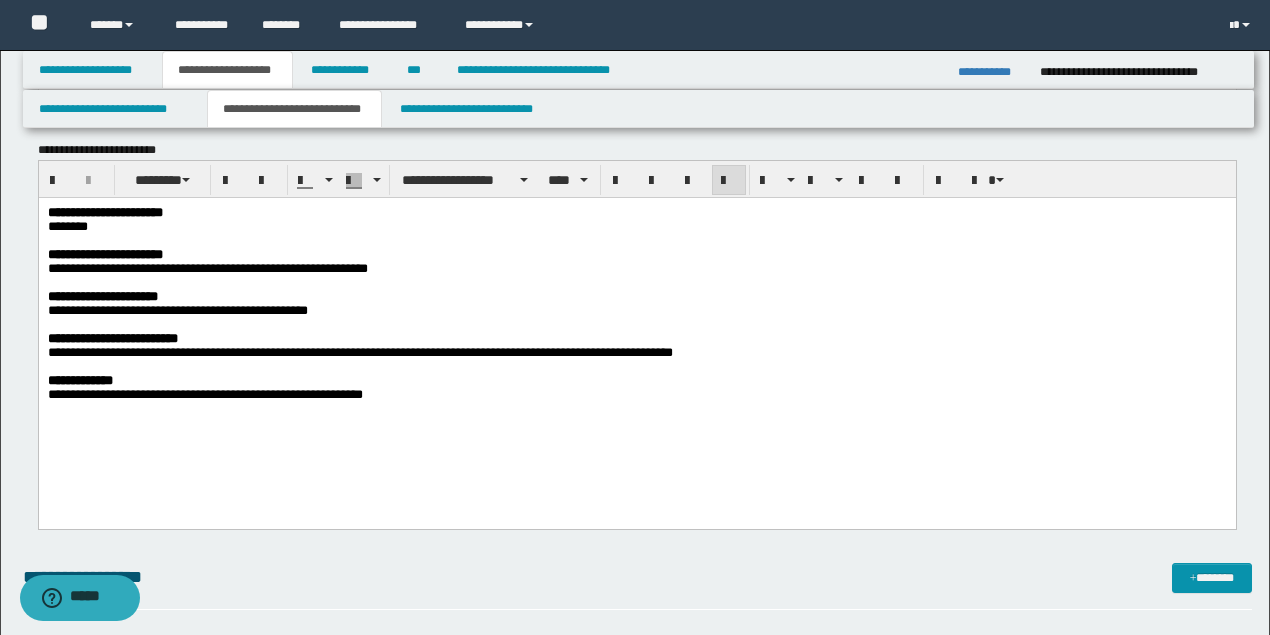 click on "**********" at bounding box center [207, 268] 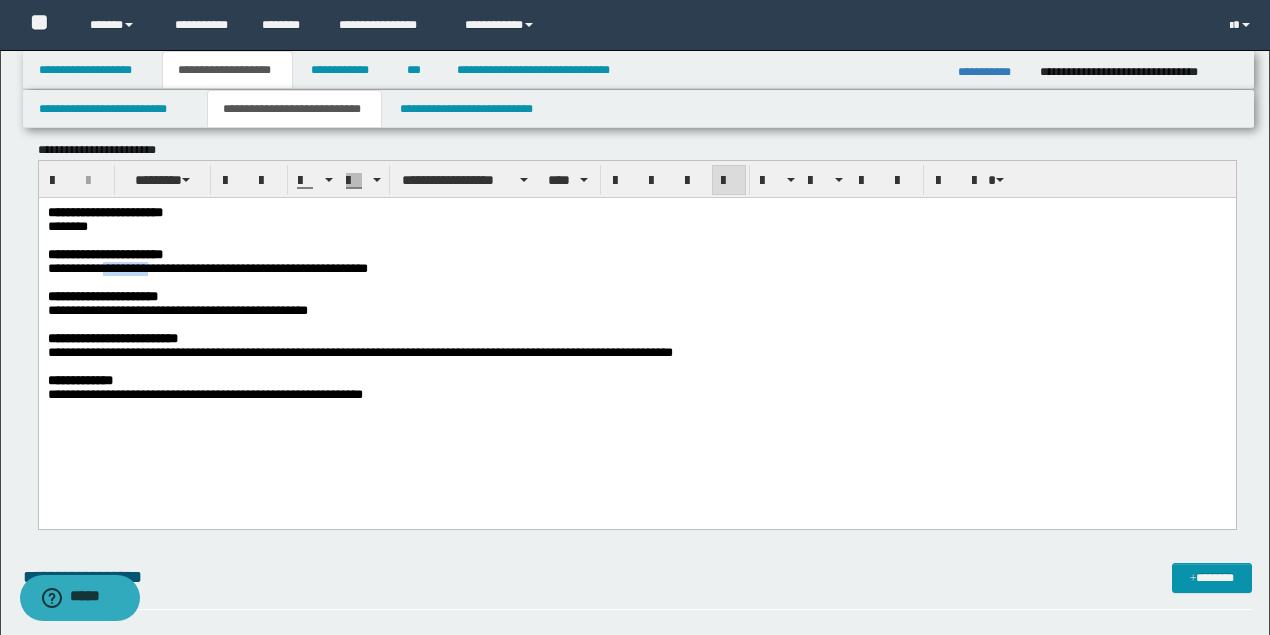drag, startPoint x: 118, startPoint y: 275, endPoint x: 168, endPoint y: 277, distance: 50.039986 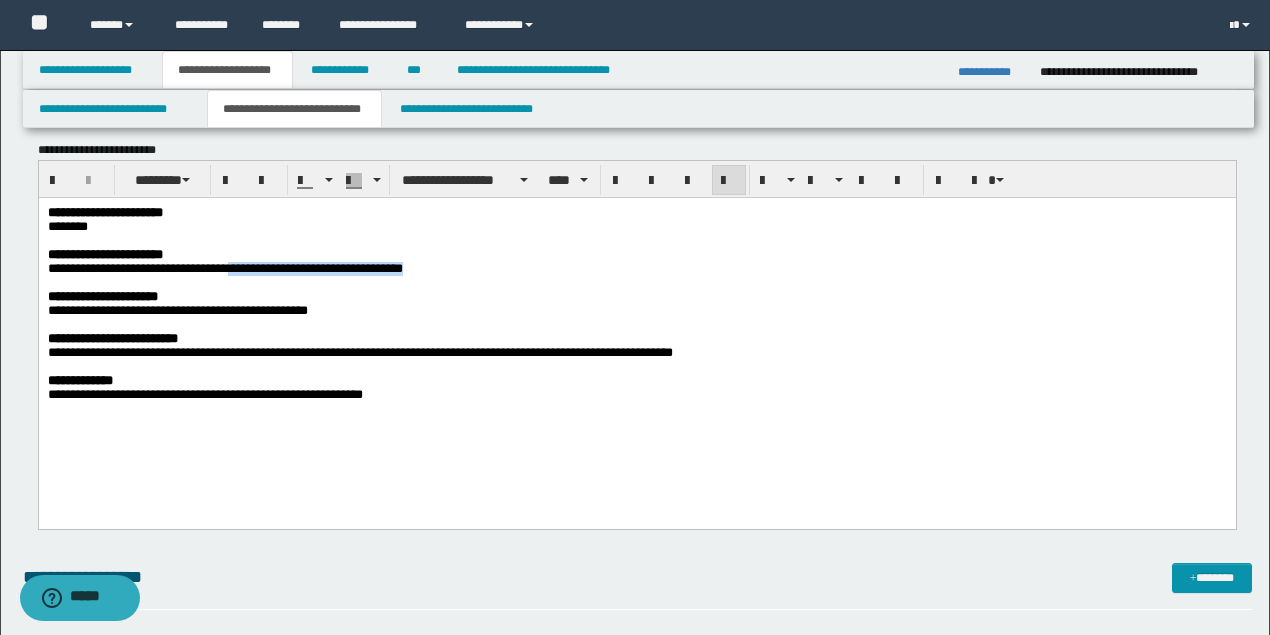 drag, startPoint x: 267, startPoint y: 273, endPoint x: 480, endPoint y: 276, distance: 213.02112 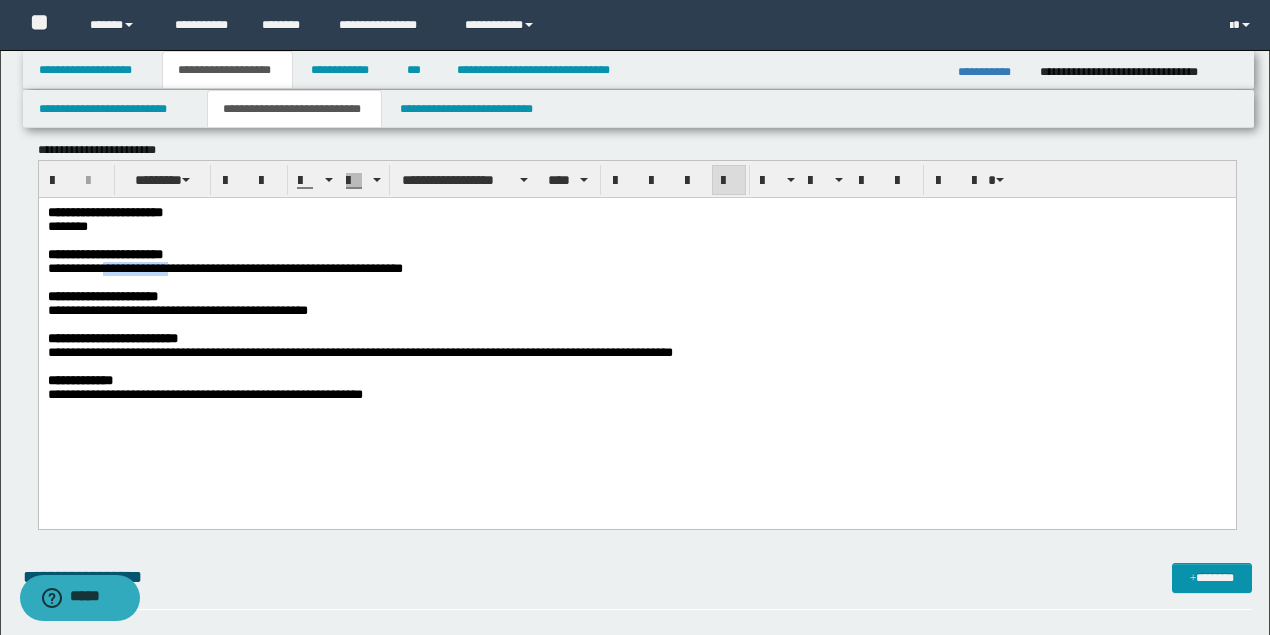 drag, startPoint x: 191, startPoint y: 272, endPoint x: 120, endPoint y: 272, distance: 71 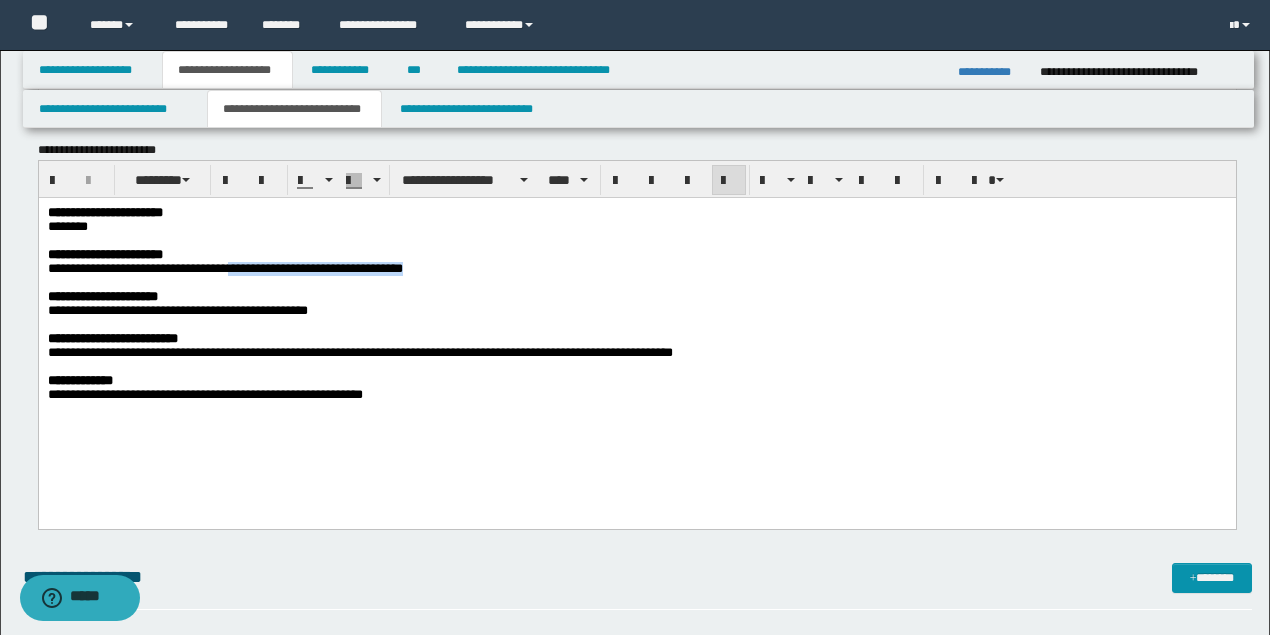 drag, startPoint x: 512, startPoint y: 269, endPoint x: 270, endPoint y: 274, distance: 242.05165 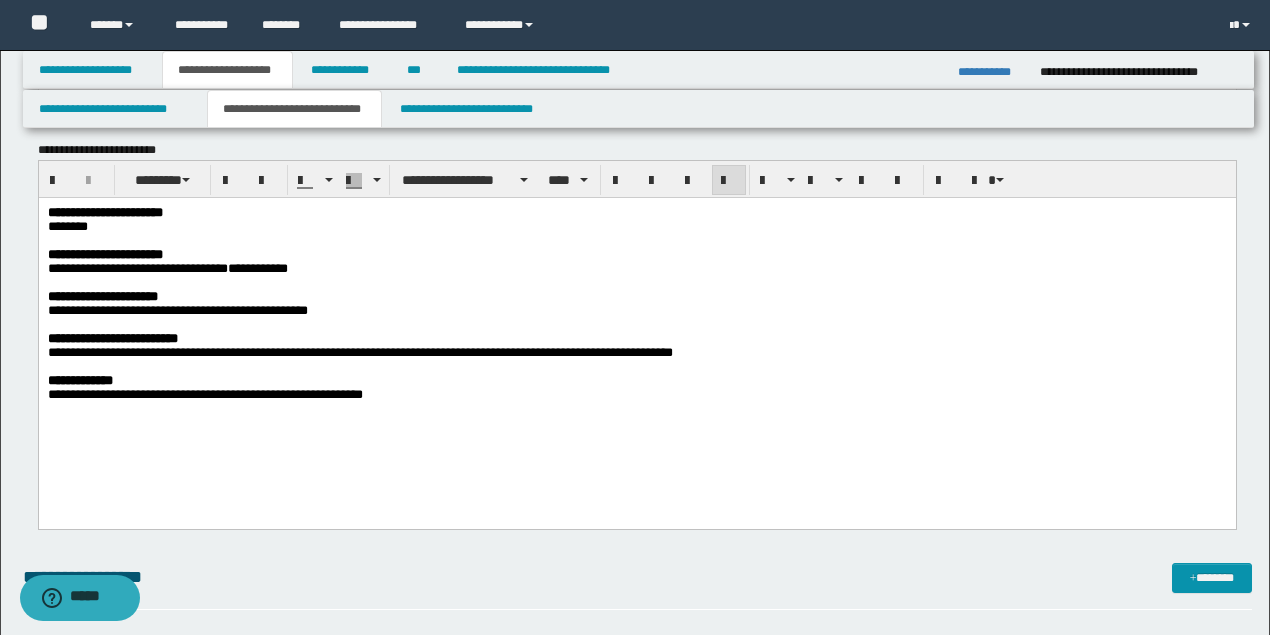 click on "**********" at bounding box center (257, 268) 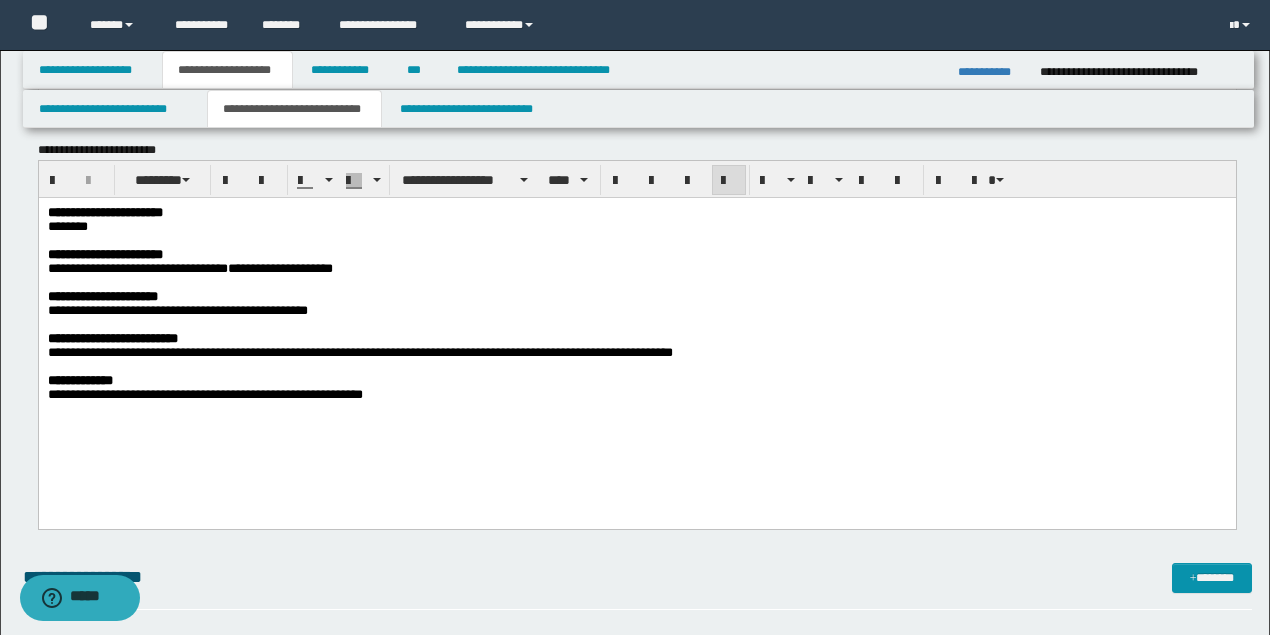 click at bounding box center (635, 283) 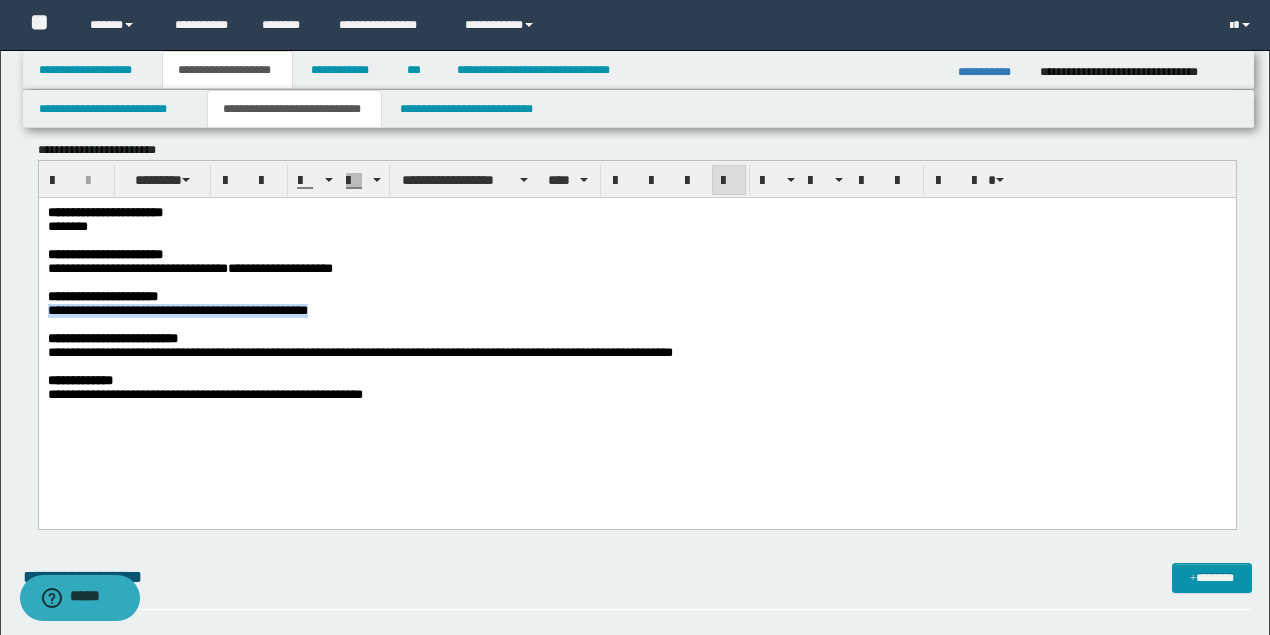 drag, startPoint x: 298, startPoint y: 321, endPoint x: 11, endPoint y: 320, distance: 287.00174 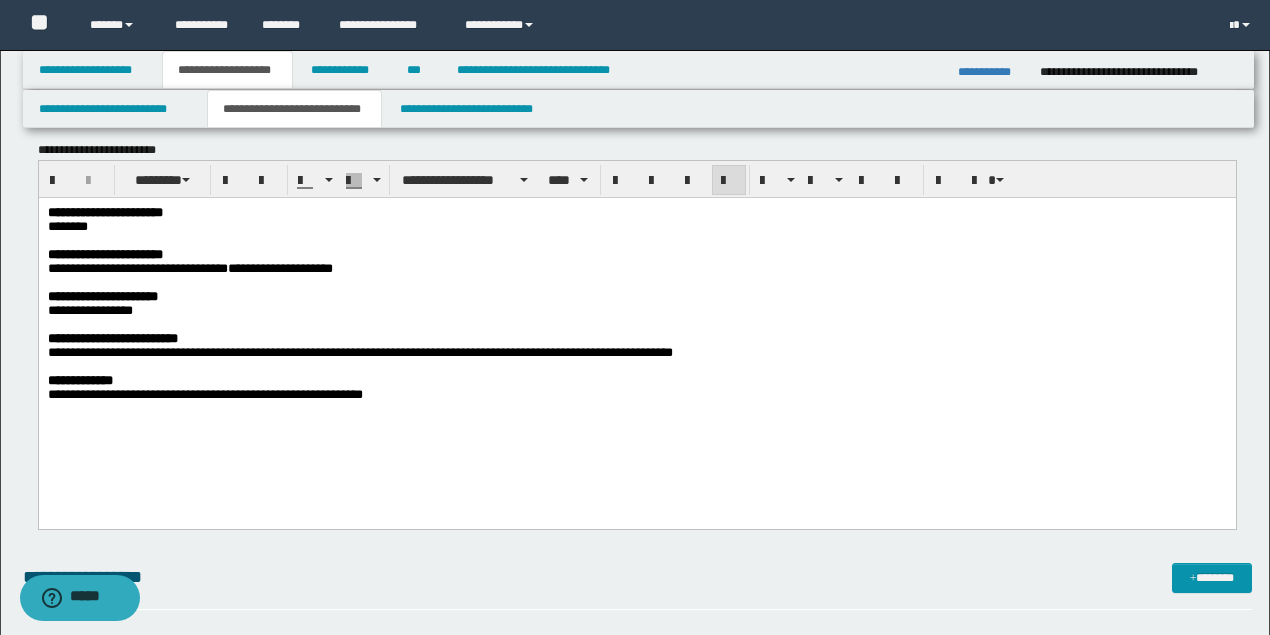 click on "**********" at bounding box center (89, 310) 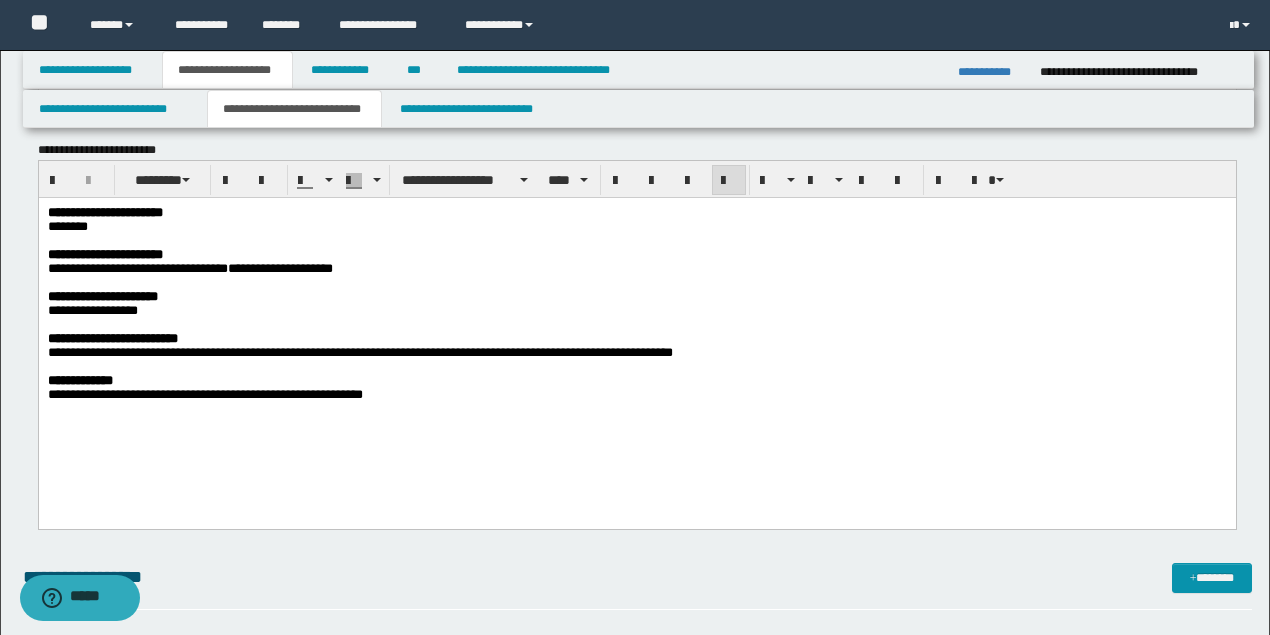 click on "**********" at bounding box center [92, 310] 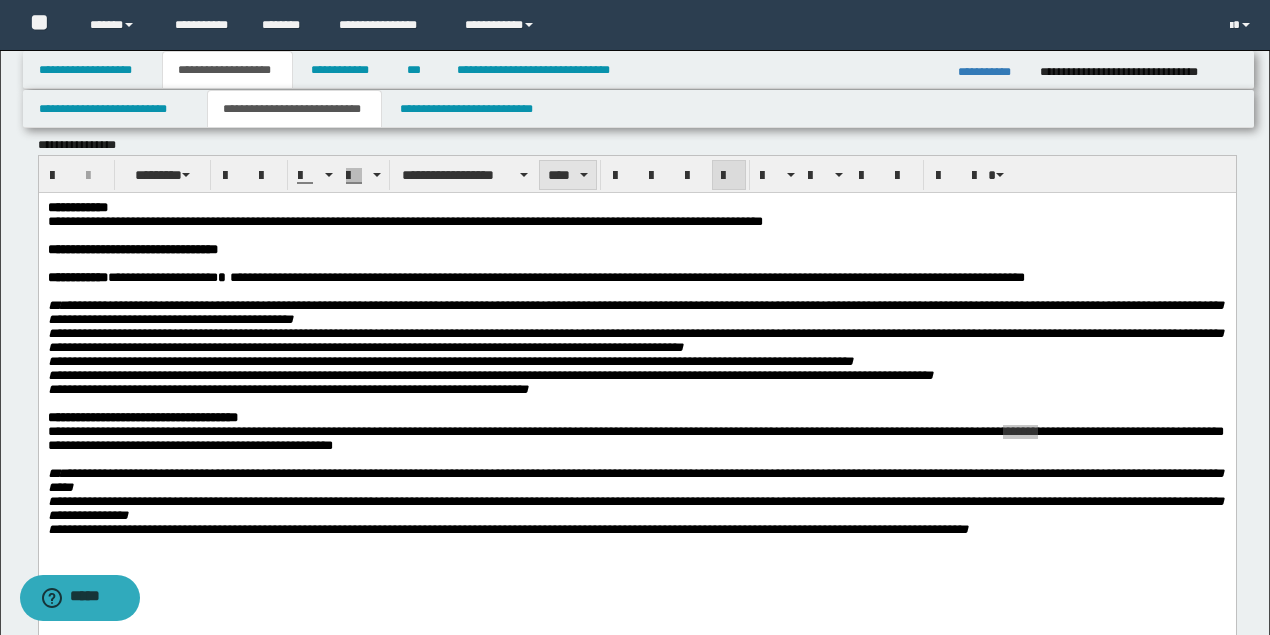 scroll, scrollTop: 0, scrollLeft: 0, axis: both 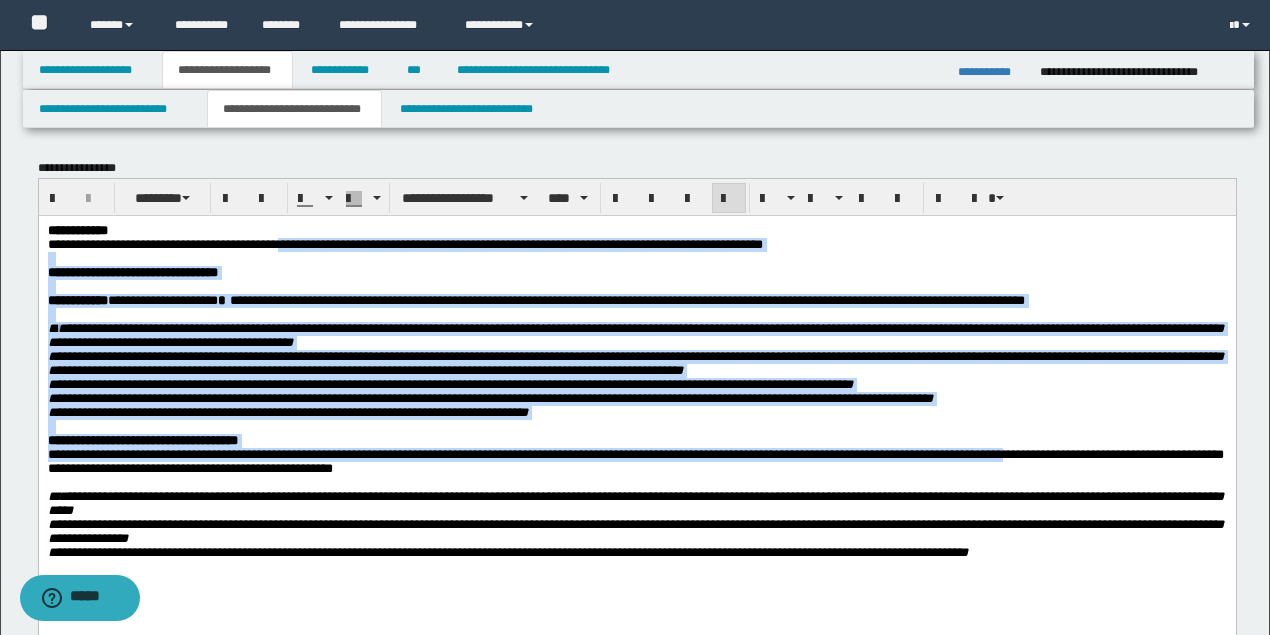 drag, startPoint x: 170, startPoint y: 243, endPoint x: 302, endPoint y: 243, distance: 132 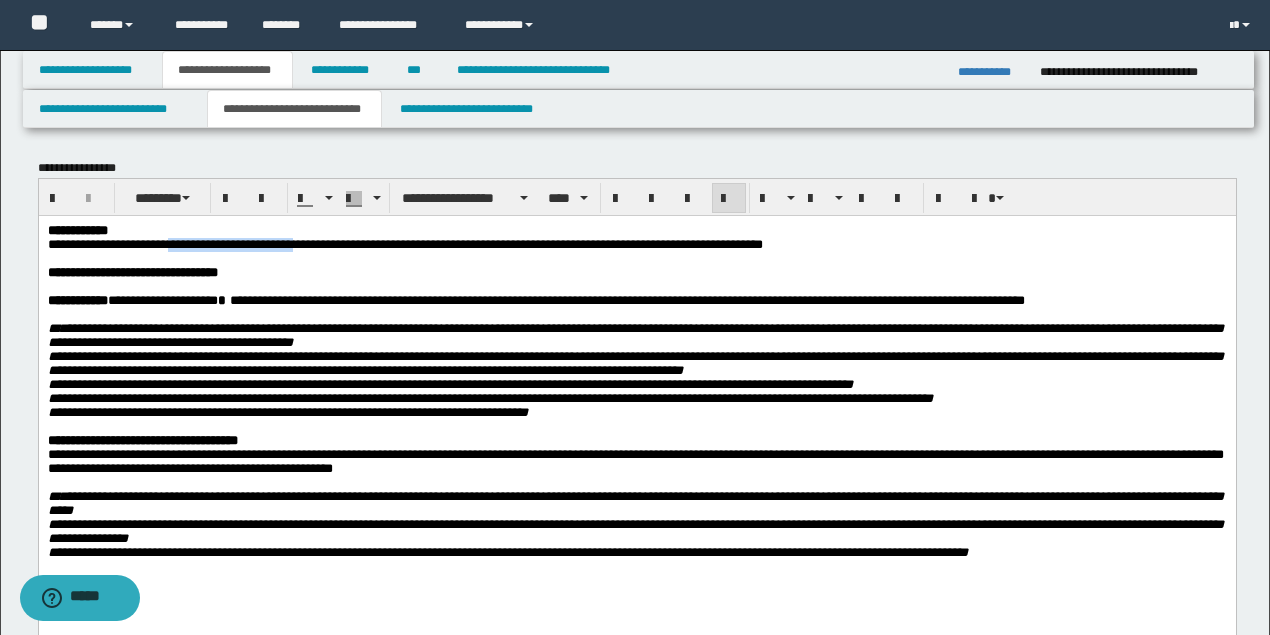 drag, startPoint x: 313, startPoint y: 246, endPoint x: 169, endPoint y: 242, distance: 144.05554 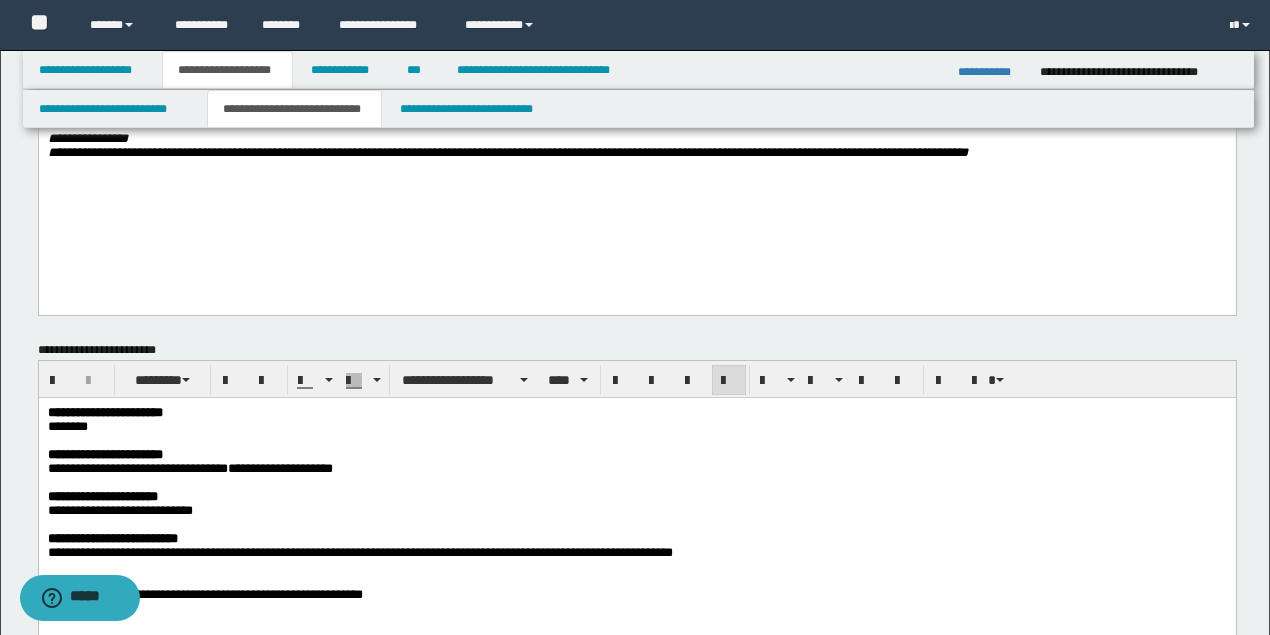 scroll, scrollTop: 600, scrollLeft: 0, axis: vertical 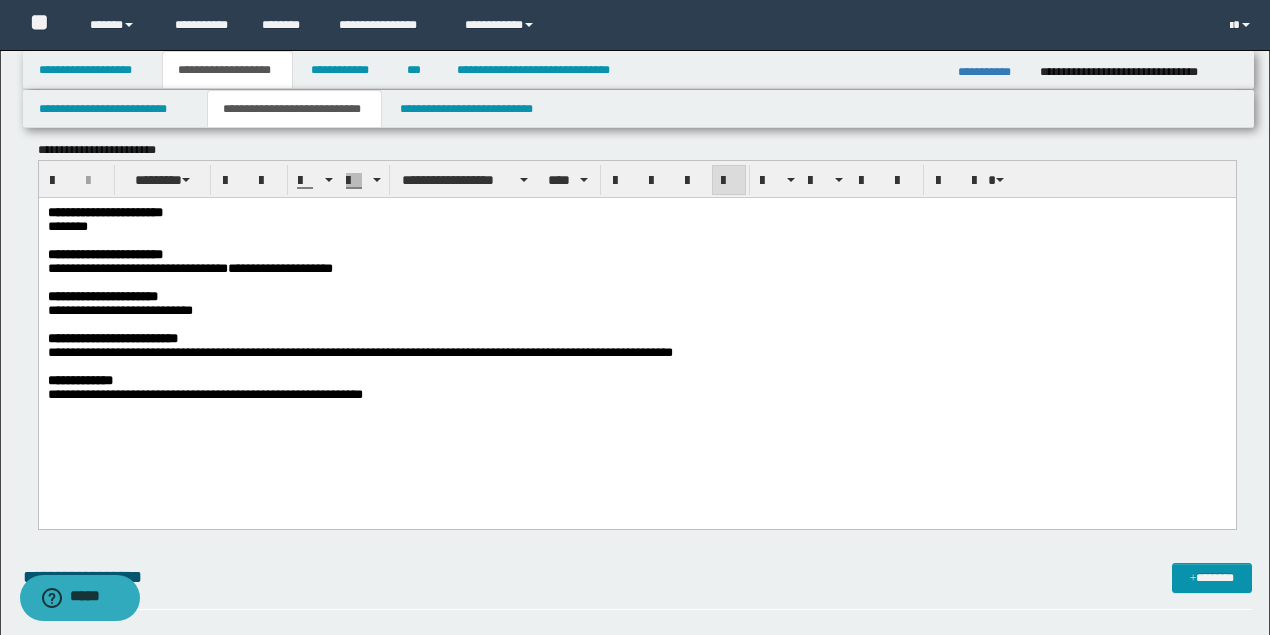 click at bounding box center [635, 325] 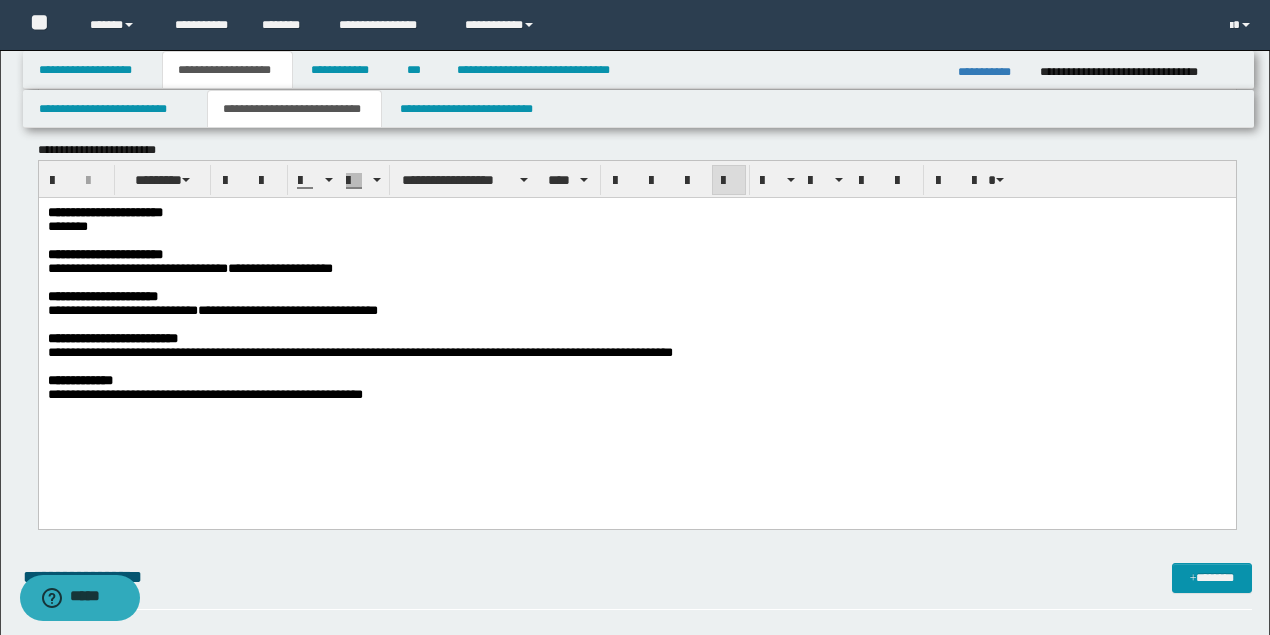 click on "**********" at bounding box center [635, 353] 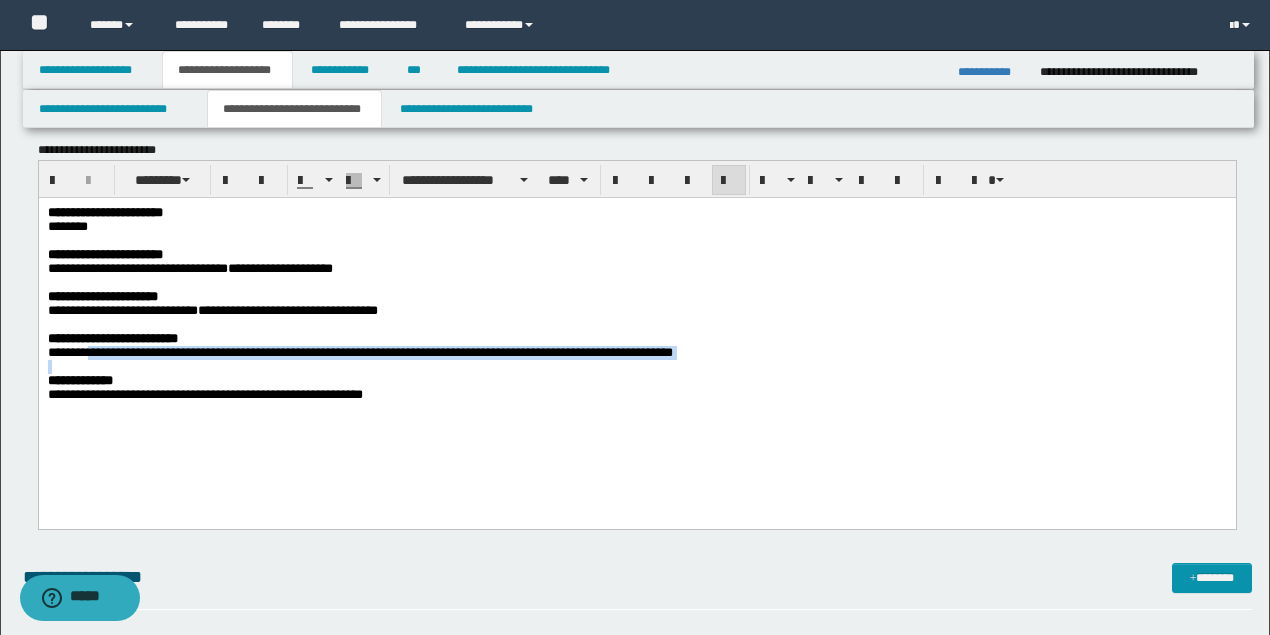 drag, startPoint x: 96, startPoint y: 366, endPoint x: 698, endPoint y: 379, distance: 602.1403 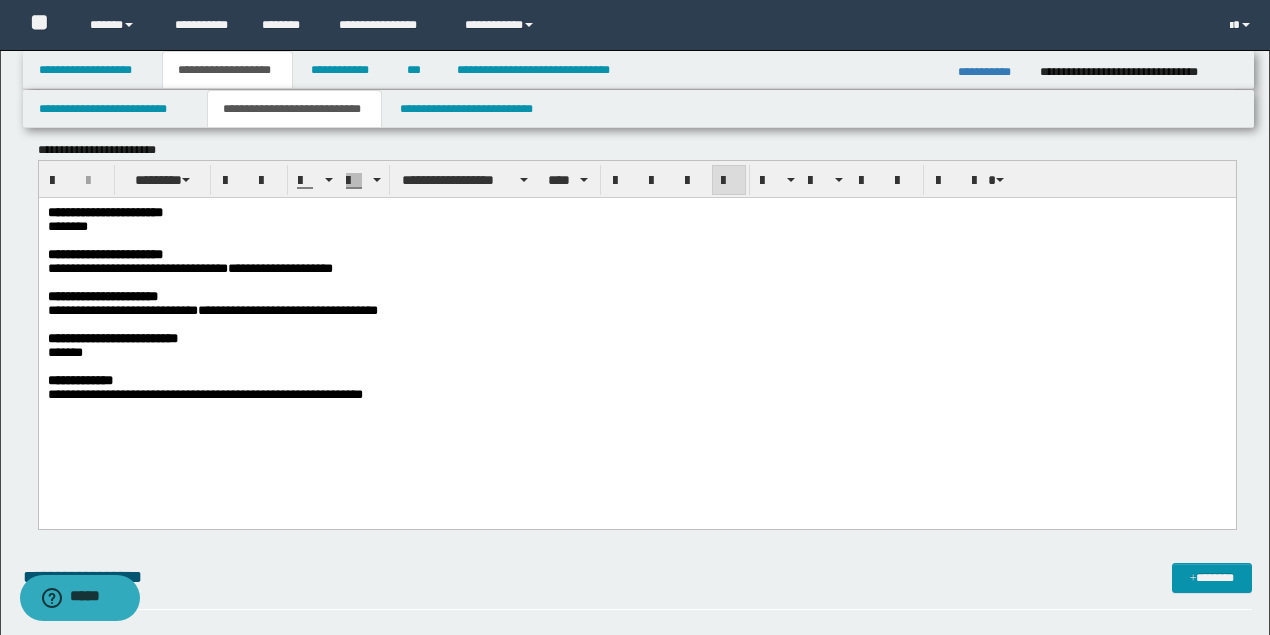 click on "**********" at bounding box center (635, 395) 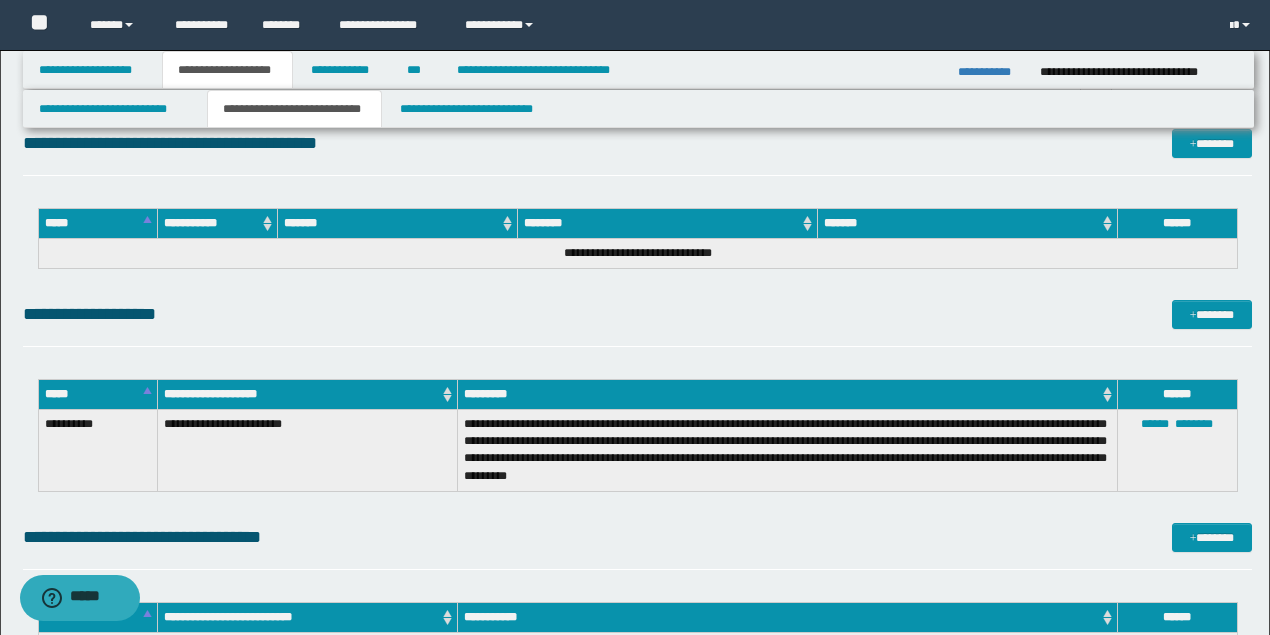 scroll, scrollTop: 1800, scrollLeft: 0, axis: vertical 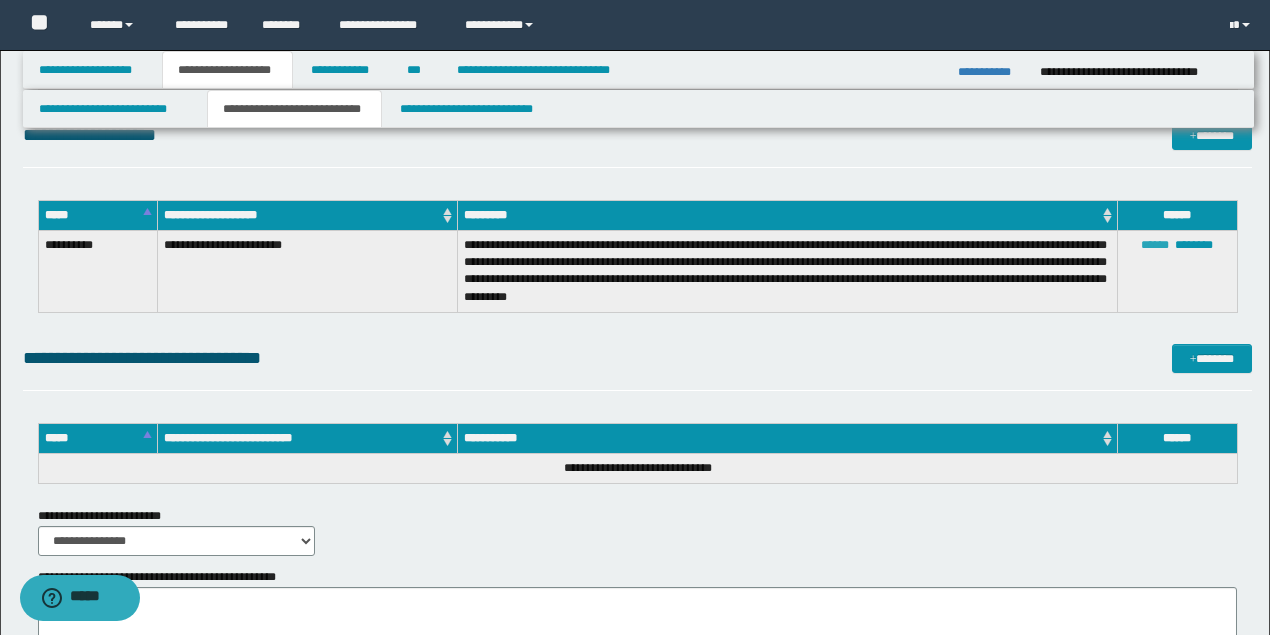 click on "******" at bounding box center (1155, 245) 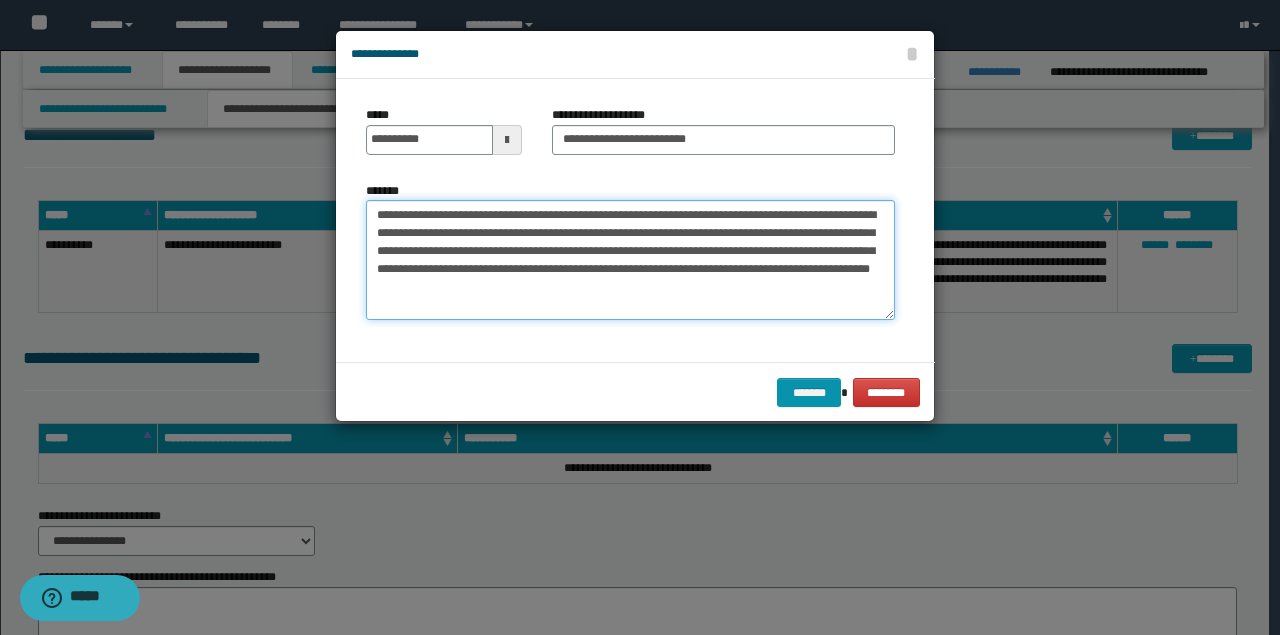 click on "**********" at bounding box center (630, 260) 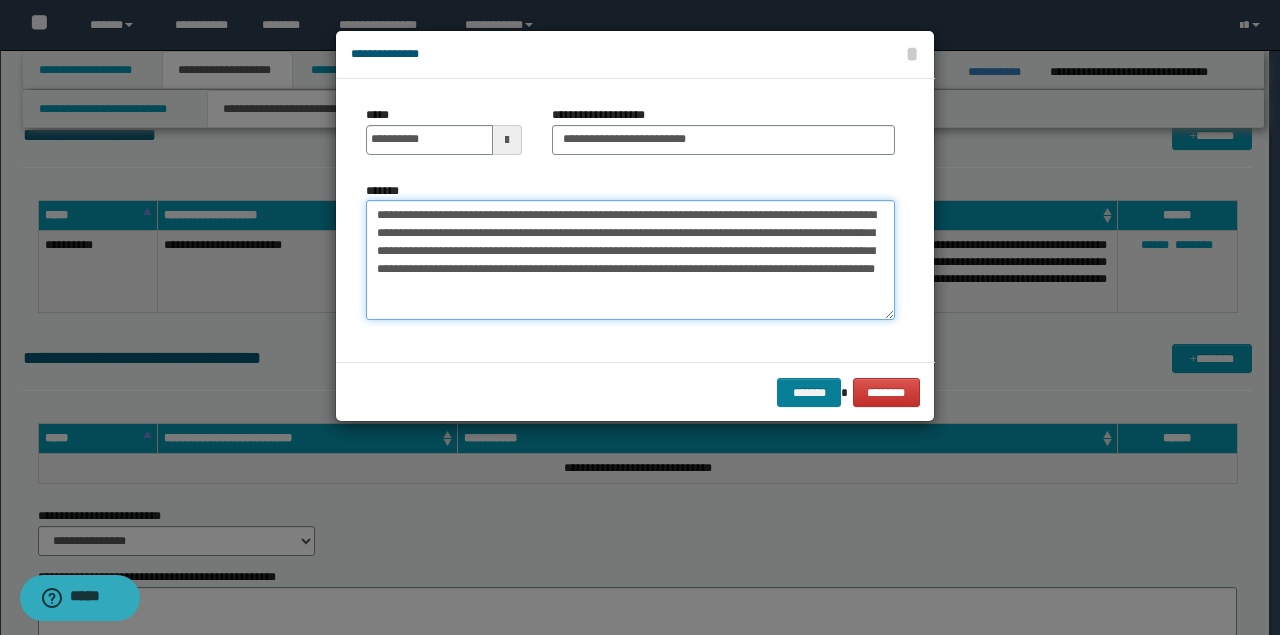 type on "**********" 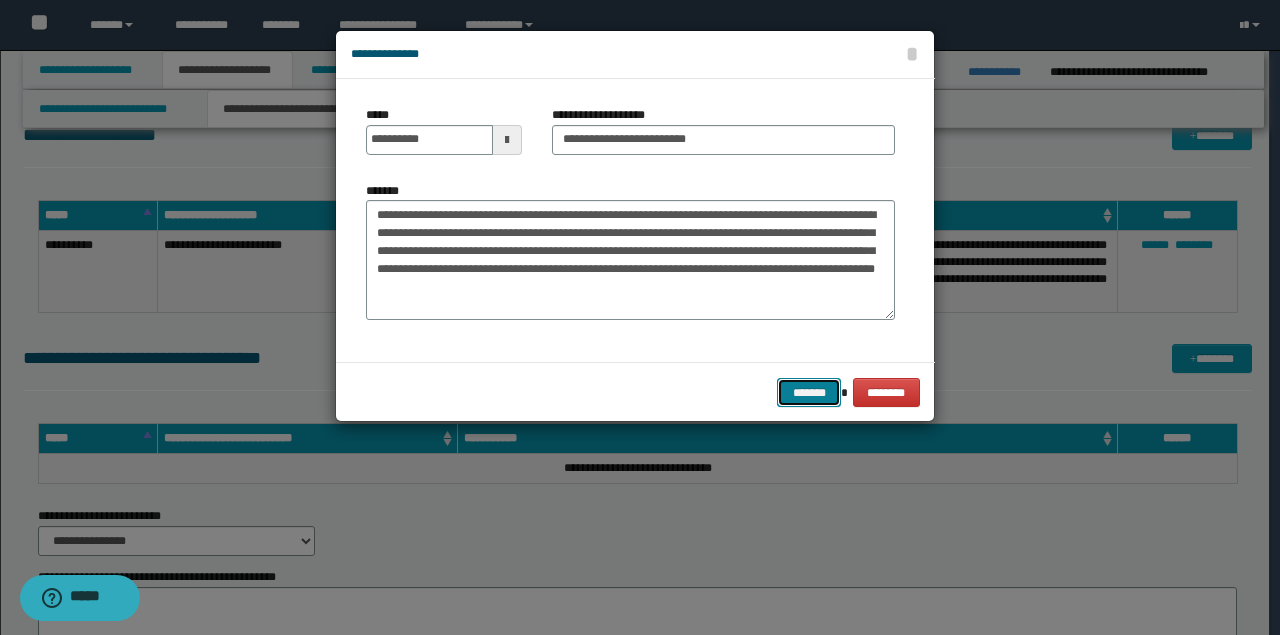 click on "*******" at bounding box center [809, 392] 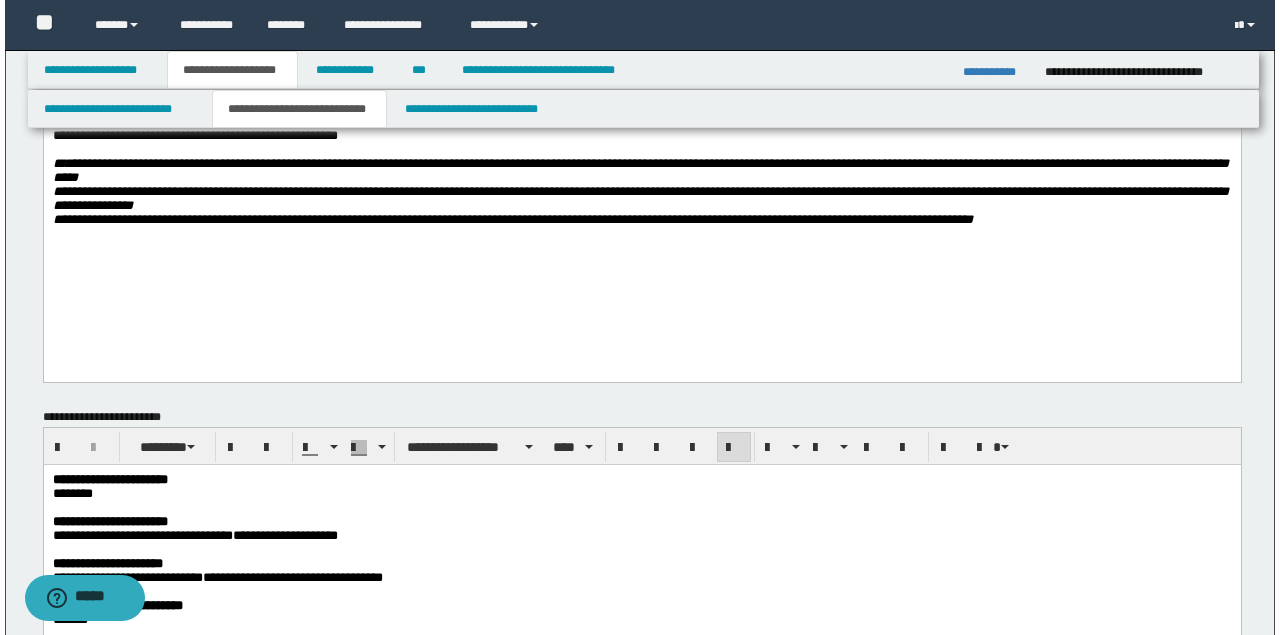 scroll, scrollTop: 0, scrollLeft: 0, axis: both 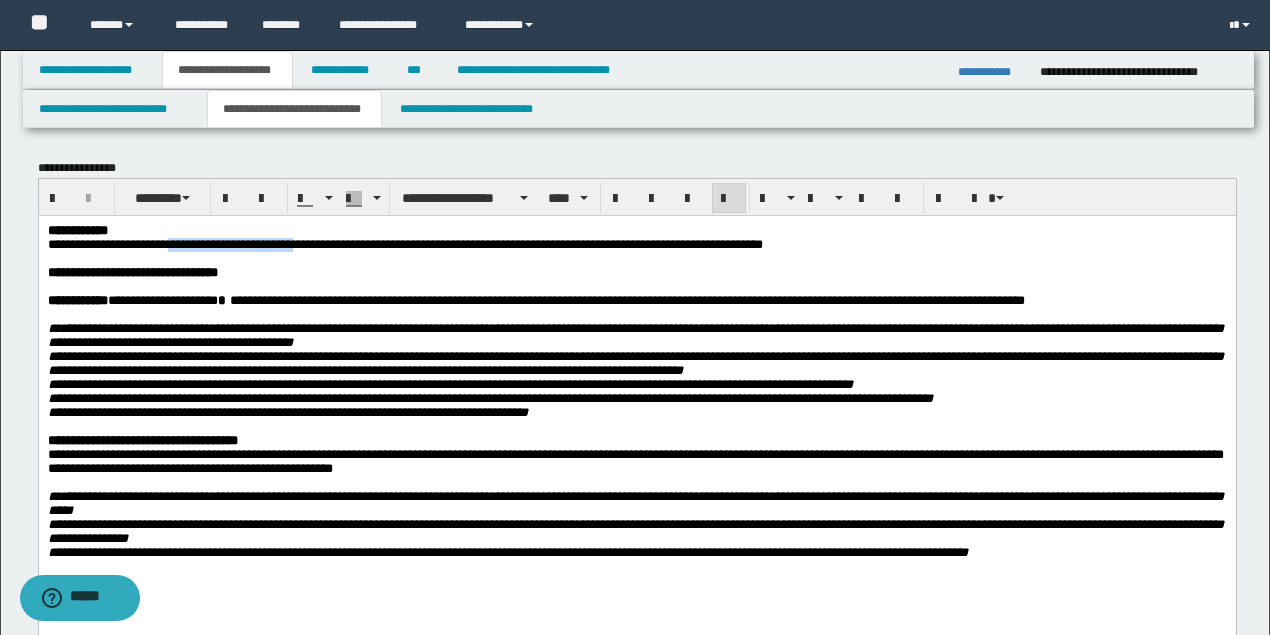 click at bounding box center (635, 314) 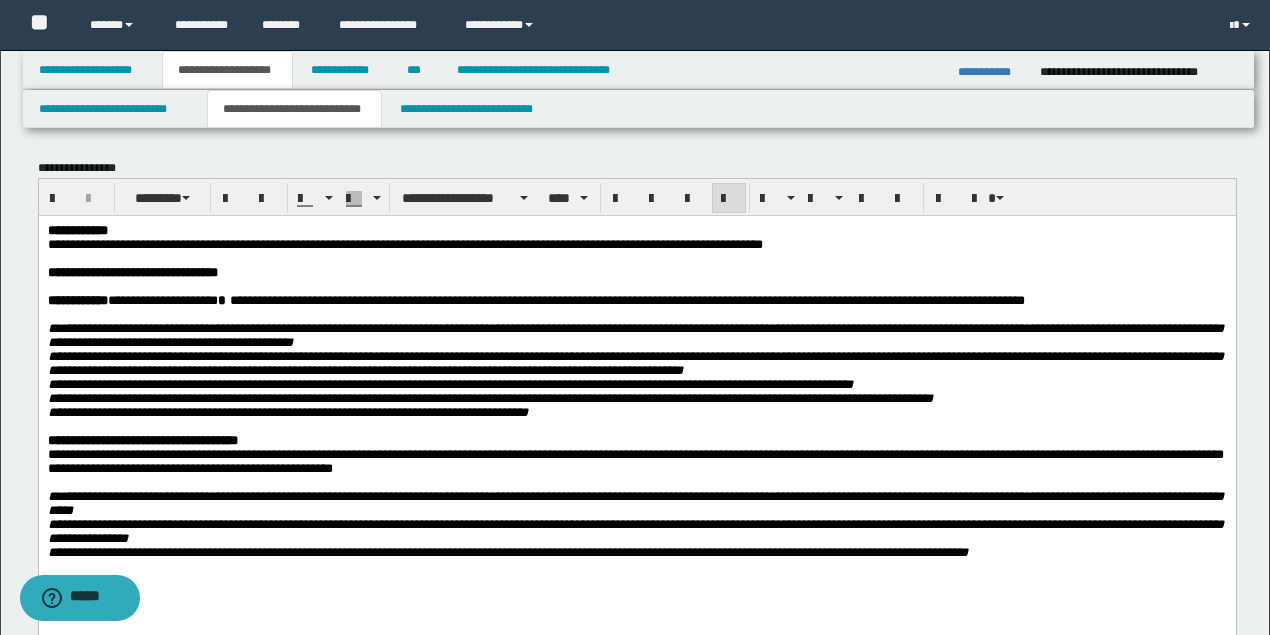 click on "**********" at bounding box center (635, 272) 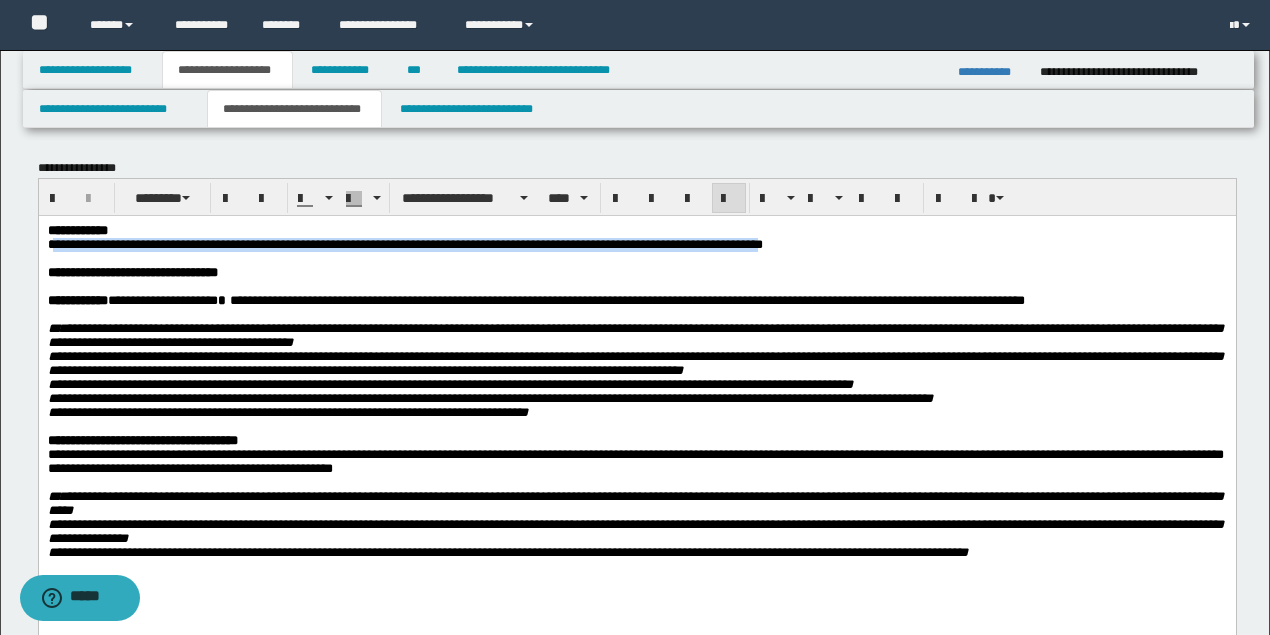 drag, startPoint x: 933, startPoint y: 246, endPoint x: 55, endPoint y: 249, distance: 878.0051 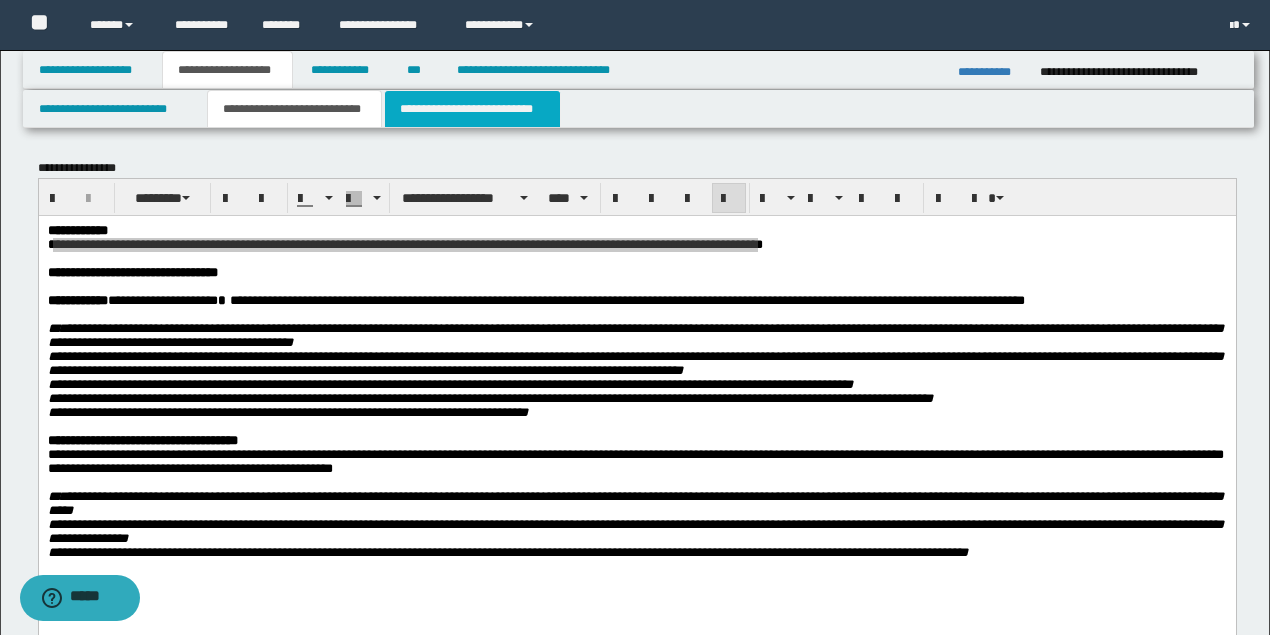 click on "**********" at bounding box center (472, 109) 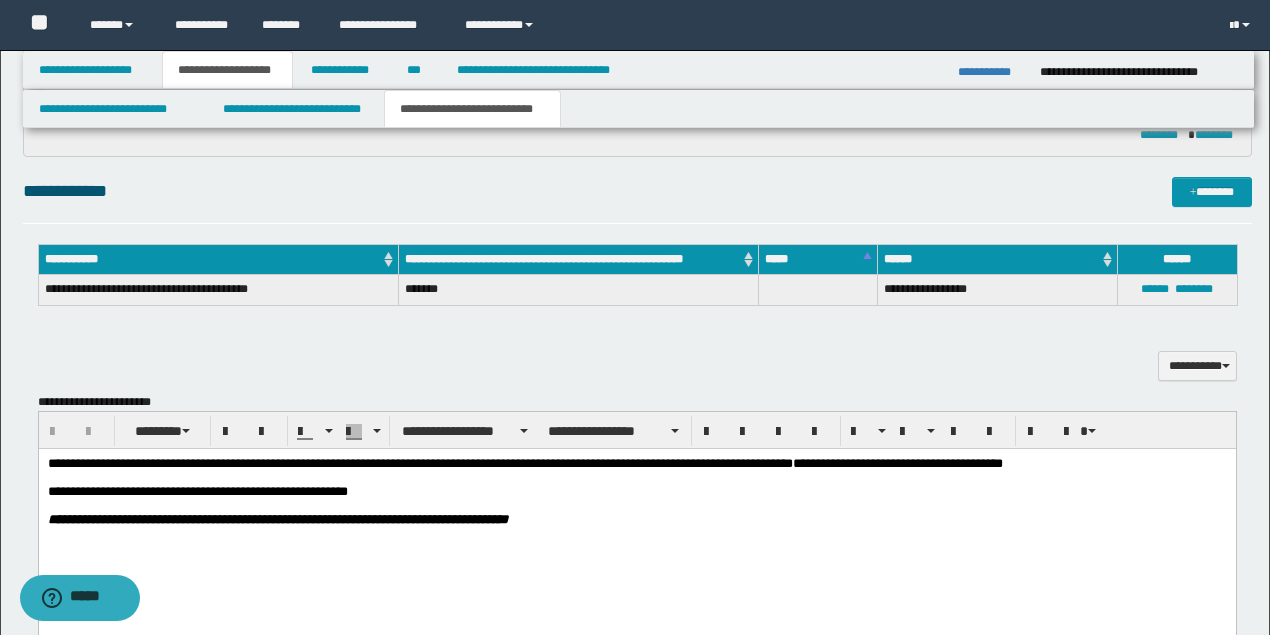 scroll, scrollTop: 866, scrollLeft: 0, axis: vertical 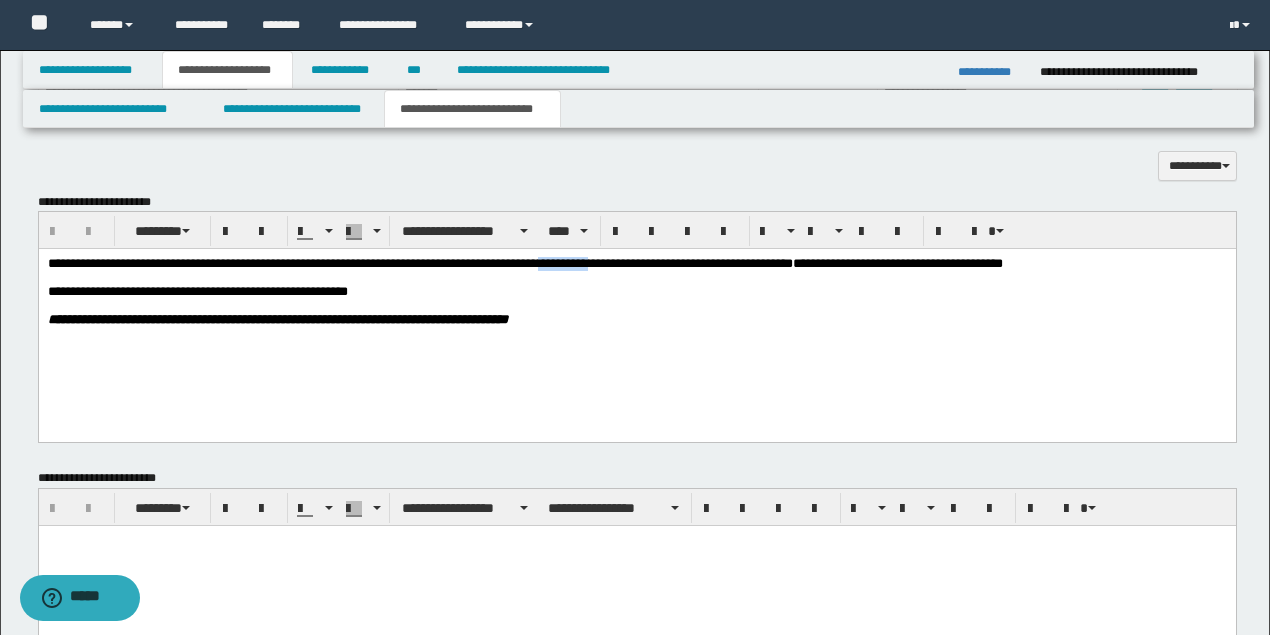 drag, startPoint x: 622, startPoint y: 264, endPoint x: 564, endPoint y: 262, distance: 58.034473 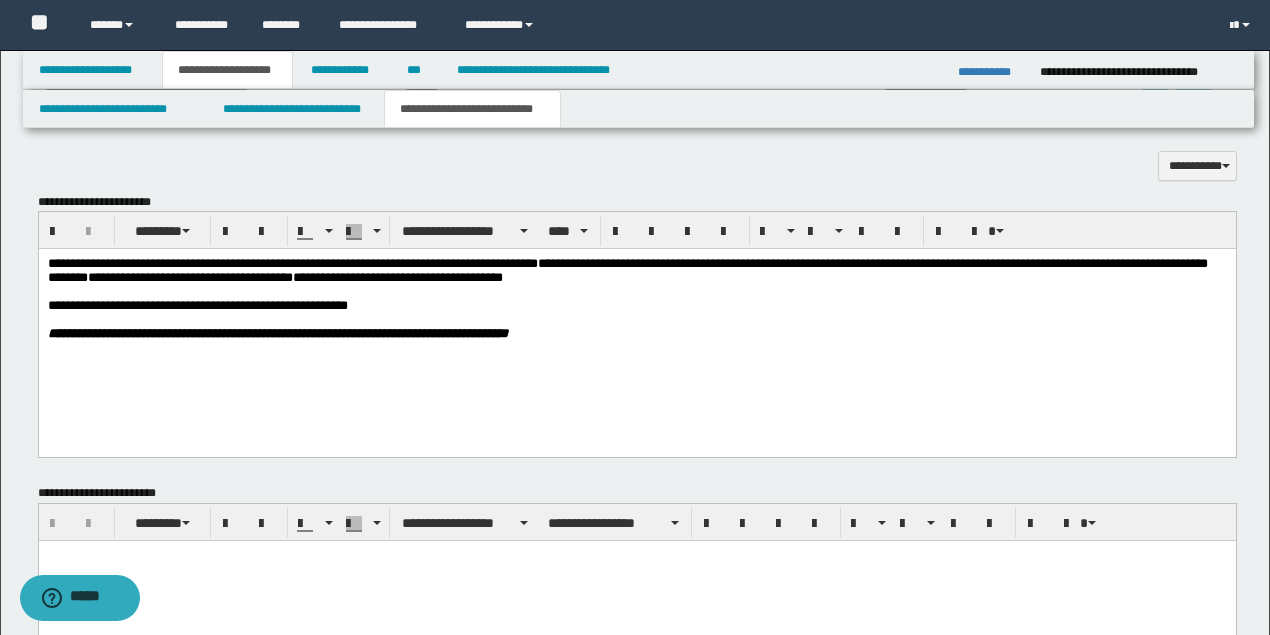 click on "**********" at bounding box center [636, 271] 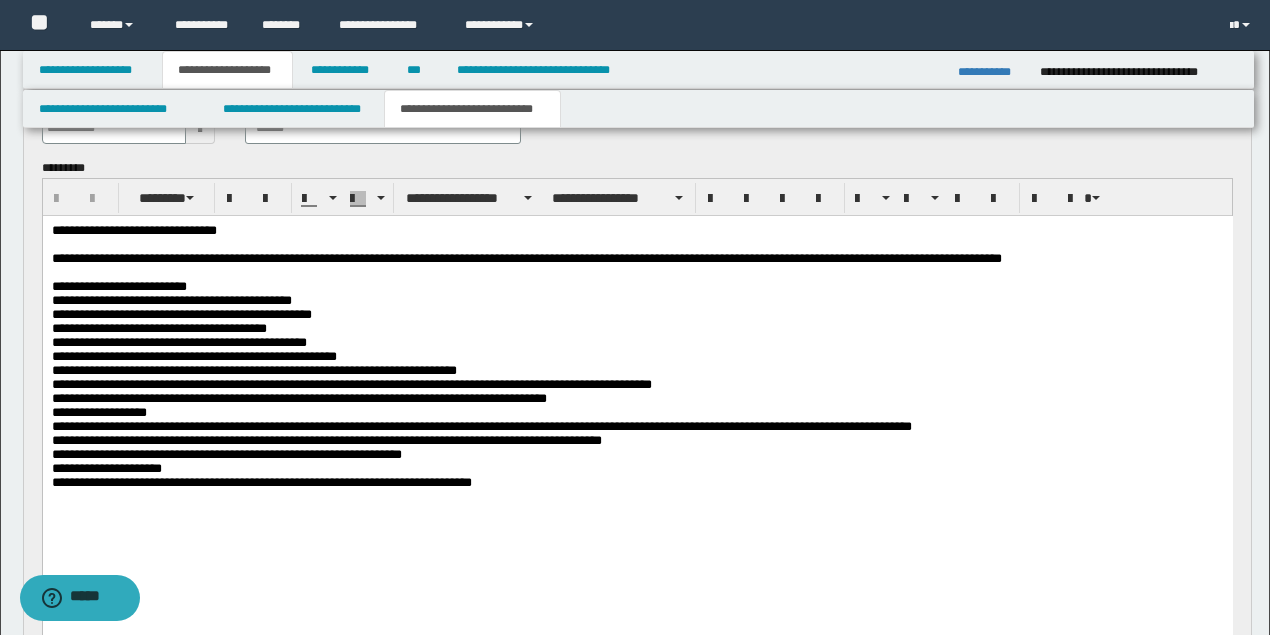 scroll, scrollTop: 133, scrollLeft: 0, axis: vertical 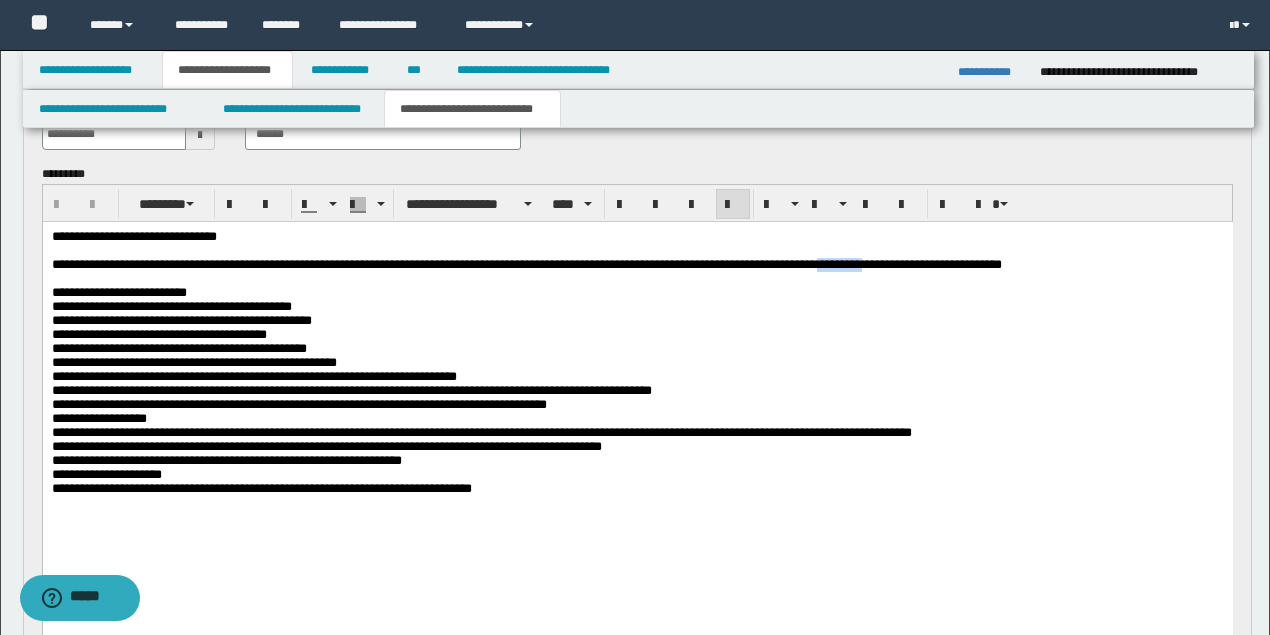 drag, startPoint x: 929, startPoint y: 264, endPoint x: 881, endPoint y: 261, distance: 48.09366 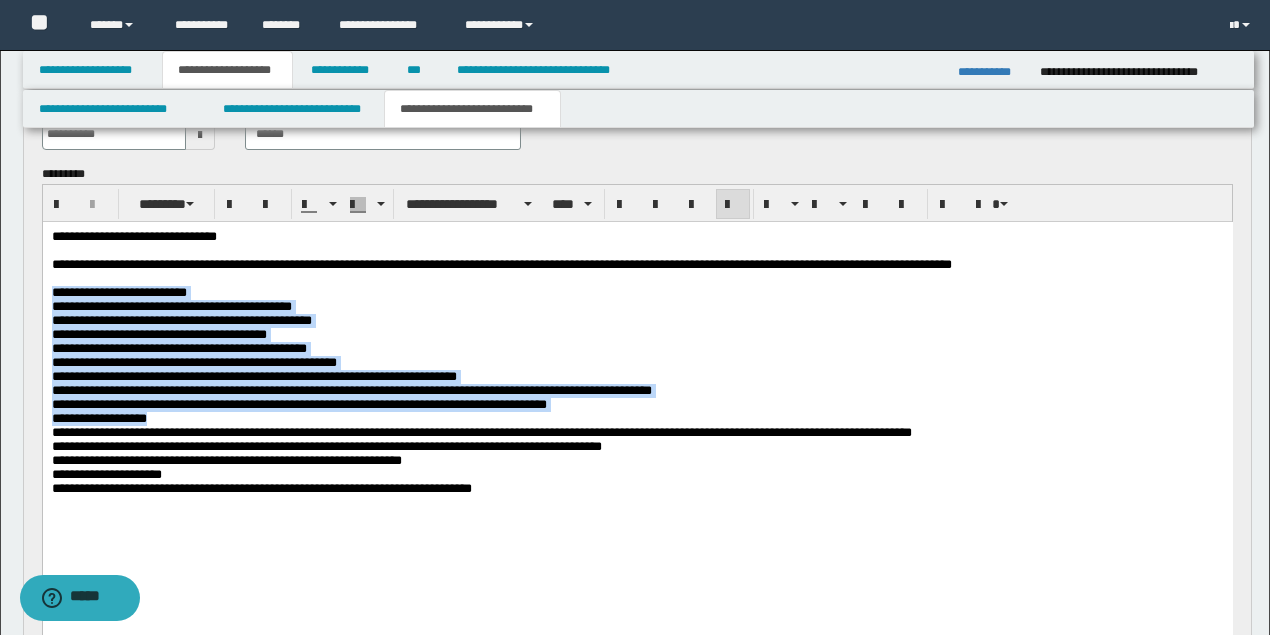 drag, startPoint x: 51, startPoint y: 296, endPoint x: 169, endPoint y: 431, distance: 179.30142 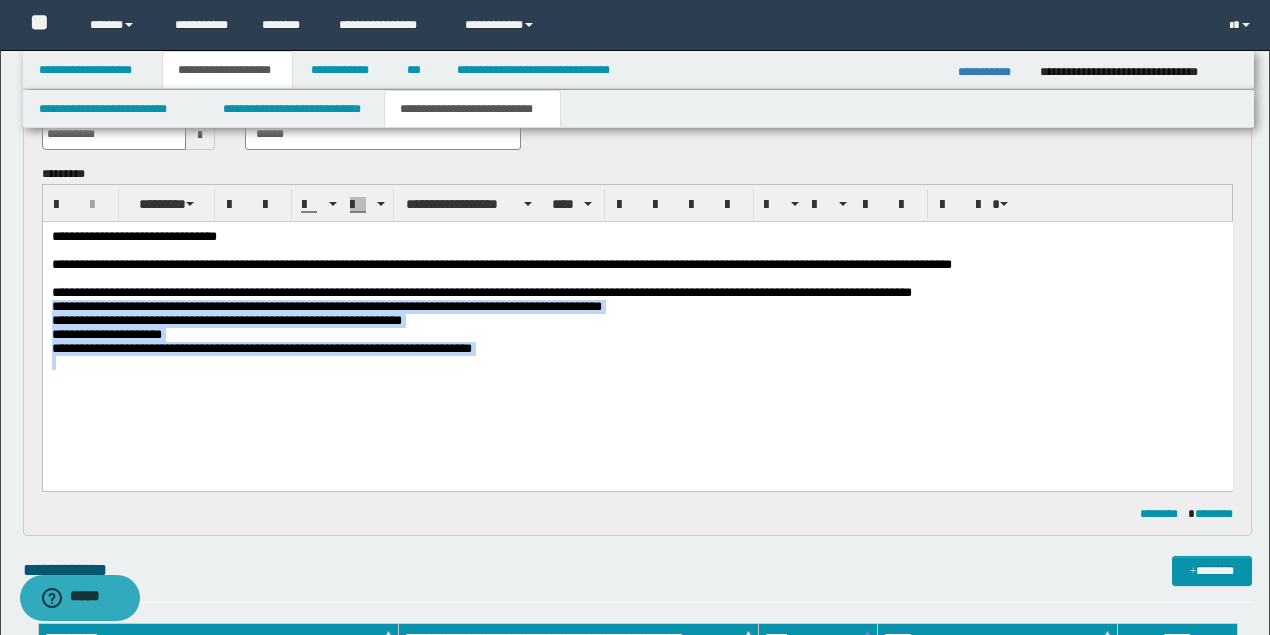 drag, startPoint x: 523, startPoint y: 366, endPoint x: 49, endPoint y: 529, distance: 501.24344 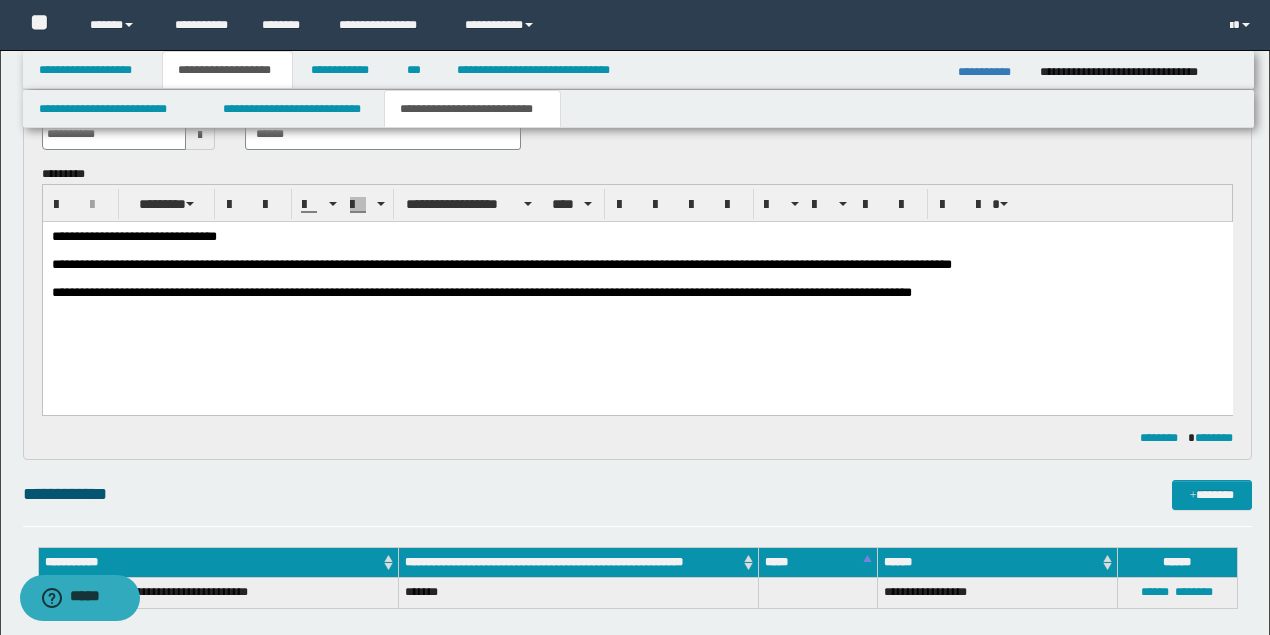 click on "**********" at bounding box center (637, 289) 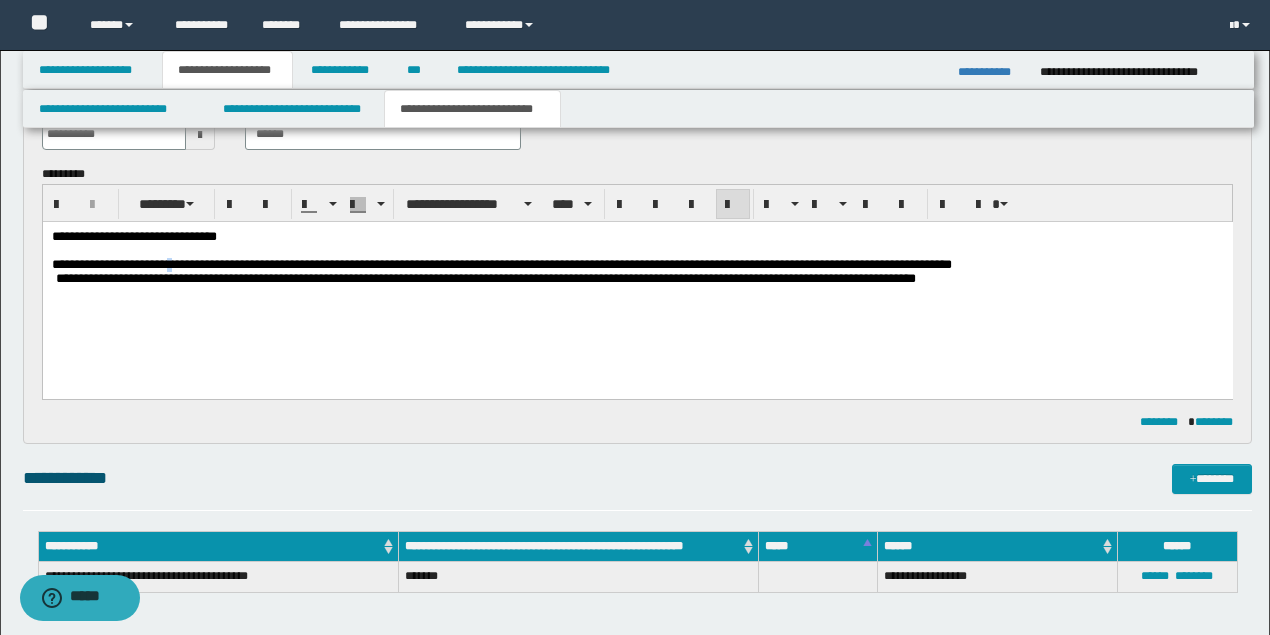 click on "**********" at bounding box center [501, 263] 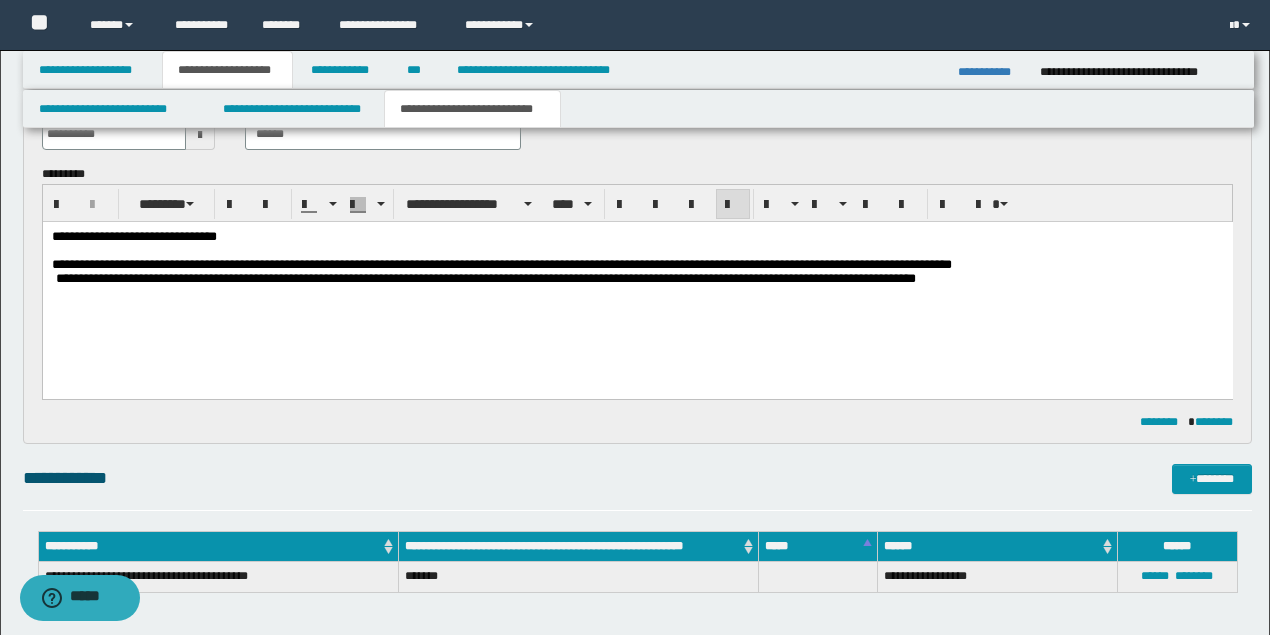 click on "**********" at bounding box center (635, 264) 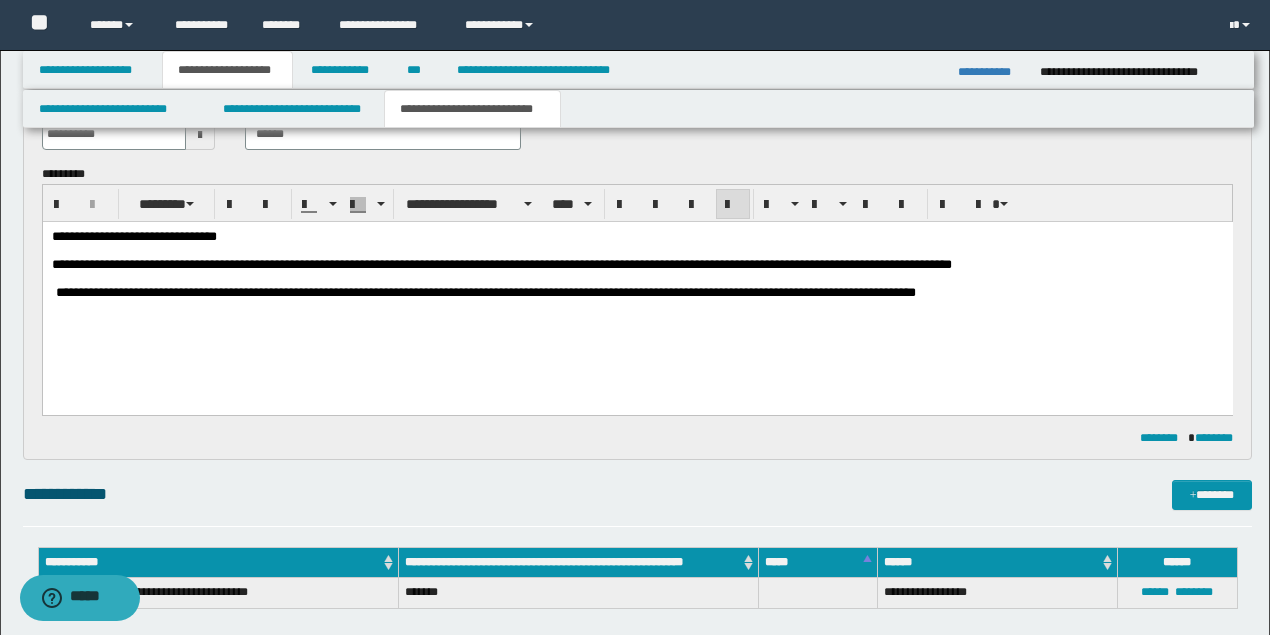 click on "**********" at bounding box center (637, 791) 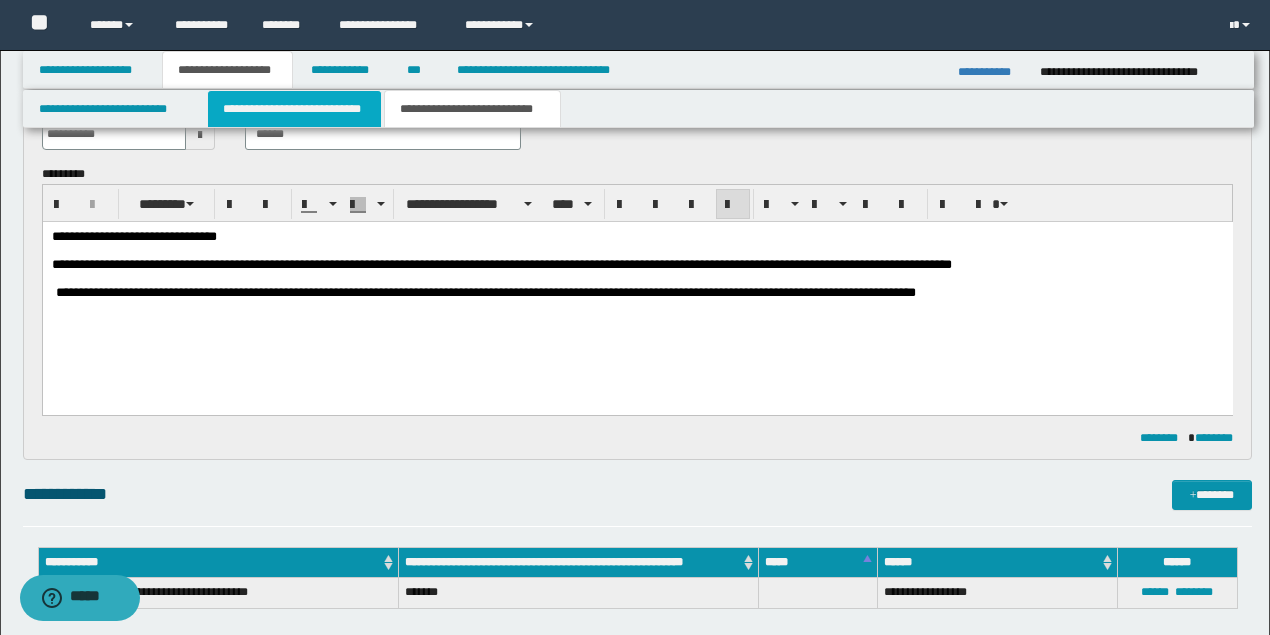 click on "**********" at bounding box center (294, 109) 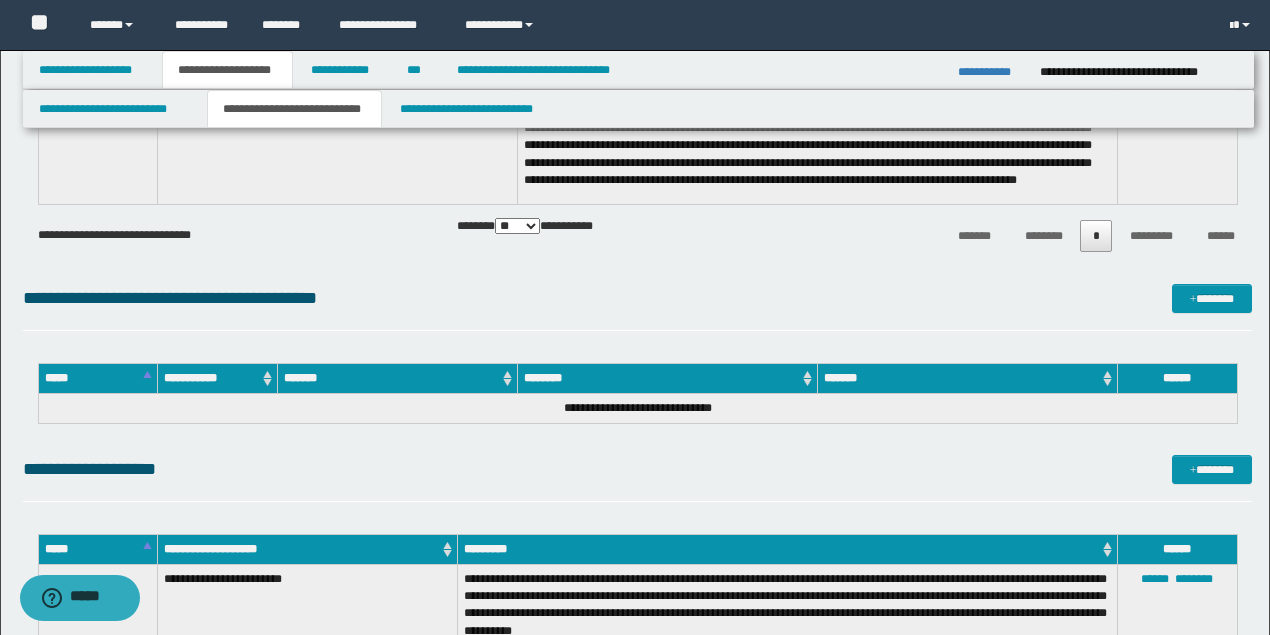 scroll, scrollTop: 1266, scrollLeft: 0, axis: vertical 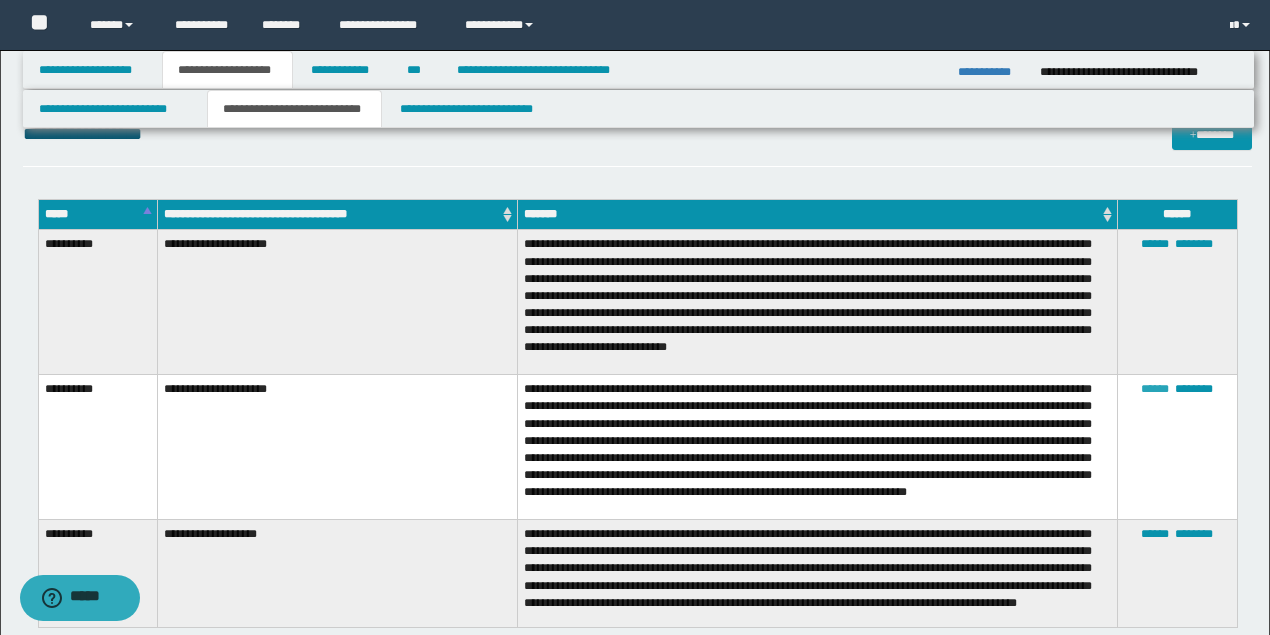 click on "******" at bounding box center (1155, 389) 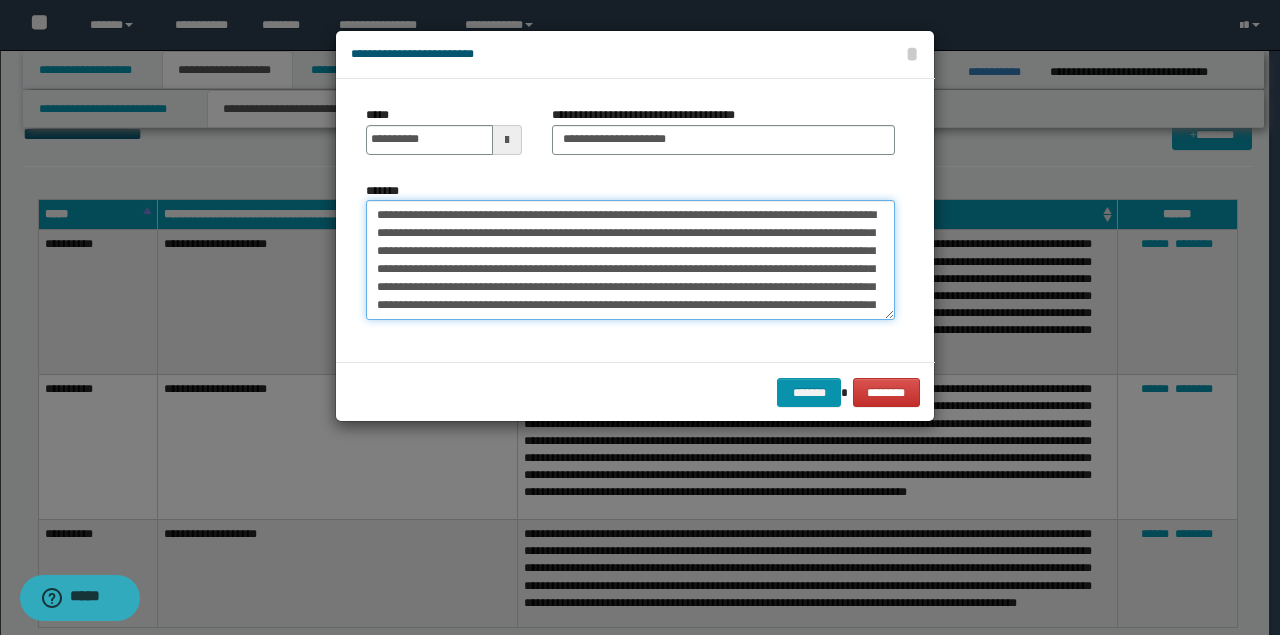 click on "**********" at bounding box center [630, 260] 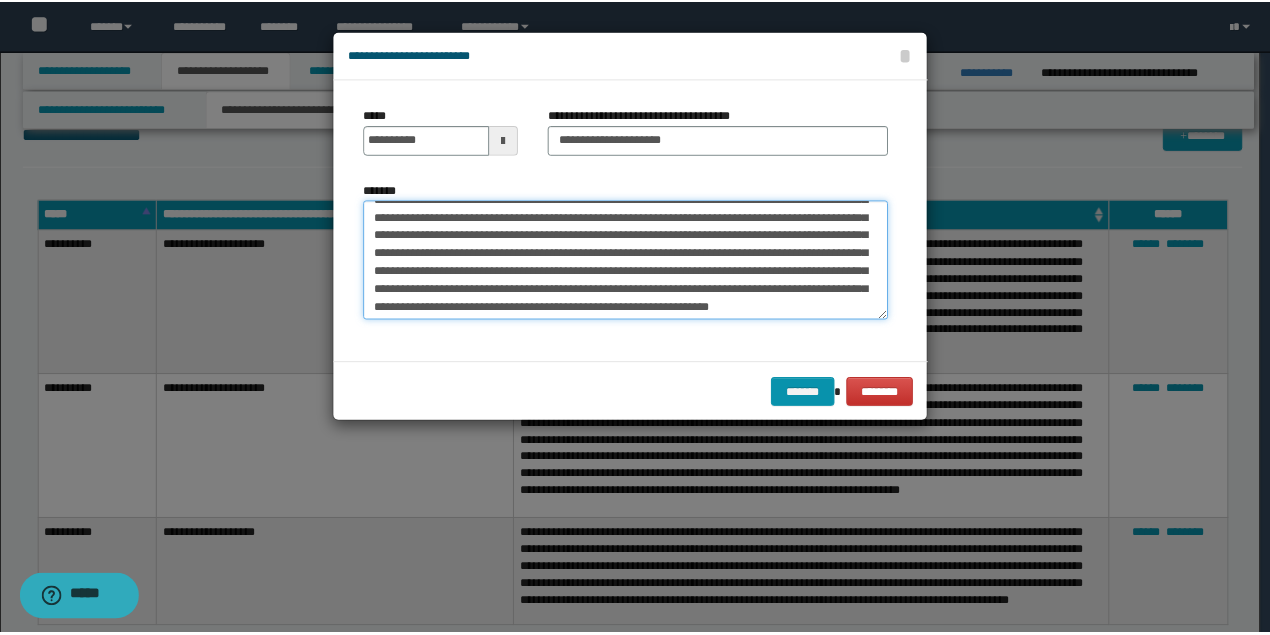 scroll, scrollTop: 54, scrollLeft: 0, axis: vertical 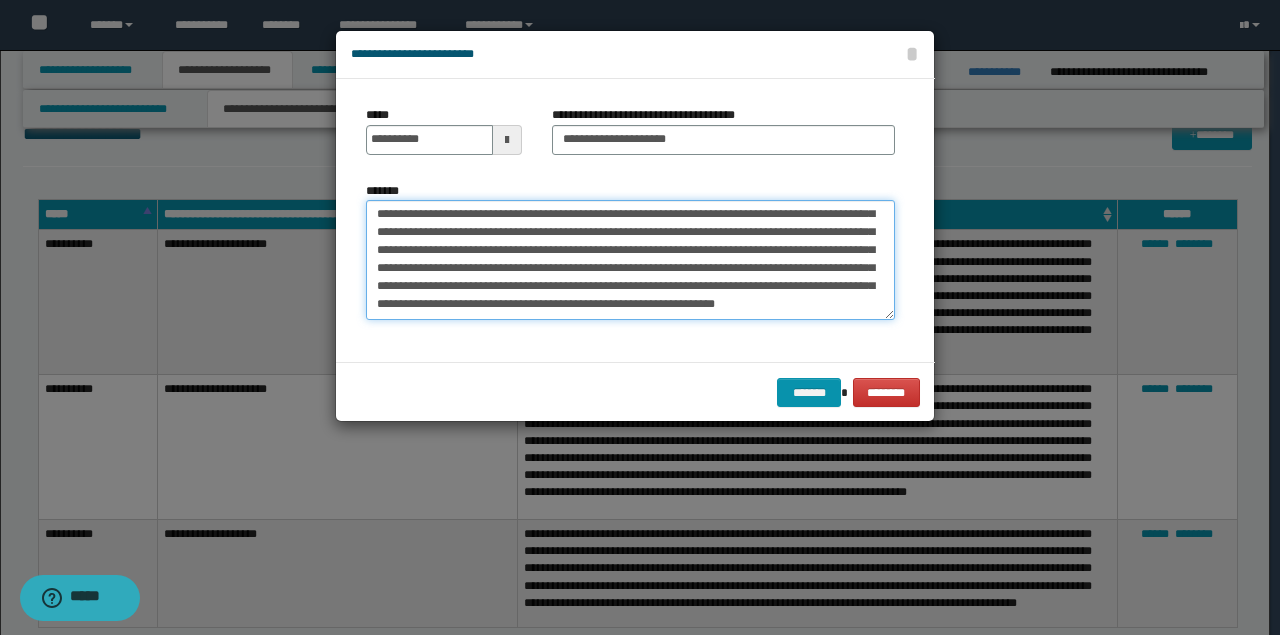 click on "**********" at bounding box center [630, 259] 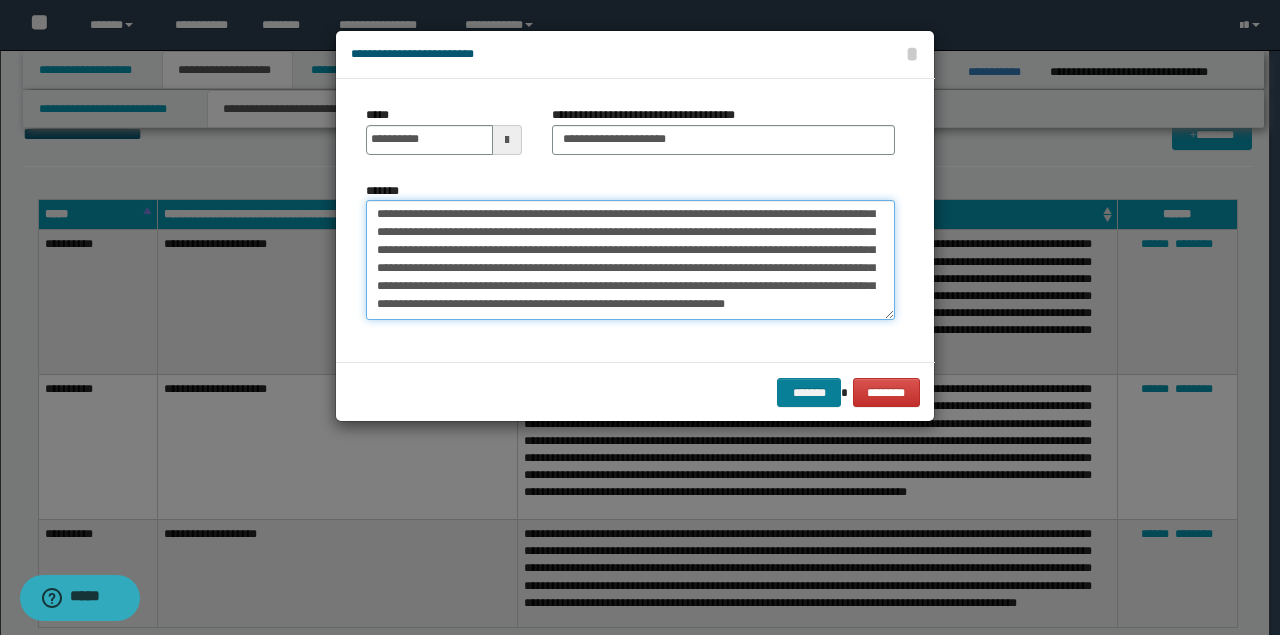 type on "**********" 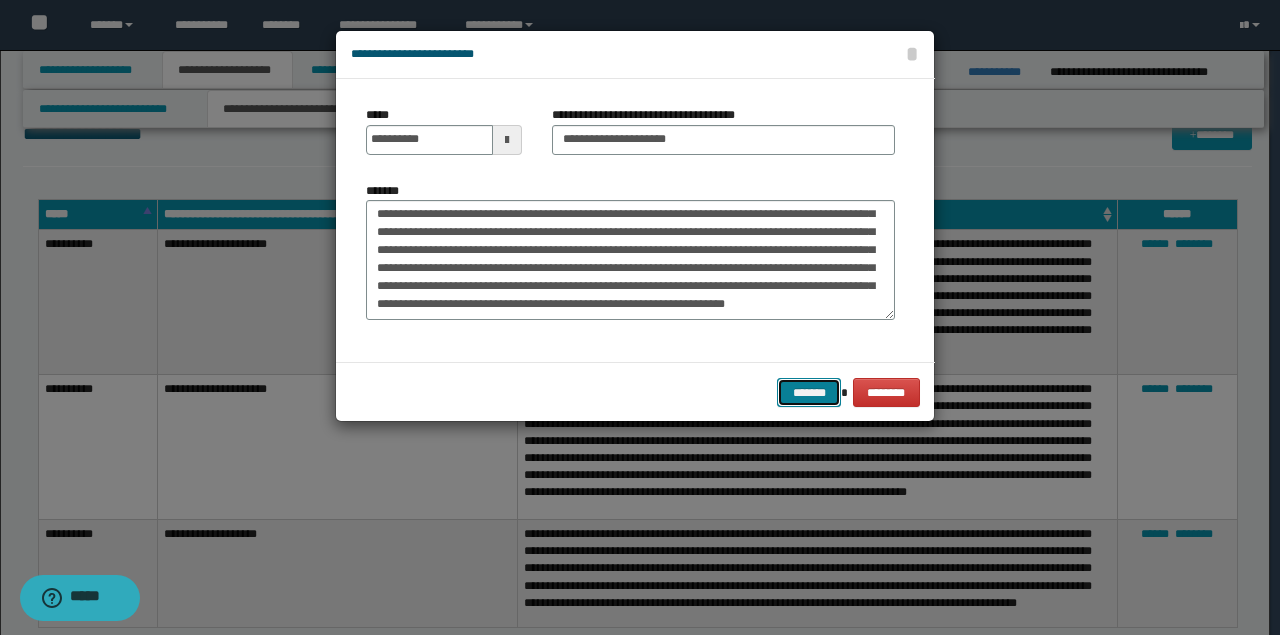 click on "*******" at bounding box center [809, 392] 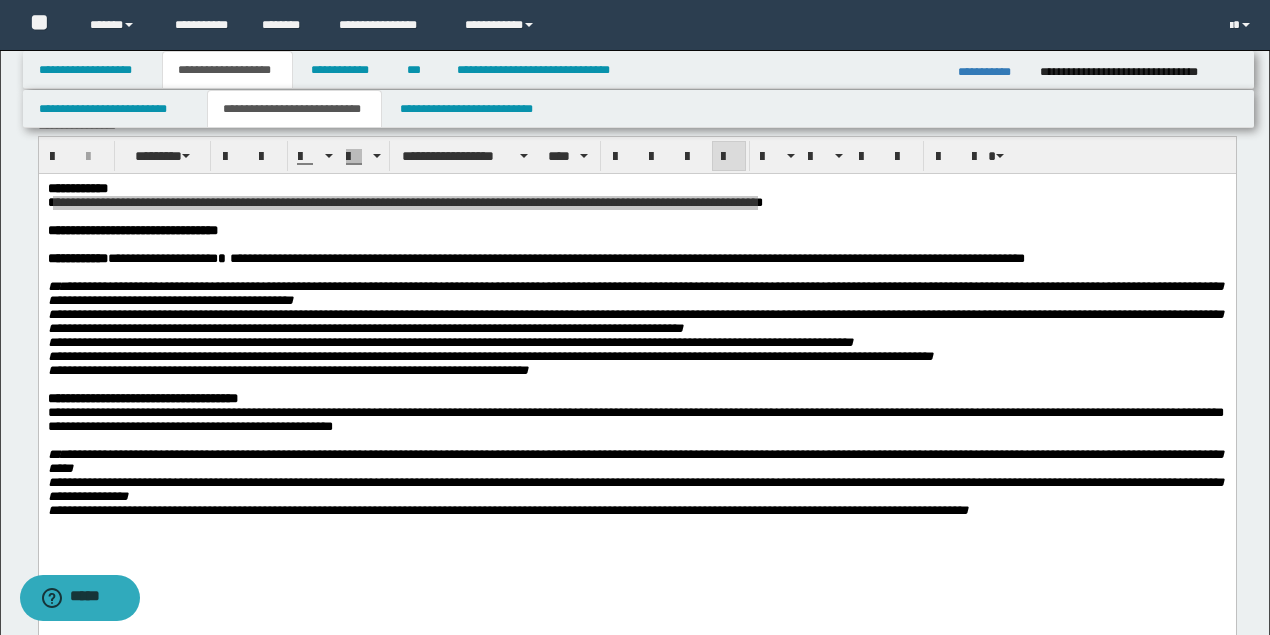 scroll, scrollTop: 0, scrollLeft: 0, axis: both 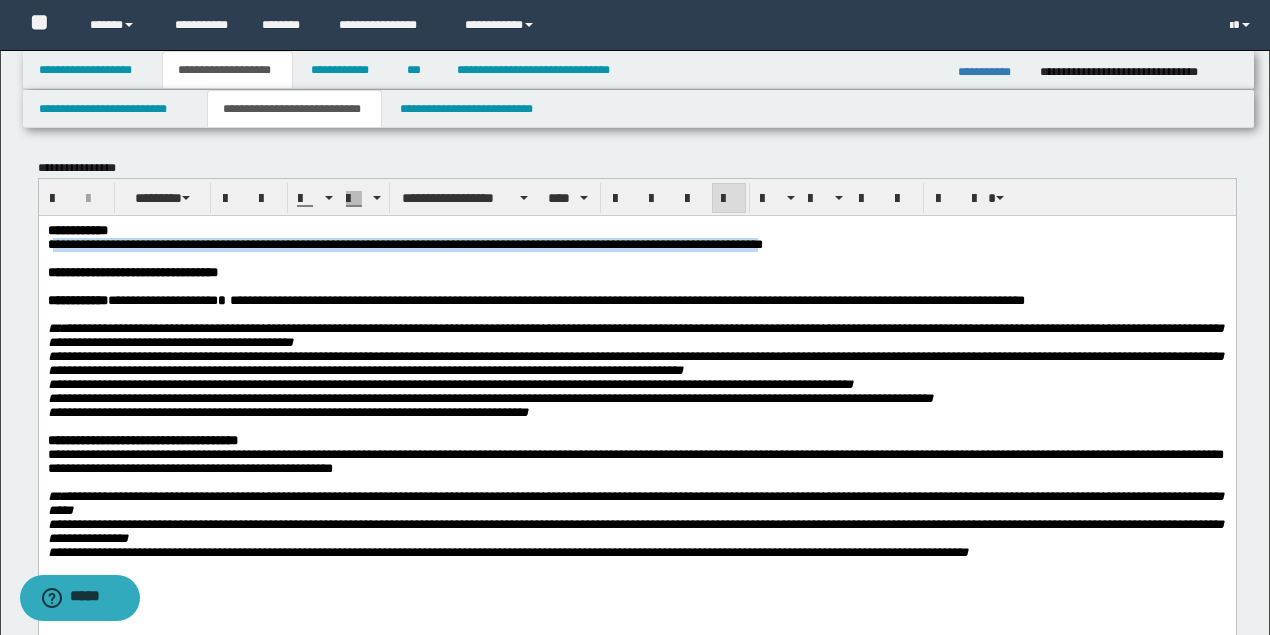 click on "**********" at bounding box center [635, 334] 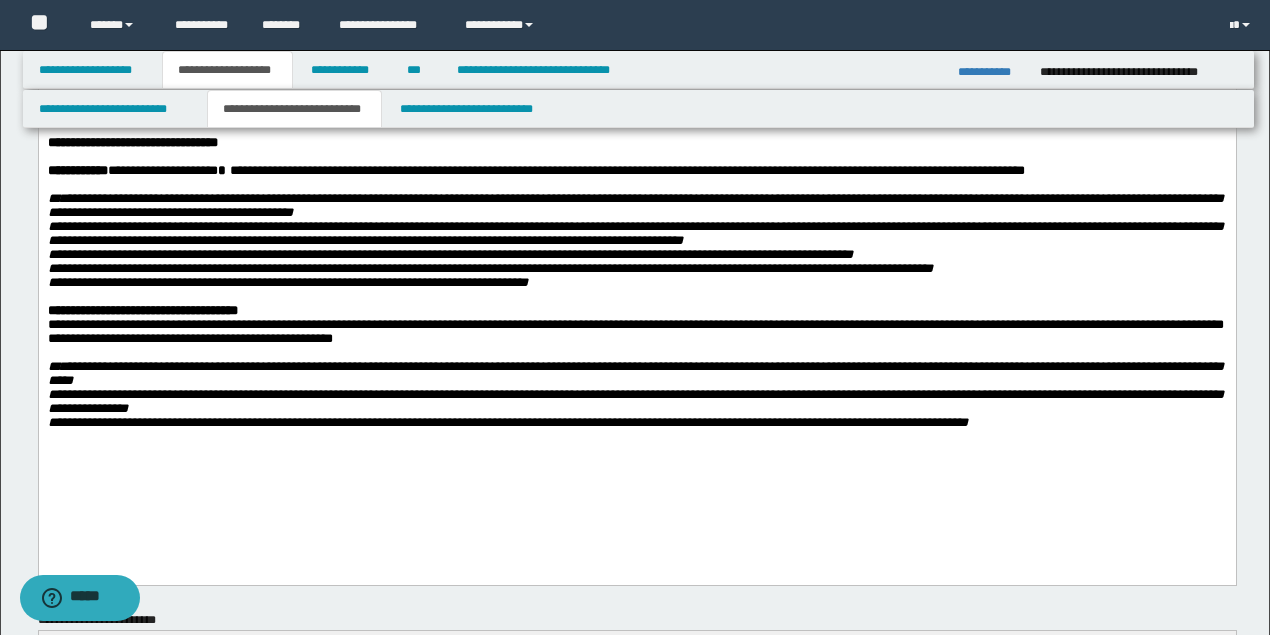 scroll, scrollTop: 333, scrollLeft: 0, axis: vertical 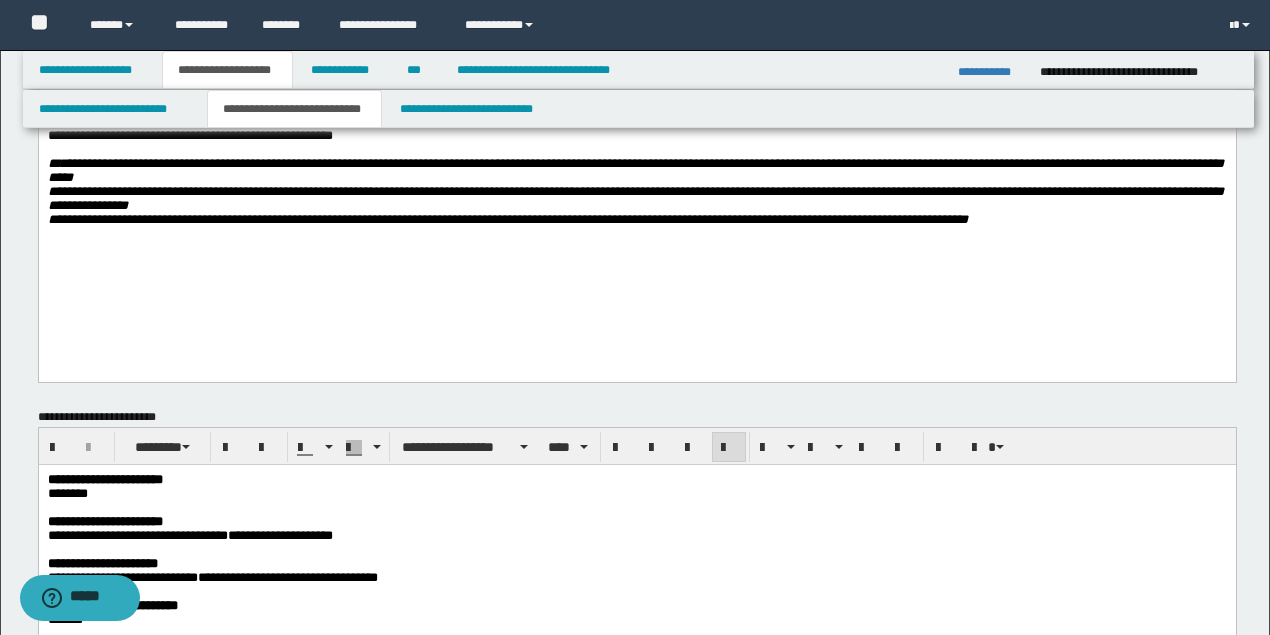 click on "**********" at bounding box center [636, 91] 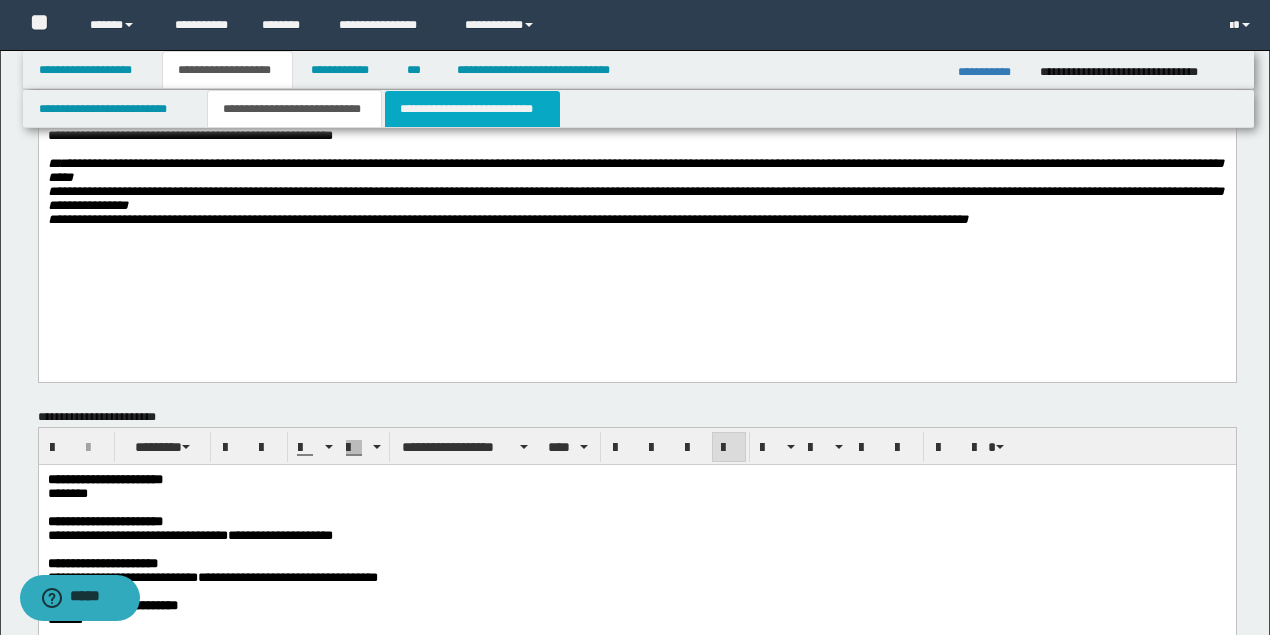 click on "**********" at bounding box center [472, 109] 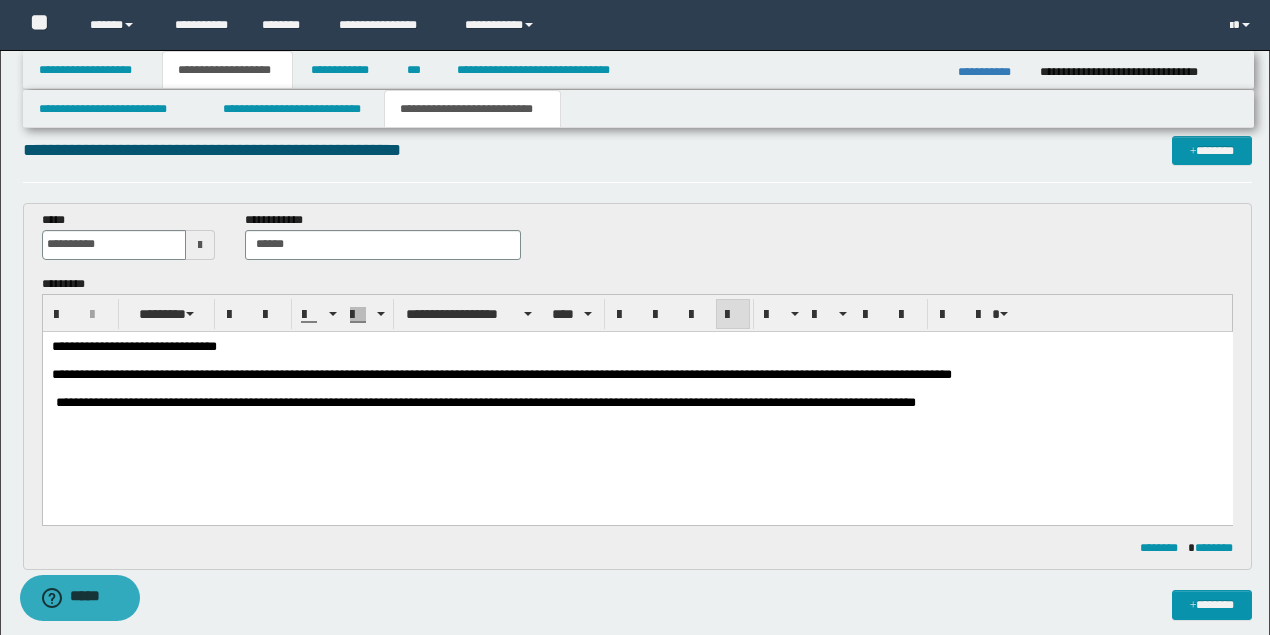 scroll, scrollTop: 0, scrollLeft: 0, axis: both 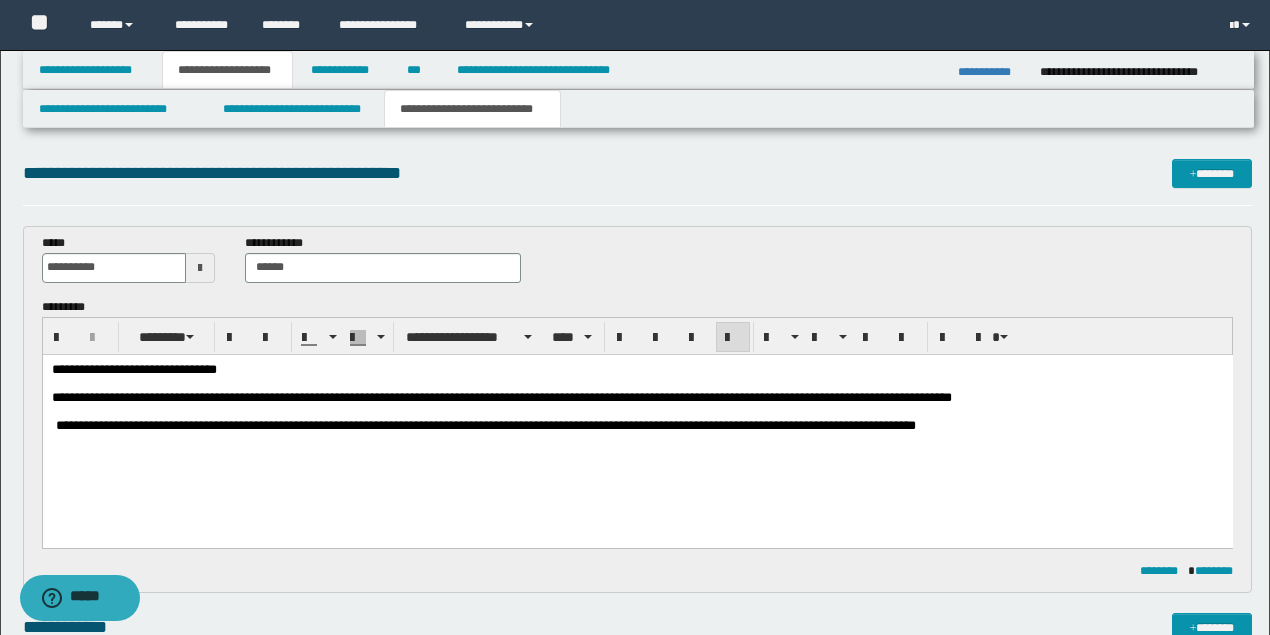 click on "**********" at bounding box center (637, 422) 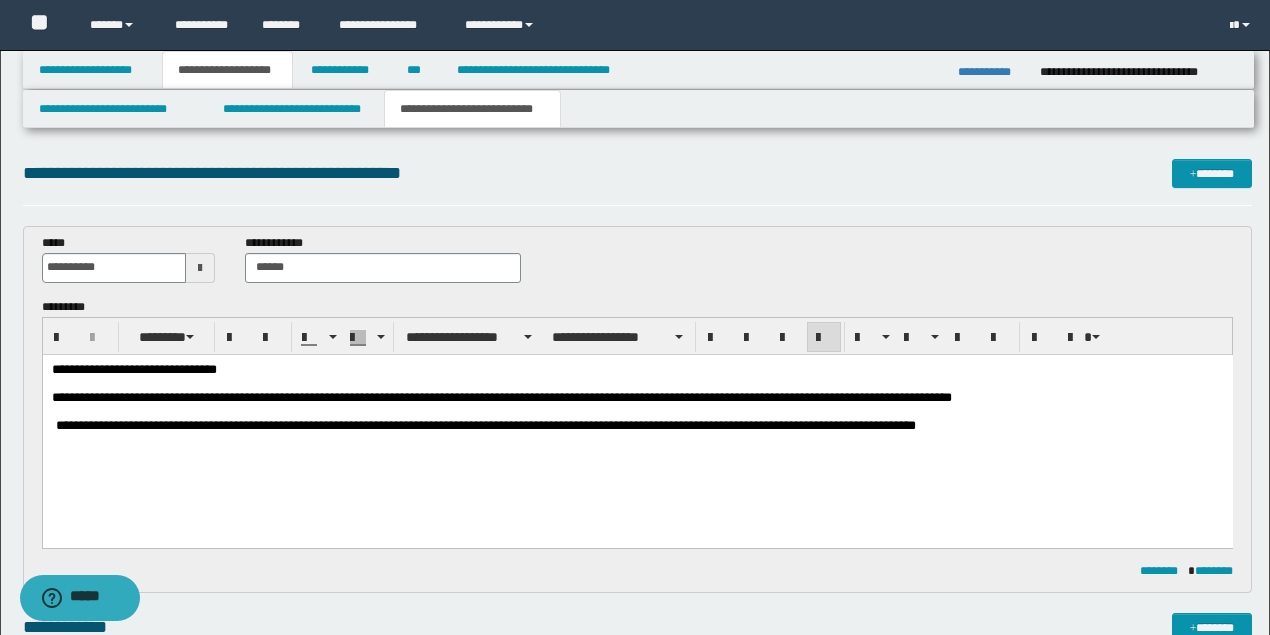 click on "**********" at bounding box center [635, 397] 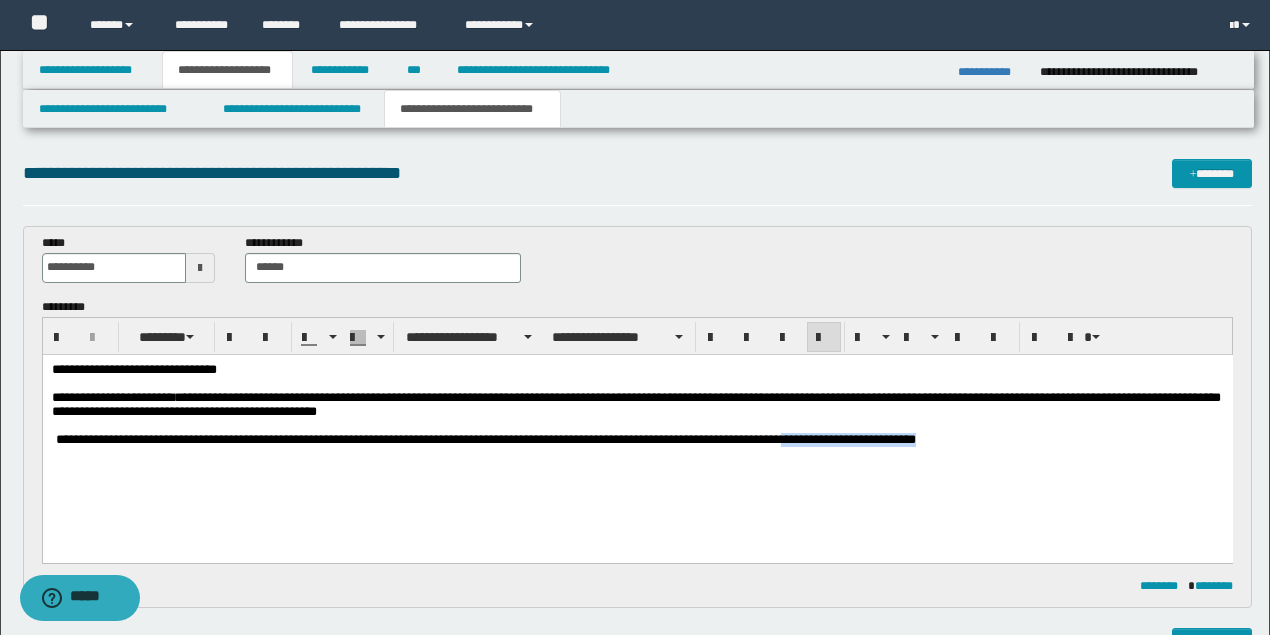 drag, startPoint x: 986, startPoint y: 444, endPoint x: 823, endPoint y: 442, distance: 163.01227 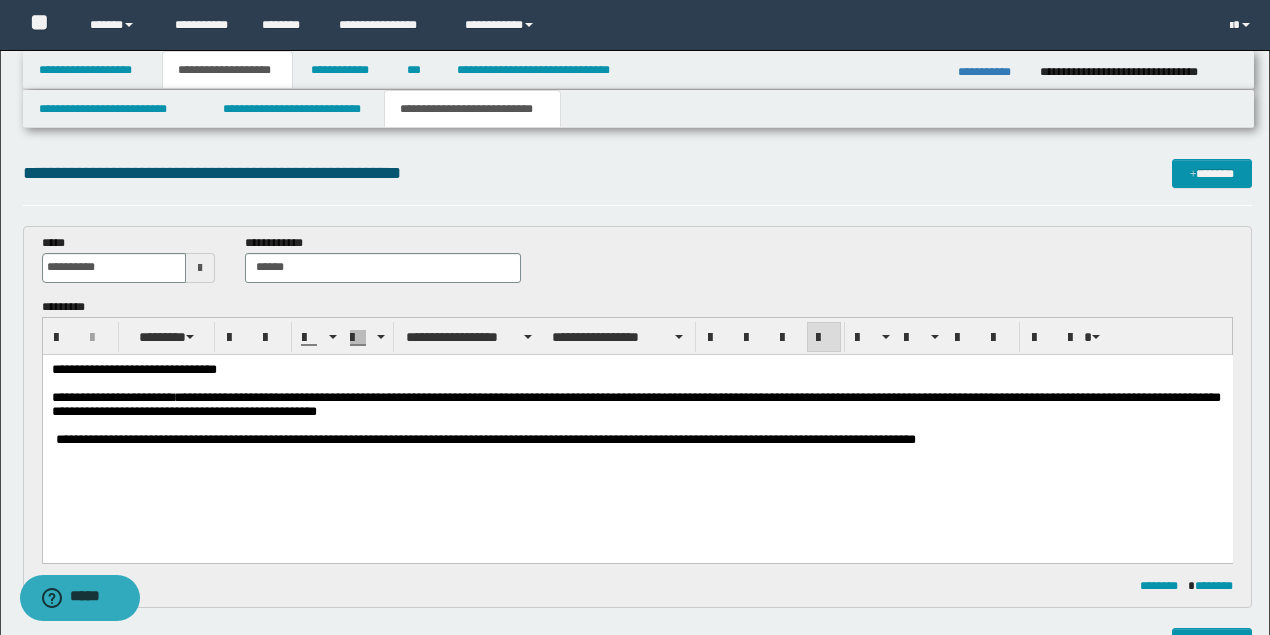 click on "**********" at bounding box center (635, 404) 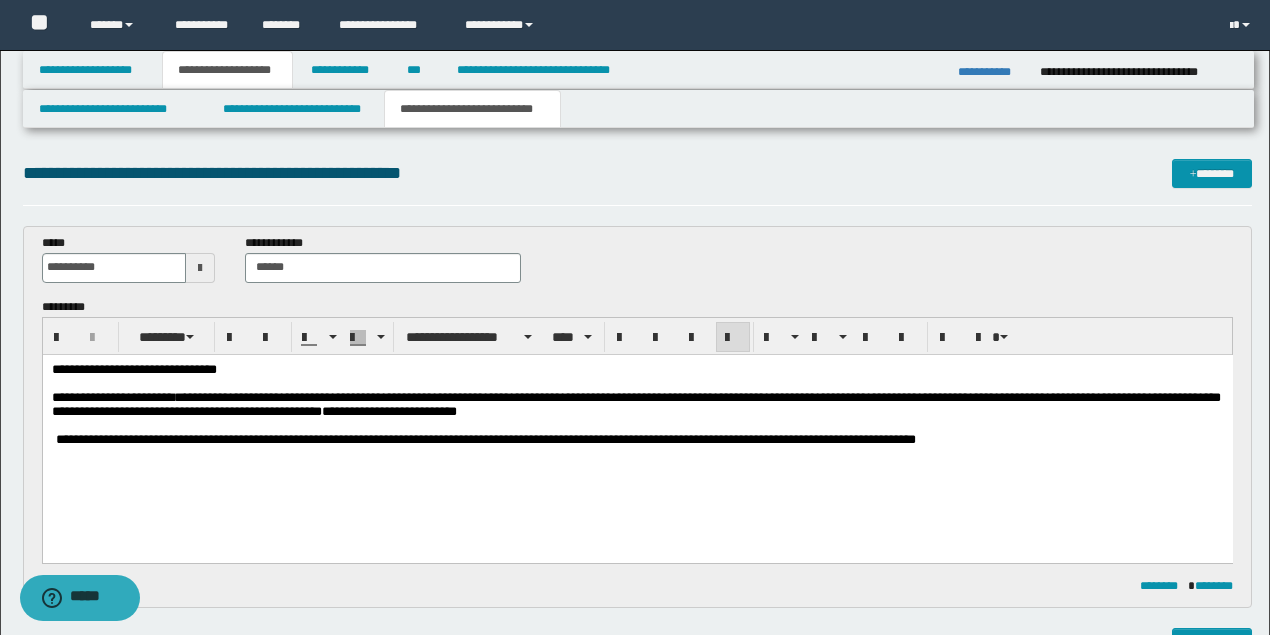 click on "**********" at bounding box center [635, 404] 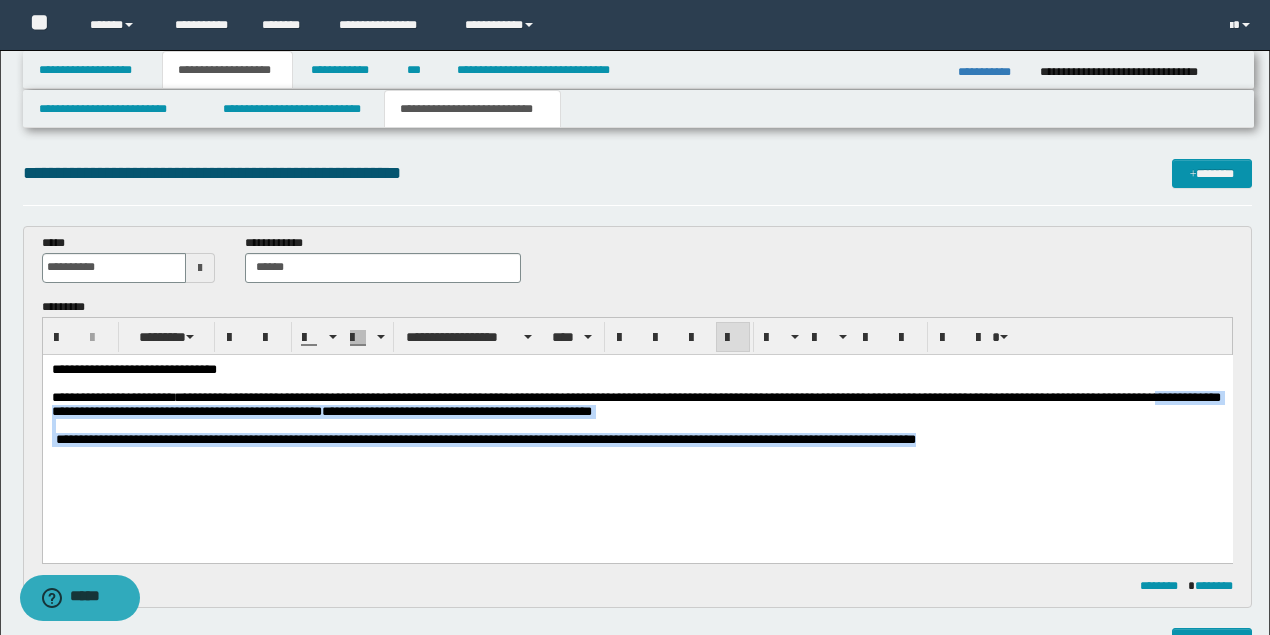 drag, startPoint x: 993, startPoint y: 447, endPoint x: 29, endPoint y: 421, distance: 964.3506 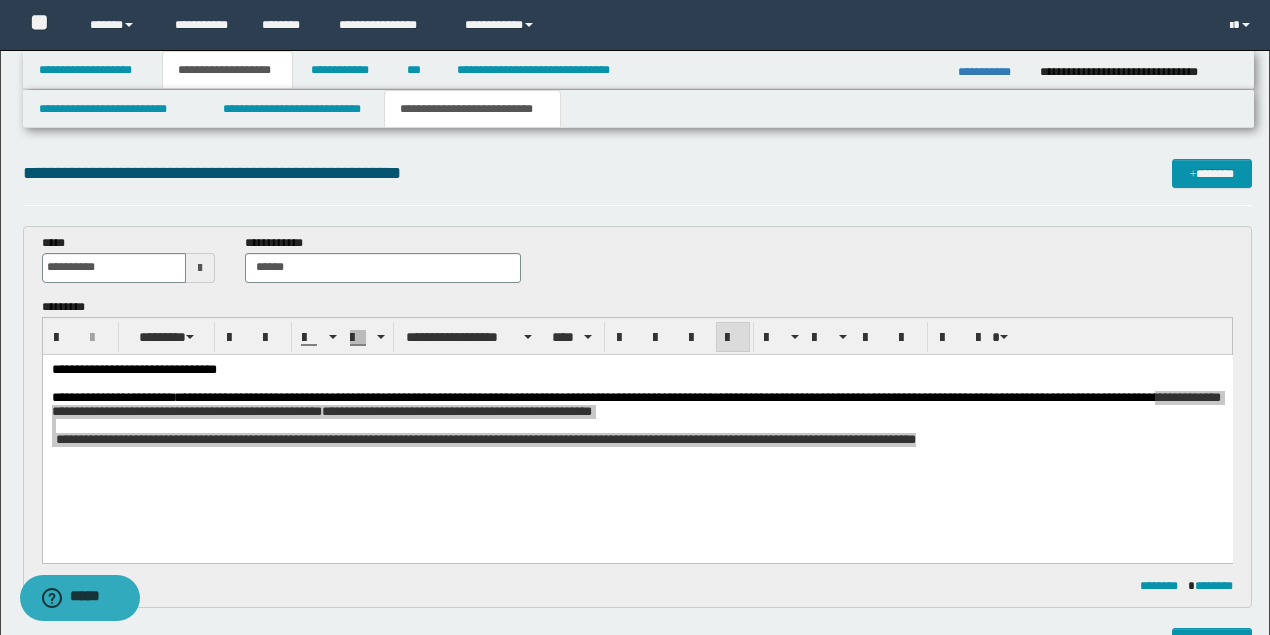 click on "**********" at bounding box center [638, 437] 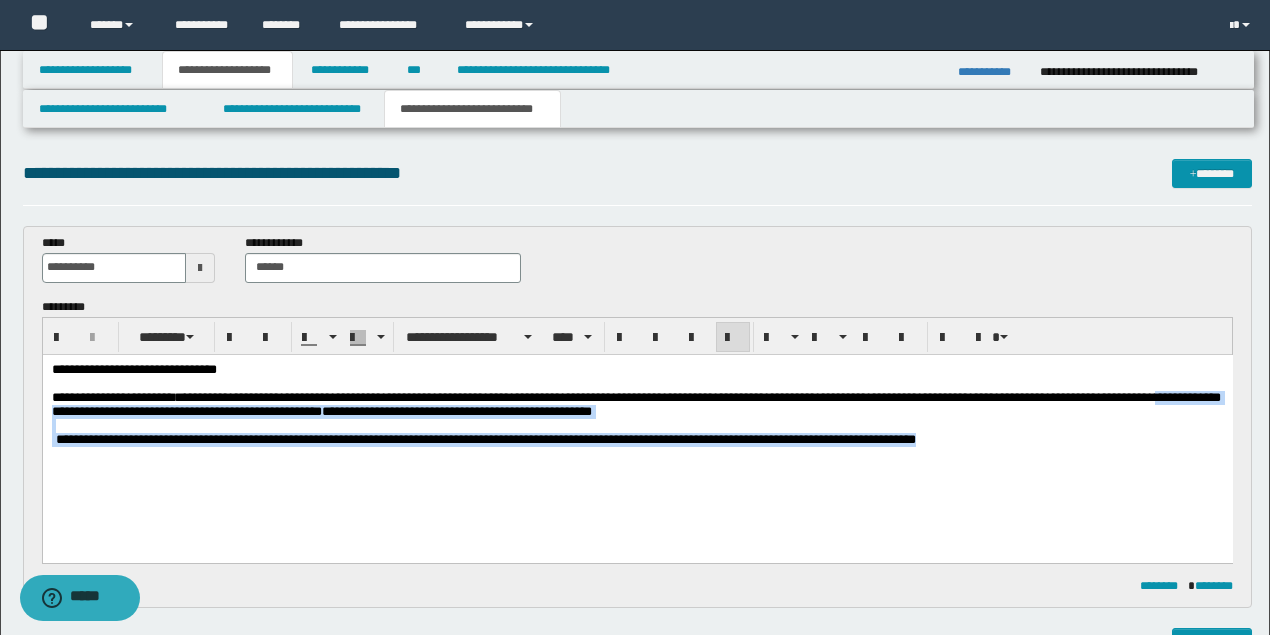 click on "**********" at bounding box center (637, 429) 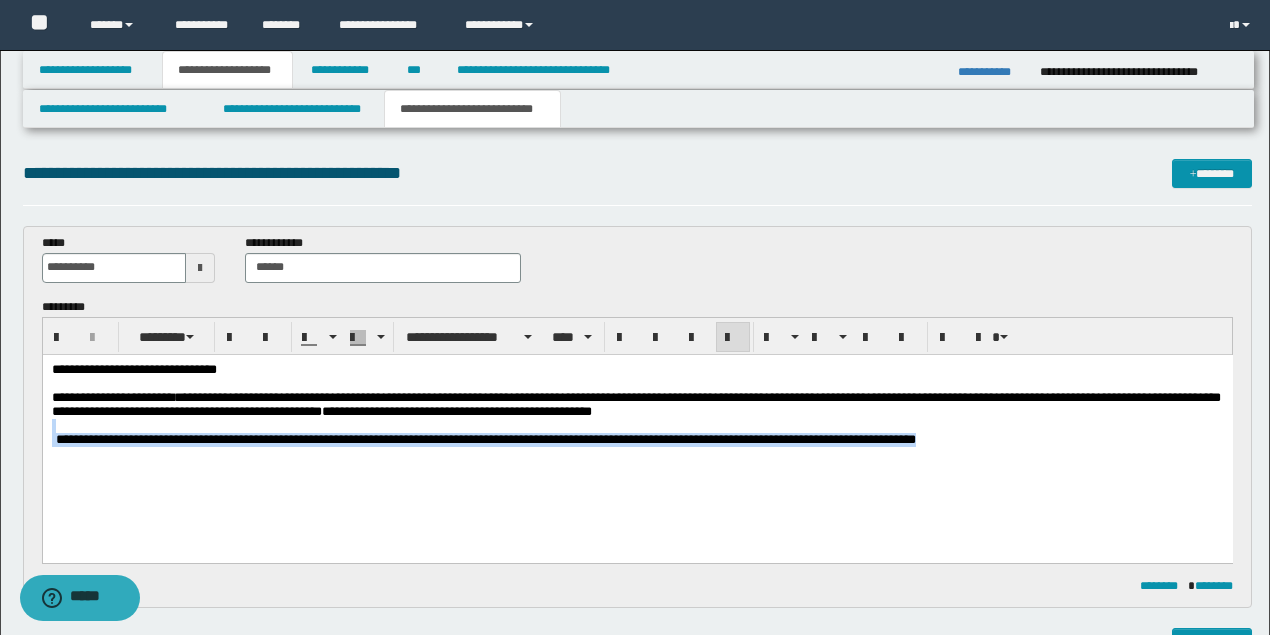 drag, startPoint x: 993, startPoint y: 451, endPoint x: 76, endPoint y: 424, distance: 917.3974 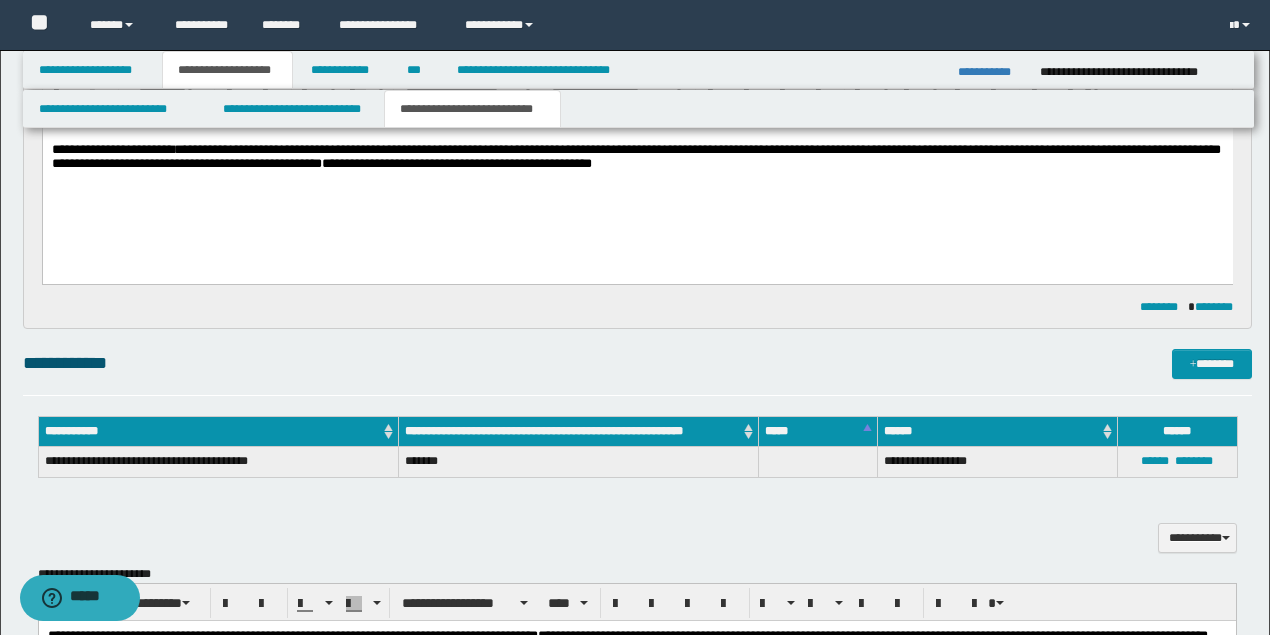 scroll, scrollTop: 400, scrollLeft: 0, axis: vertical 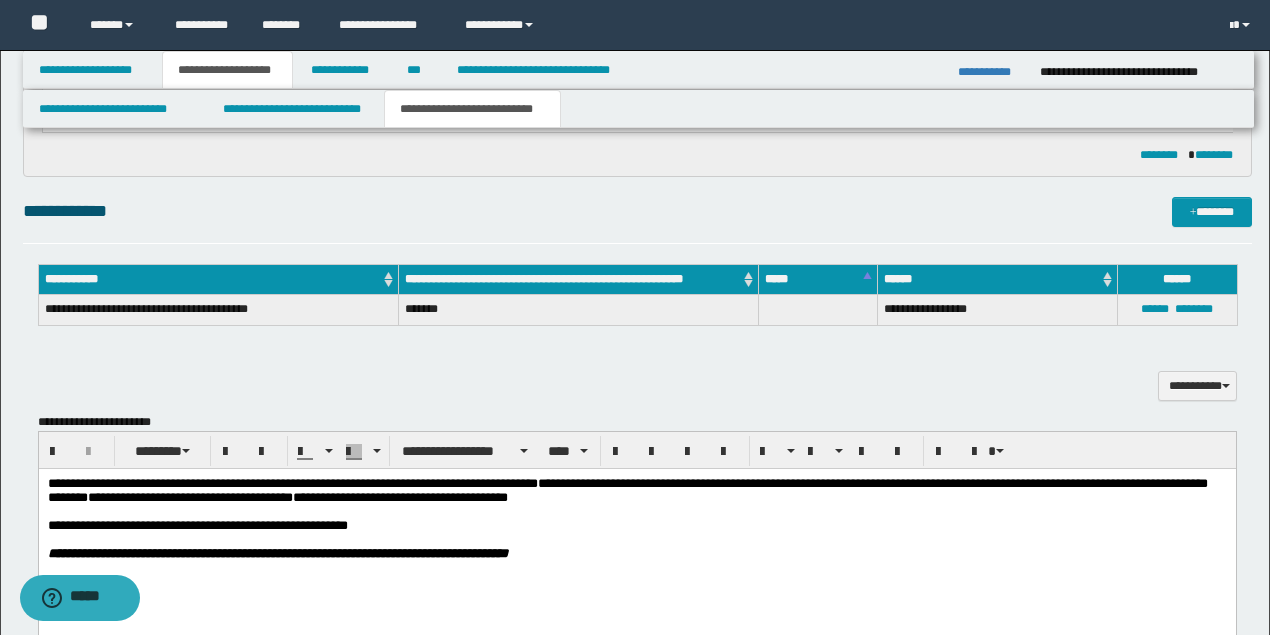 click on "**********" at bounding box center [399, 497] 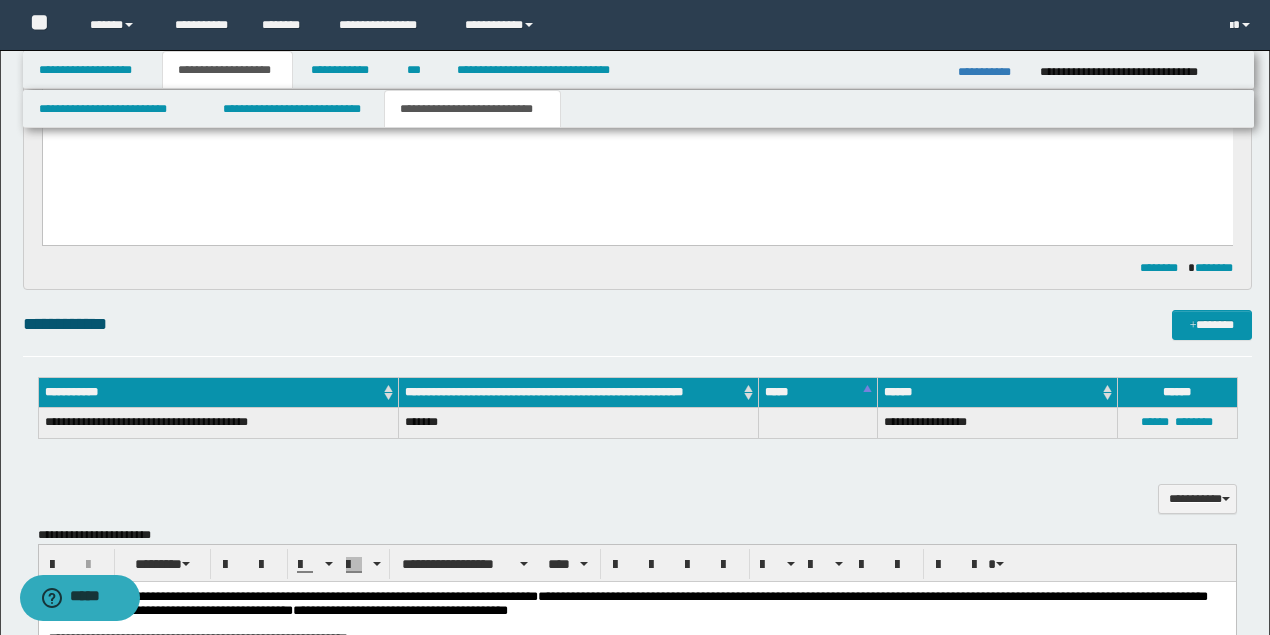 scroll, scrollTop: 133, scrollLeft: 0, axis: vertical 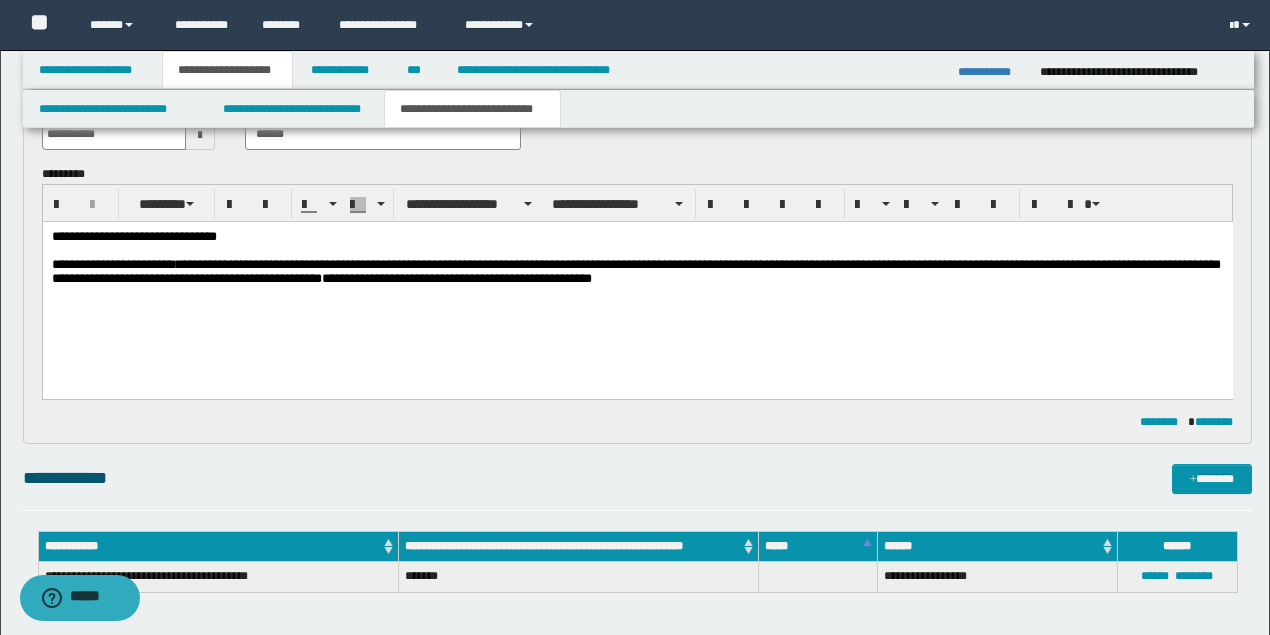 click on "**********" at bounding box center [635, 271] 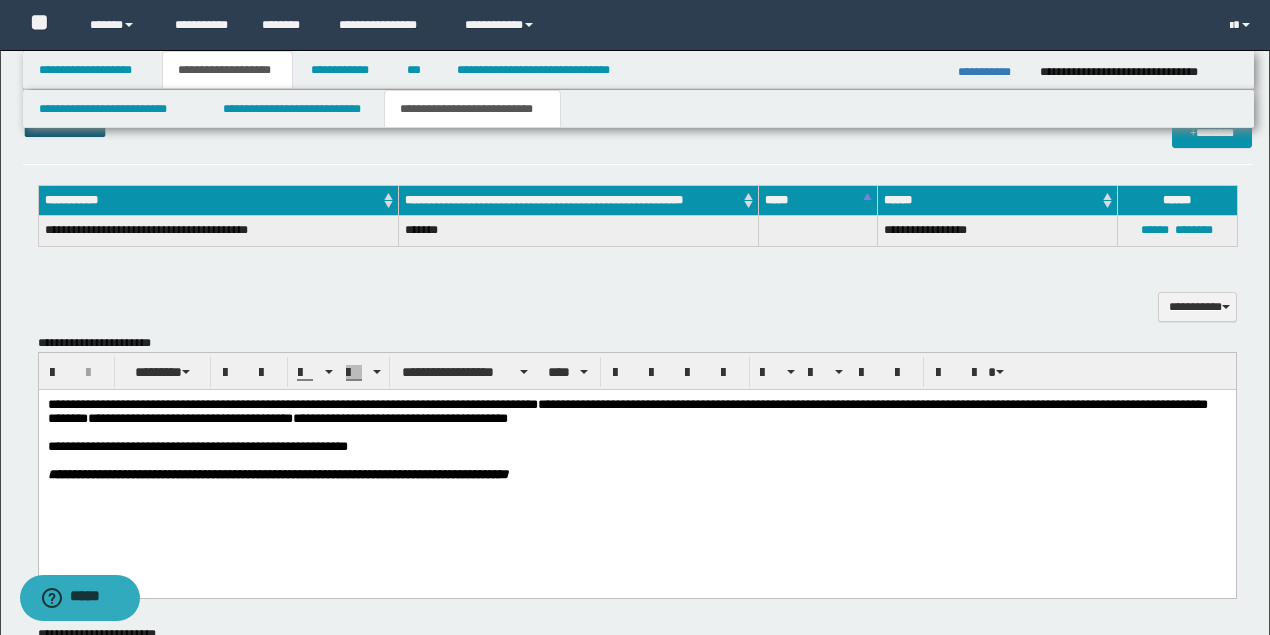 scroll, scrollTop: 533, scrollLeft: 0, axis: vertical 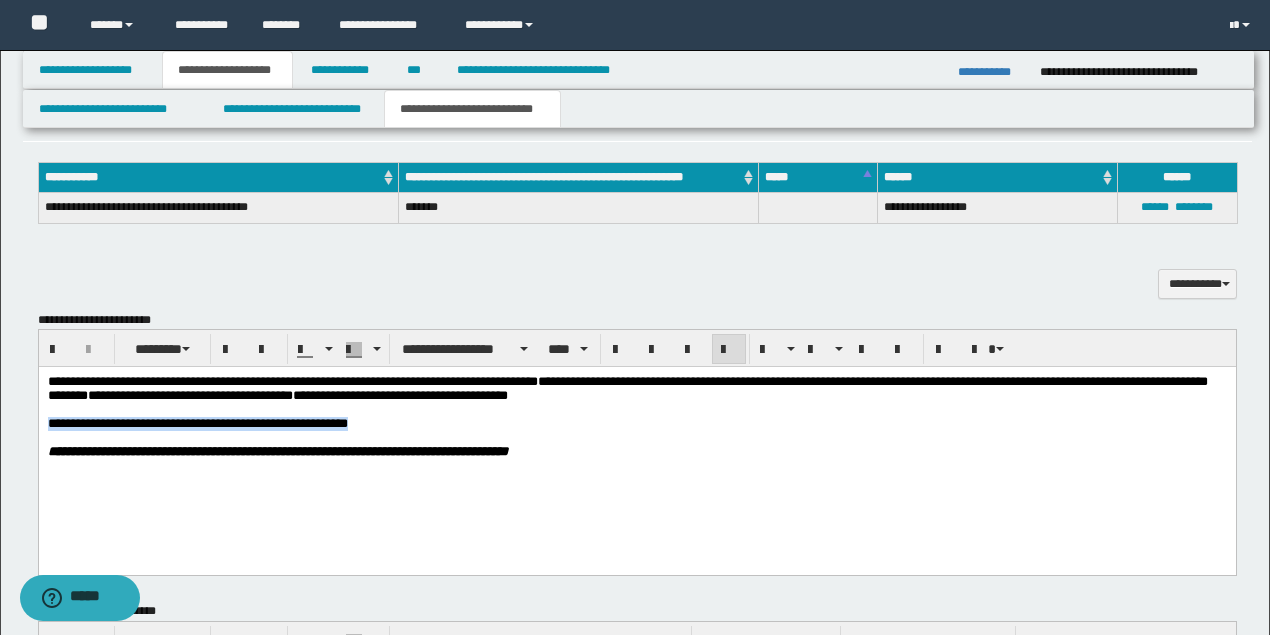 drag, startPoint x: 381, startPoint y: 429, endPoint x: 41, endPoint y: 427, distance: 340.0059 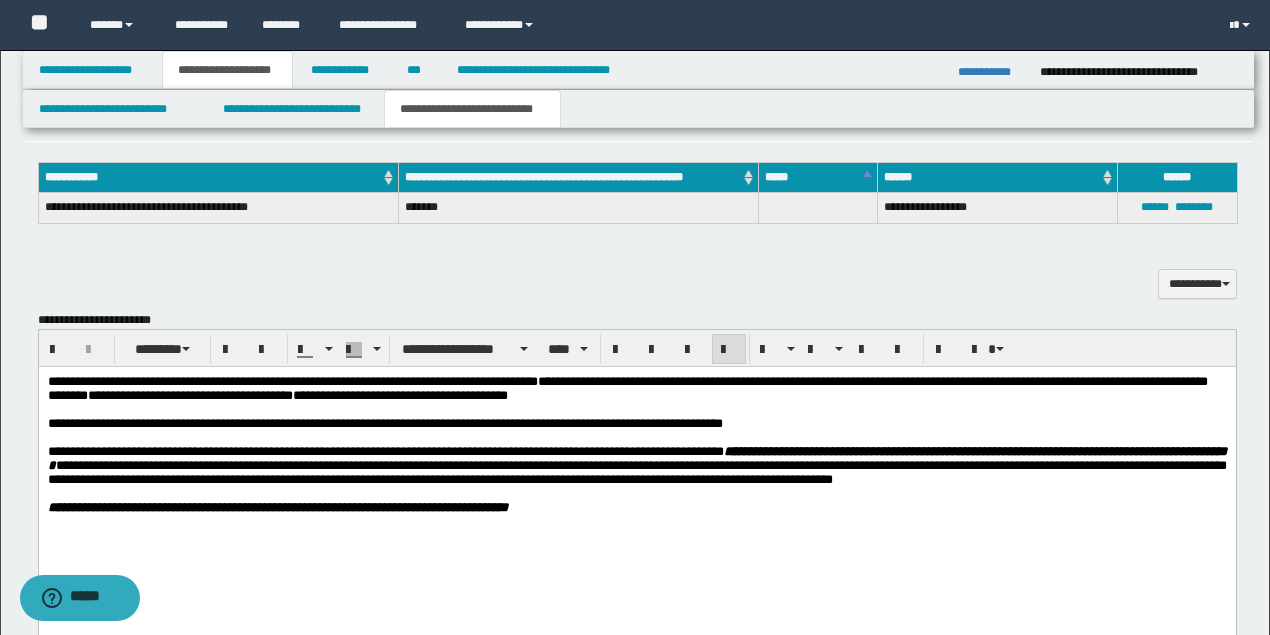 click on "**********" at bounding box center (636, 424) 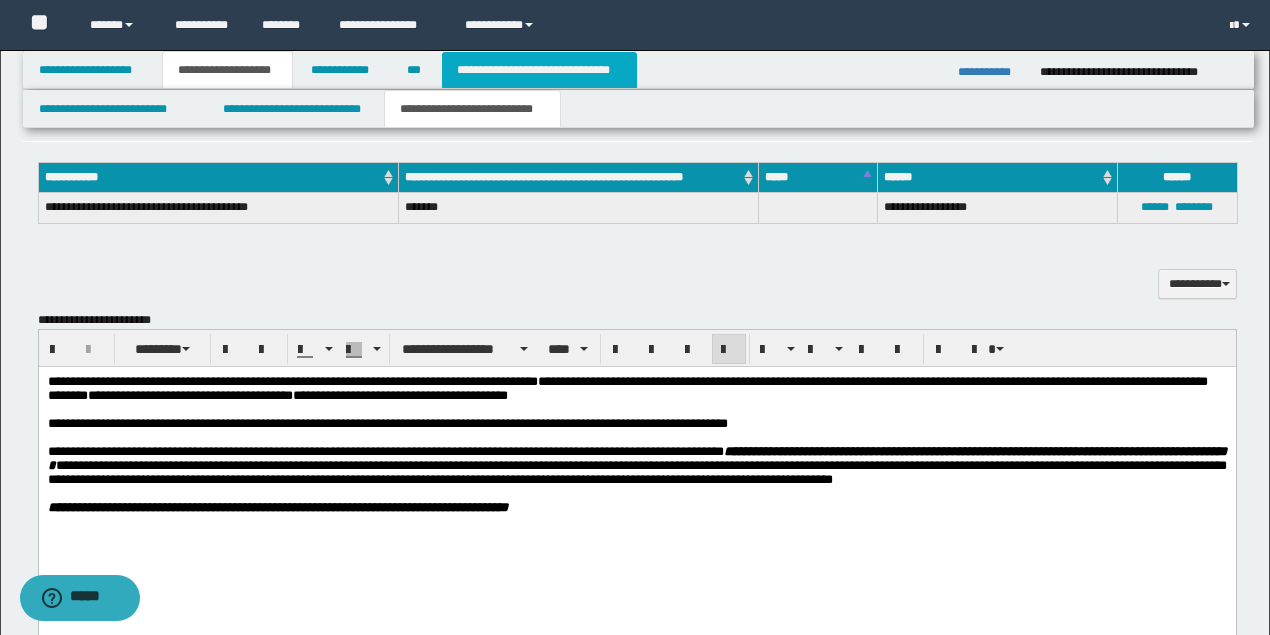 click on "**********" at bounding box center (539, 70) 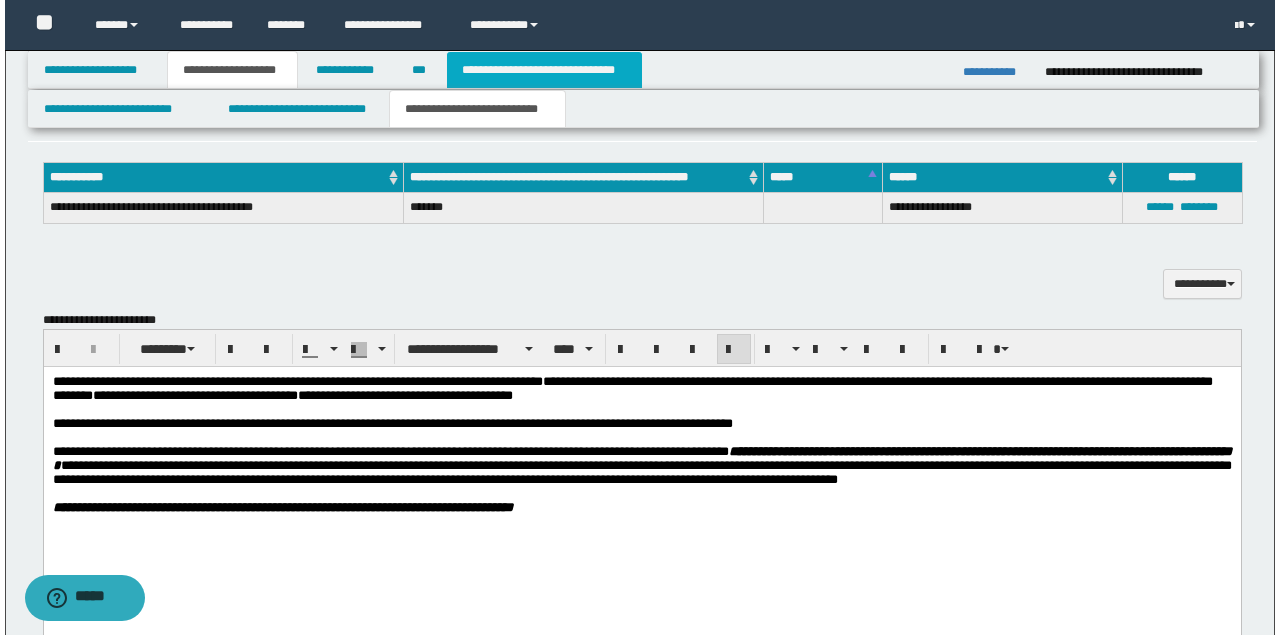 scroll, scrollTop: 0, scrollLeft: 0, axis: both 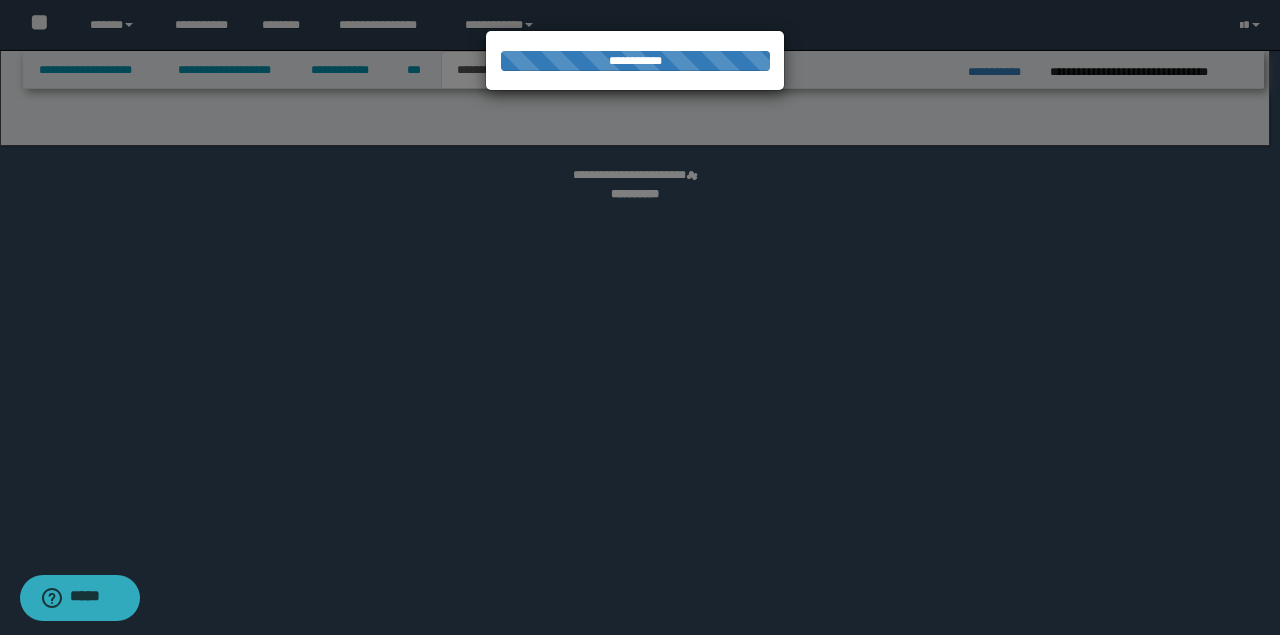 select on "*" 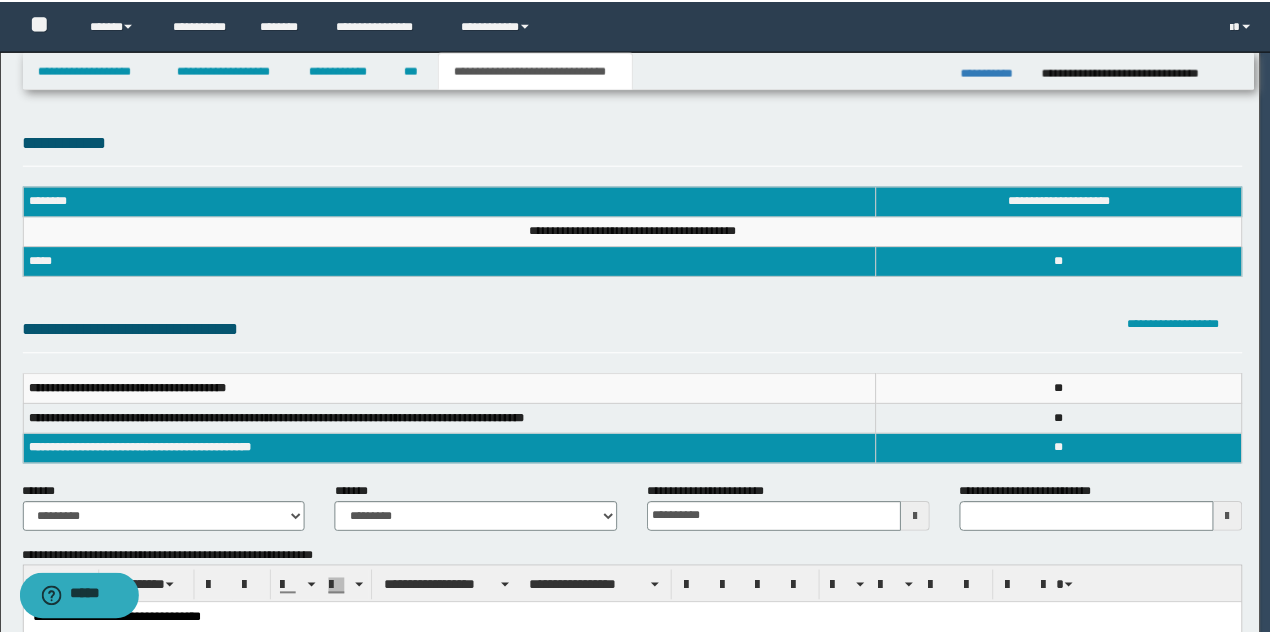 scroll, scrollTop: 0, scrollLeft: 0, axis: both 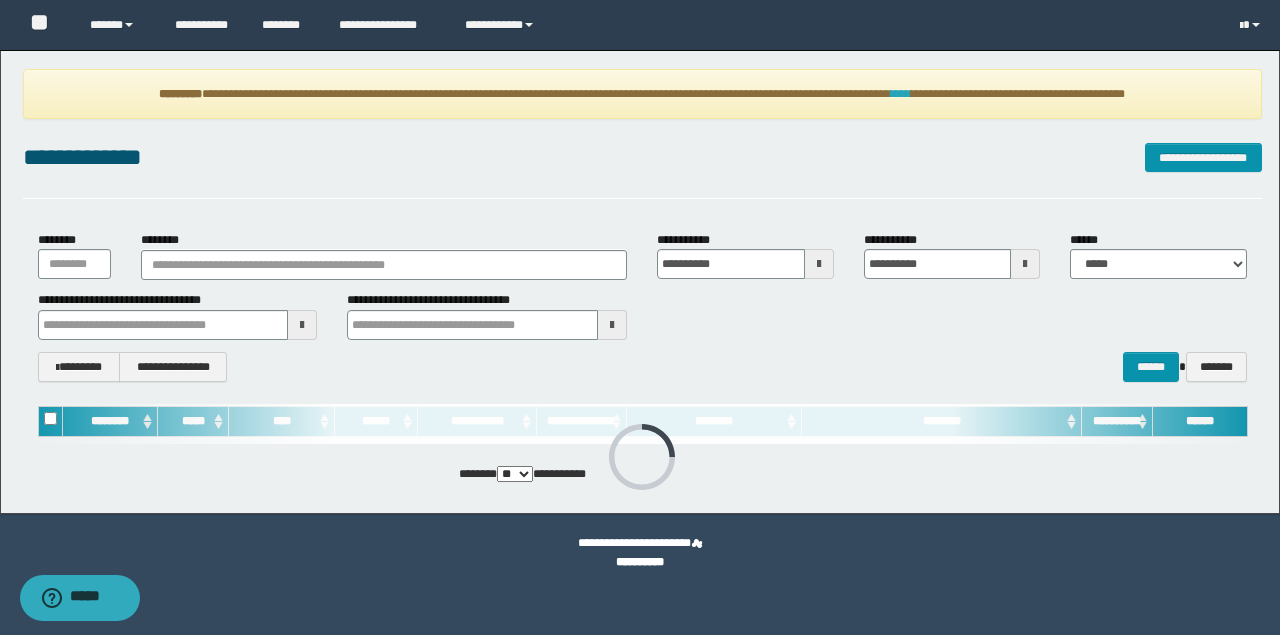 click on "****" at bounding box center [901, 94] 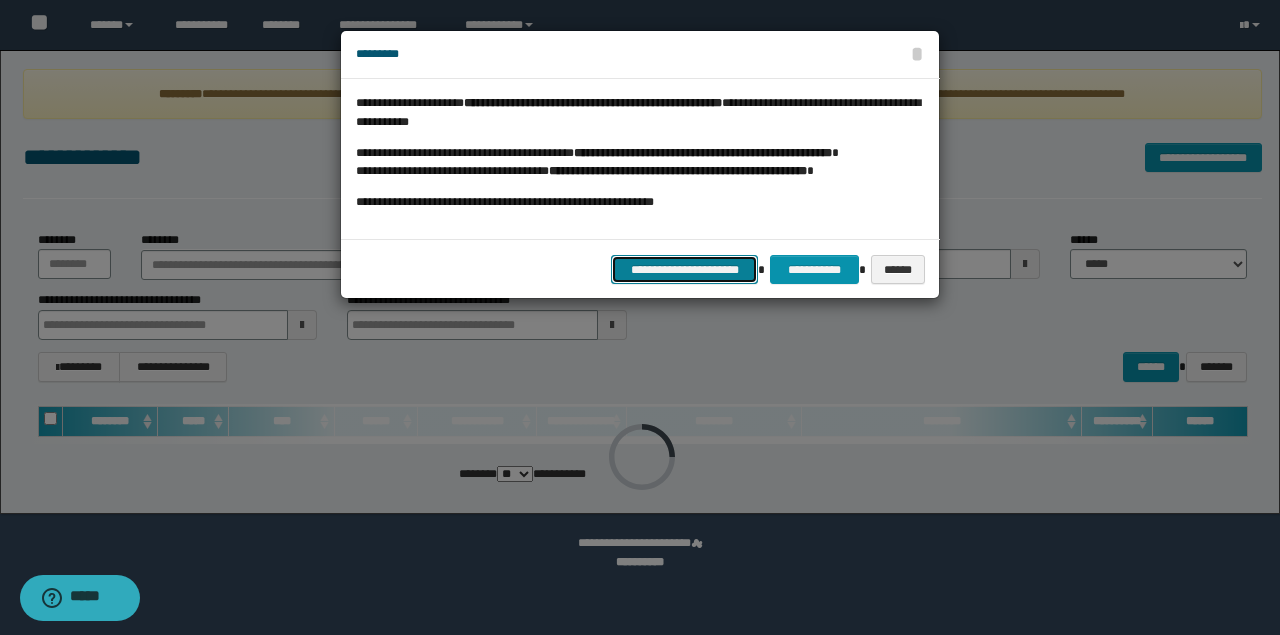 click on "**********" at bounding box center [685, 269] 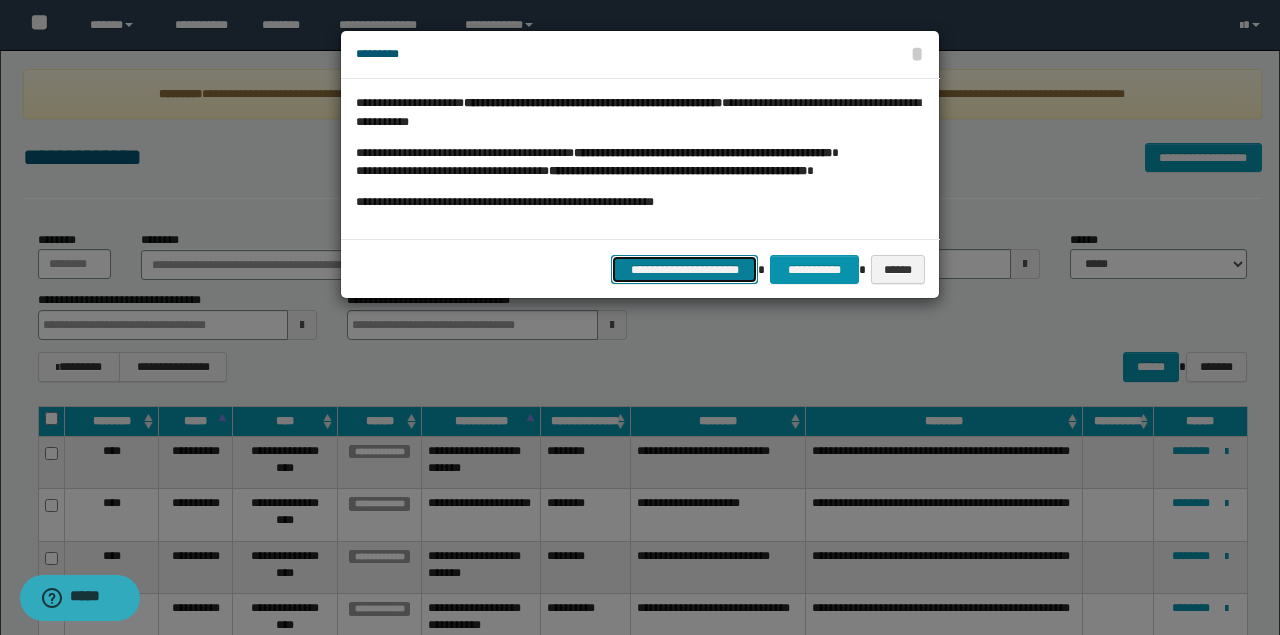 click on "**********" at bounding box center [685, 269] 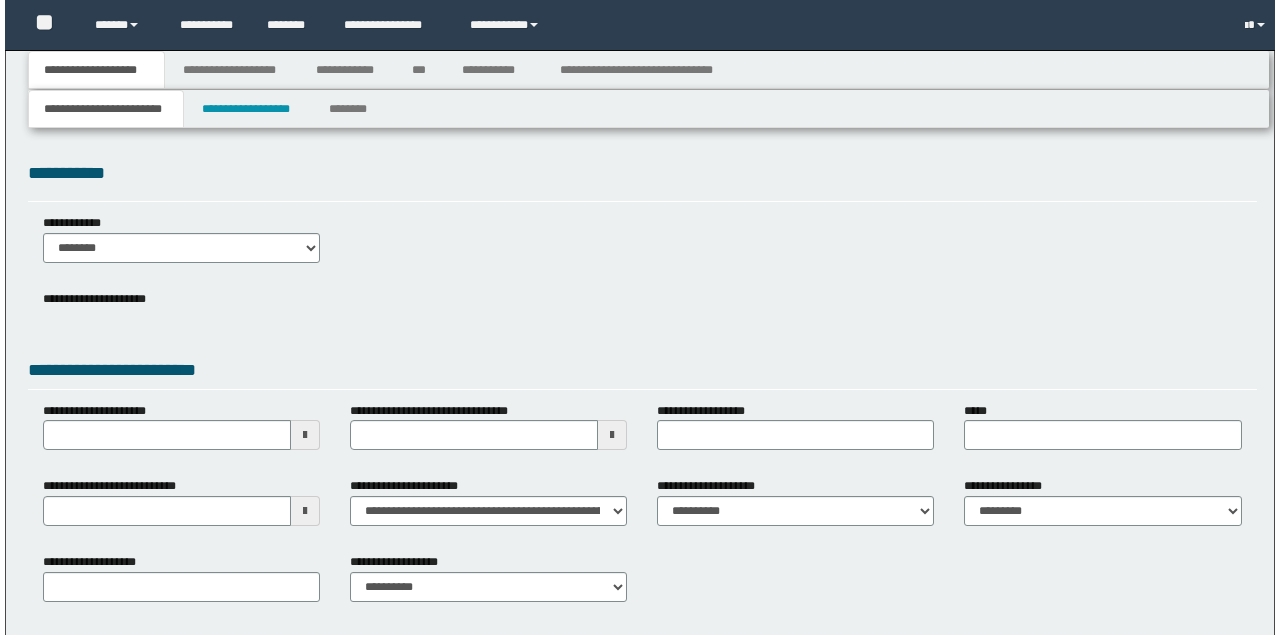 scroll, scrollTop: 0, scrollLeft: 0, axis: both 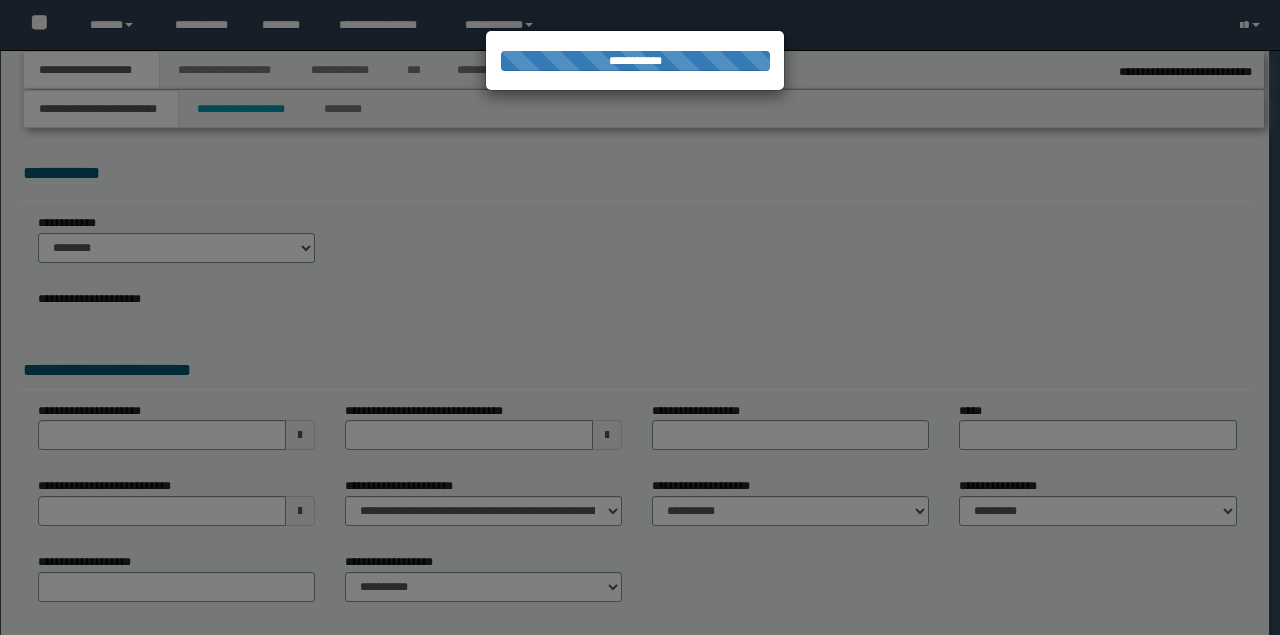type on "**********" 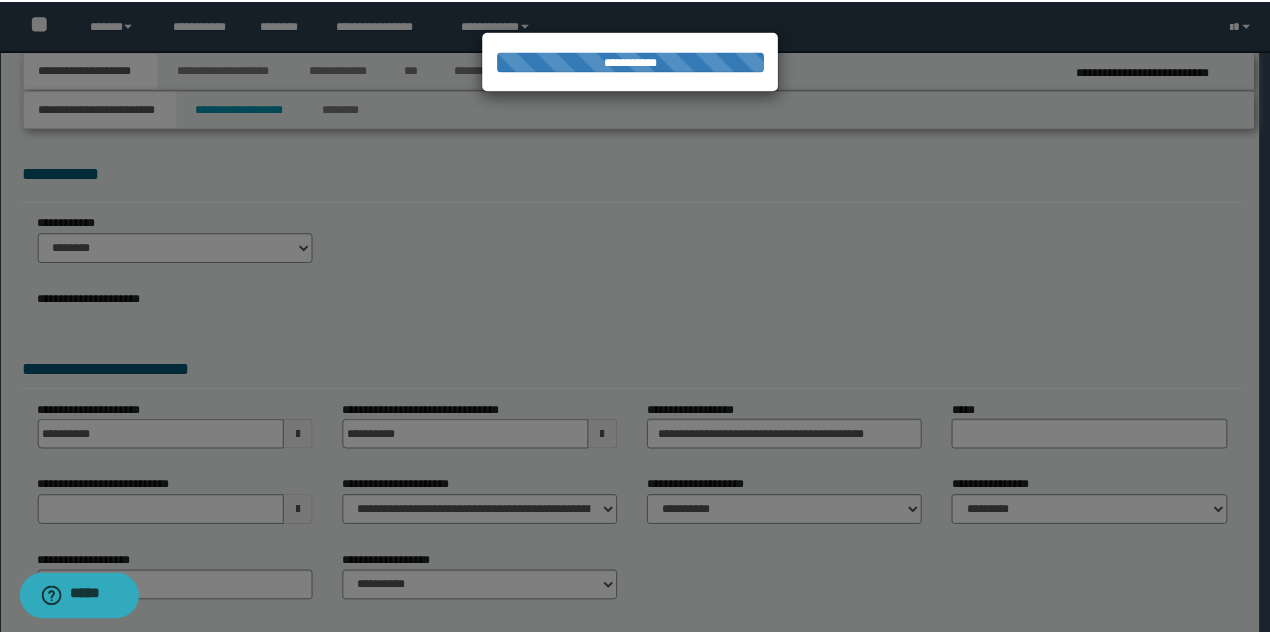 scroll, scrollTop: 0, scrollLeft: 0, axis: both 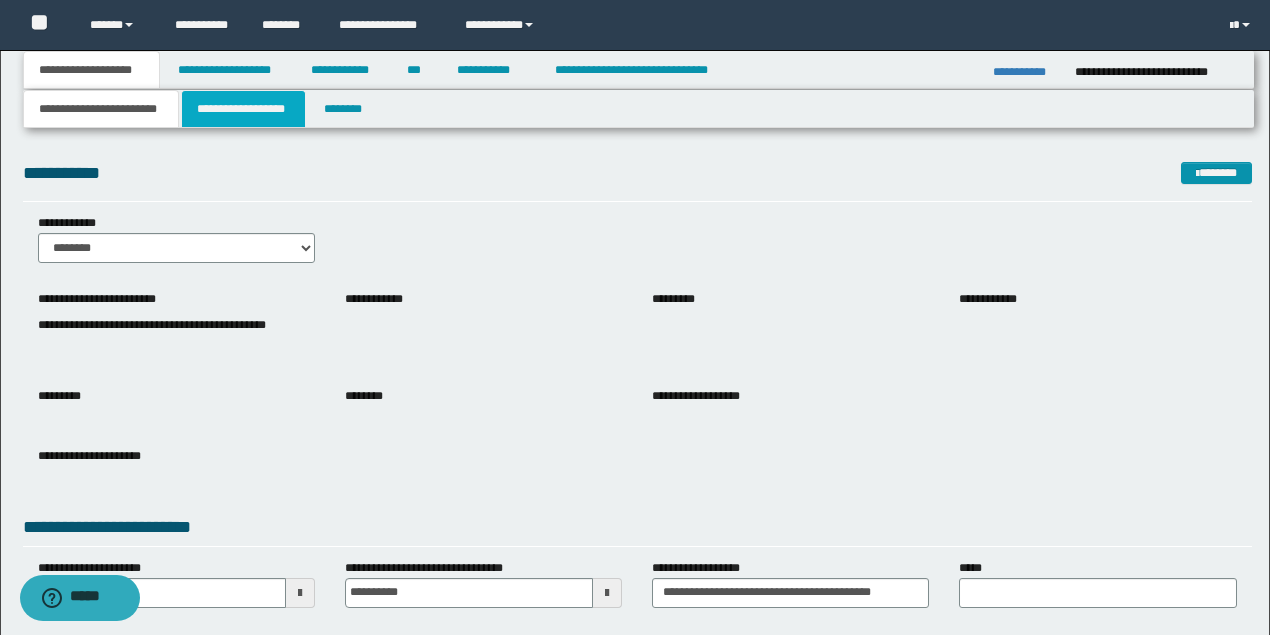 click on "**********" at bounding box center [243, 109] 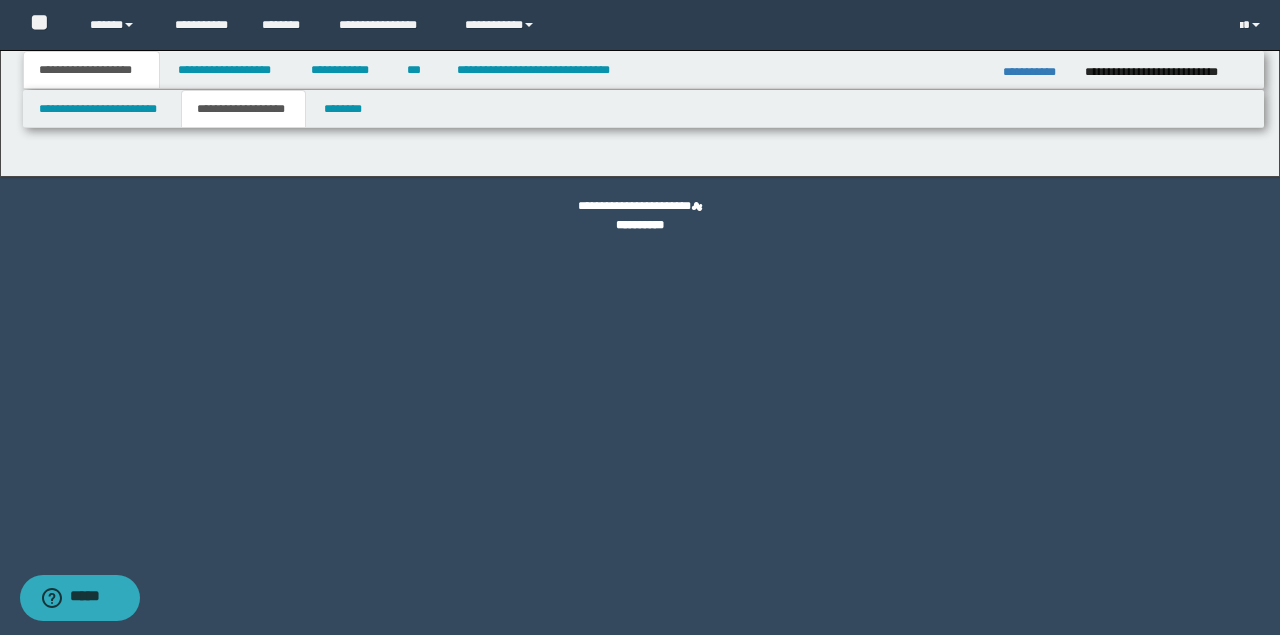 type on "**********" 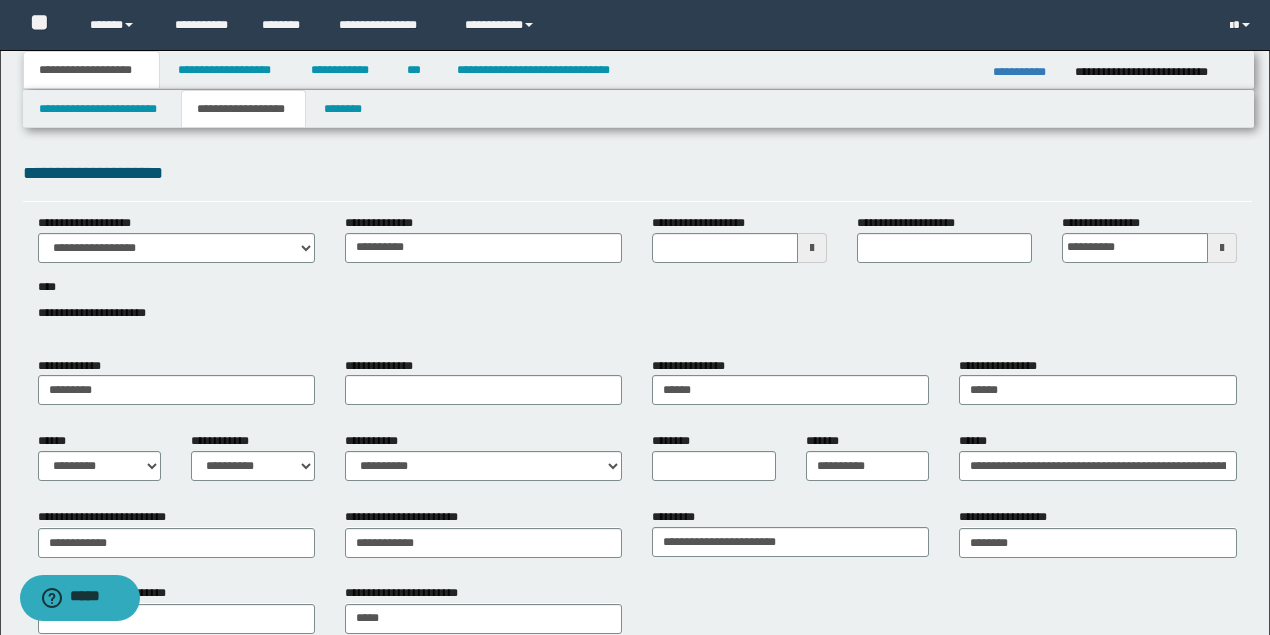type 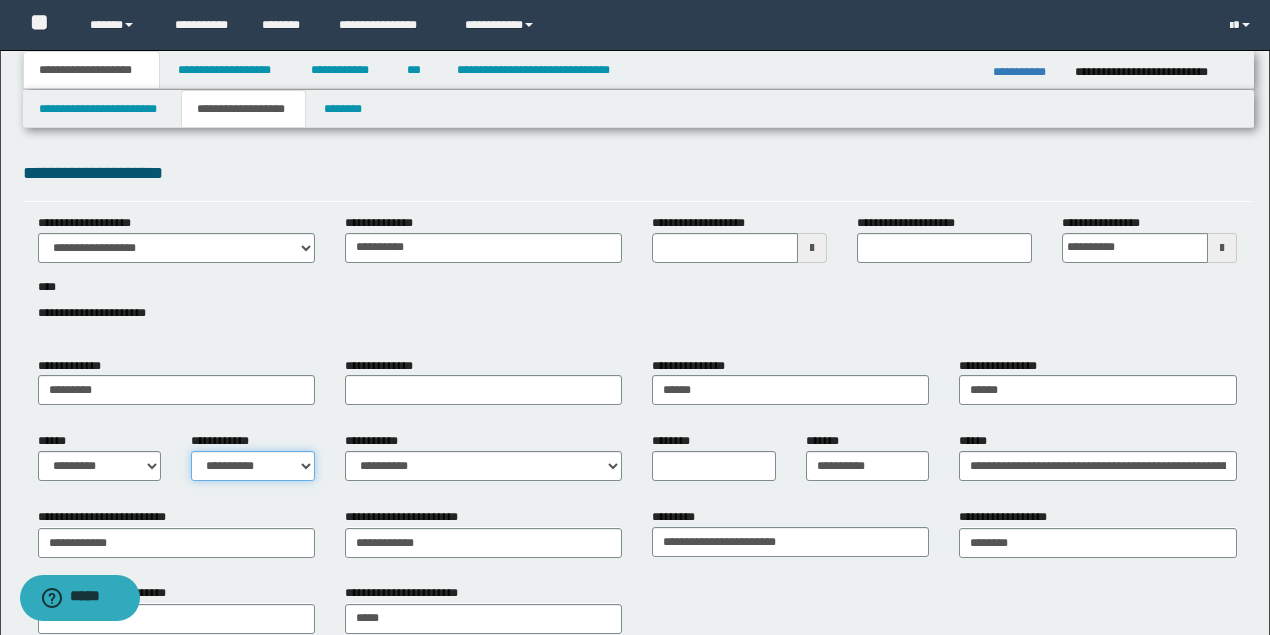 click on "**********" at bounding box center [253, 466] 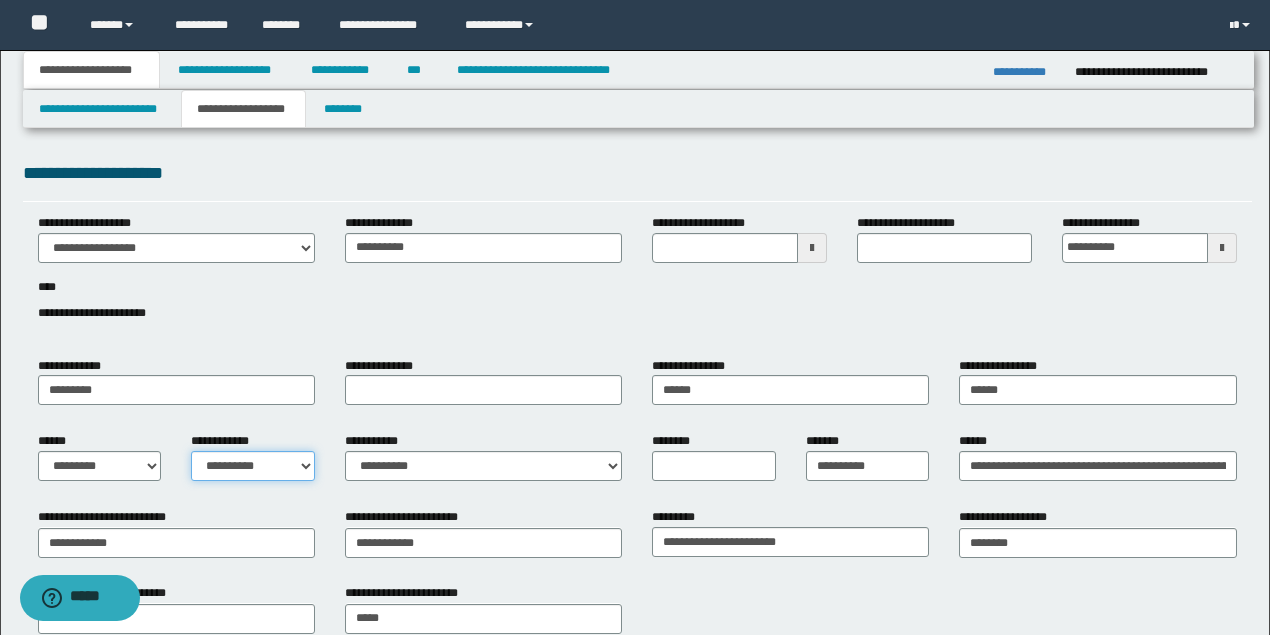 select on "*" 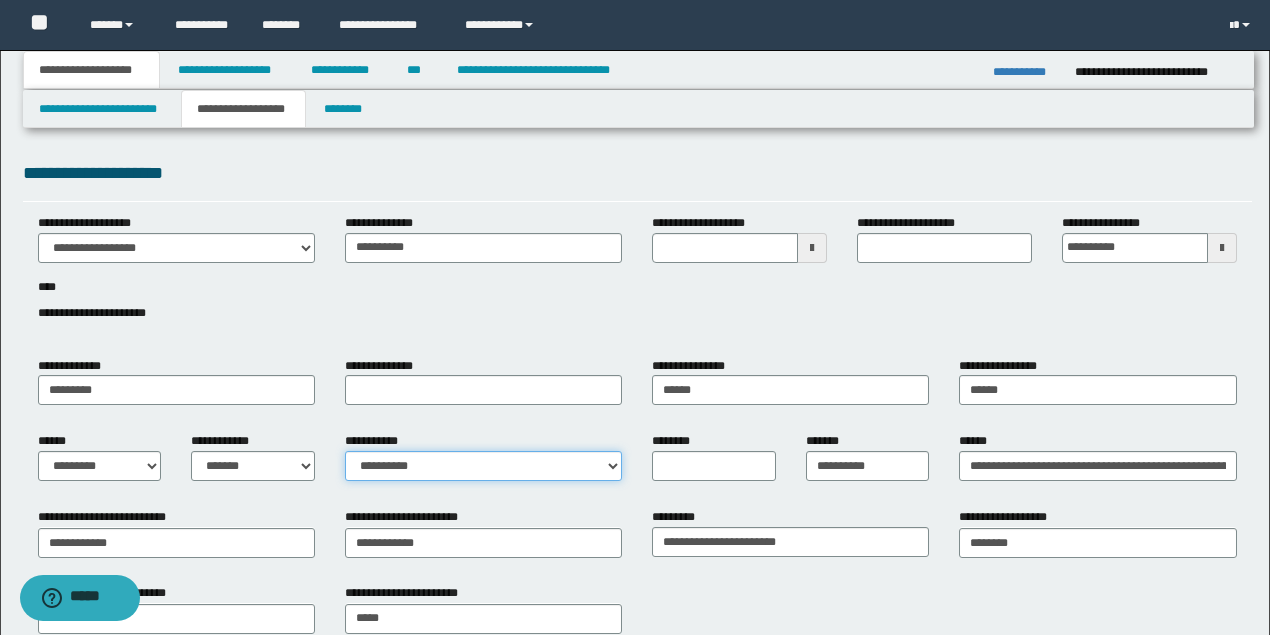 drag, startPoint x: 446, startPoint y: 470, endPoint x: 447, endPoint y: 482, distance: 12.0415945 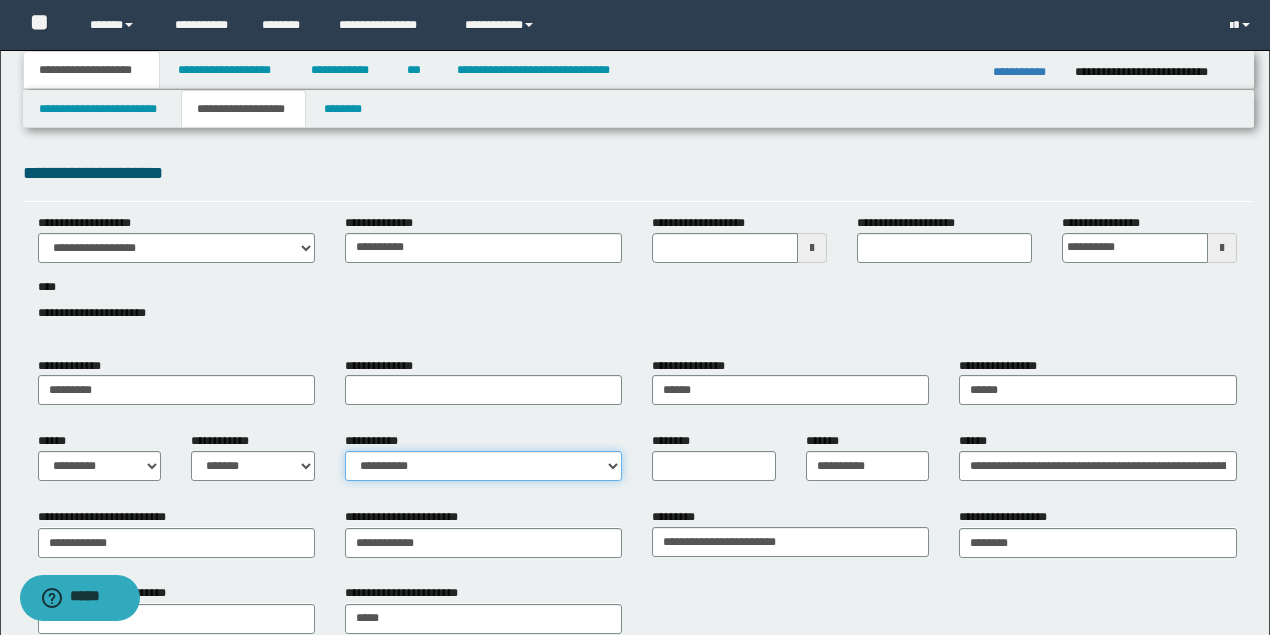 select on "*" 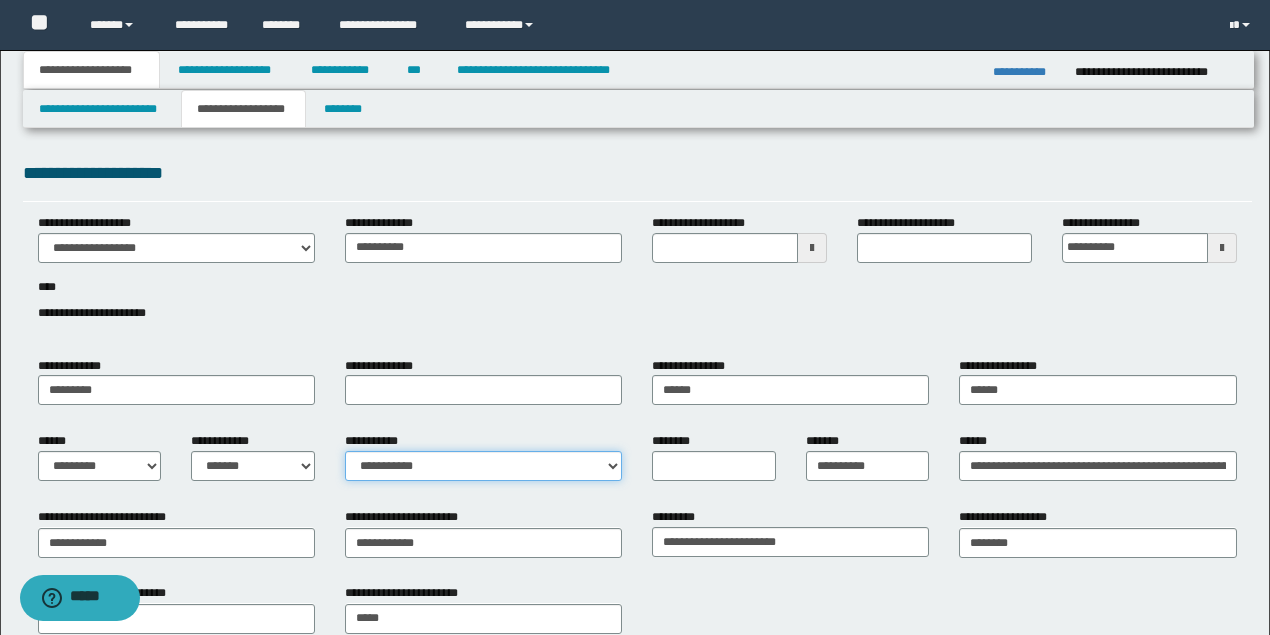 click on "**********" at bounding box center (483, 466) 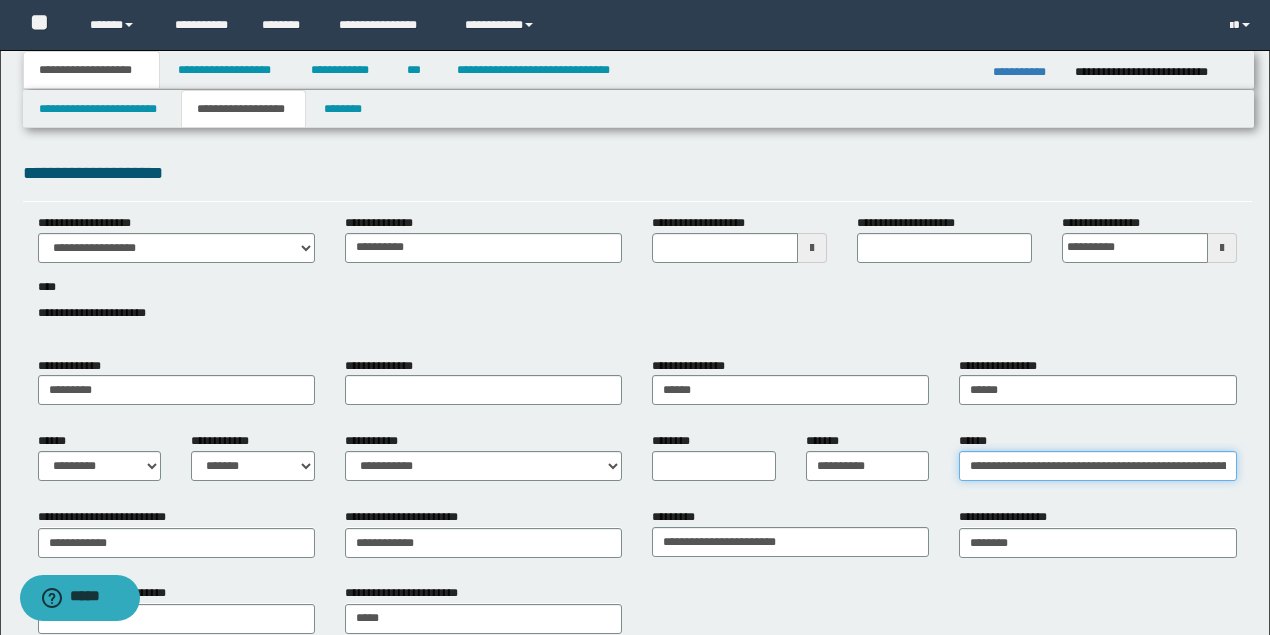 scroll, scrollTop: 0, scrollLeft: 84, axis: horizontal 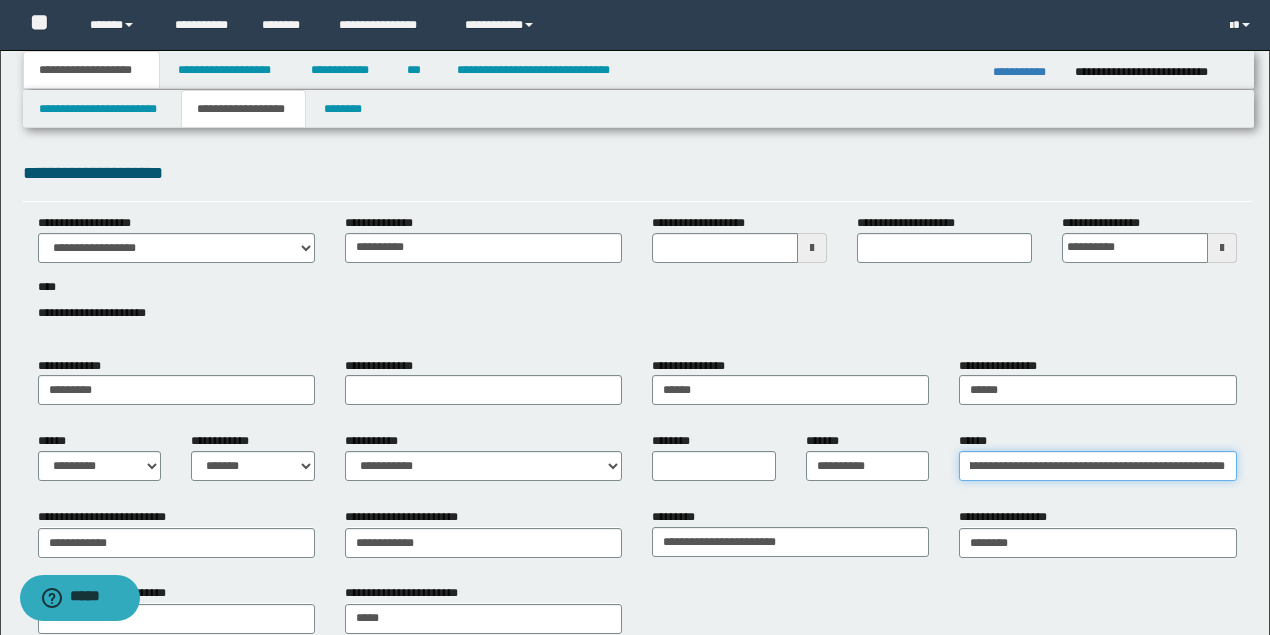 drag, startPoint x: 1140, startPoint y: 464, endPoint x: 1250, endPoint y: 465, distance: 110.00455 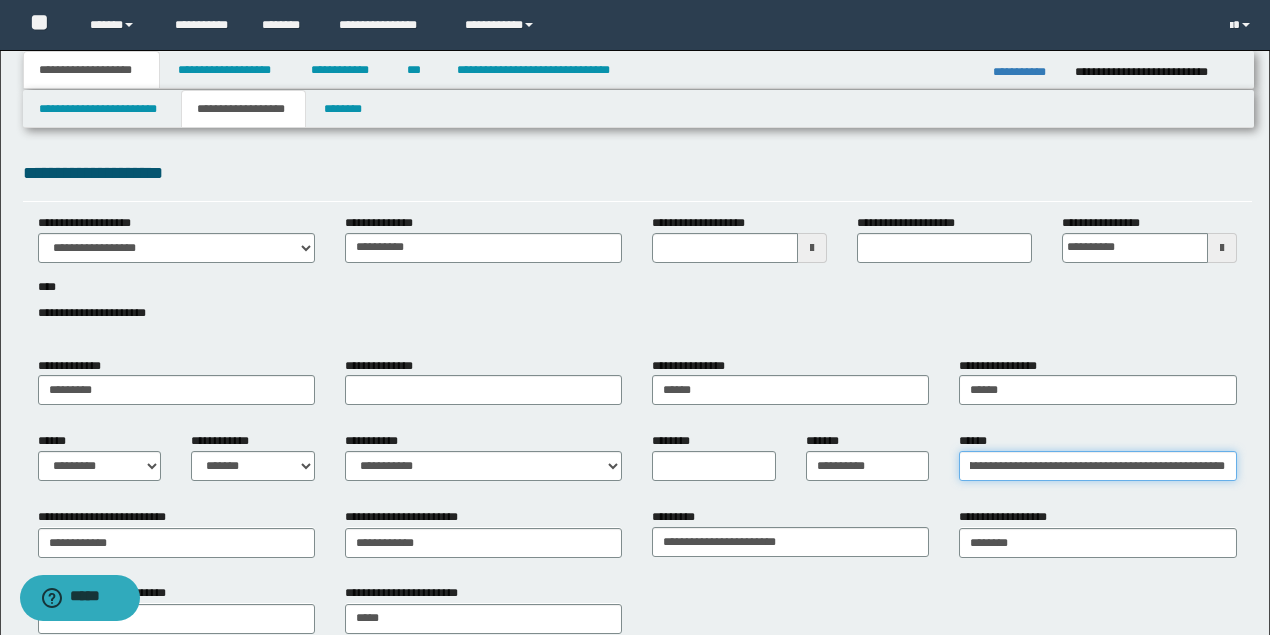 click on "**********" at bounding box center (1097, 466) 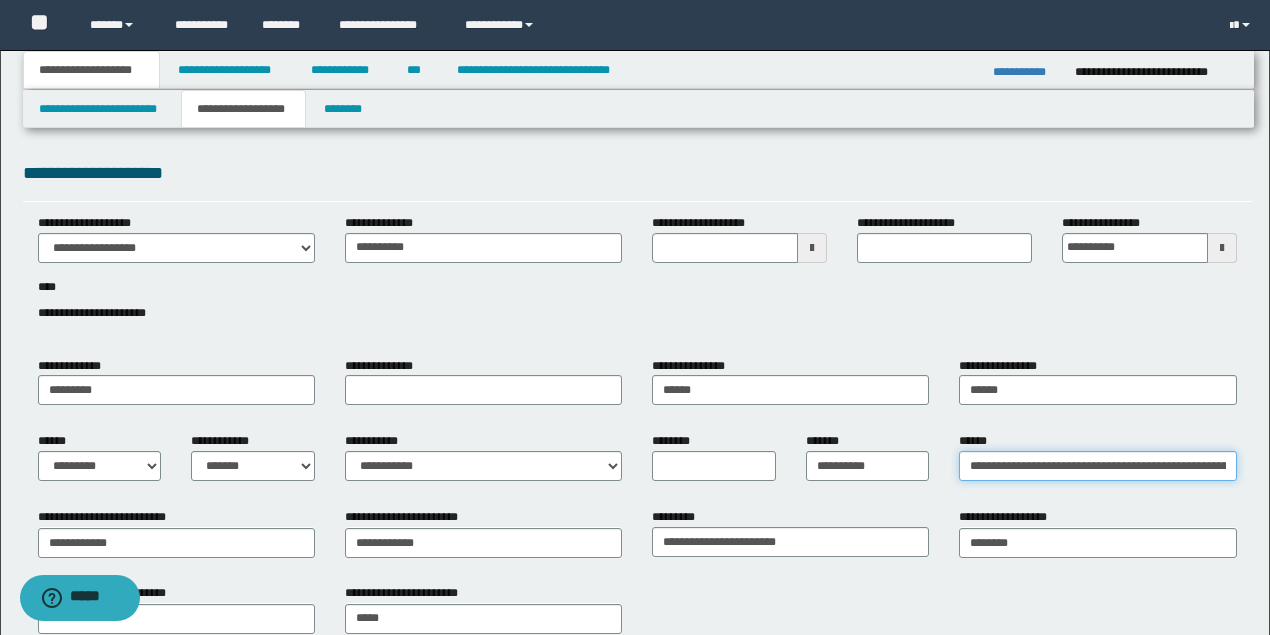 drag, startPoint x: 1054, startPoint y: 465, endPoint x: 832, endPoint y: 461, distance: 222.03603 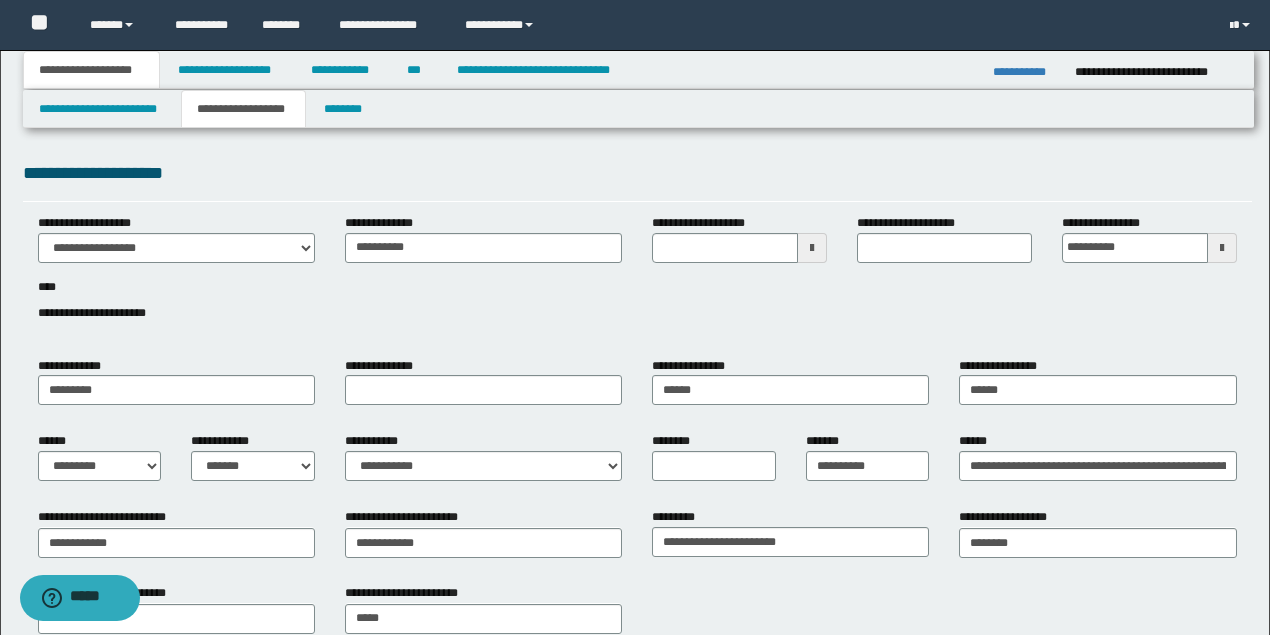 drag, startPoint x: 1042, startPoint y: 488, endPoint x: 1105, endPoint y: 467, distance: 66.40783 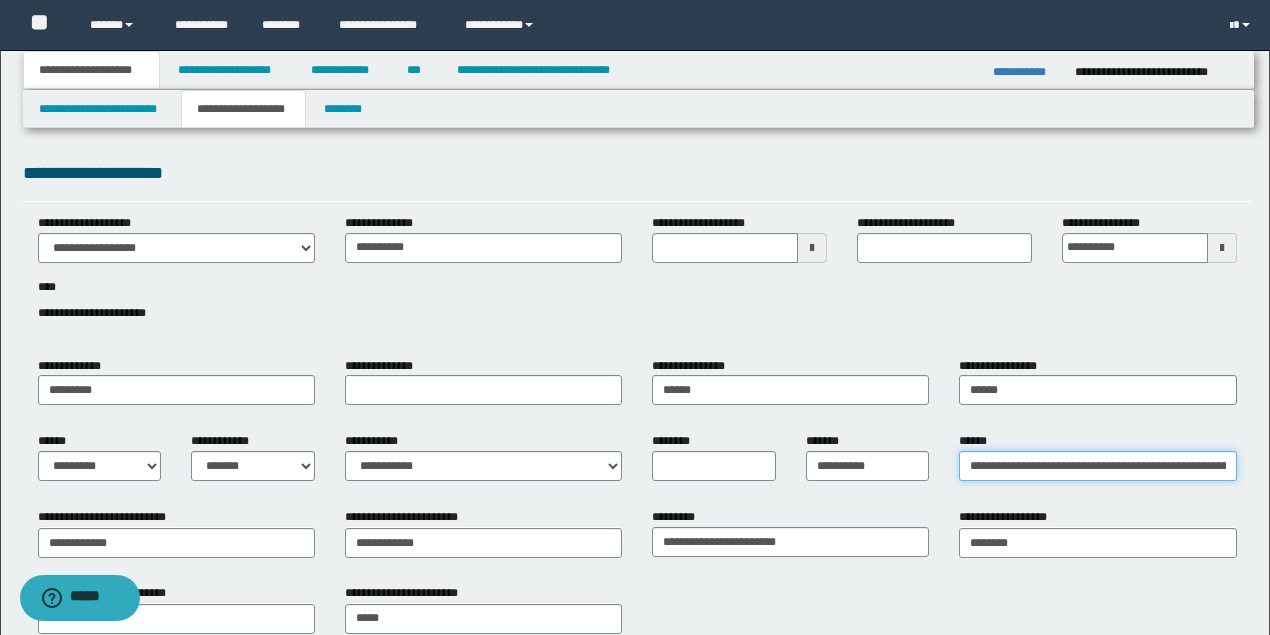 drag, startPoint x: 1131, startPoint y: 464, endPoint x: 803, endPoint y: 464, distance: 328 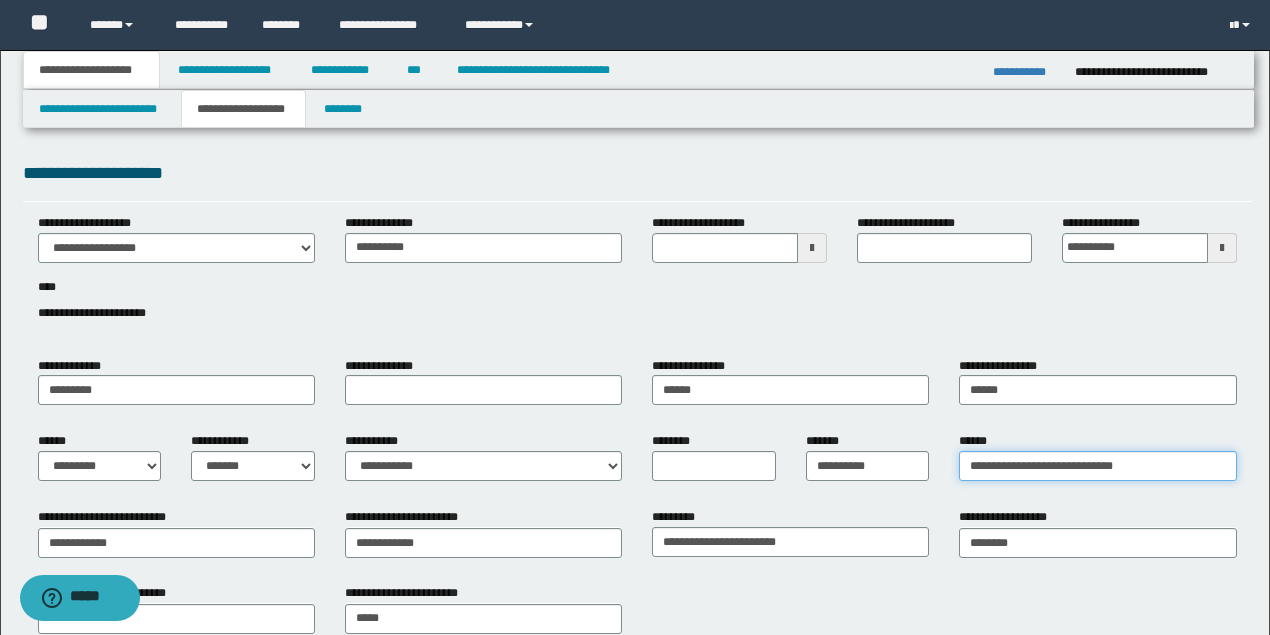 type on "**********" 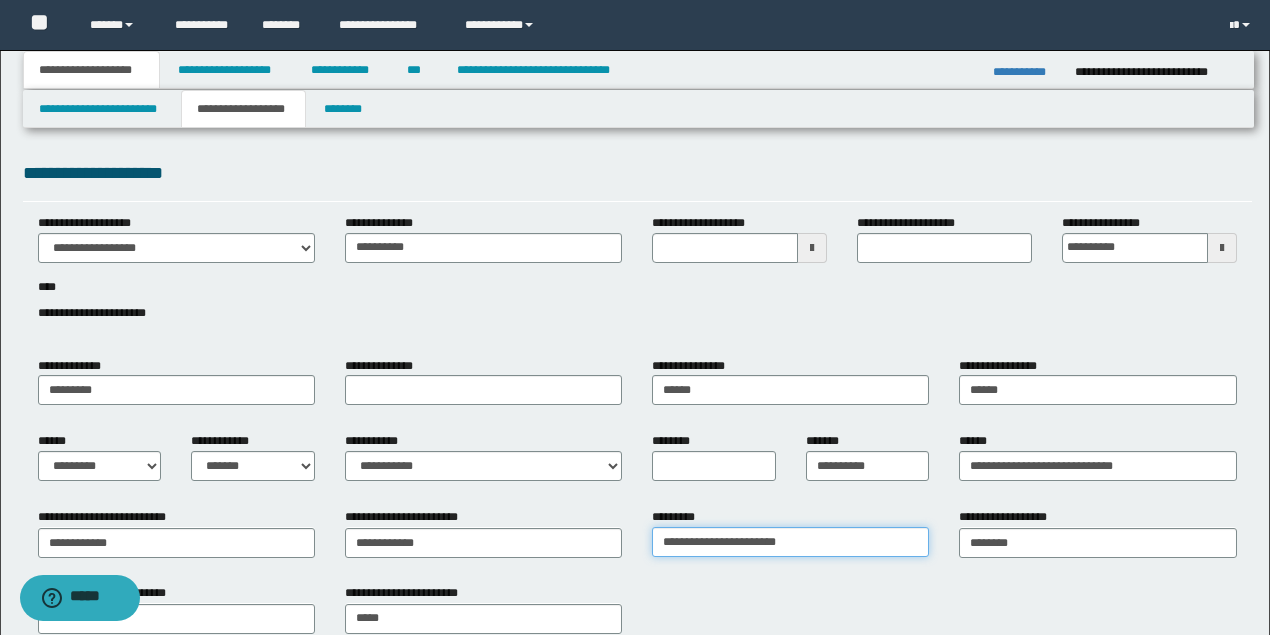 click on "**********" at bounding box center (790, 542) 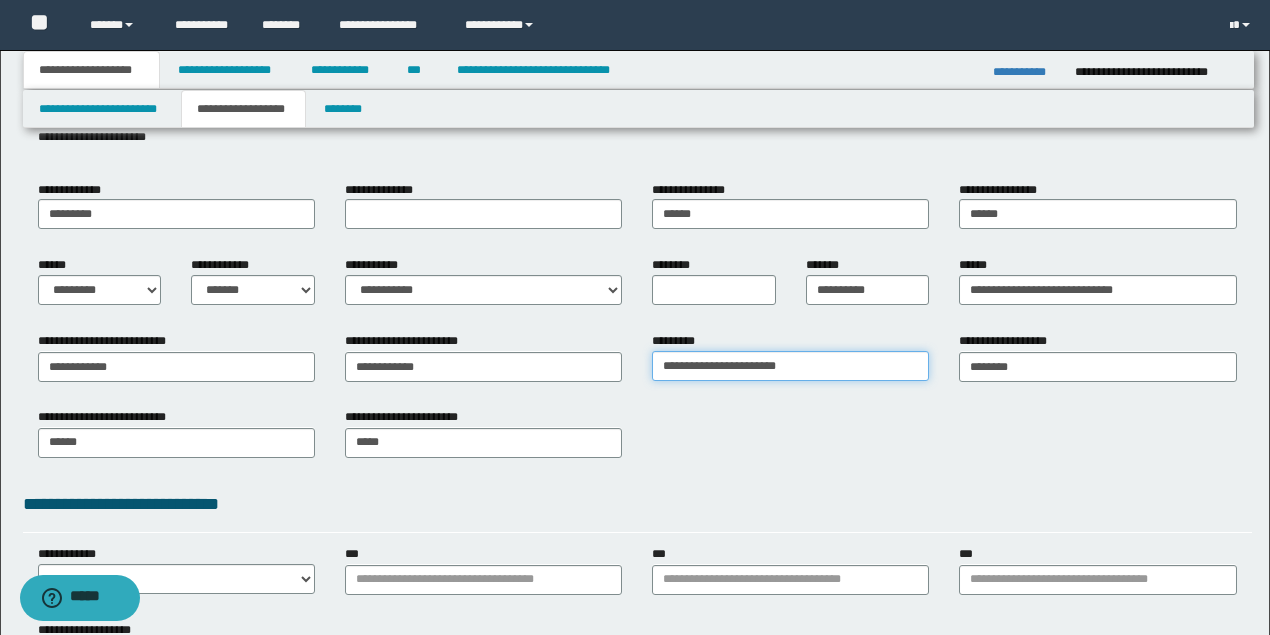 scroll, scrollTop: 200, scrollLeft: 0, axis: vertical 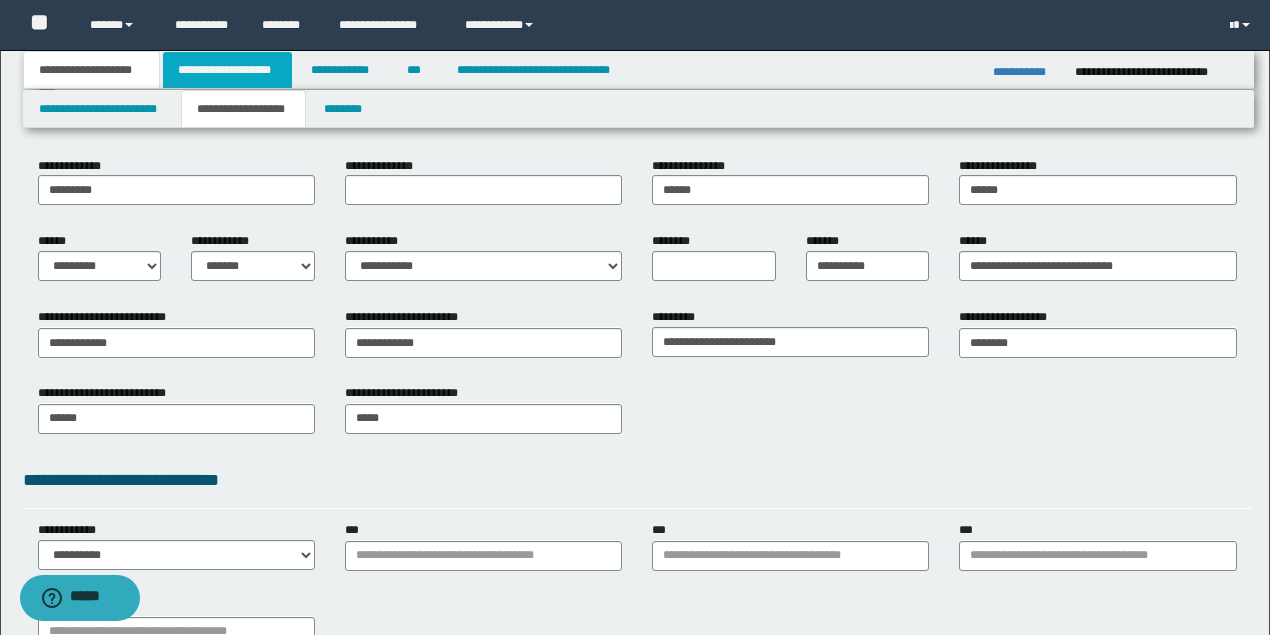 click on "**********" at bounding box center (227, 70) 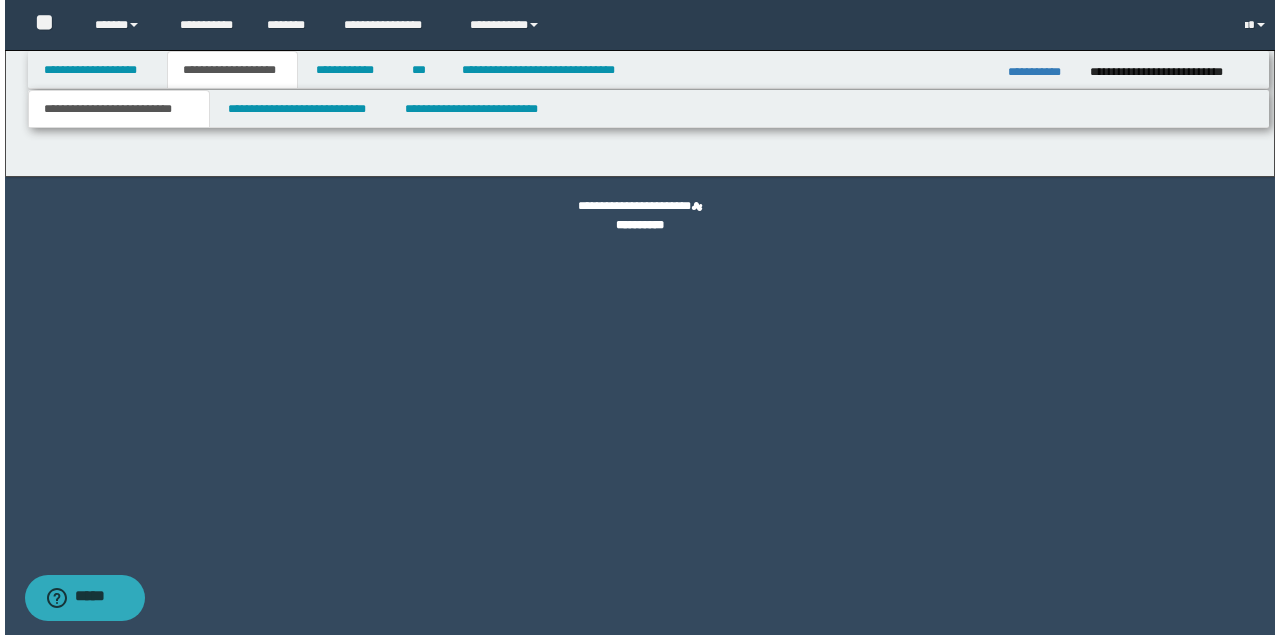 scroll, scrollTop: 0, scrollLeft: 0, axis: both 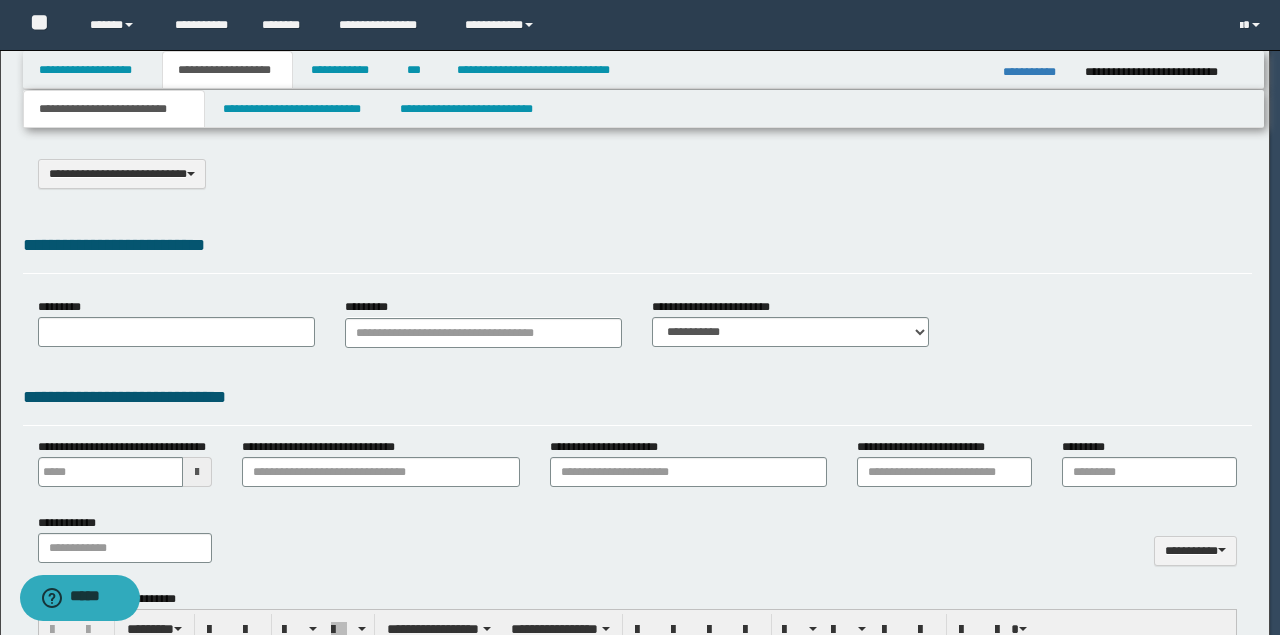 select on "*" 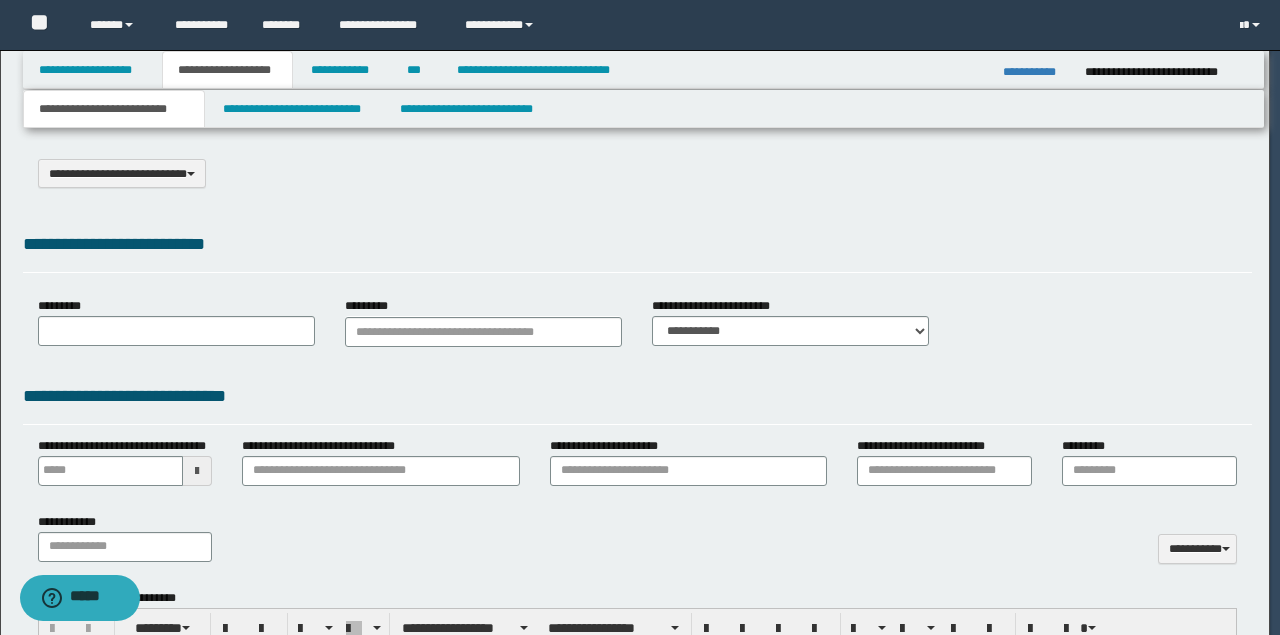 scroll, scrollTop: 0, scrollLeft: 0, axis: both 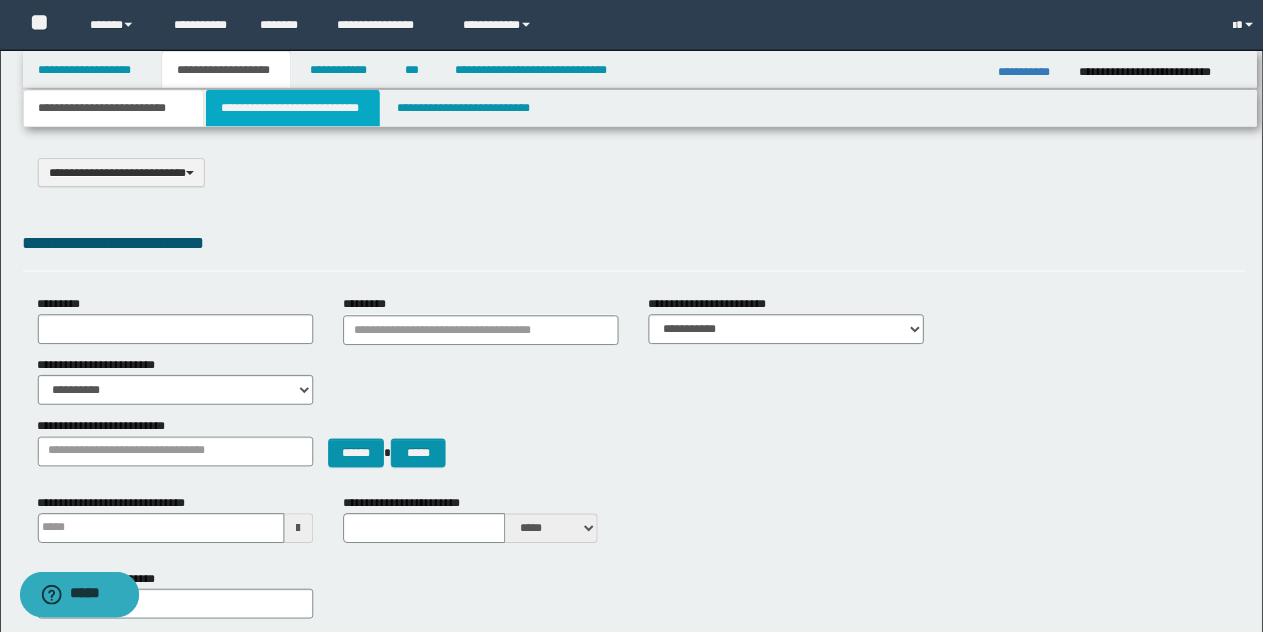 click on "**********" at bounding box center (294, 109) 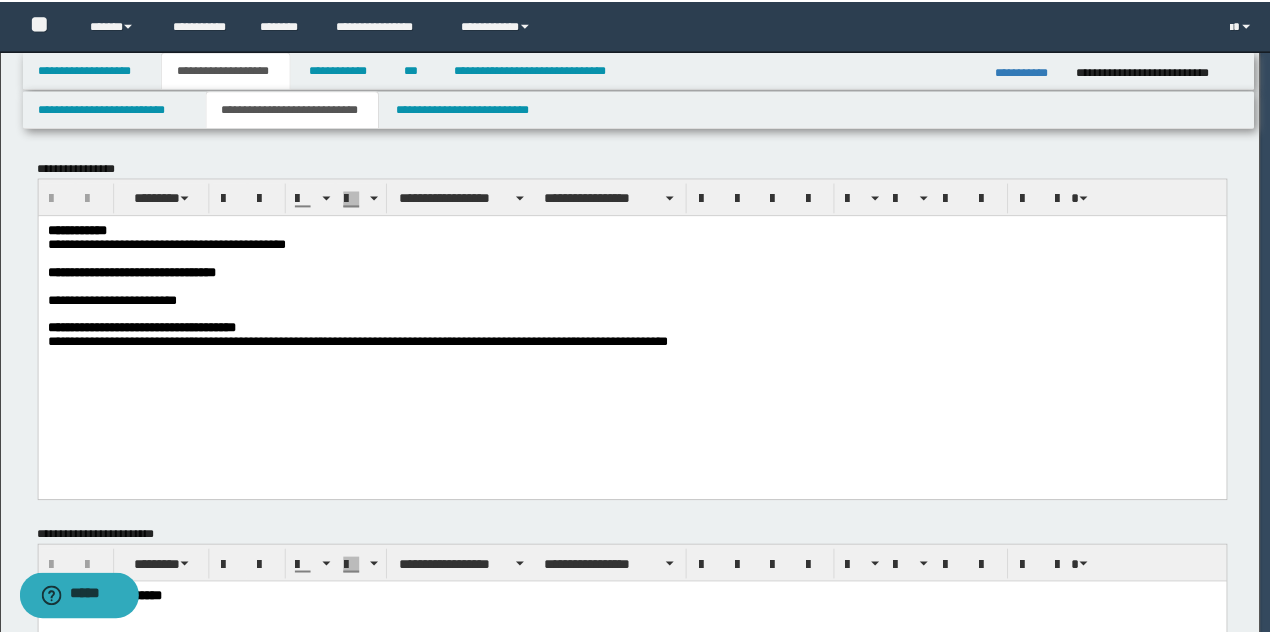 scroll, scrollTop: 0, scrollLeft: 0, axis: both 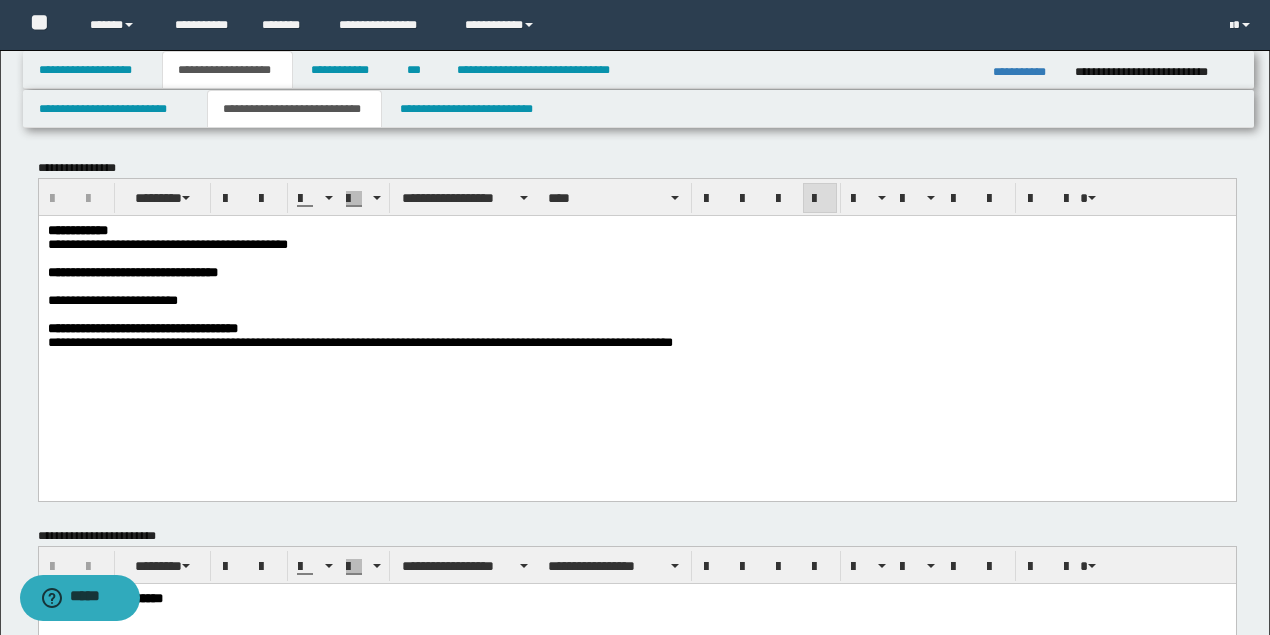 click on "**********" at bounding box center [635, 244] 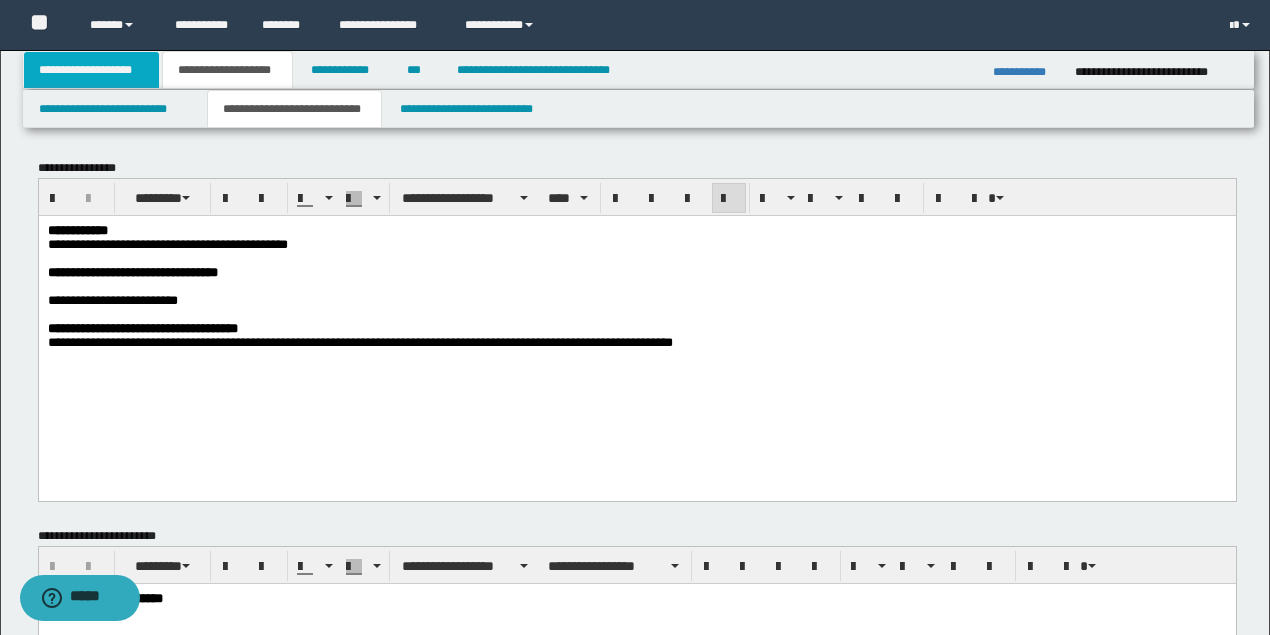 click on "**********" at bounding box center [92, 70] 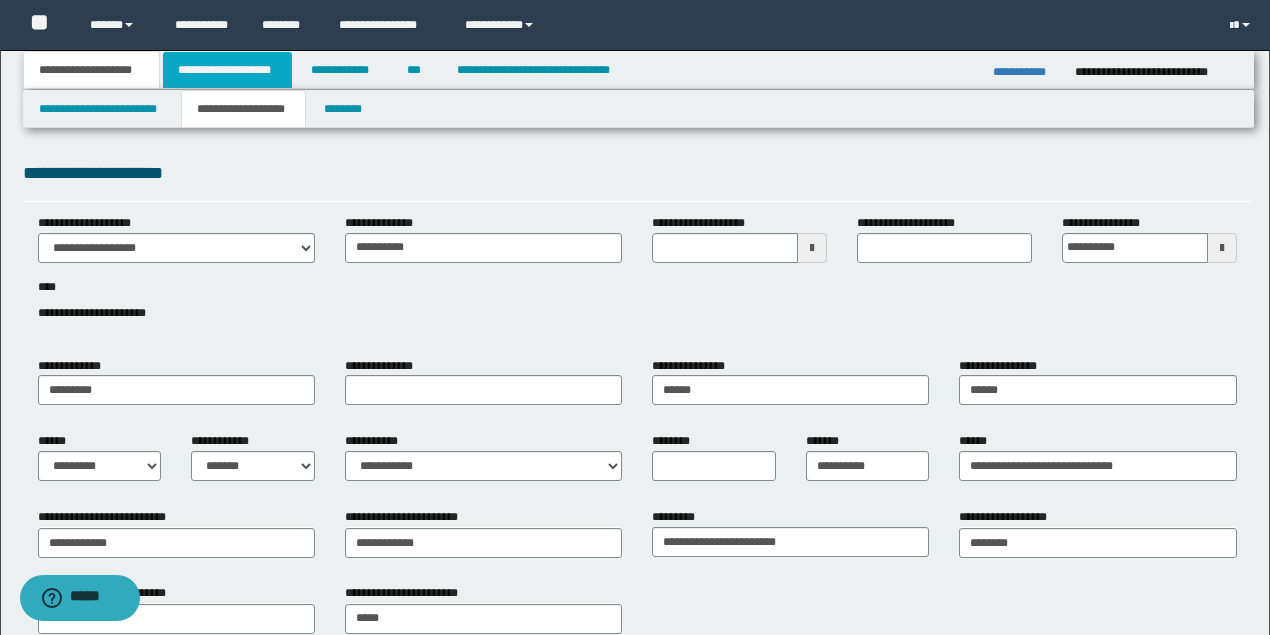 click on "**********" at bounding box center (227, 70) 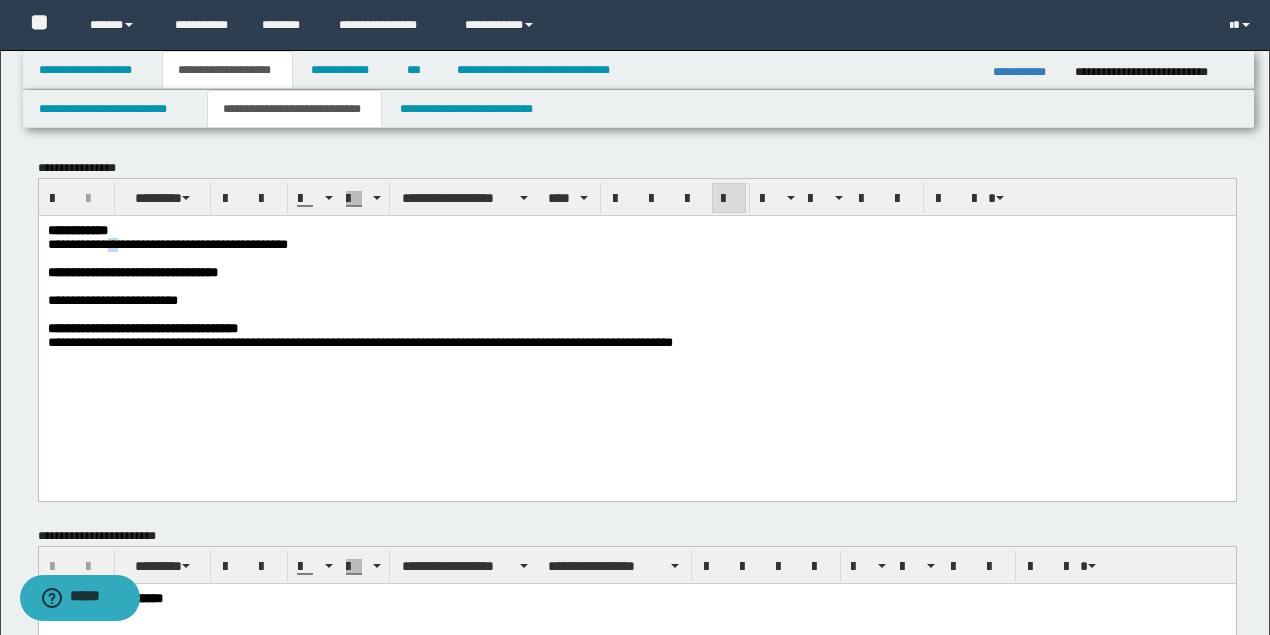 click on "**********" at bounding box center [167, 243] 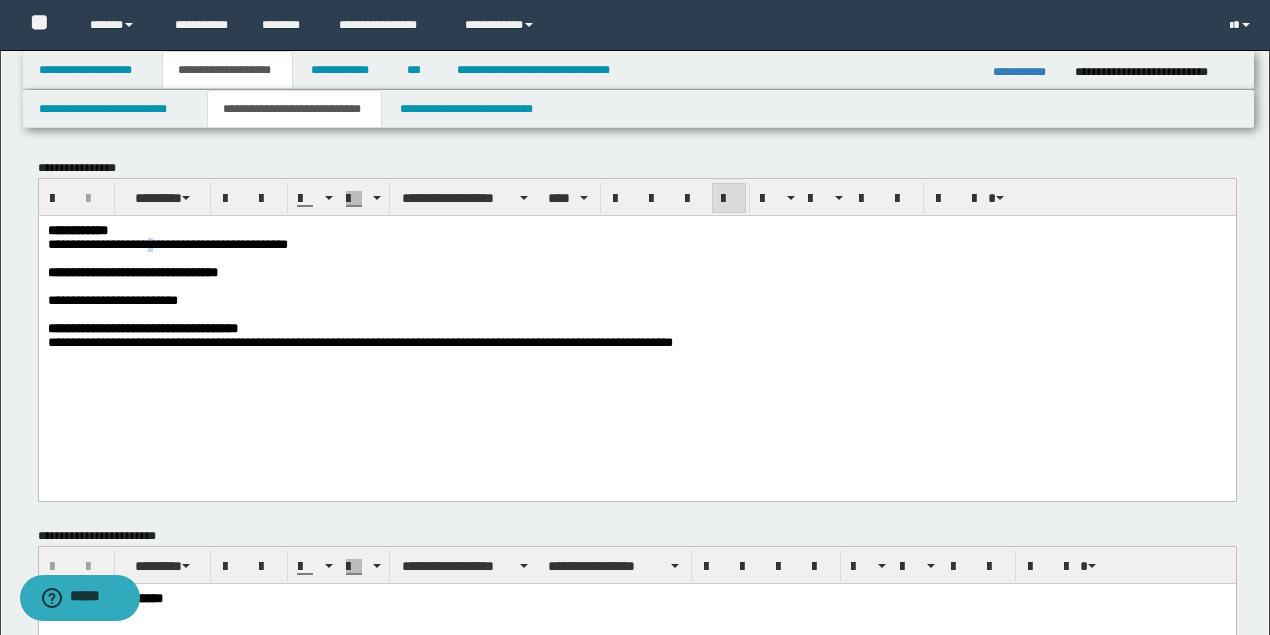 click on "**********" at bounding box center (167, 243) 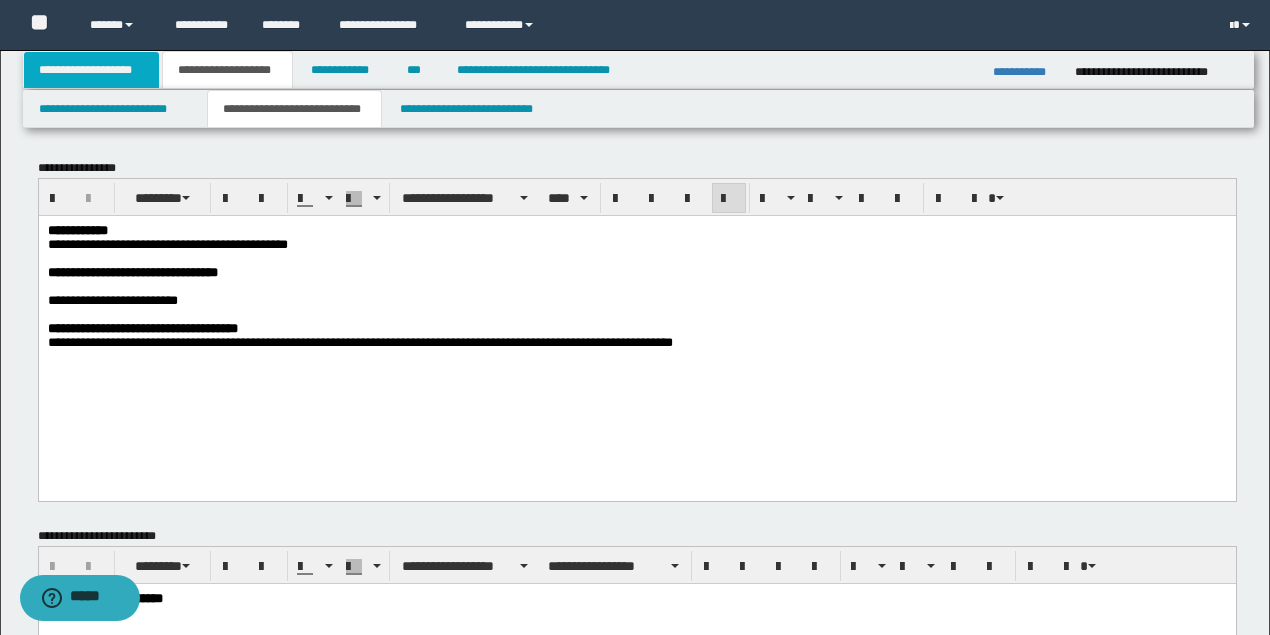 click on "**********" at bounding box center [92, 70] 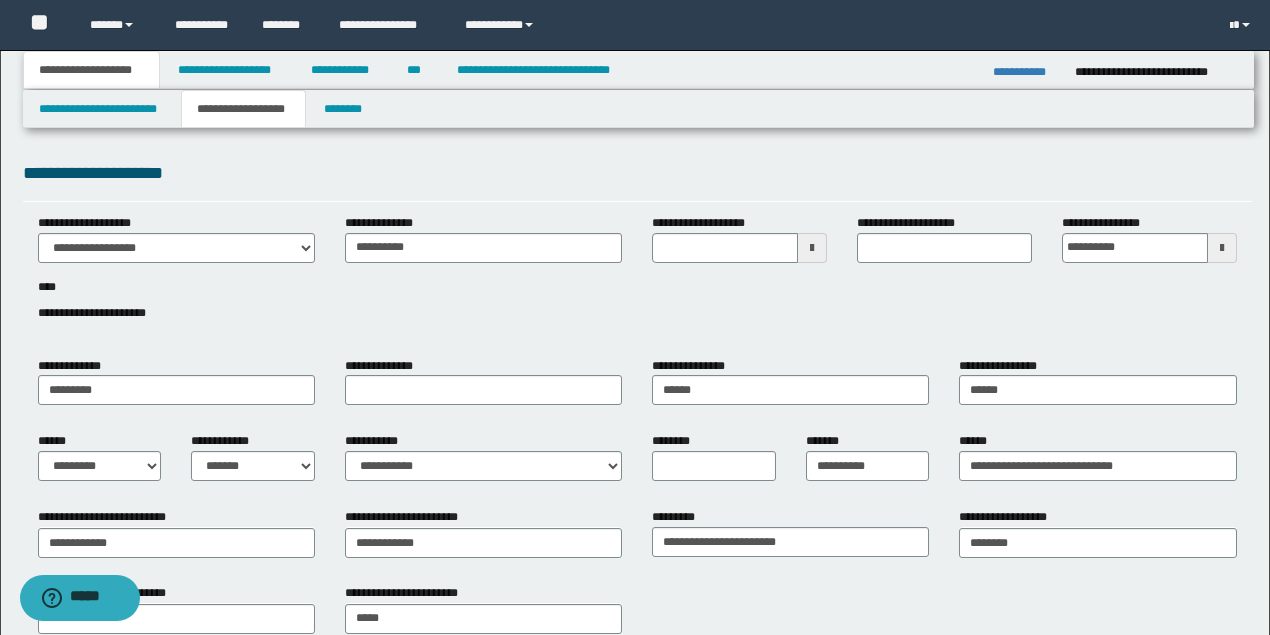 type 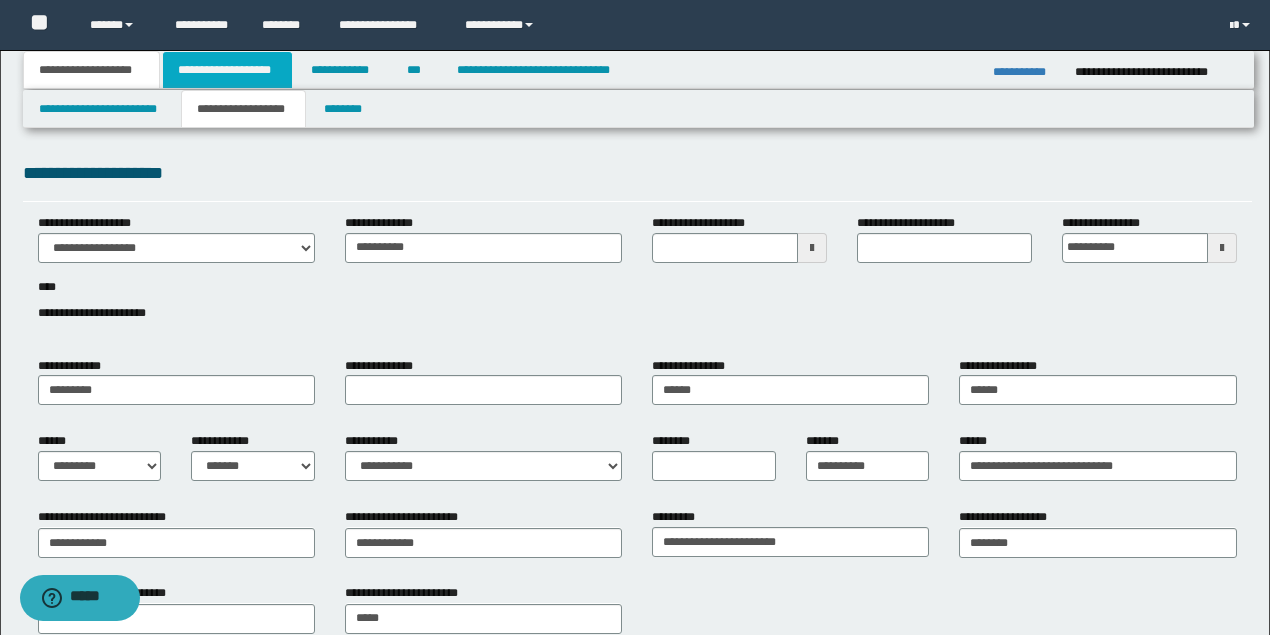 click on "**********" at bounding box center (227, 70) 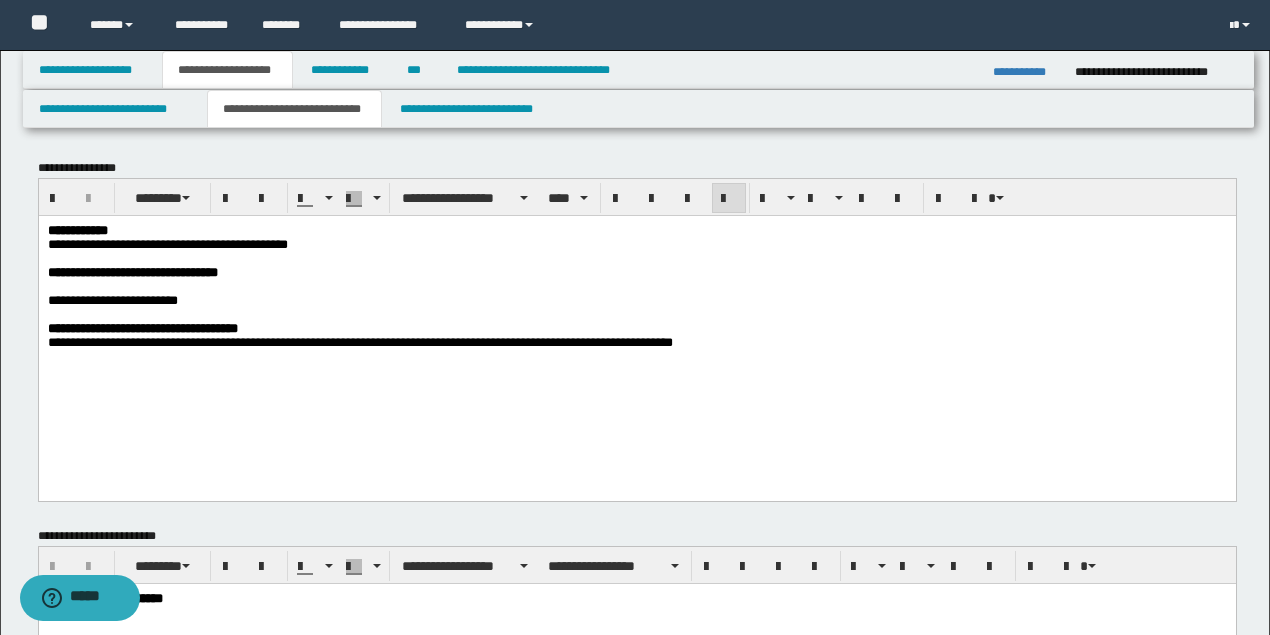 click at bounding box center (635, 258) 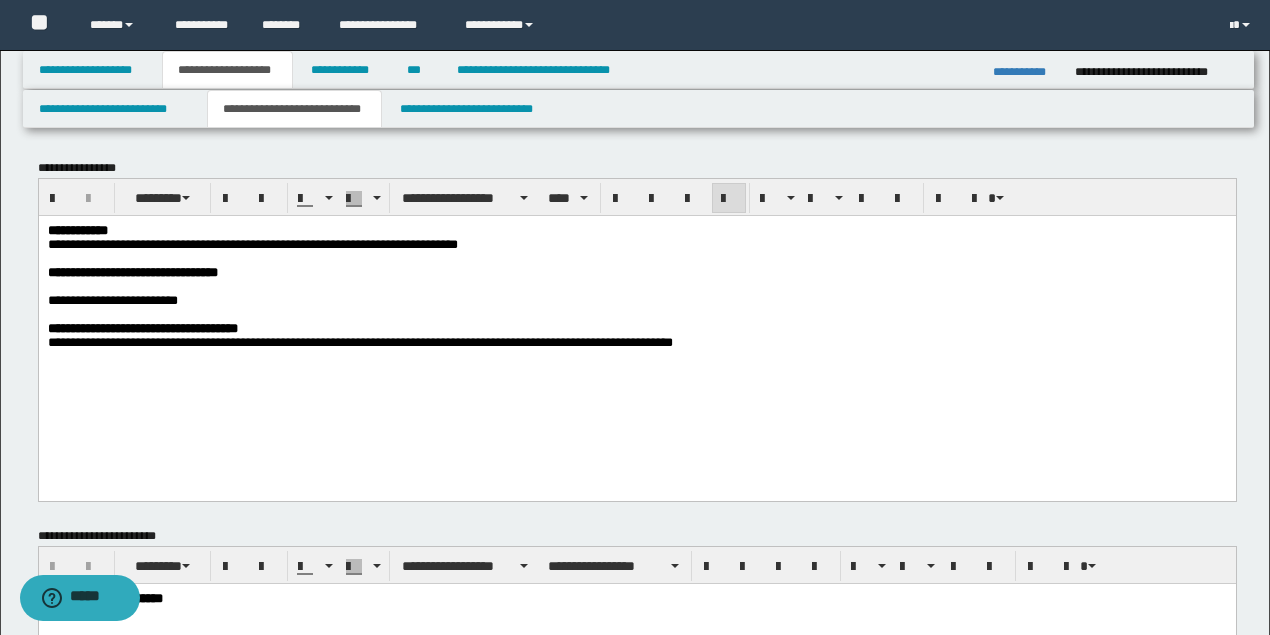 click on "**********" at bounding box center [252, 243] 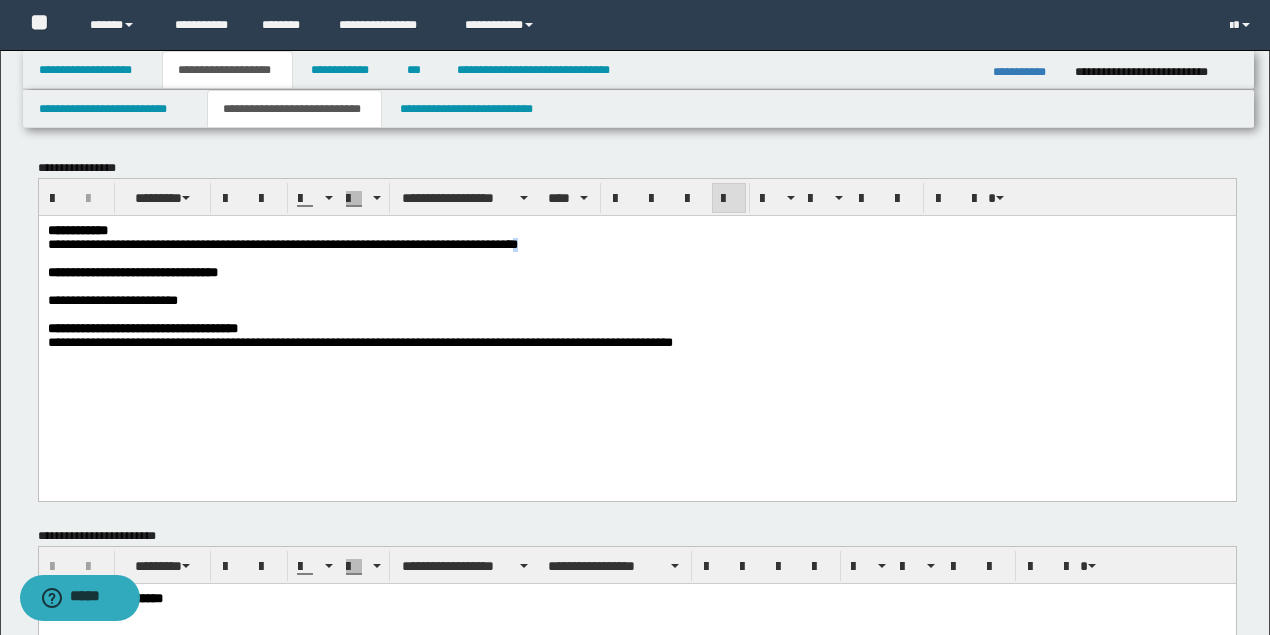 click on "**********" at bounding box center [635, 244] 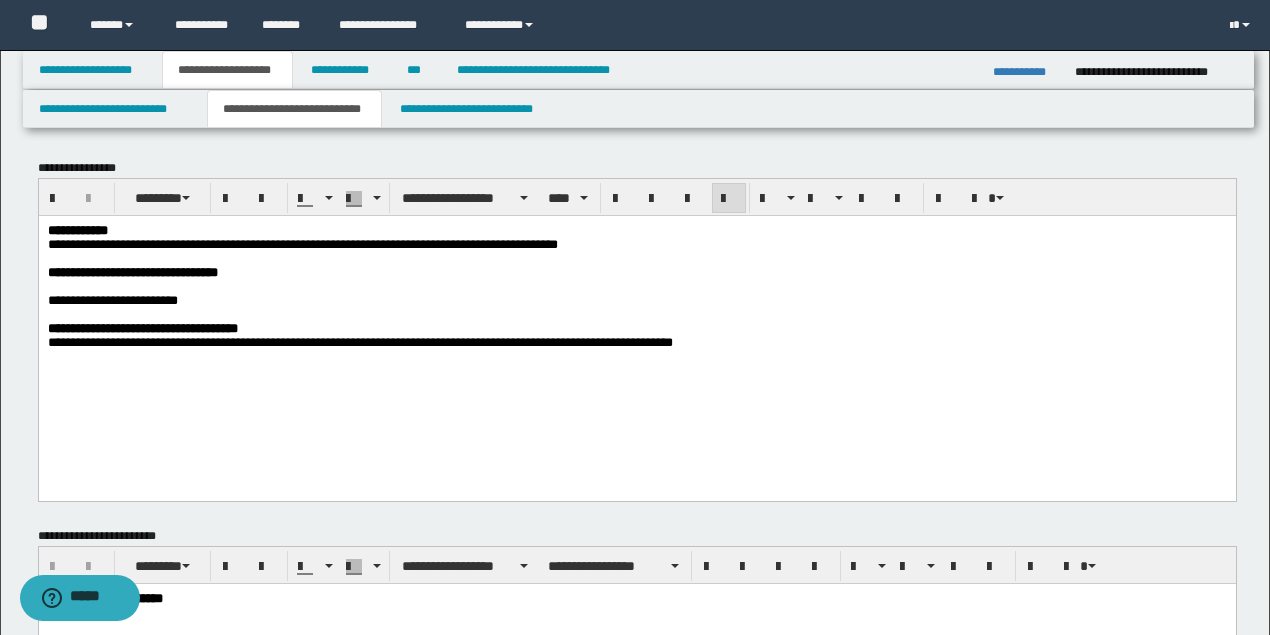 click on "**********" at bounding box center (359, 341) 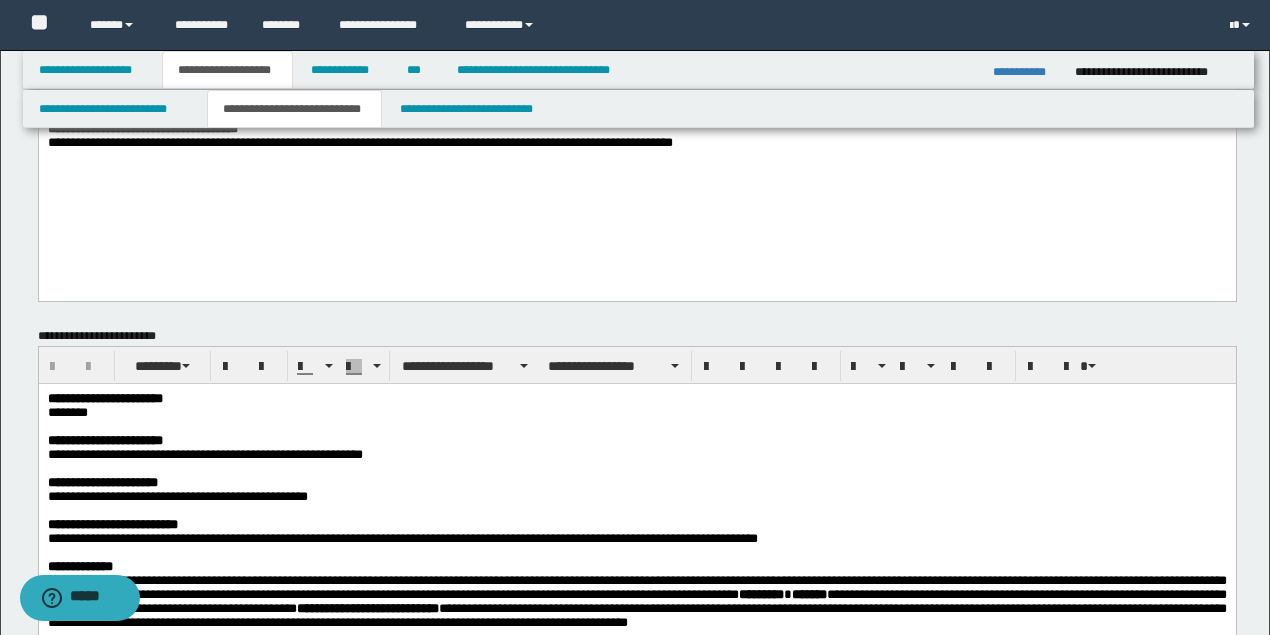 drag, startPoint x: 485, startPoint y: 482, endPoint x: 213, endPoint y: 403, distance: 283.24017 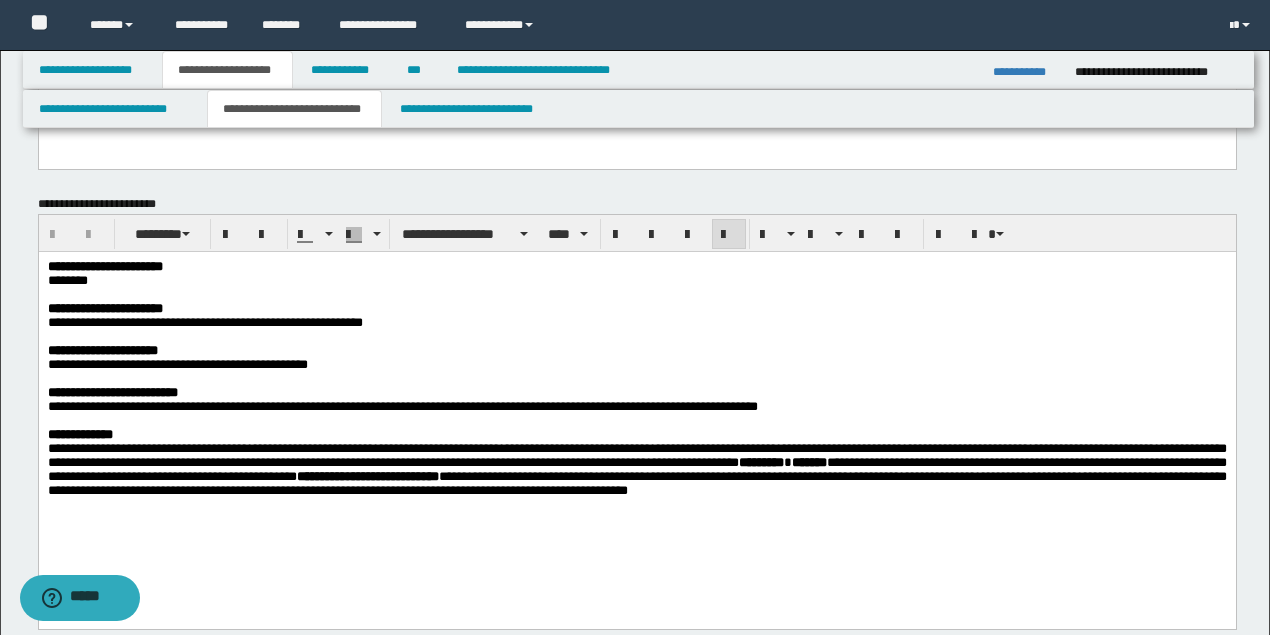 scroll, scrollTop: 333, scrollLeft: 0, axis: vertical 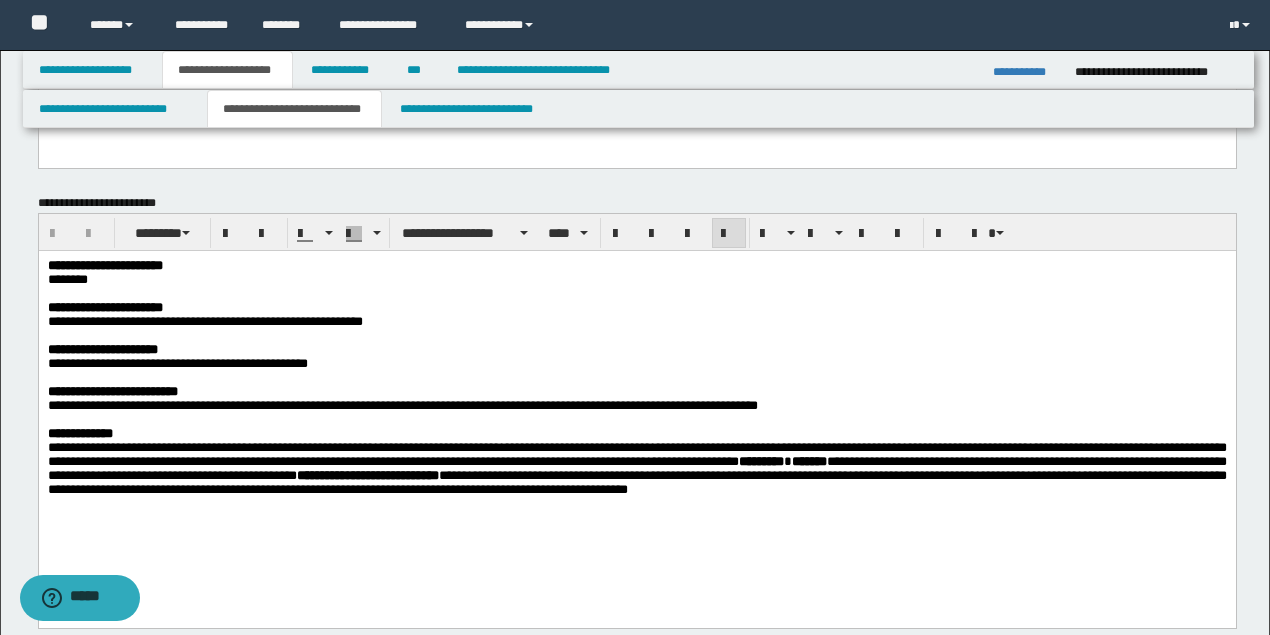 click at bounding box center (289, 293) 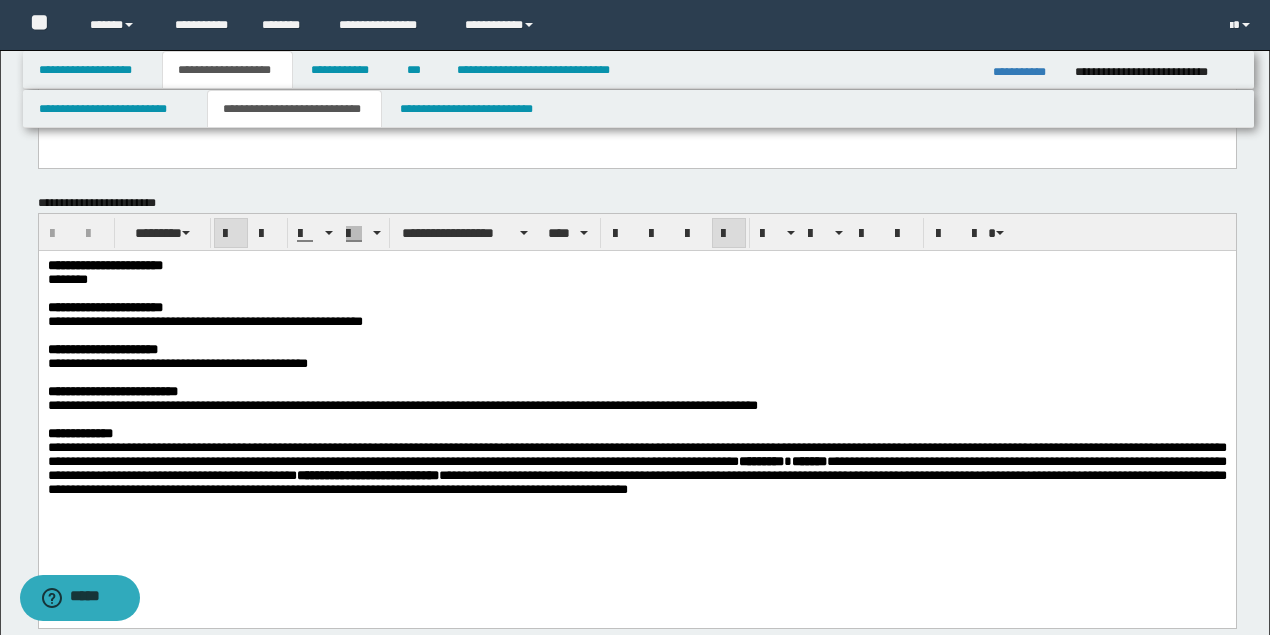 click on "********" at bounding box center (635, 280) 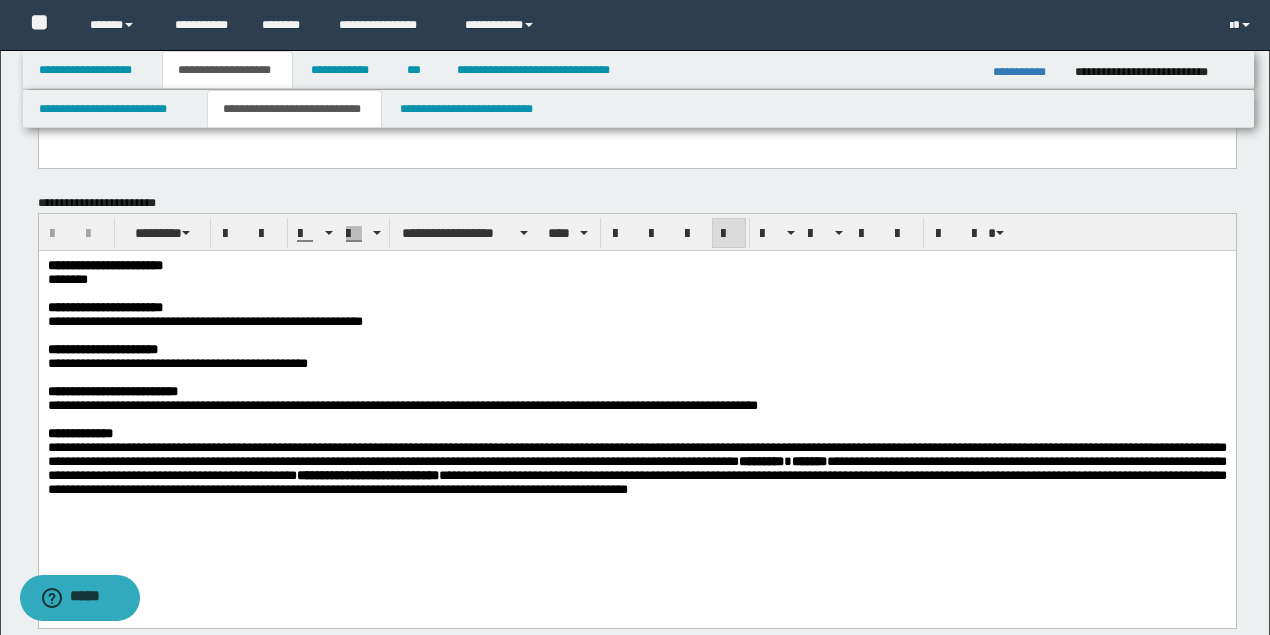 click on "**********" at bounding box center (636, 468) 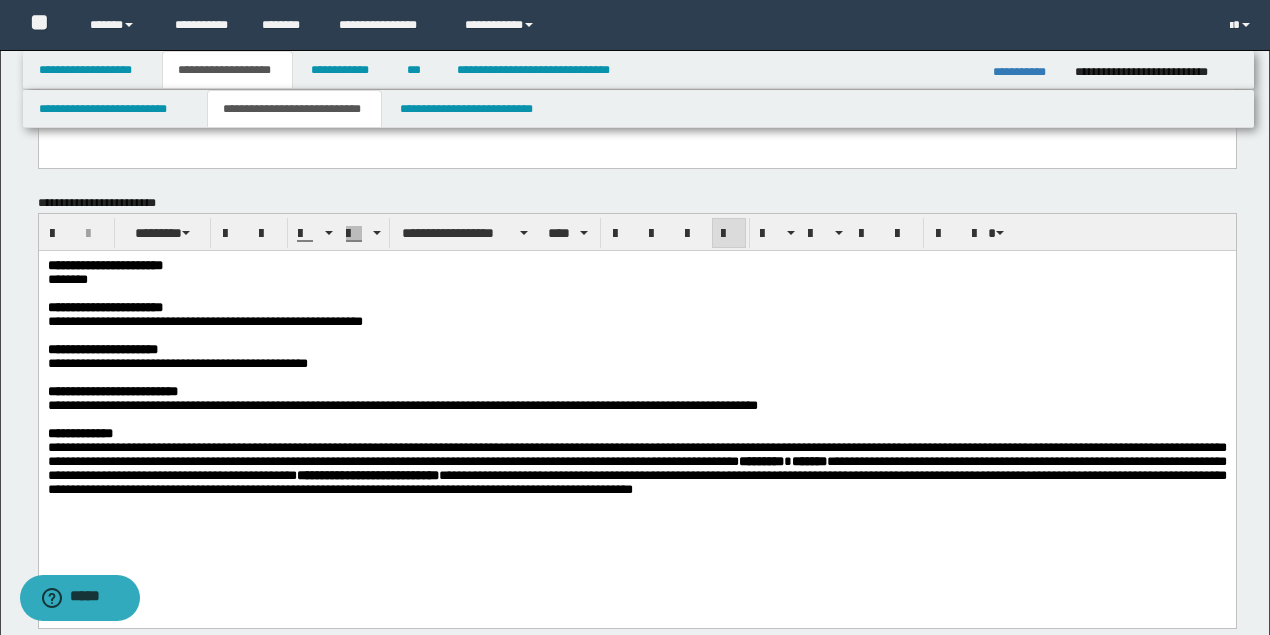 click on "**********" at bounding box center (636, 403) 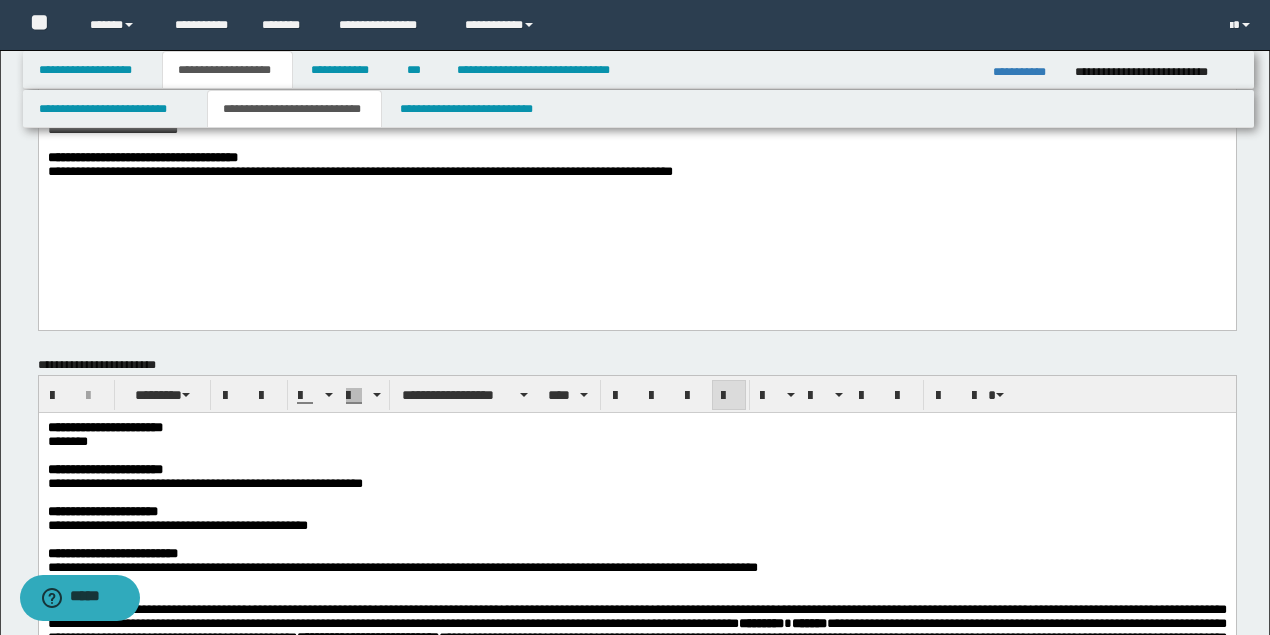 scroll, scrollTop: 133, scrollLeft: 0, axis: vertical 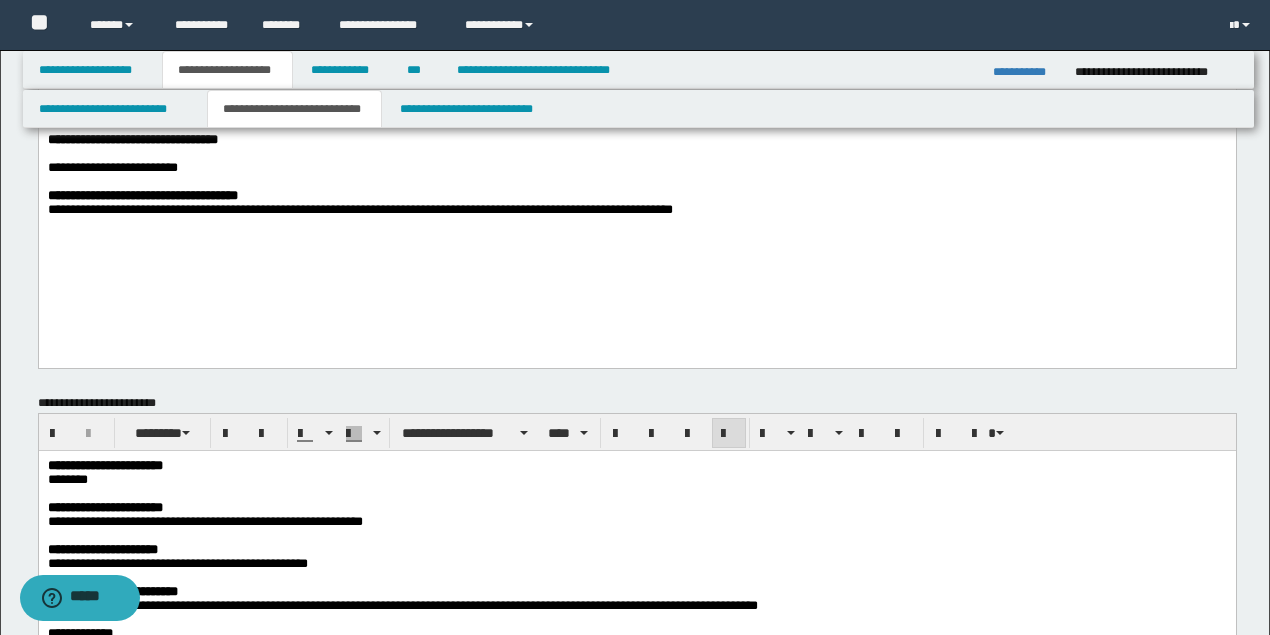 click at bounding box center (289, 493) 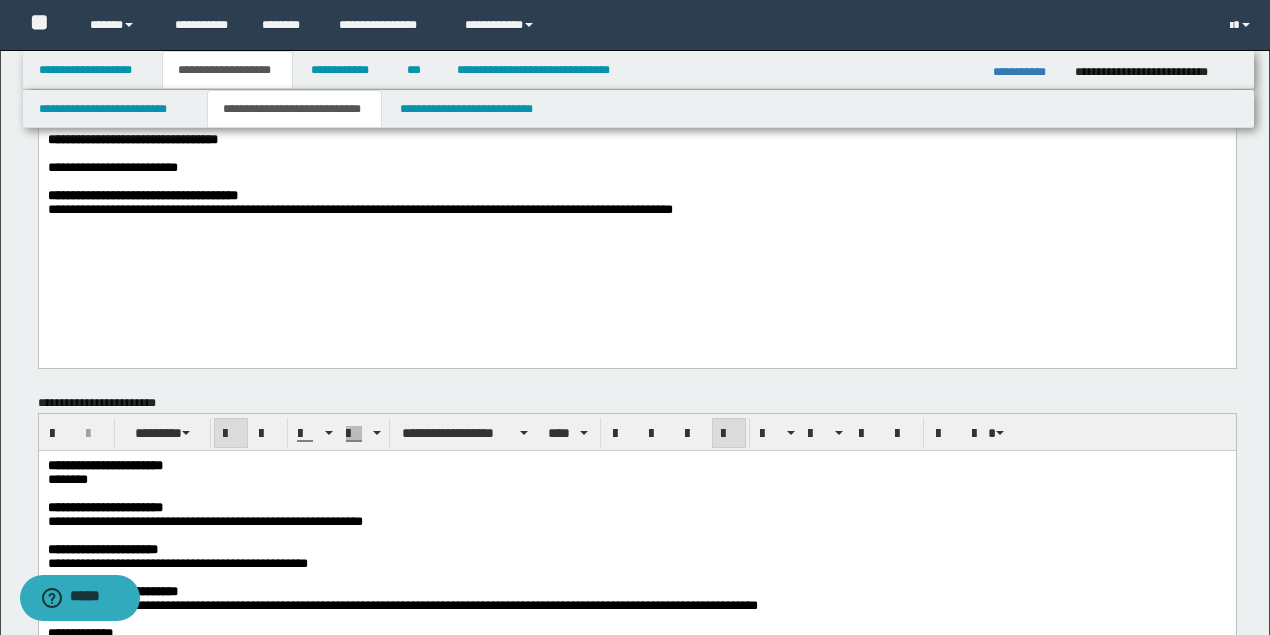 click on "**********" at bounding box center [204, 521] 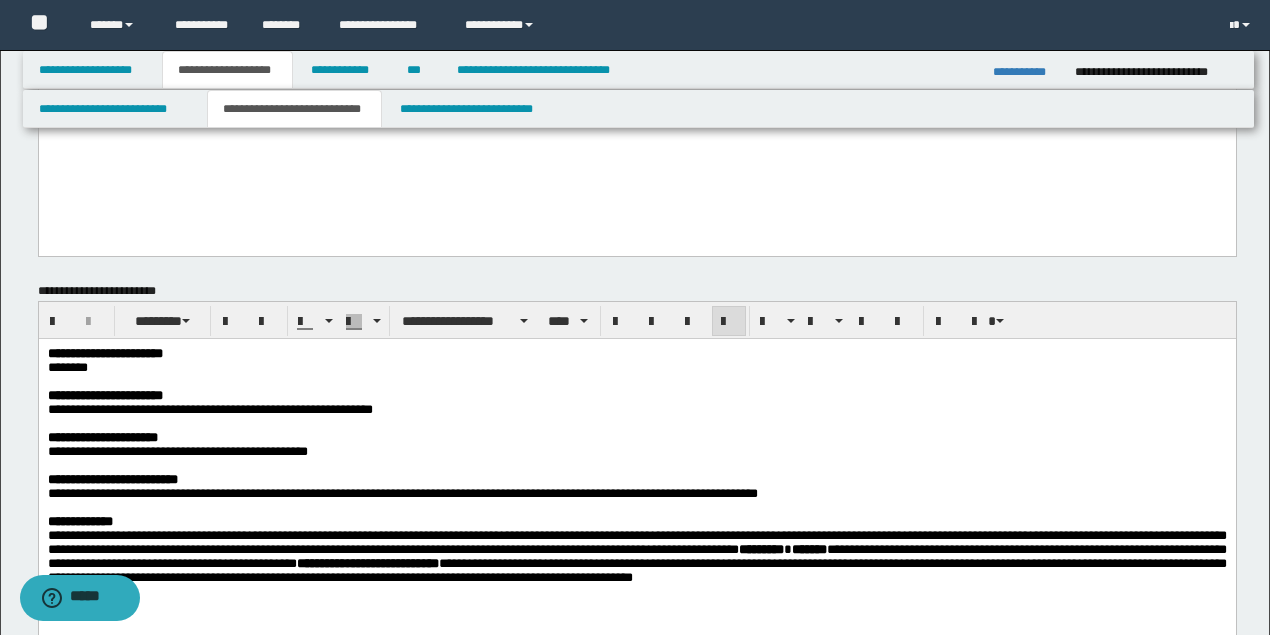 scroll, scrollTop: 333, scrollLeft: 0, axis: vertical 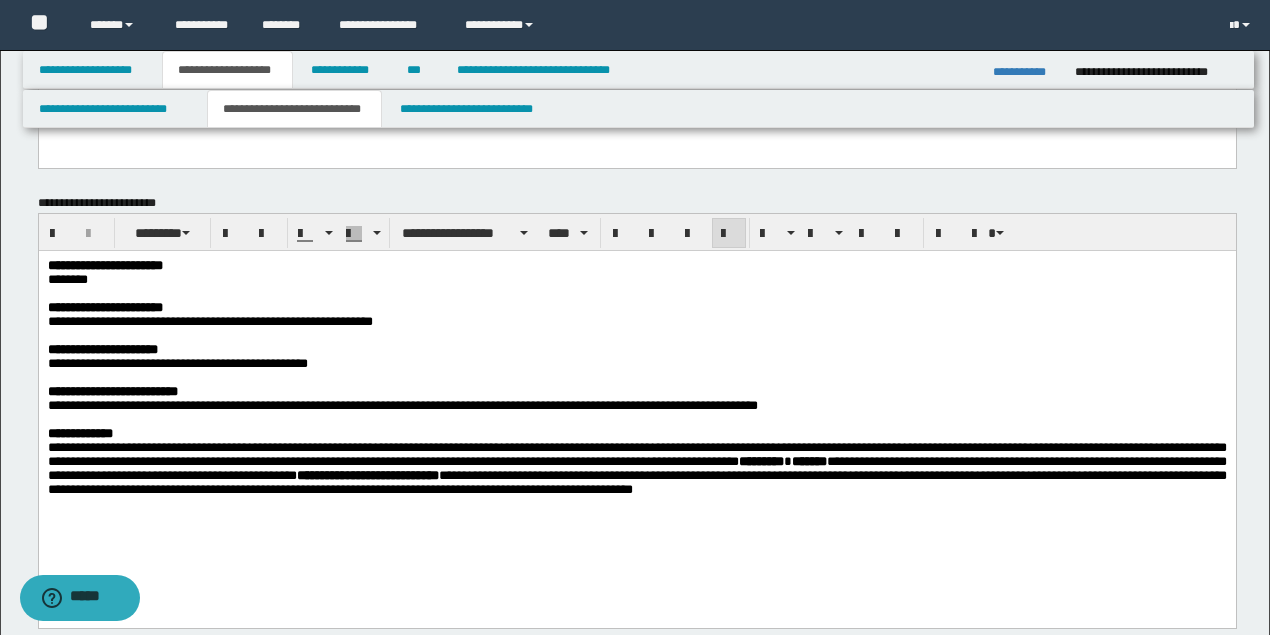 click on "**********" at bounding box center (209, 321) 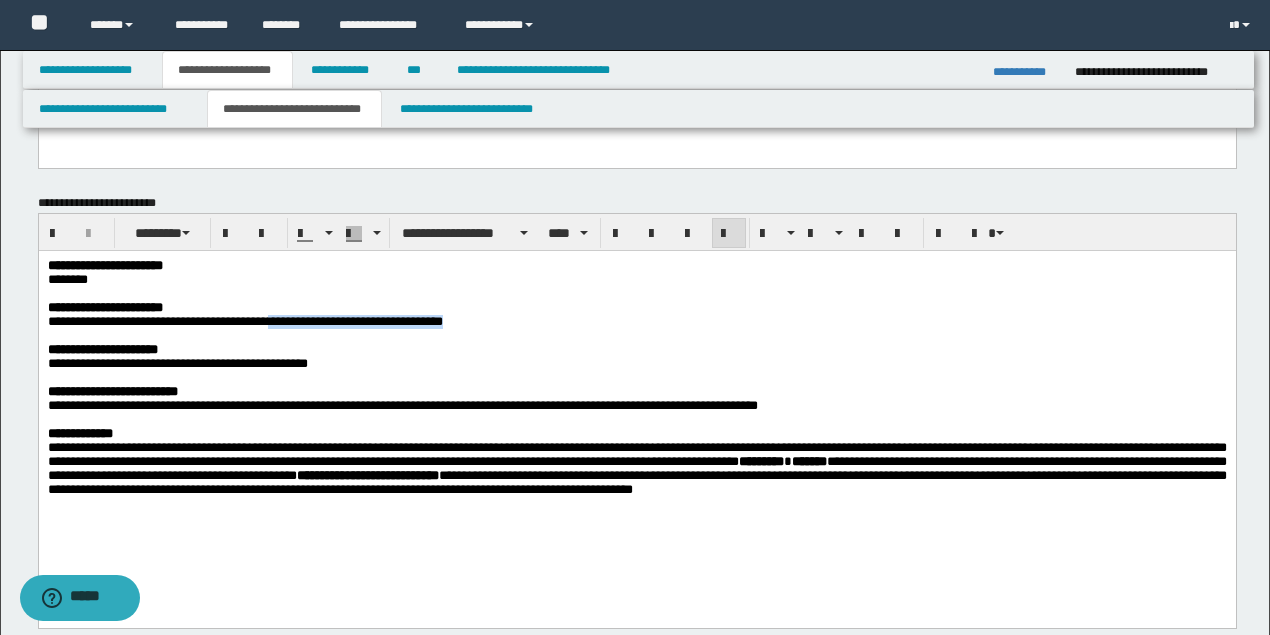 drag, startPoint x: 300, startPoint y: 323, endPoint x: 542, endPoint y: 323, distance: 242 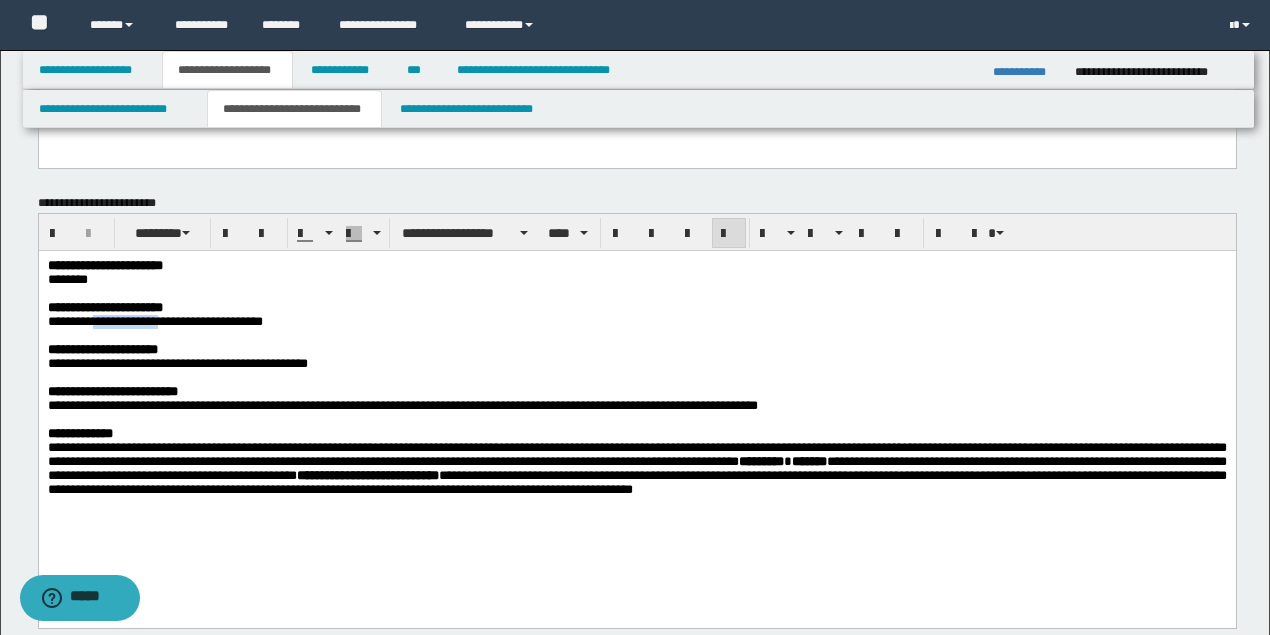 drag, startPoint x: 176, startPoint y: 328, endPoint x: 109, endPoint y: 327, distance: 67.00746 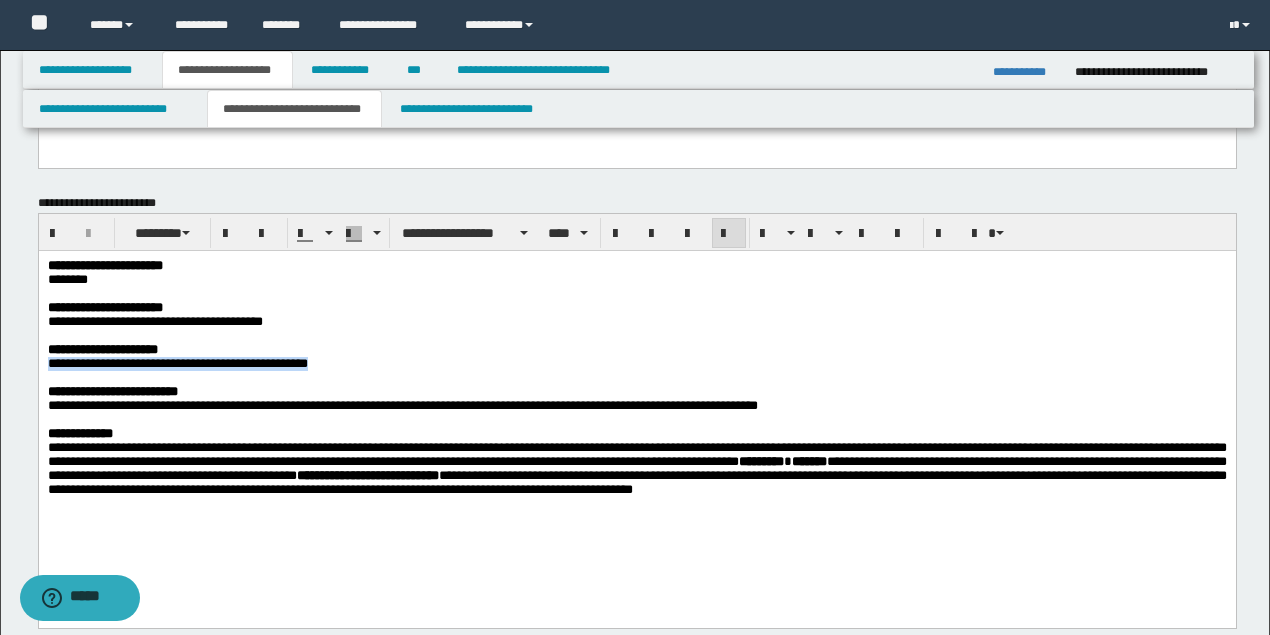 drag, startPoint x: 292, startPoint y: 373, endPoint x: 45, endPoint y: 369, distance: 247.03238 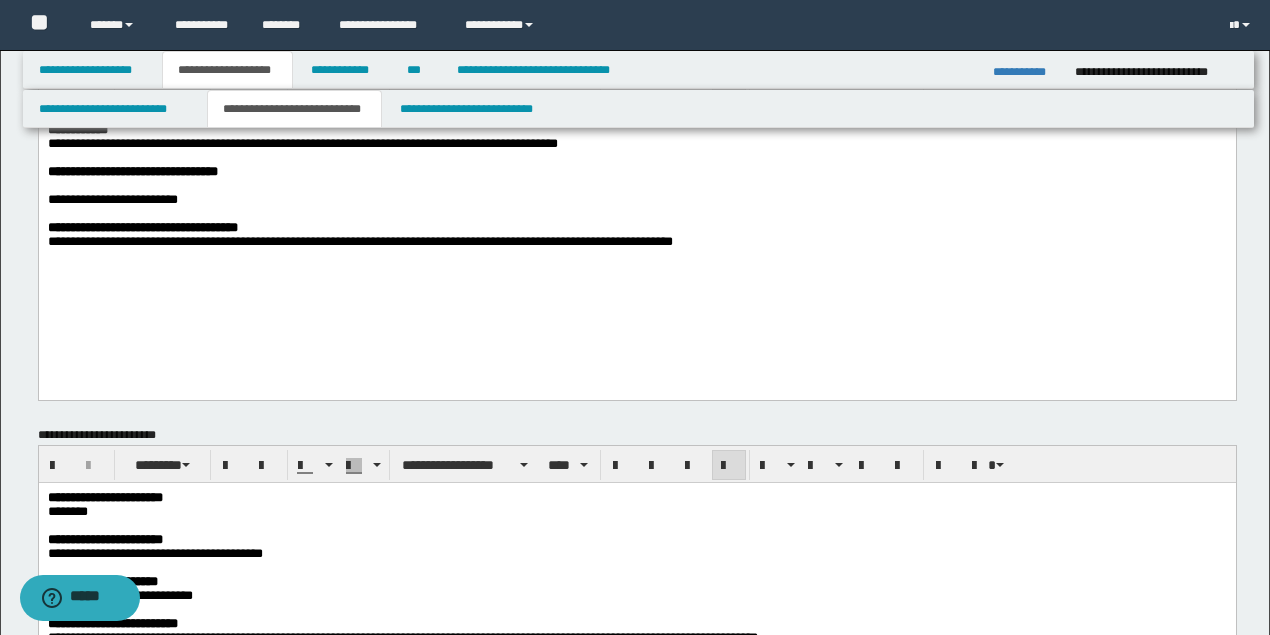 scroll, scrollTop: 0, scrollLeft: 0, axis: both 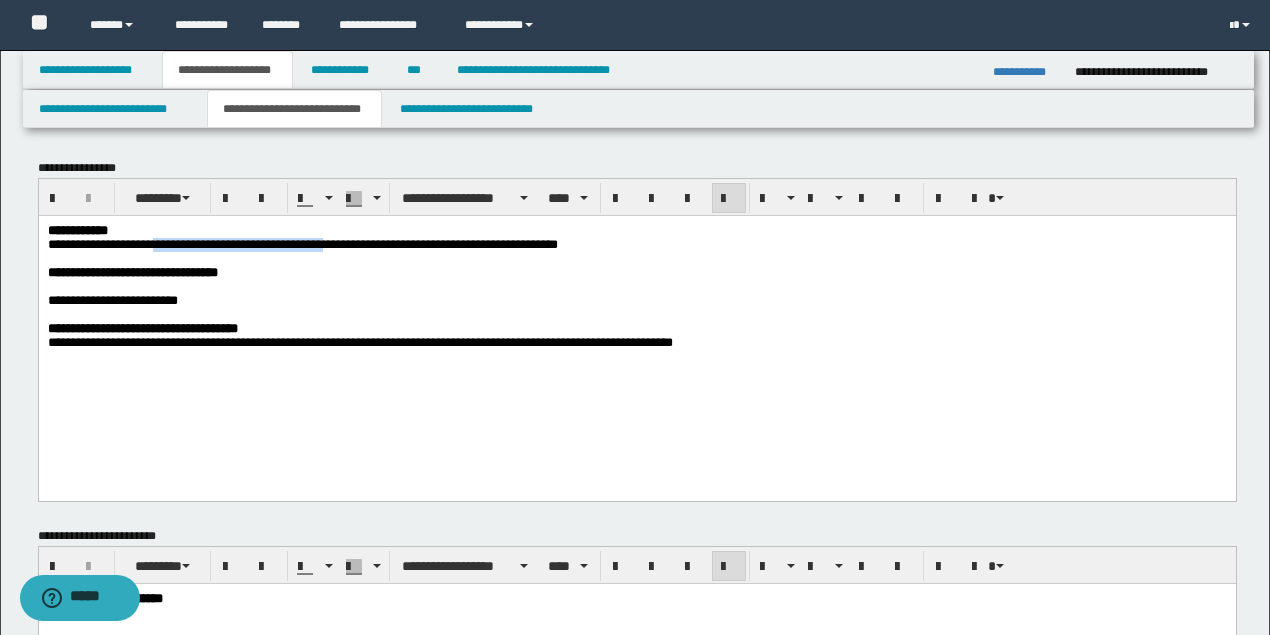 drag, startPoint x: 158, startPoint y: 247, endPoint x: 340, endPoint y: 247, distance: 182 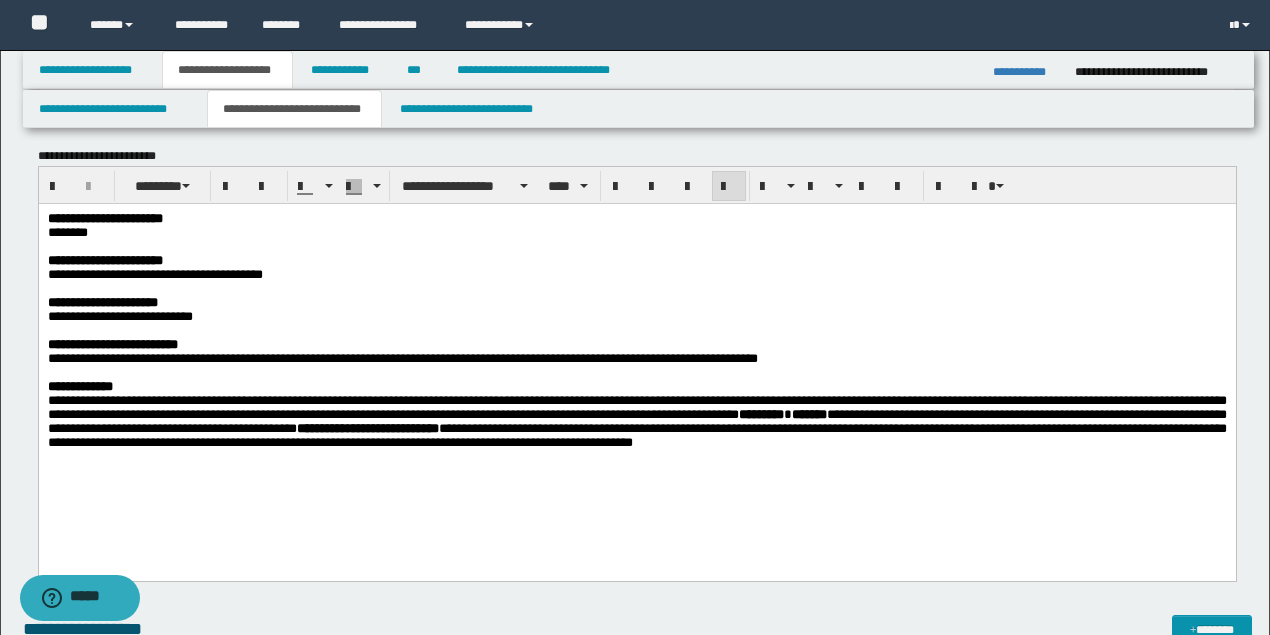 scroll, scrollTop: 266, scrollLeft: 0, axis: vertical 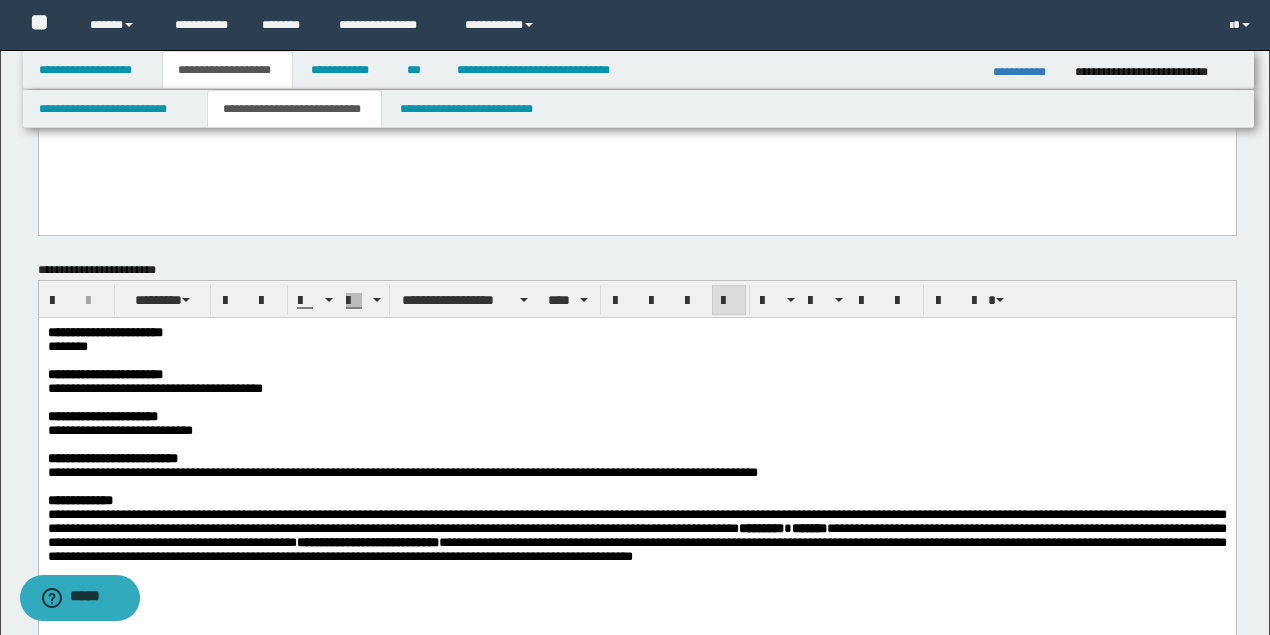 click on "**********" at bounding box center [119, 430] 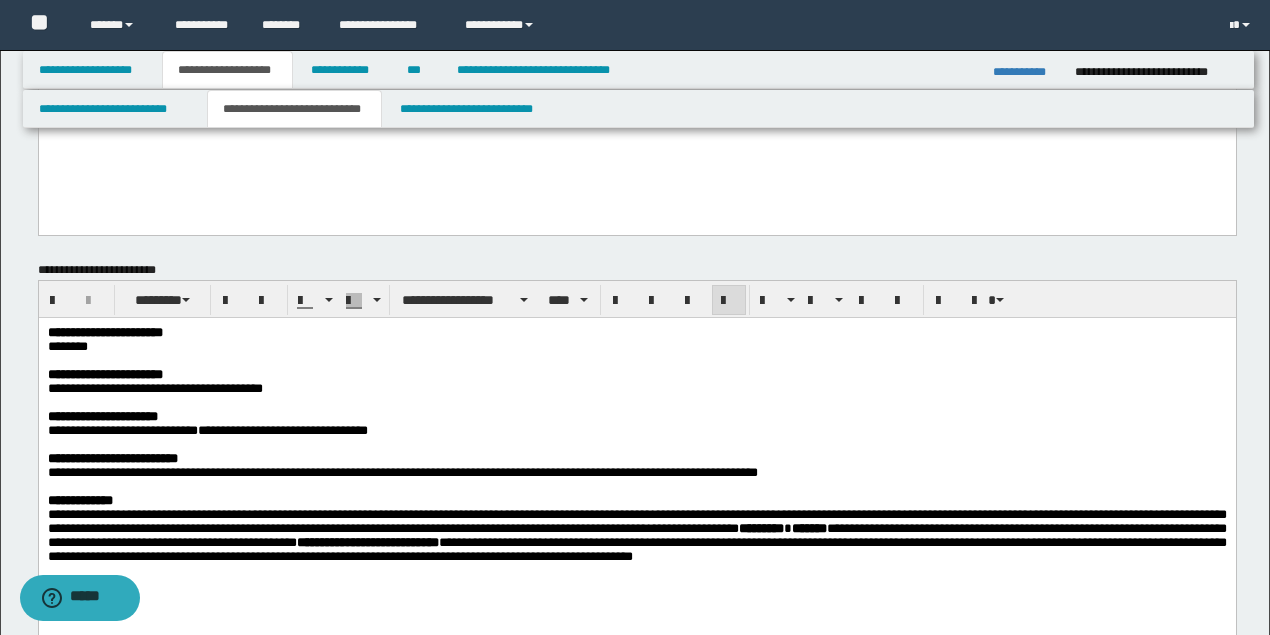 click on "**********" at bounding box center (209, 430) 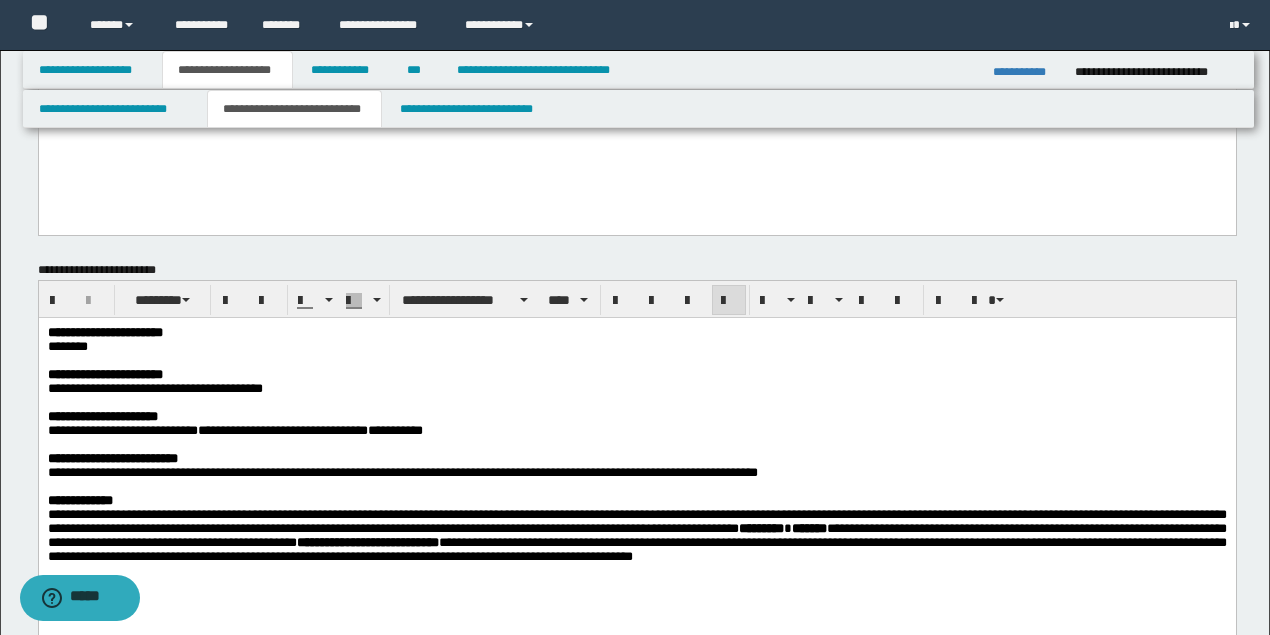 click on "**********" at bounding box center [636, 535] 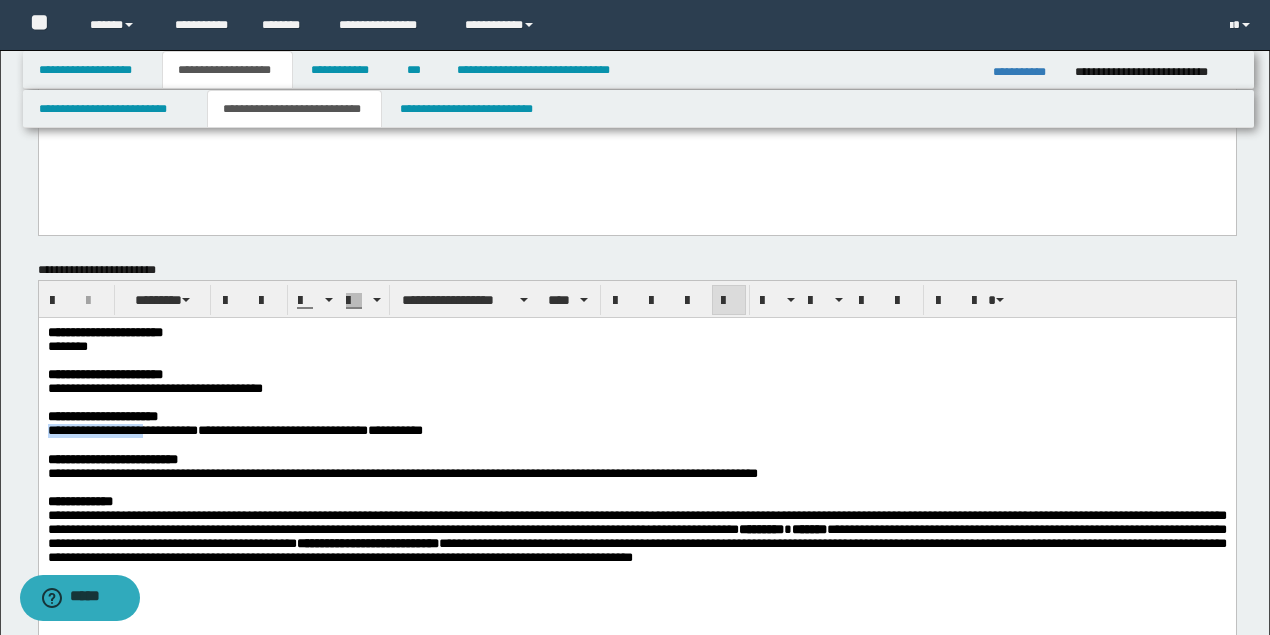 drag, startPoint x: 192, startPoint y: 441, endPoint x: 40, endPoint y: 440, distance: 152.0033 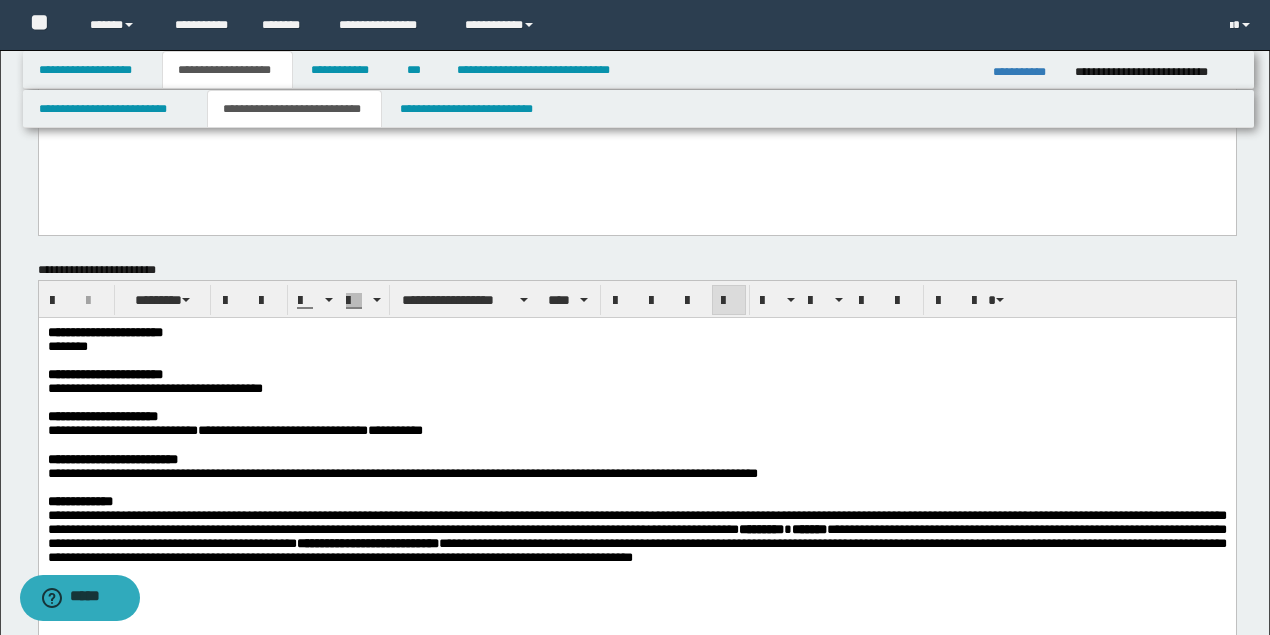 click on "**********" at bounding box center [635, 431] 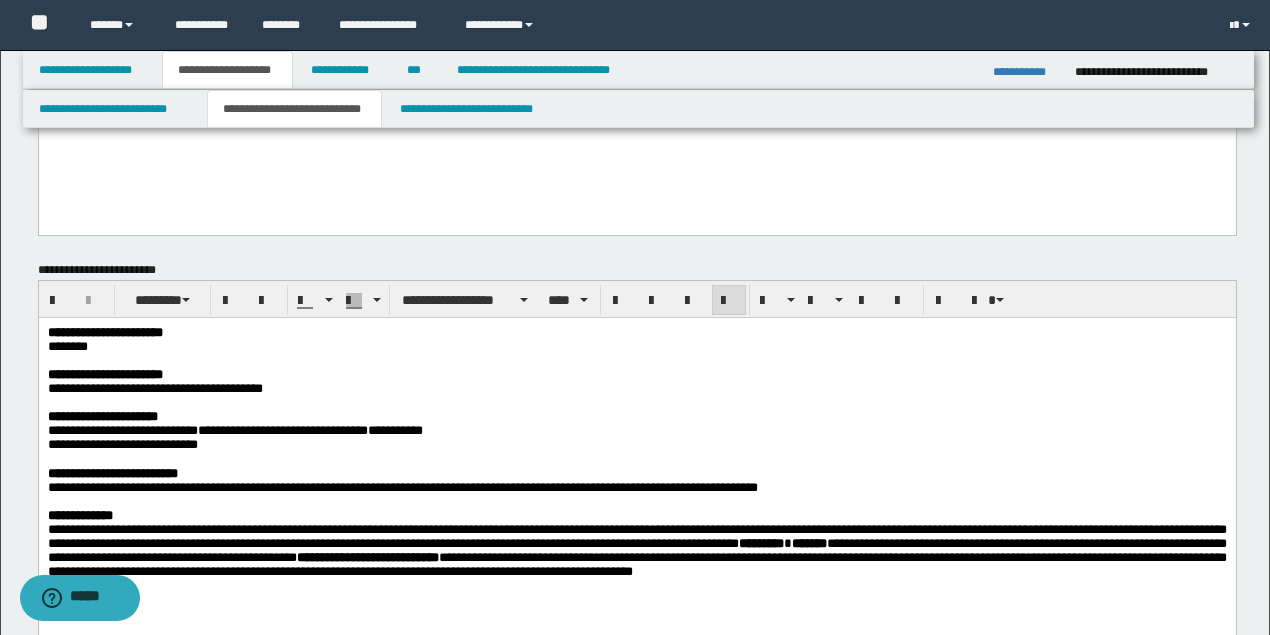 click on "**********" at bounding box center (122, 444) 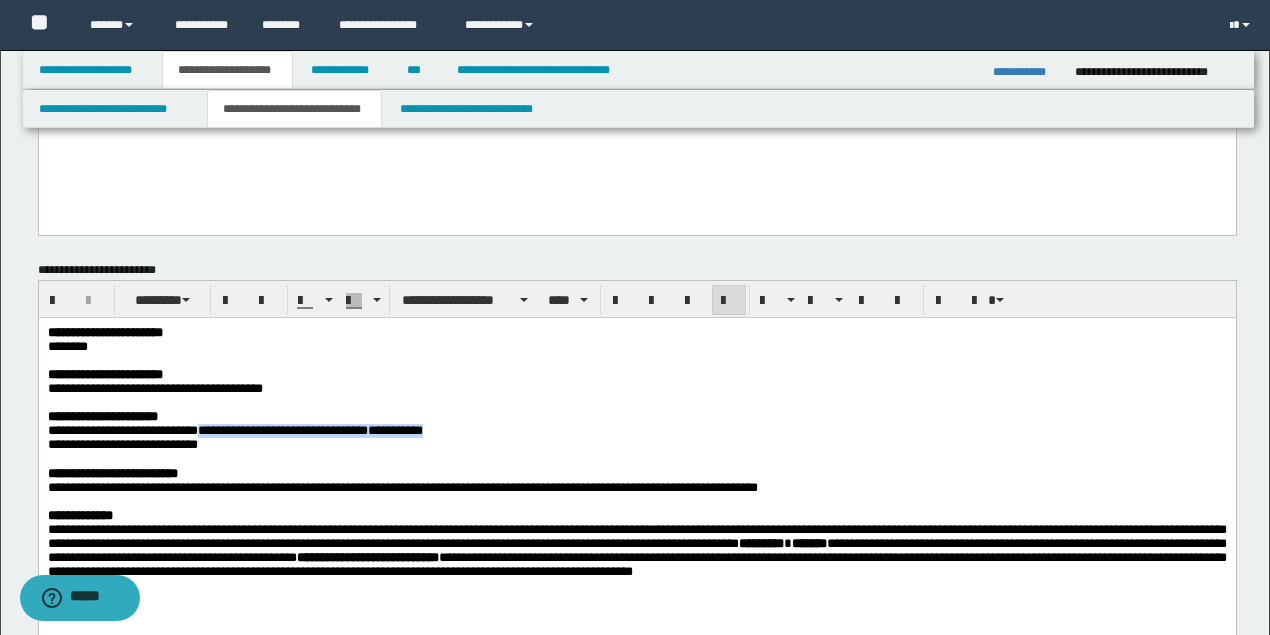 drag, startPoint x: 287, startPoint y: 436, endPoint x: 542, endPoint y: 436, distance: 255 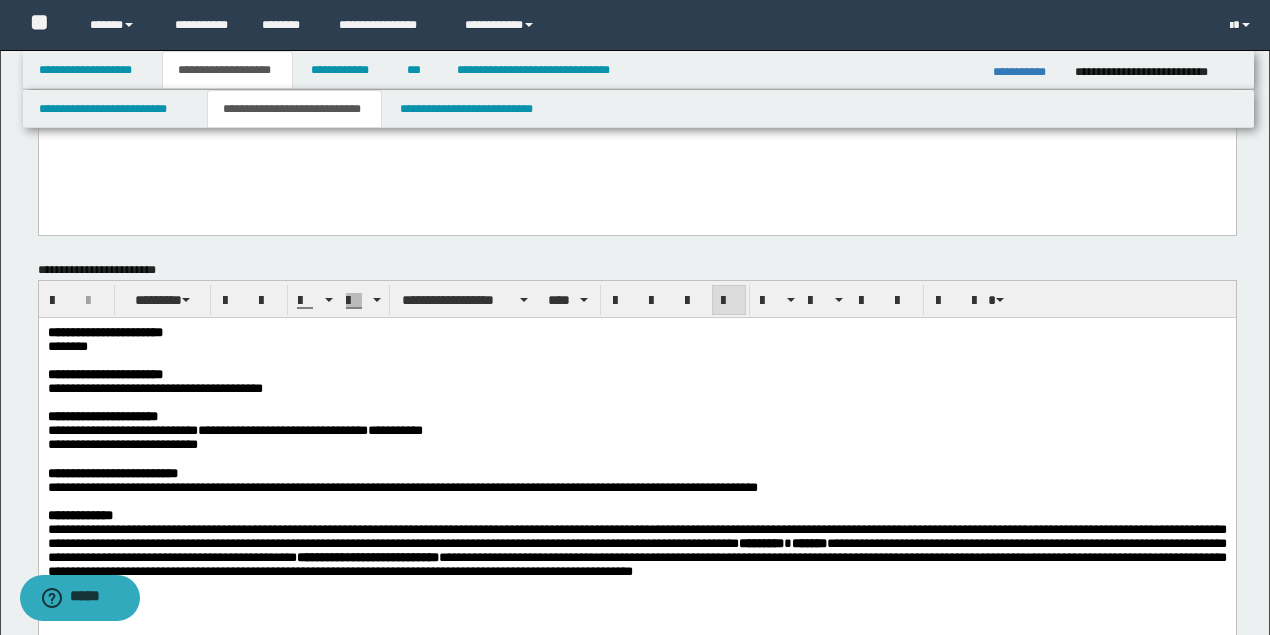 click on "**********" at bounding box center (635, 445) 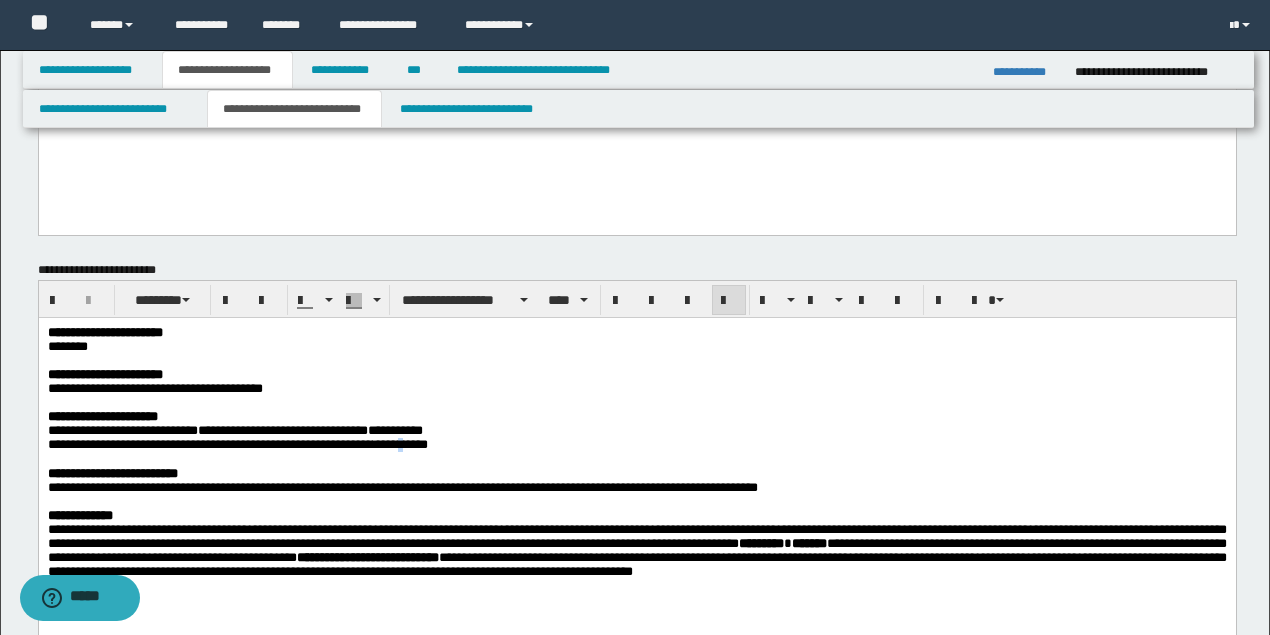 click on "**********" at bounding box center [399, 444] 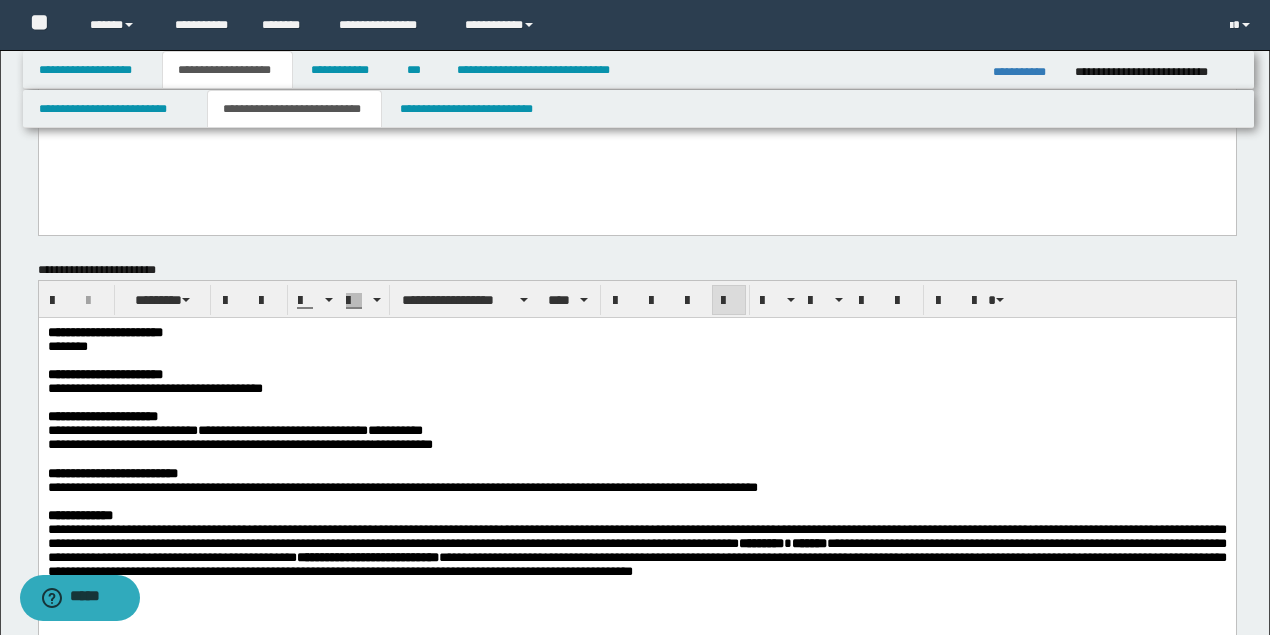 click on "**********" at bounding box center (282, 430) 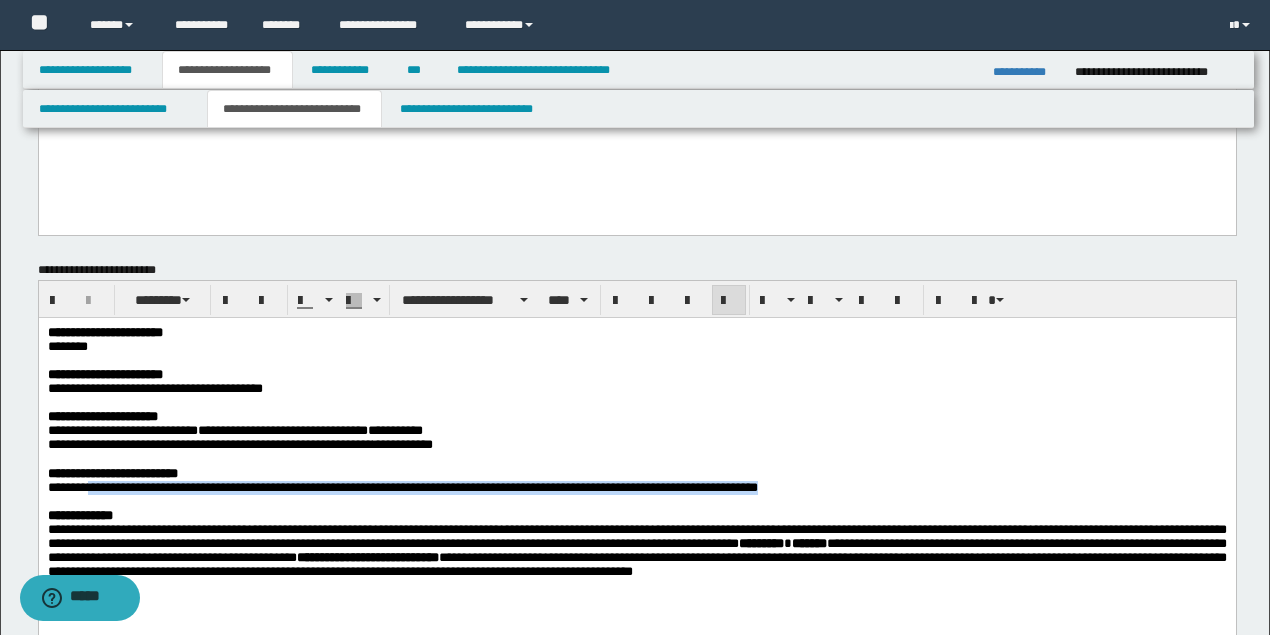 drag, startPoint x: 98, startPoint y: 502, endPoint x: 974, endPoint y: 504, distance: 876.00226 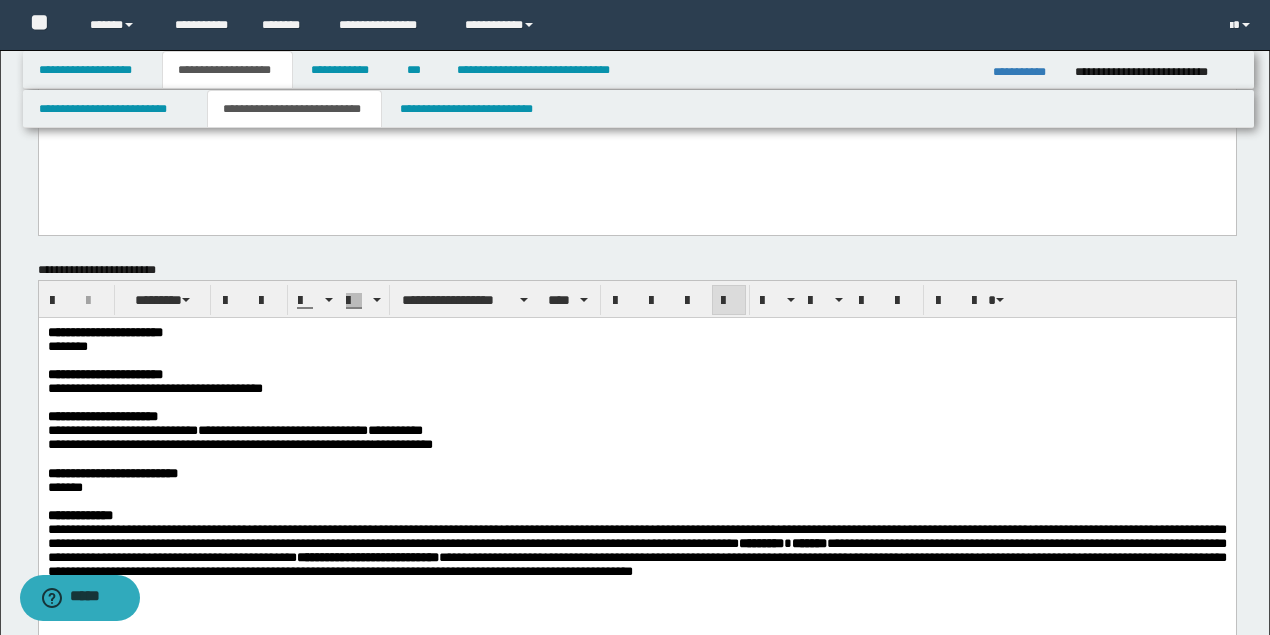 scroll, scrollTop: 600, scrollLeft: 0, axis: vertical 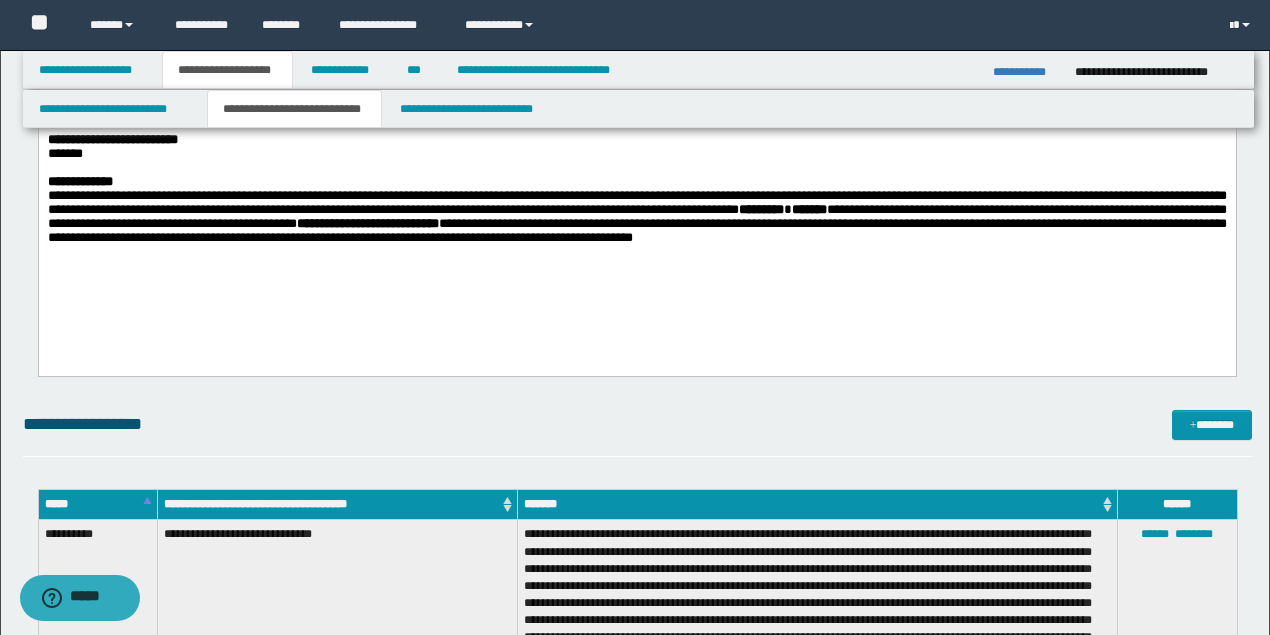 click on "**********" at bounding box center (636, 217) 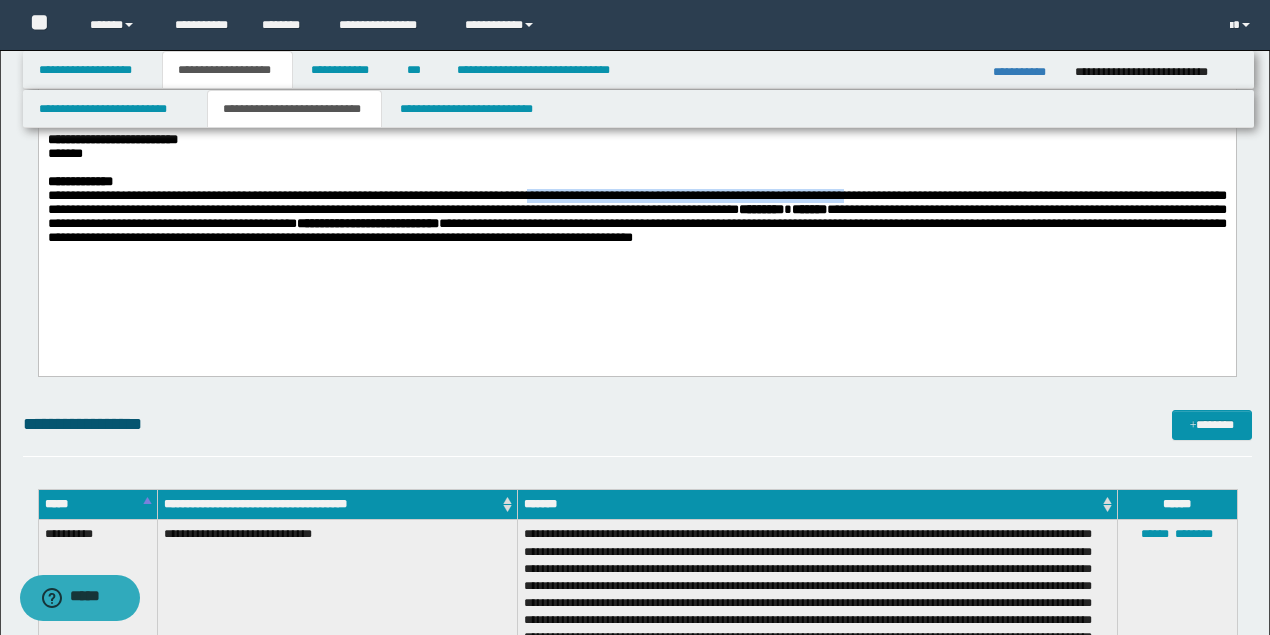 drag, startPoint x: 559, startPoint y: 214, endPoint x: 888, endPoint y: 217, distance: 329.01367 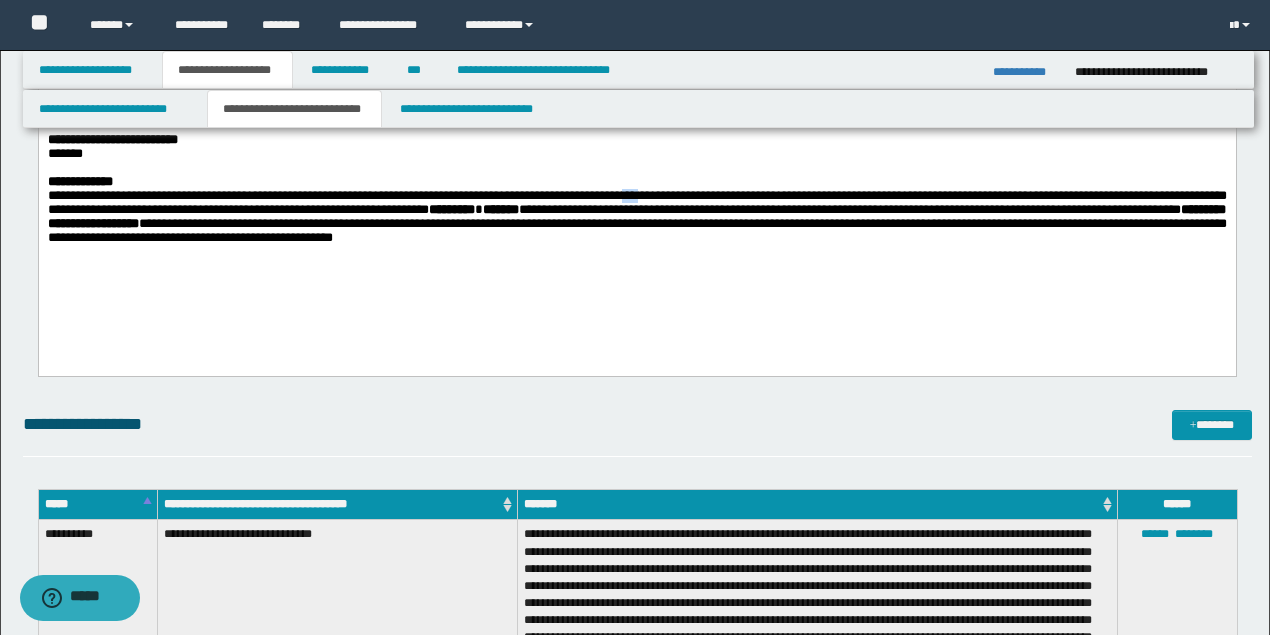 drag, startPoint x: 698, startPoint y: 210, endPoint x: 671, endPoint y: 214, distance: 27.294687 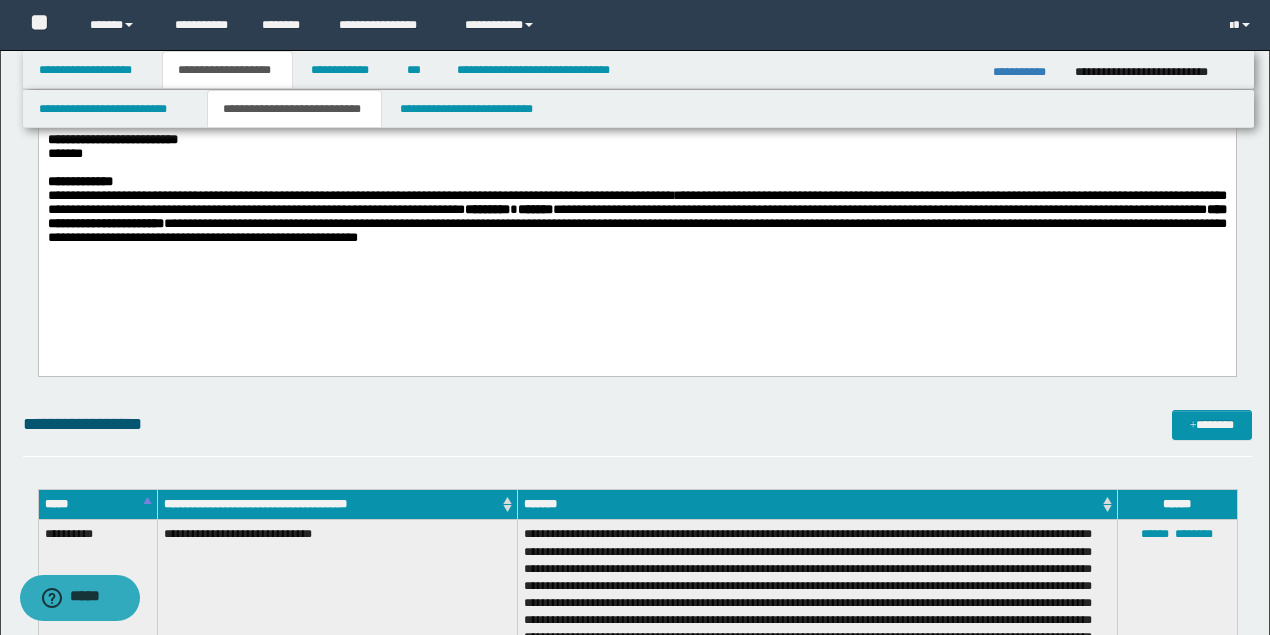 click on "**********" at bounding box center (636, 217) 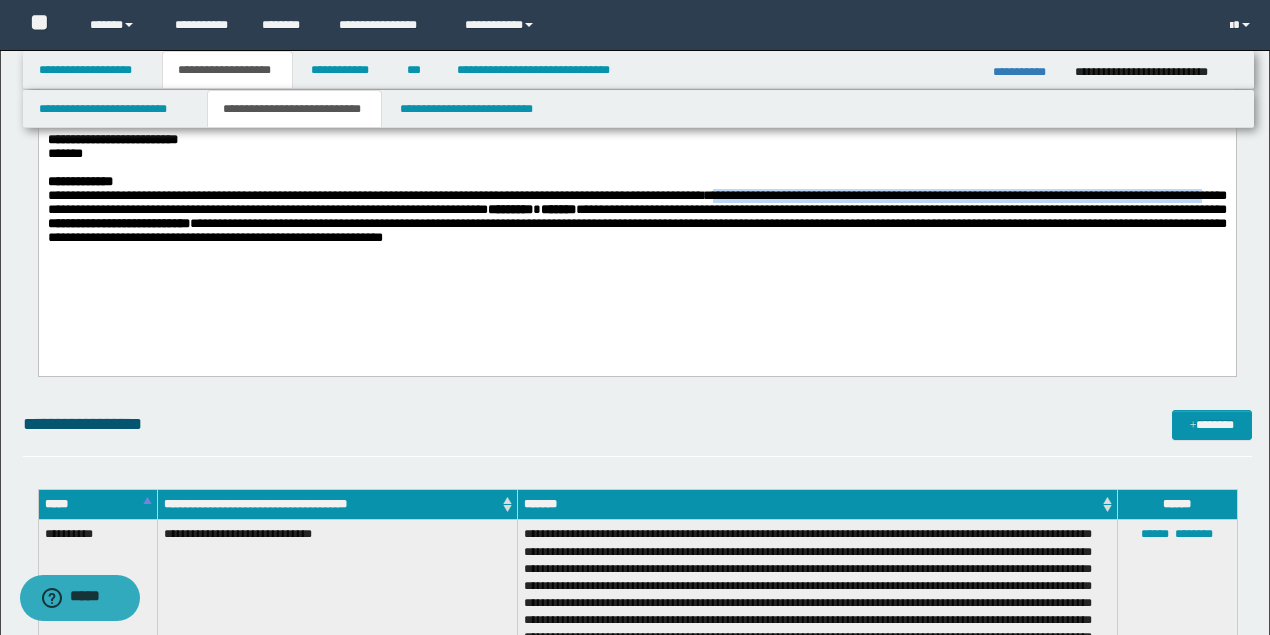 drag, startPoint x: 754, startPoint y: 214, endPoint x: 88, endPoint y: 233, distance: 666.271 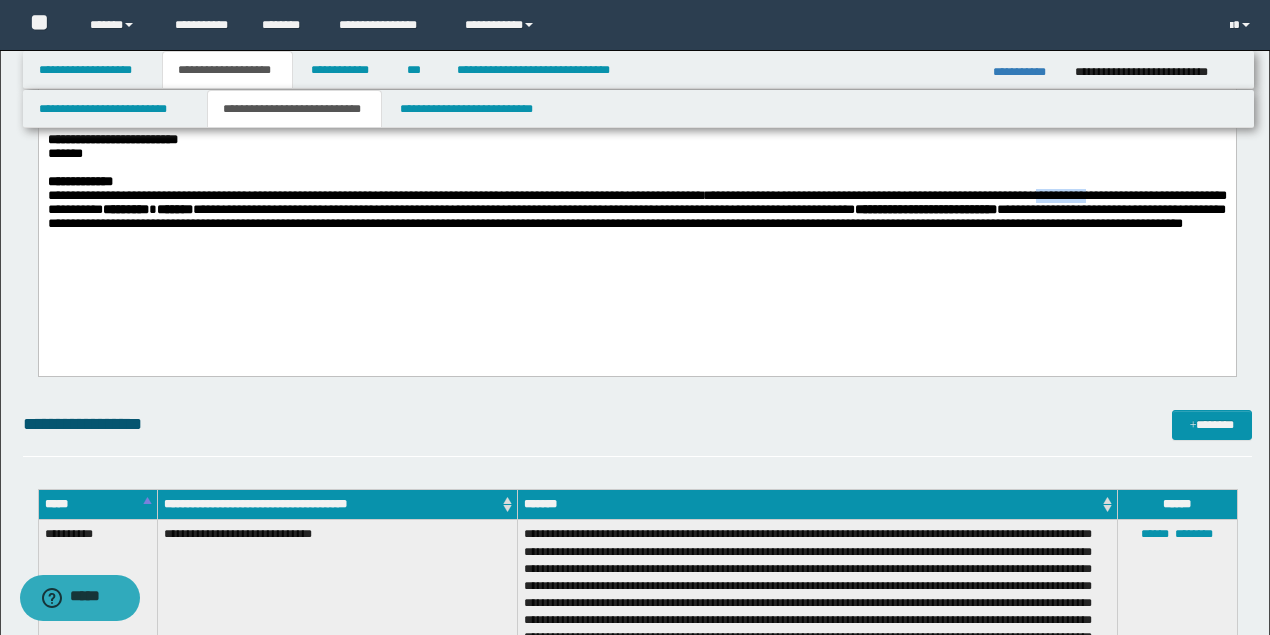 drag, startPoint x: 1110, startPoint y: 215, endPoint x: 1163, endPoint y: 216, distance: 53.009434 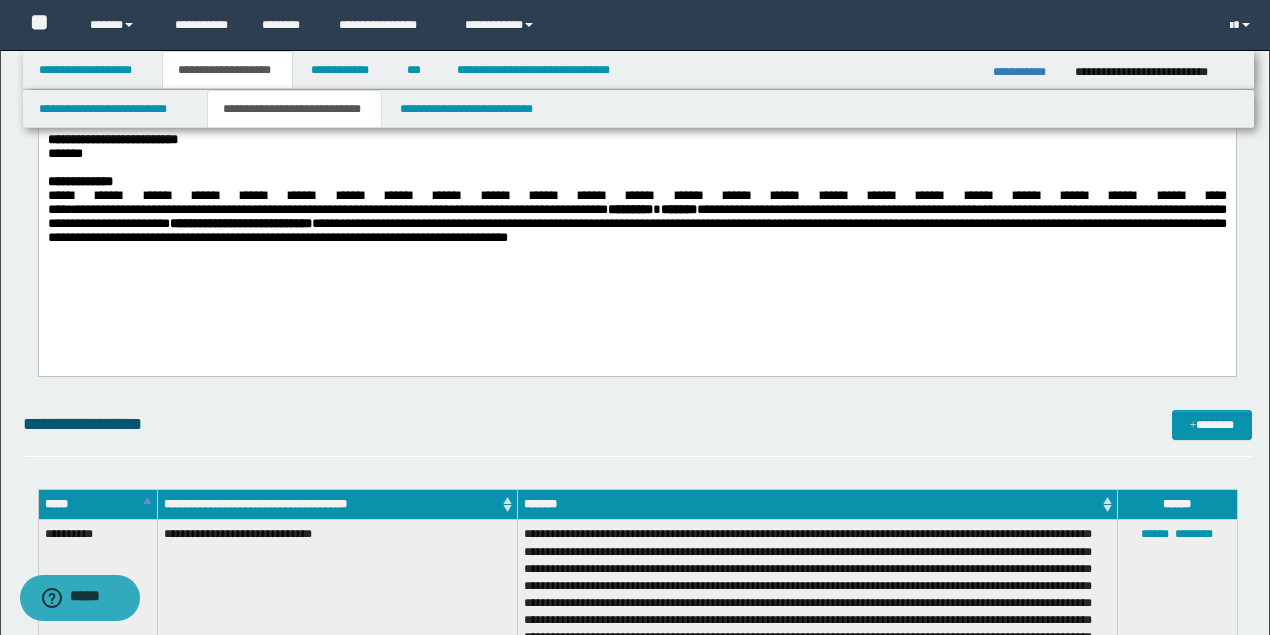 click on "**********" at bounding box center (636, 217) 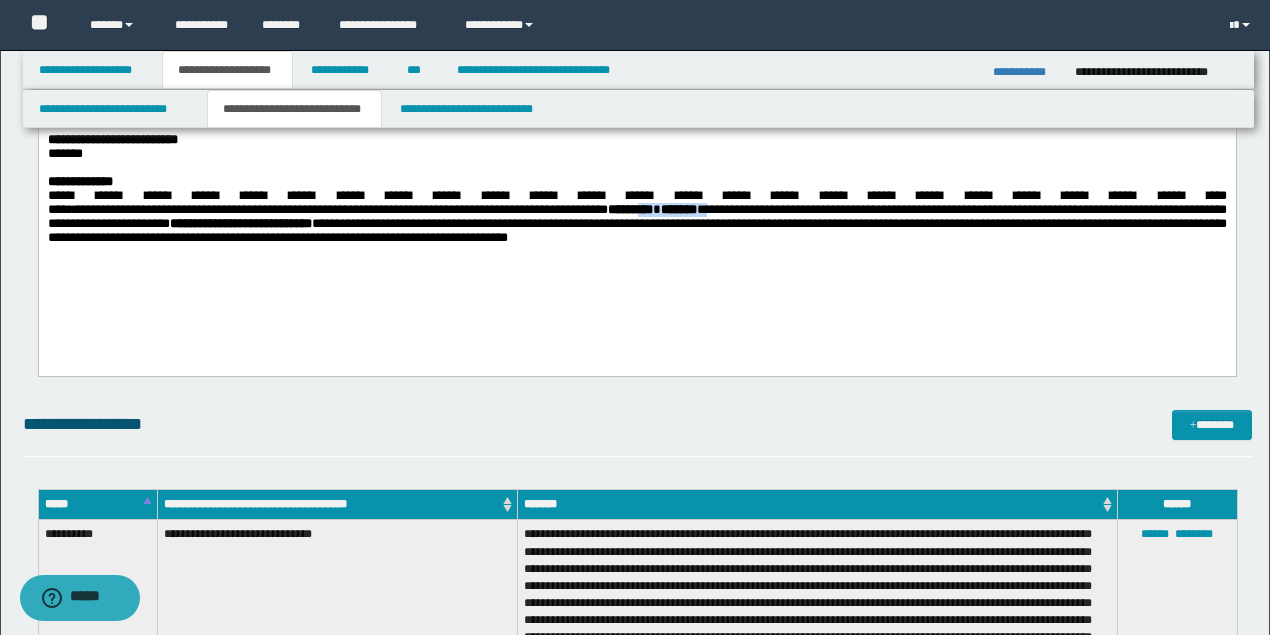 drag, startPoint x: 208, startPoint y: 232, endPoint x: 287, endPoint y: 236, distance: 79.101204 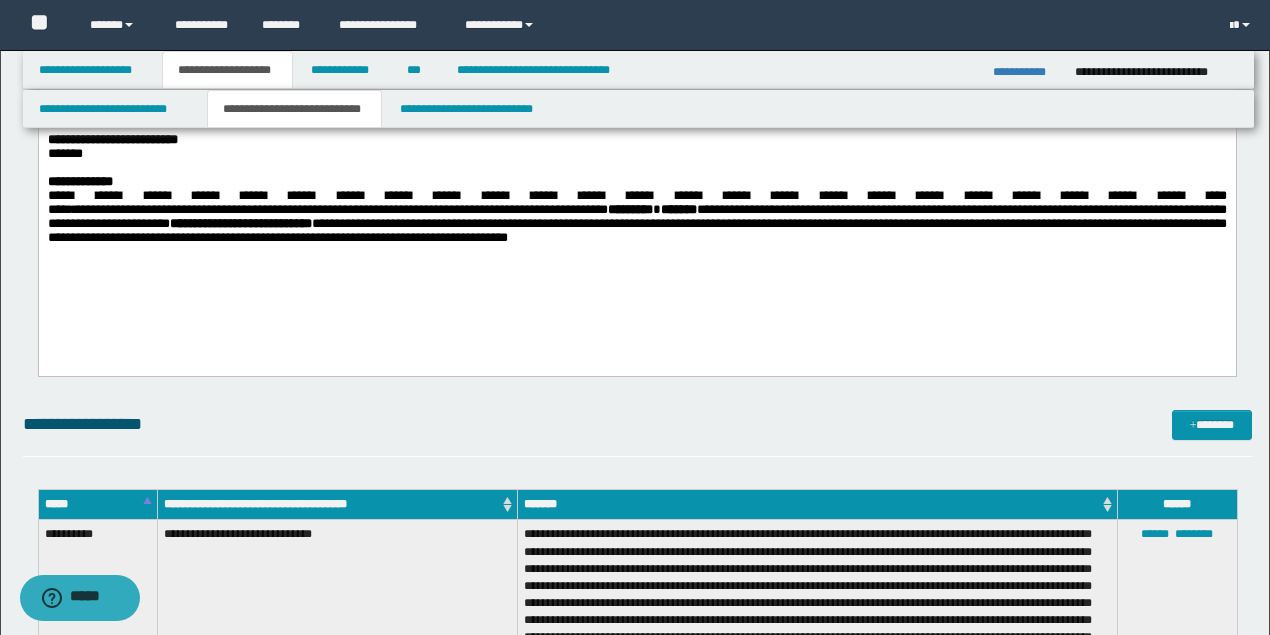 click on "**********" at bounding box center (636, 144) 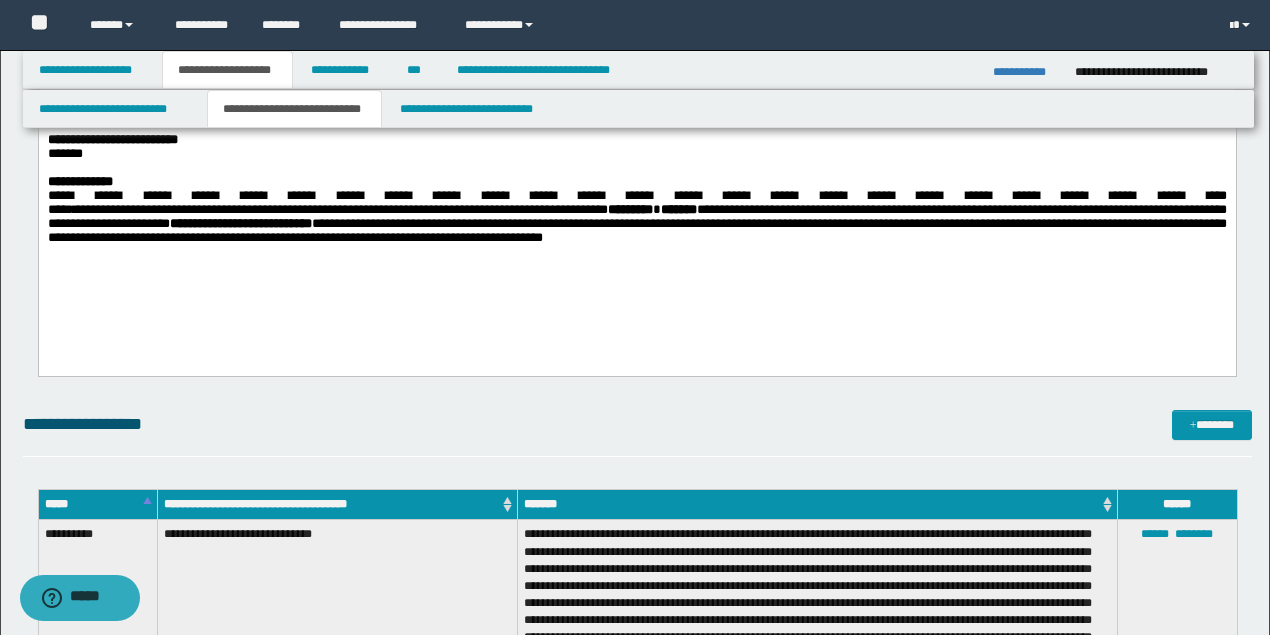 click on "**********" at bounding box center (636, 217) 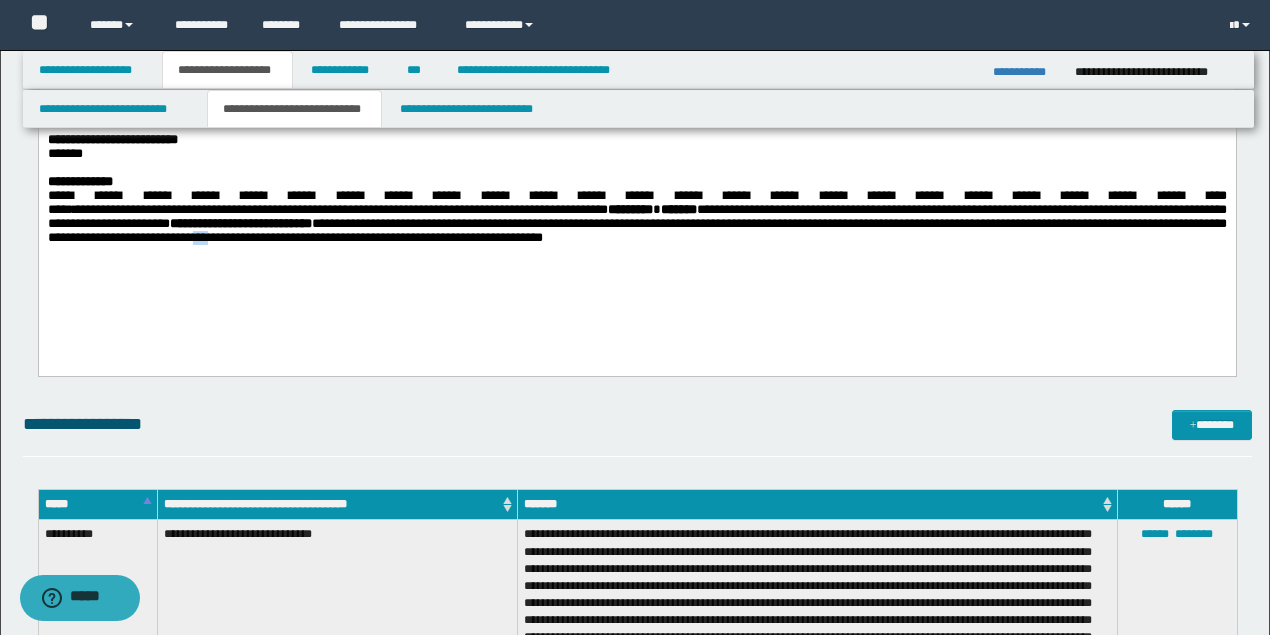 drag, startPoint x: 1132, startPoint y: 243, endPoint x: 1104, endPoint y: 243, distance: 28 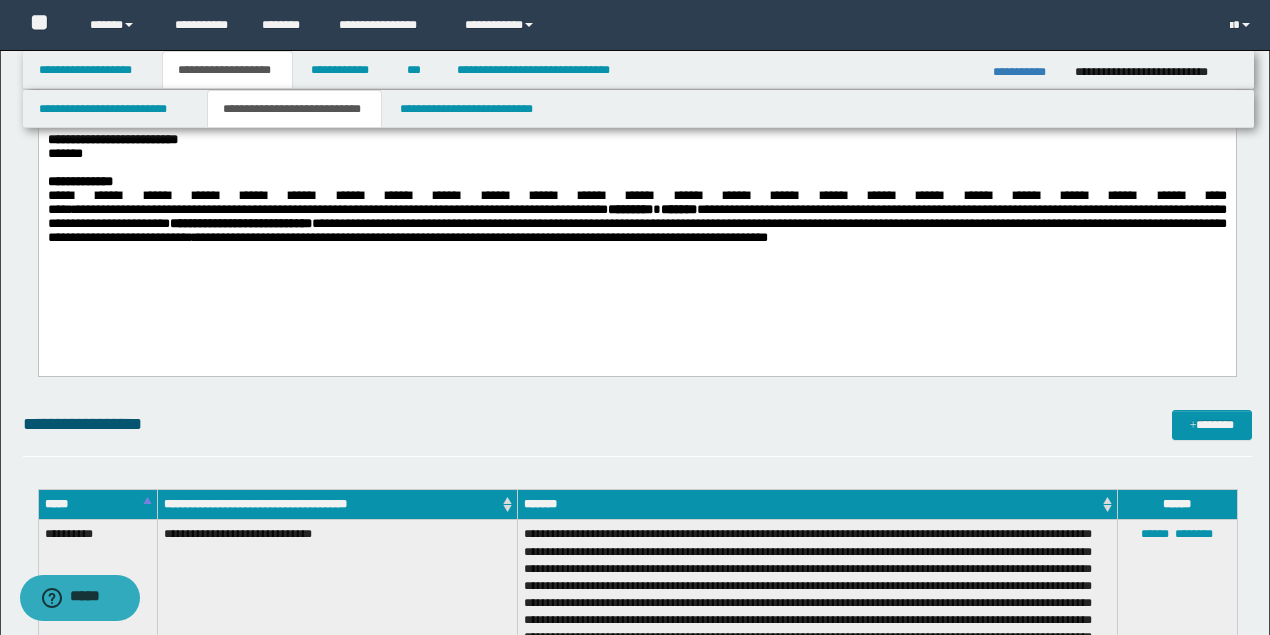 click on "**********" at bounding box center (636, 217) 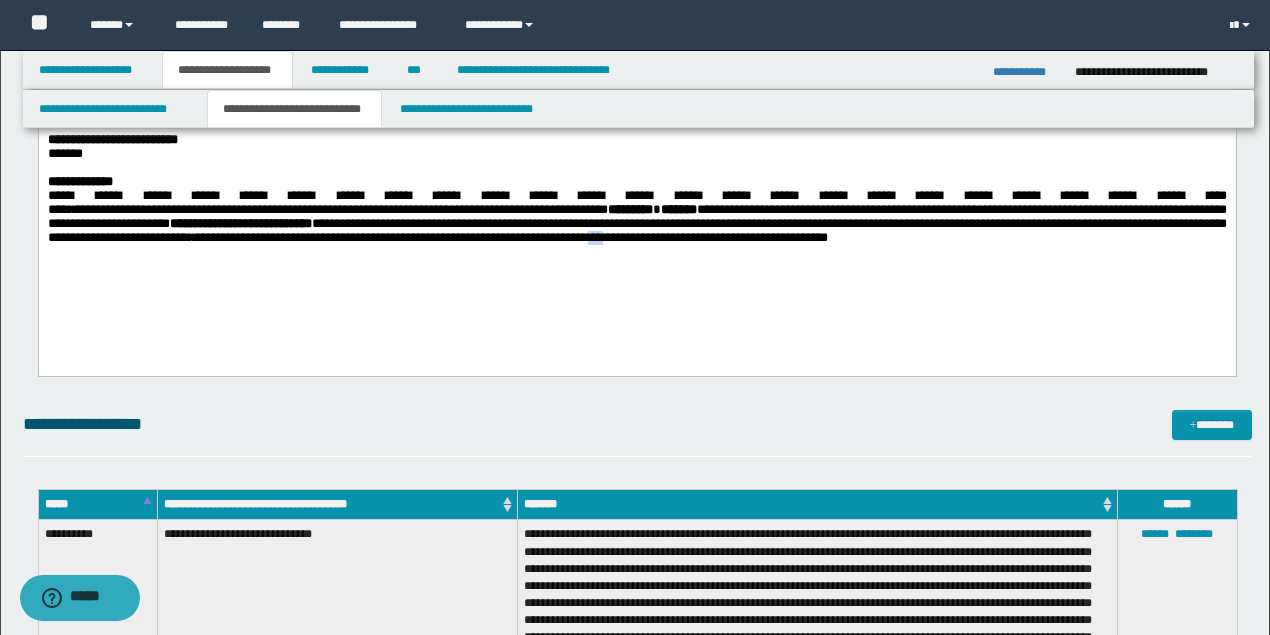 drag, startPoint x: 420, startPoint y: 259, endPoint x: 392, endPoint y: 257, distance: 28.071337 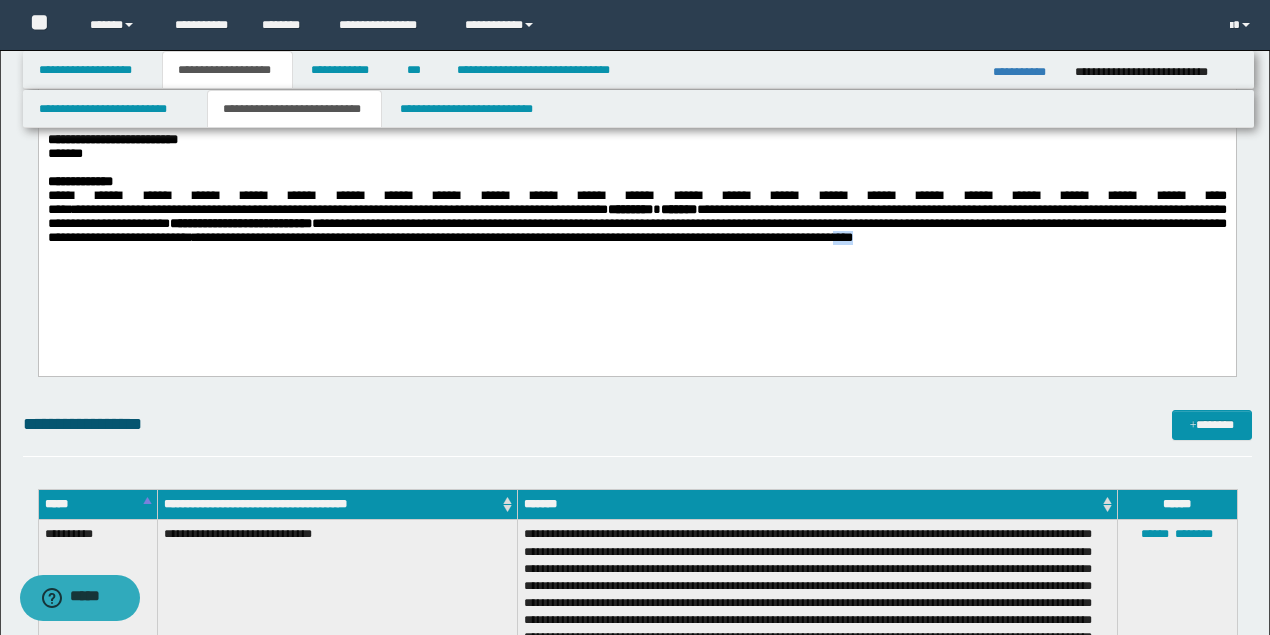 drag, startPoint x: 699, startPoint y: 258, endPoint x: 657, endPoint y: 261, distance: 42.107006 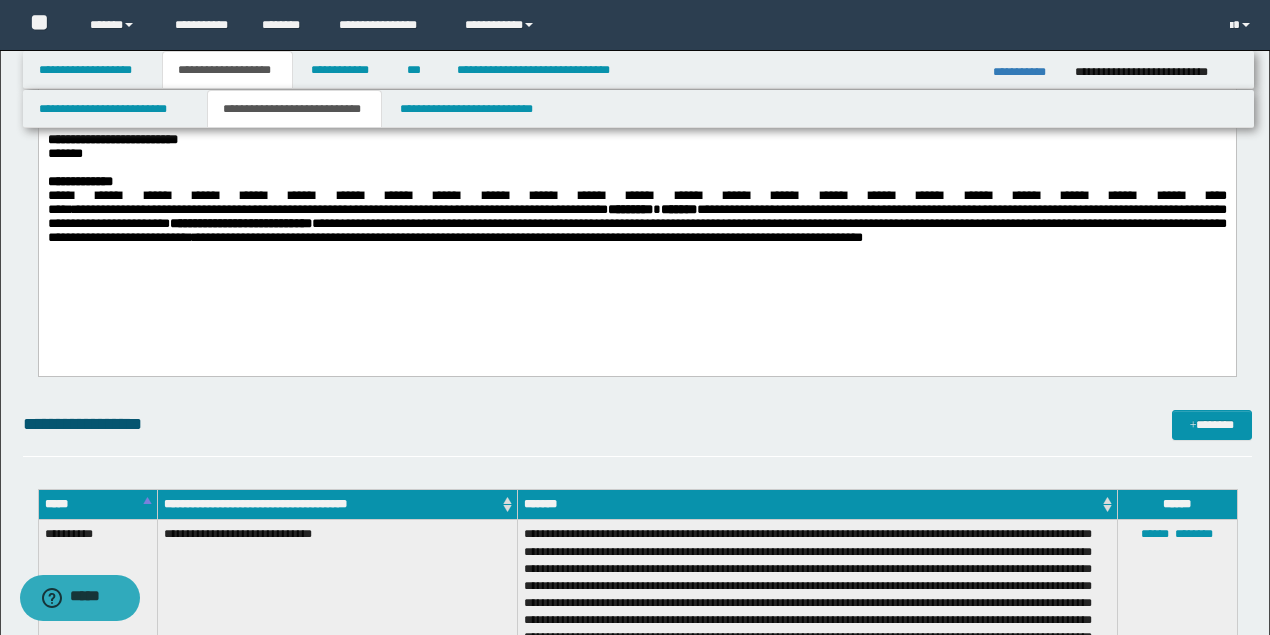 click on "**********" at bounding box center (636, 217) 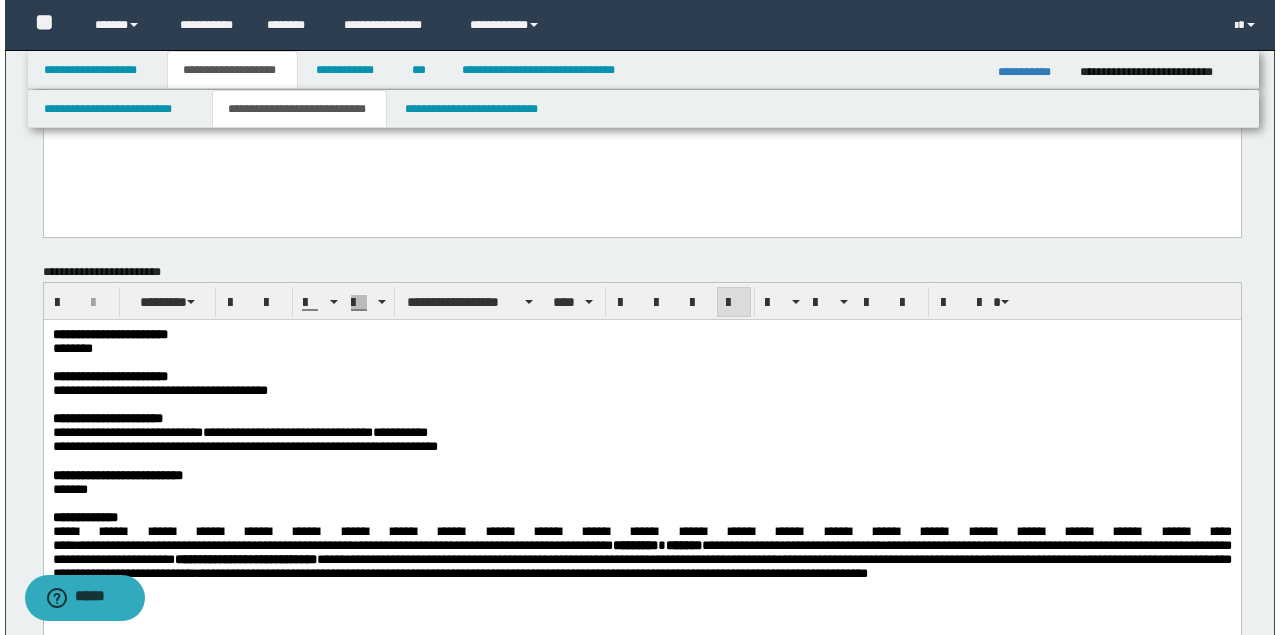 scroll, scrollTop: 0, scrollLeft: 0, axis: both 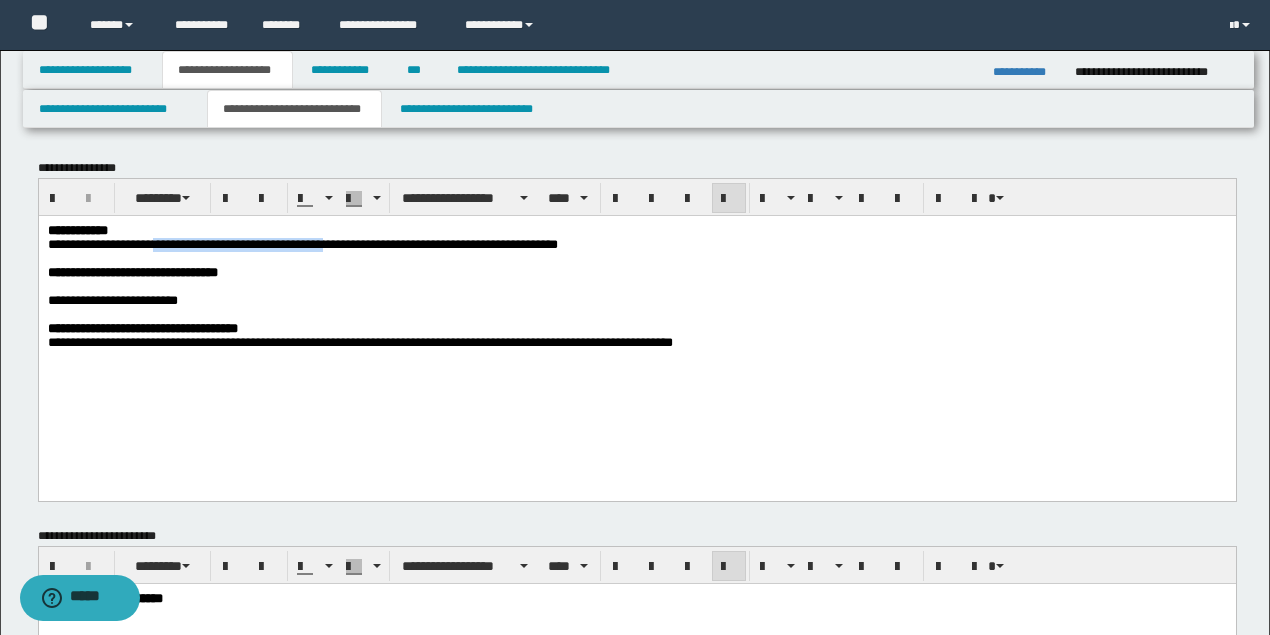 click at bounding box center (635, 258) 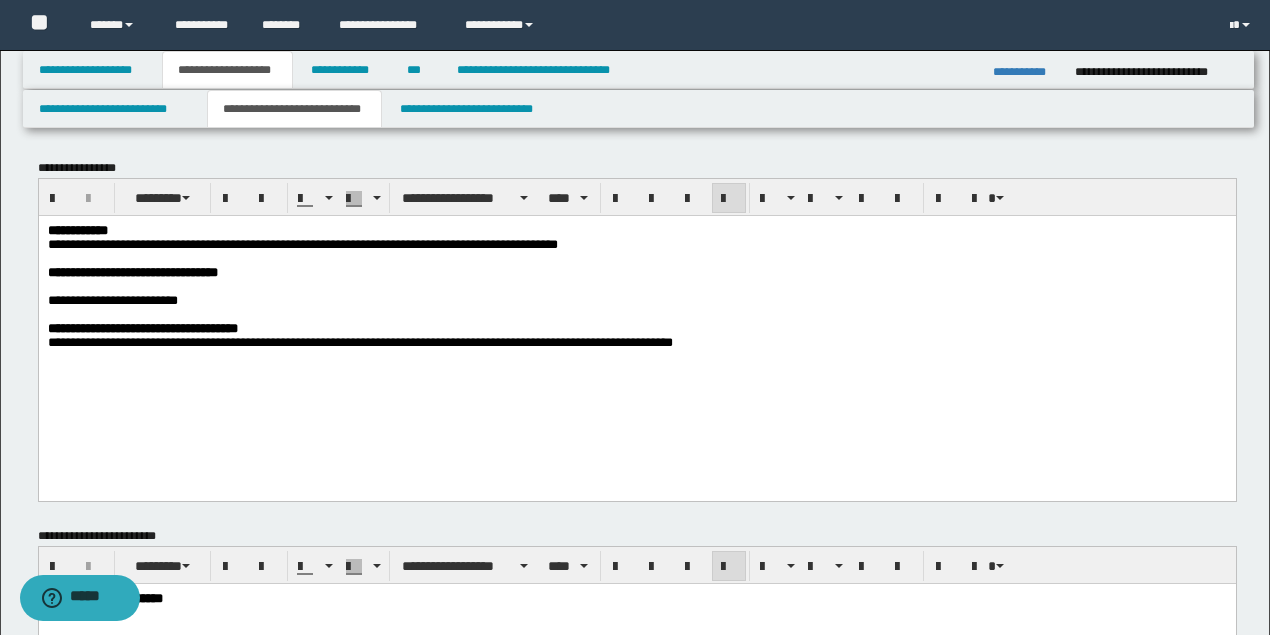 click on "**********" at bounding box center [302, 243] 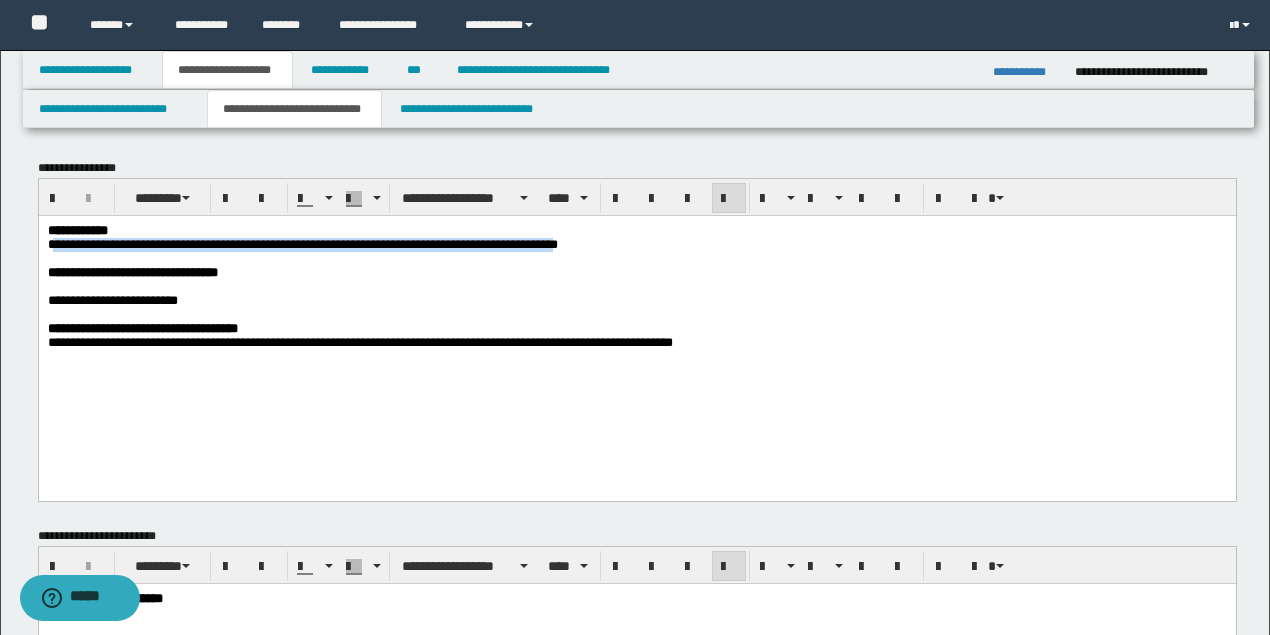 drag, startPoint x: 632, startPoint y: 246, endPoint x: 53, endPoint y: 249, distance: 579.00775 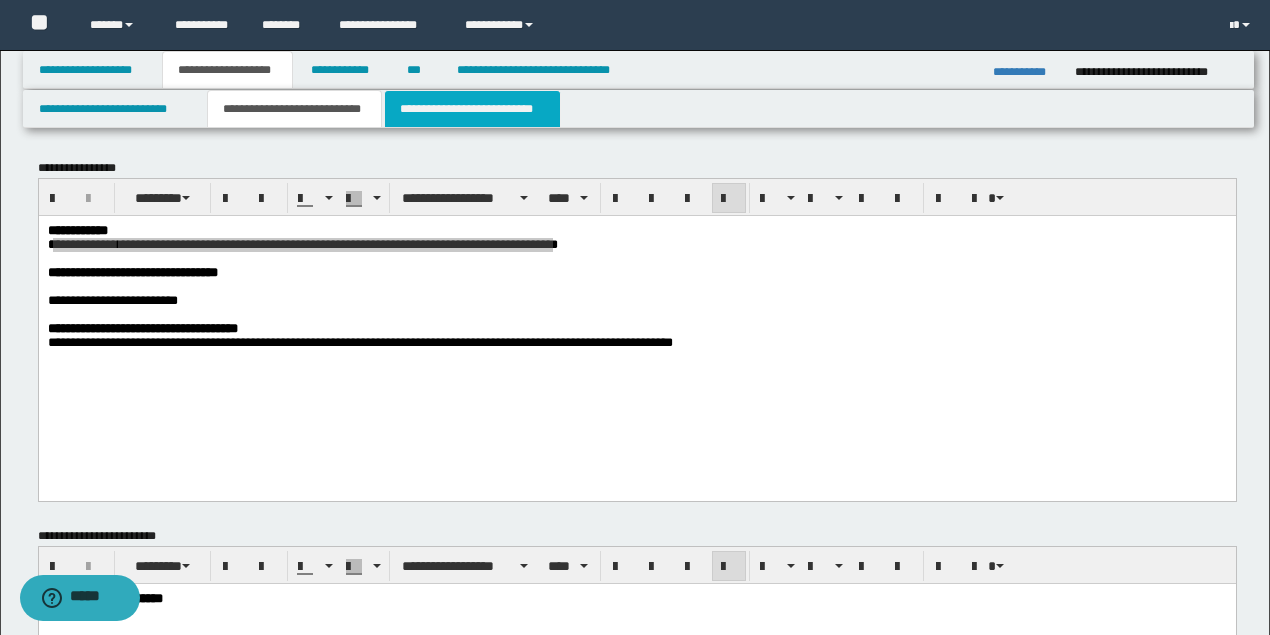 drag, startPoint x: 428, startPoint y: 106, endPoint x: 455, endPoint y: 113, distance: 27.89265 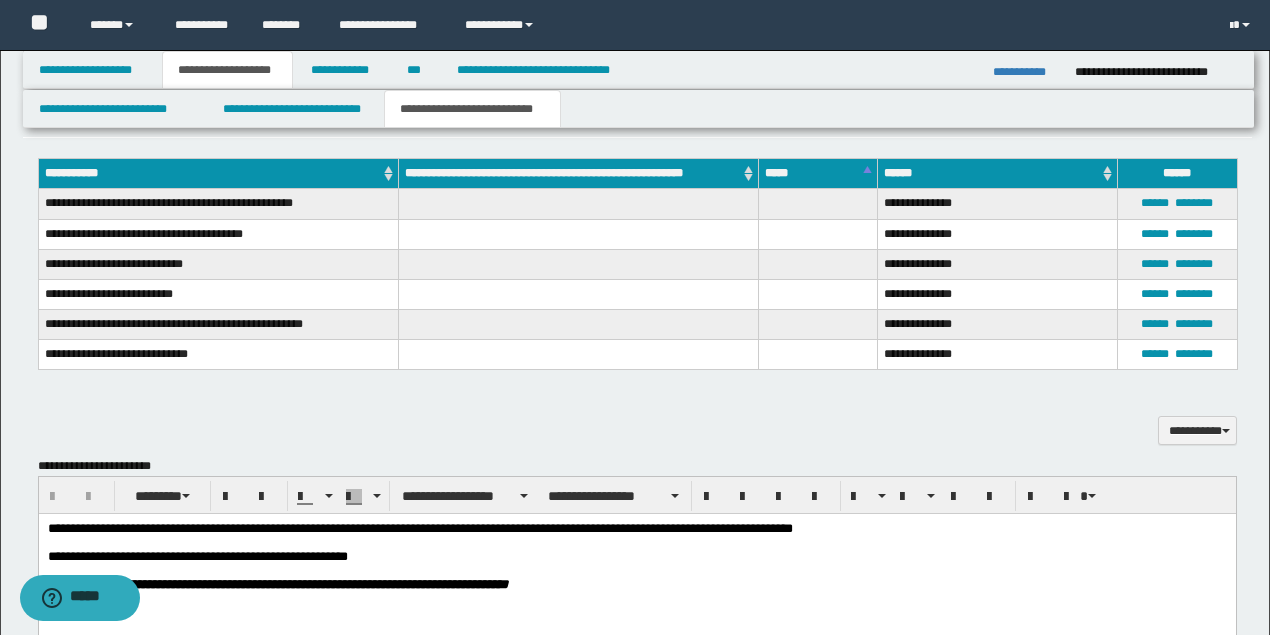 scroll, scrollTop: 866, scrollLeft: 0, axis: vertical 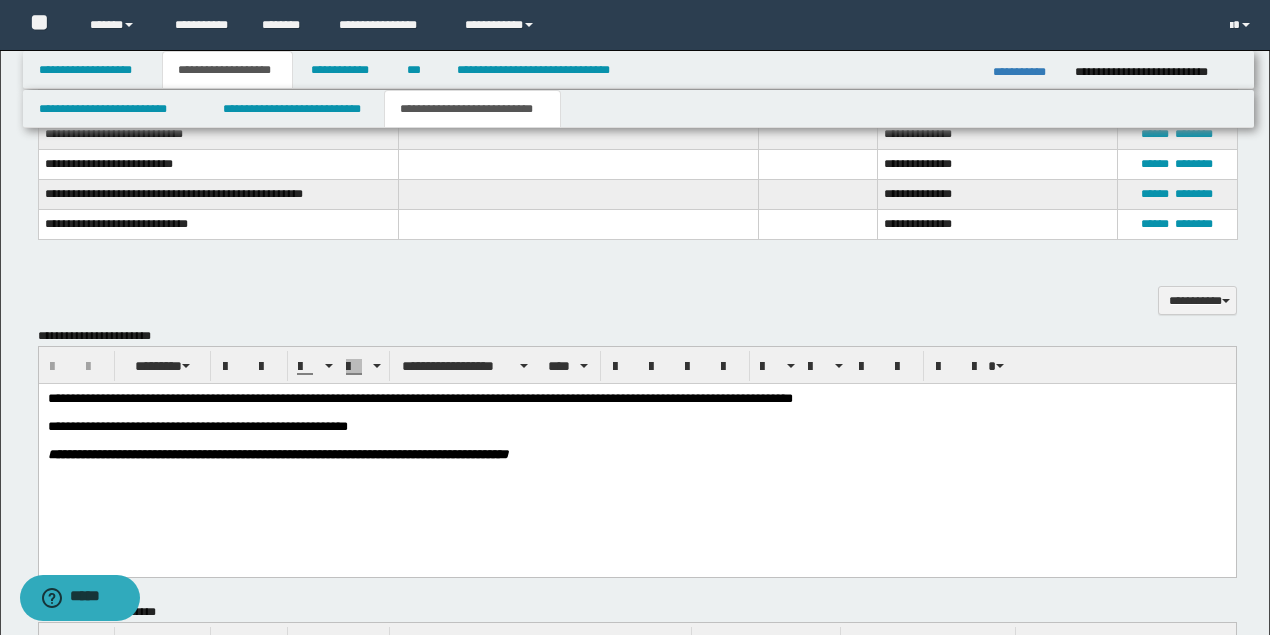 click on "**********" at bounding box center [419, 398] 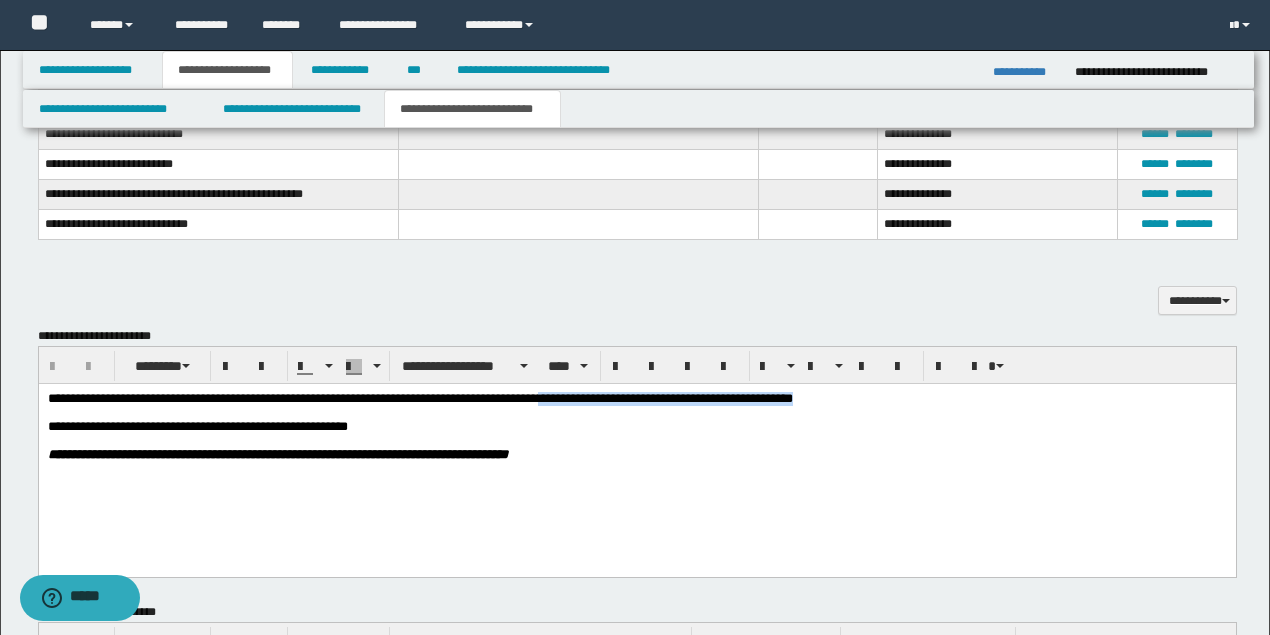 drag, startPoint x: 905, startPoint y: 399, endPoint x: 564, endPoint y: 398, distance: 341.00146 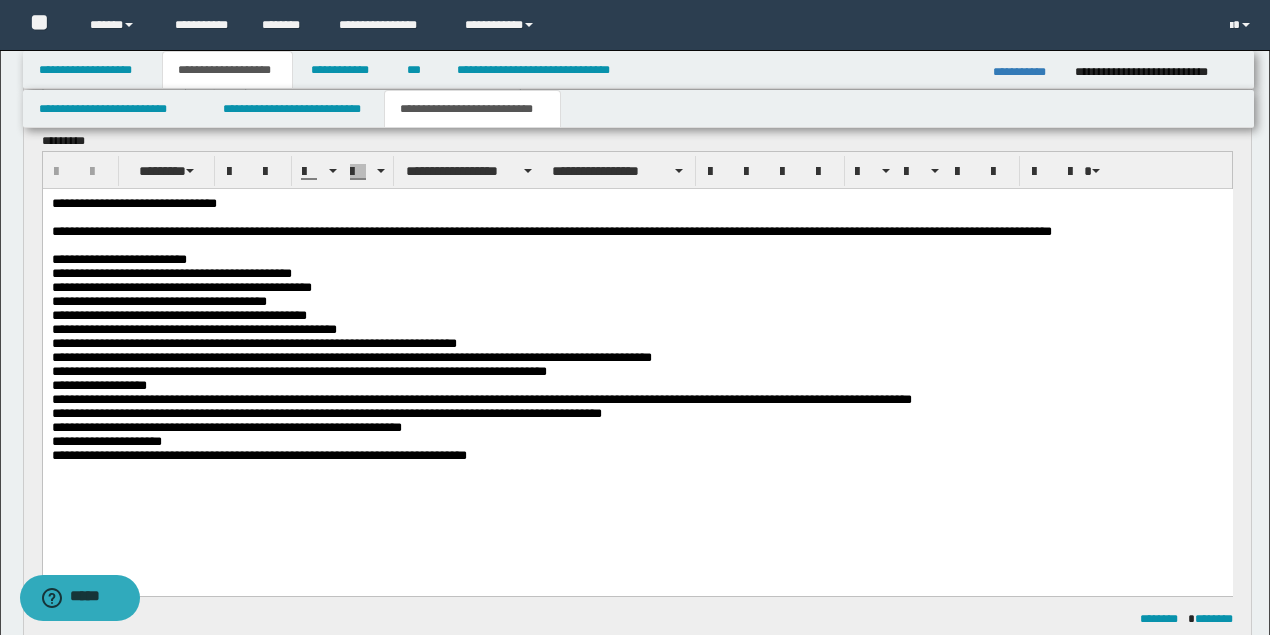 scroll, scrollTop: 133, scrollLeft: 0, axis: vertical 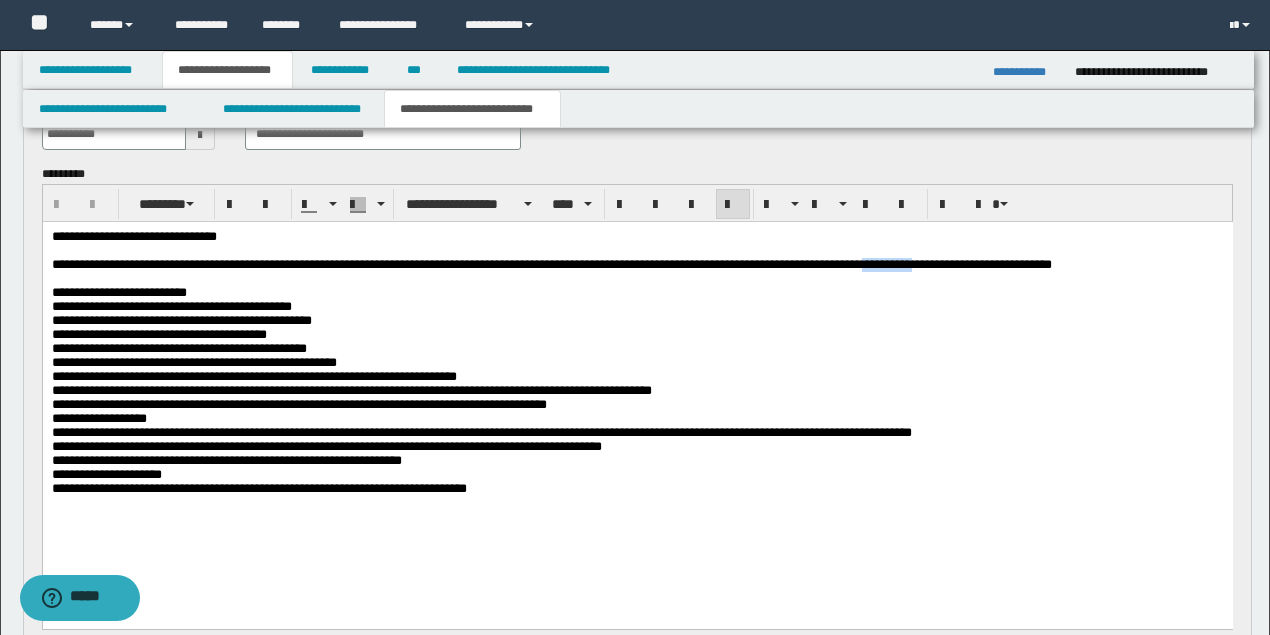 drag, startPoint x: 983, startPoint y: 266, endPoint x: 931, endPoint y: 267, distance: 52.009613 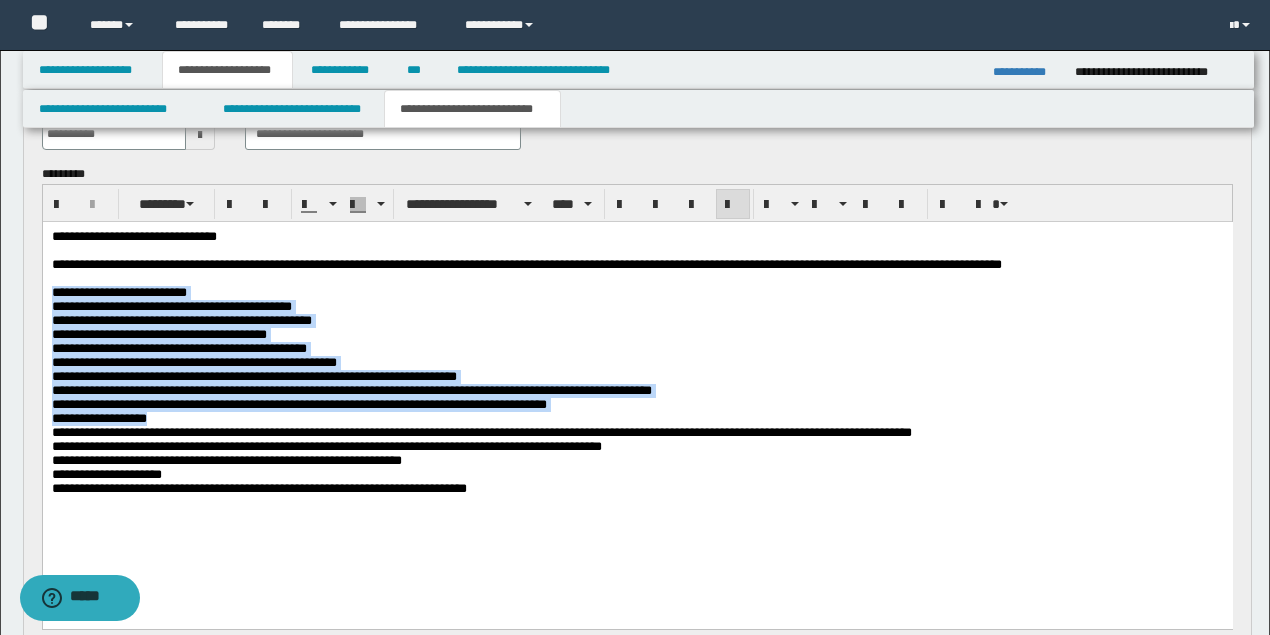 drag, startPoint x: 51, startPoint y: 298, endPoint x: 162, endPoint y: 434, distance: 175.54771 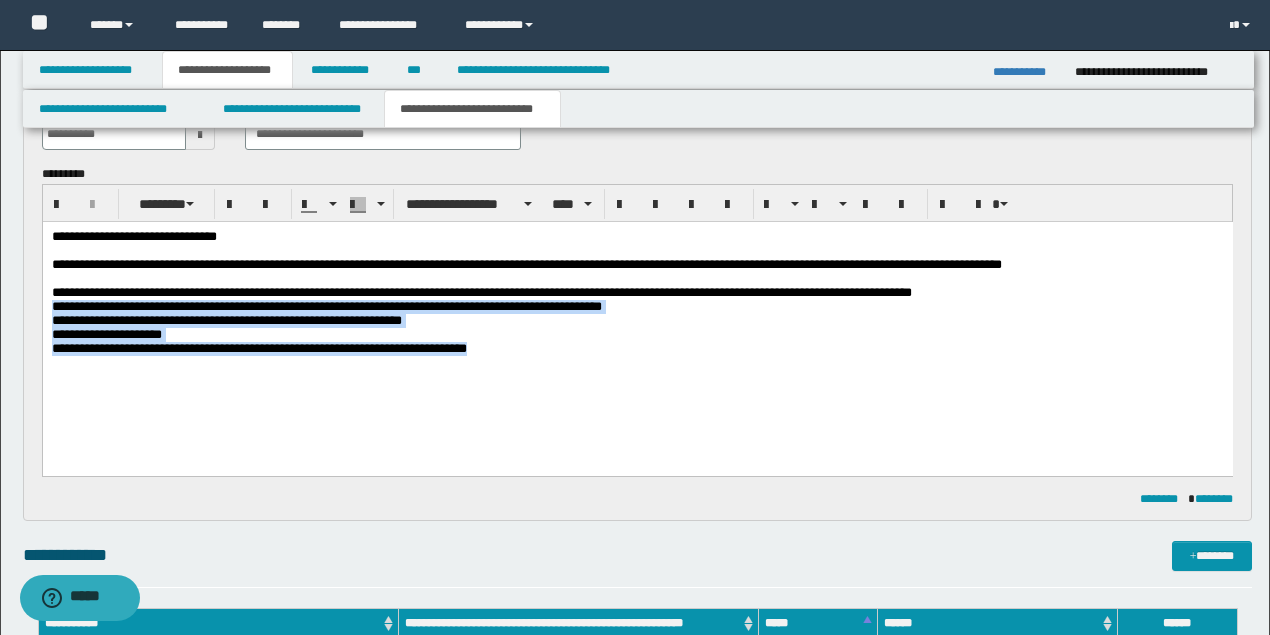 drag, startPoint x: 510, startPoint y: 368, endPoint x: 72, endPoint y: 535, distance: 468.75687 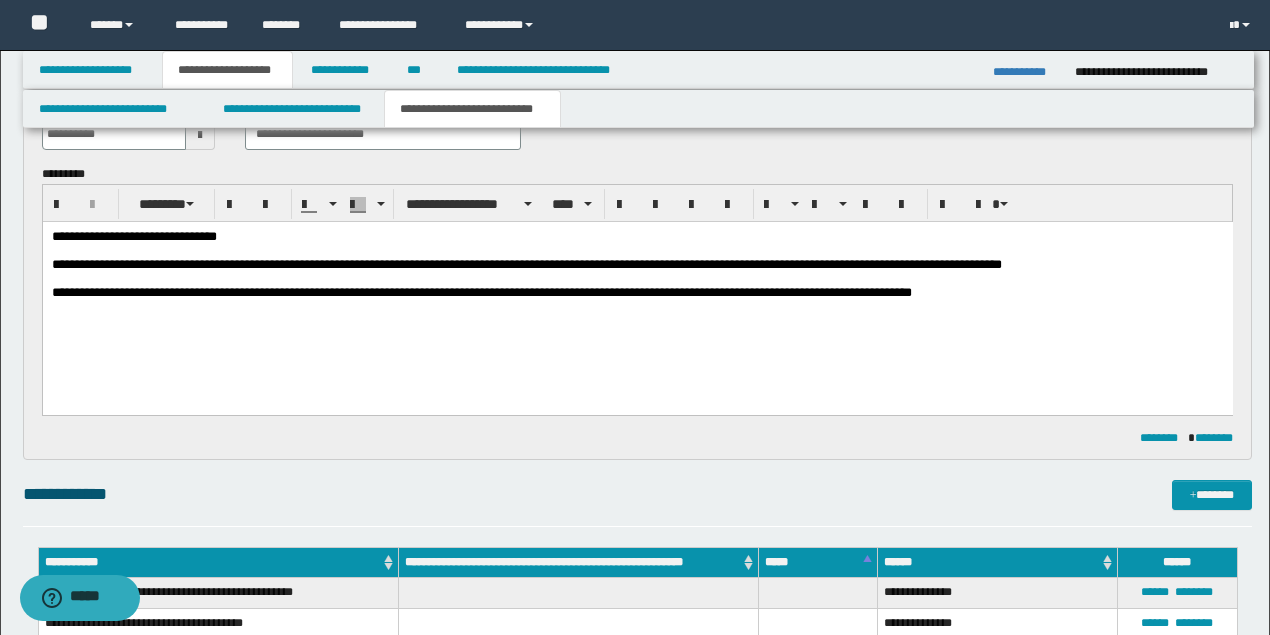 click on "**********" at bounding box center (635, 264) 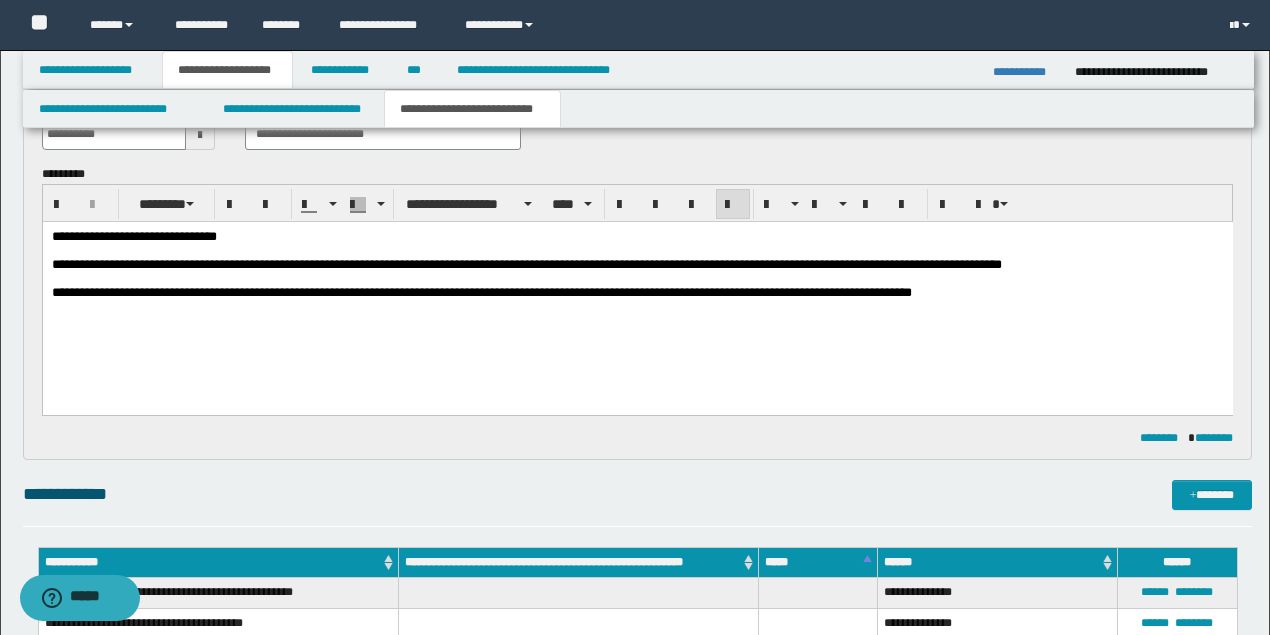 click at bounding box center (635, 250) 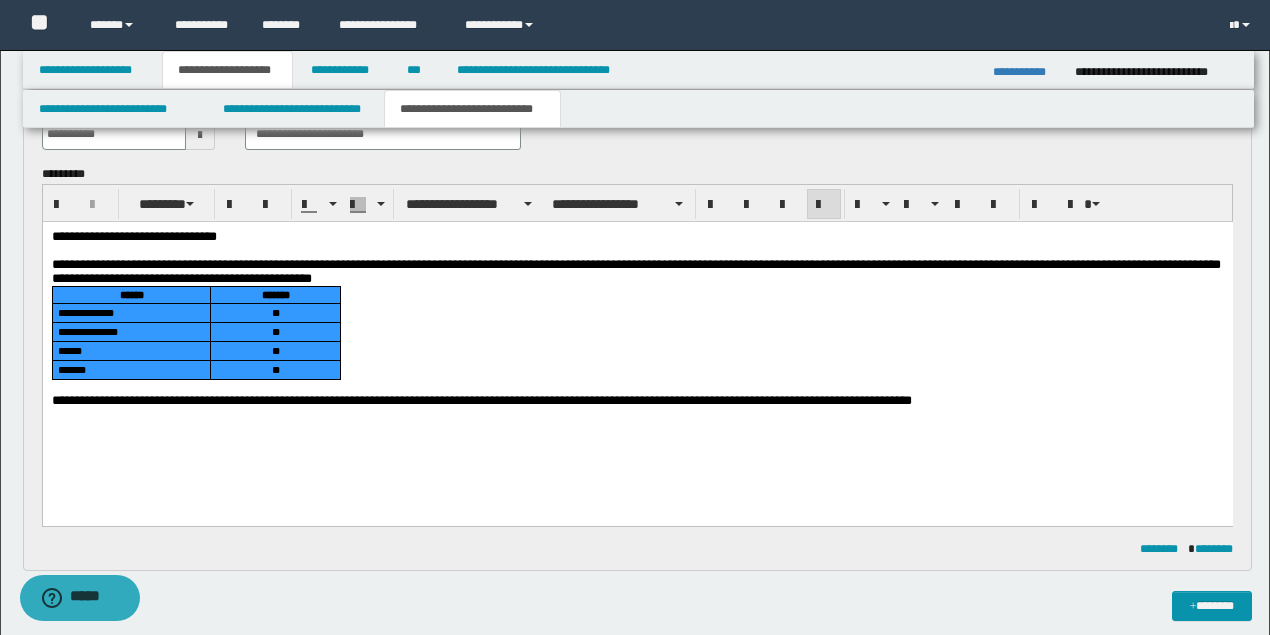 drag, startPoint x: 69, startPoint y: 298, endPoint x: 299, endPoint y: 358, distance: 237.69728 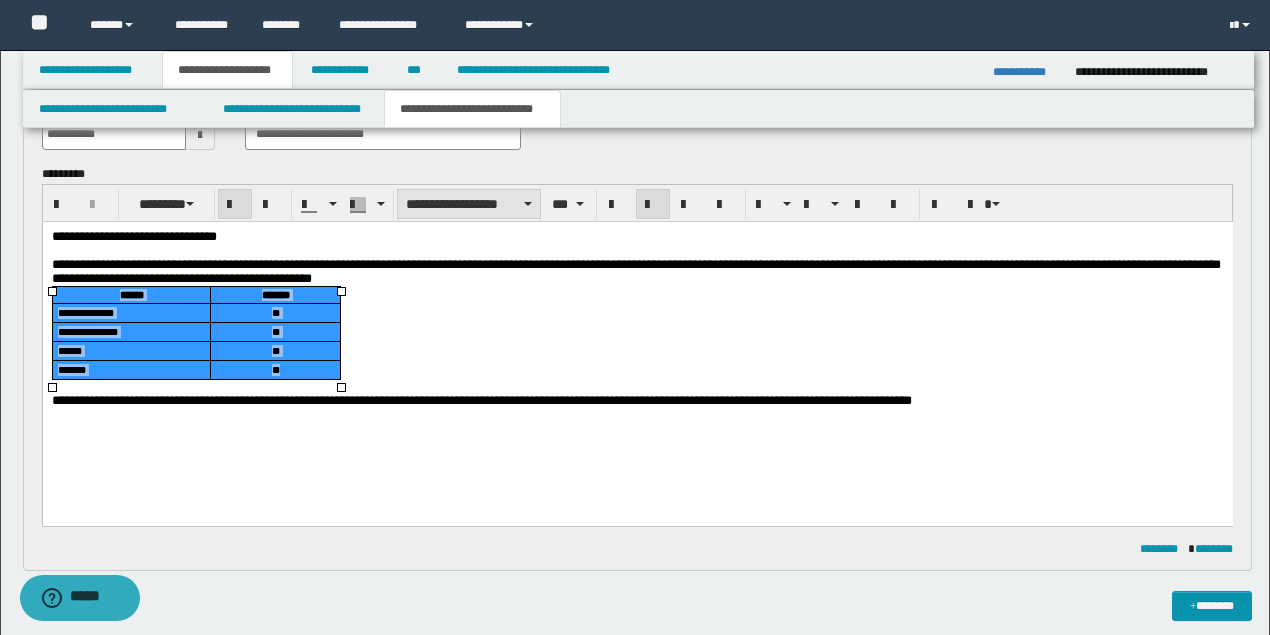 click on "**********" at bounding box center [469, 204] 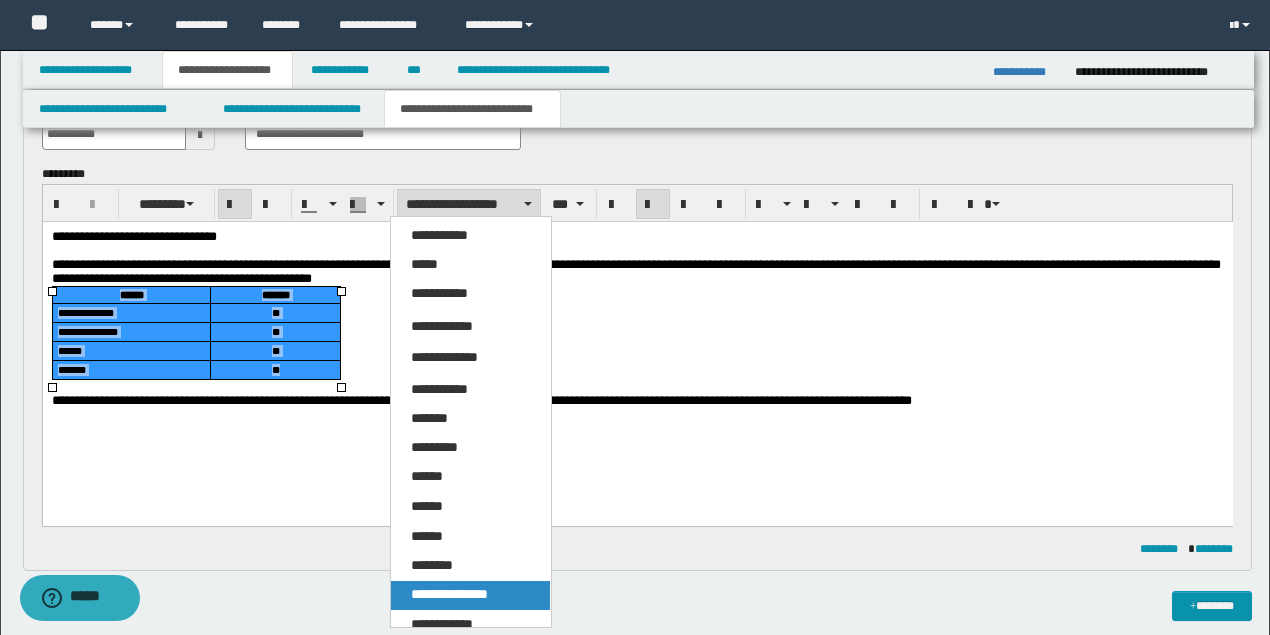 click on "**********" at bounding box center [449, 594] 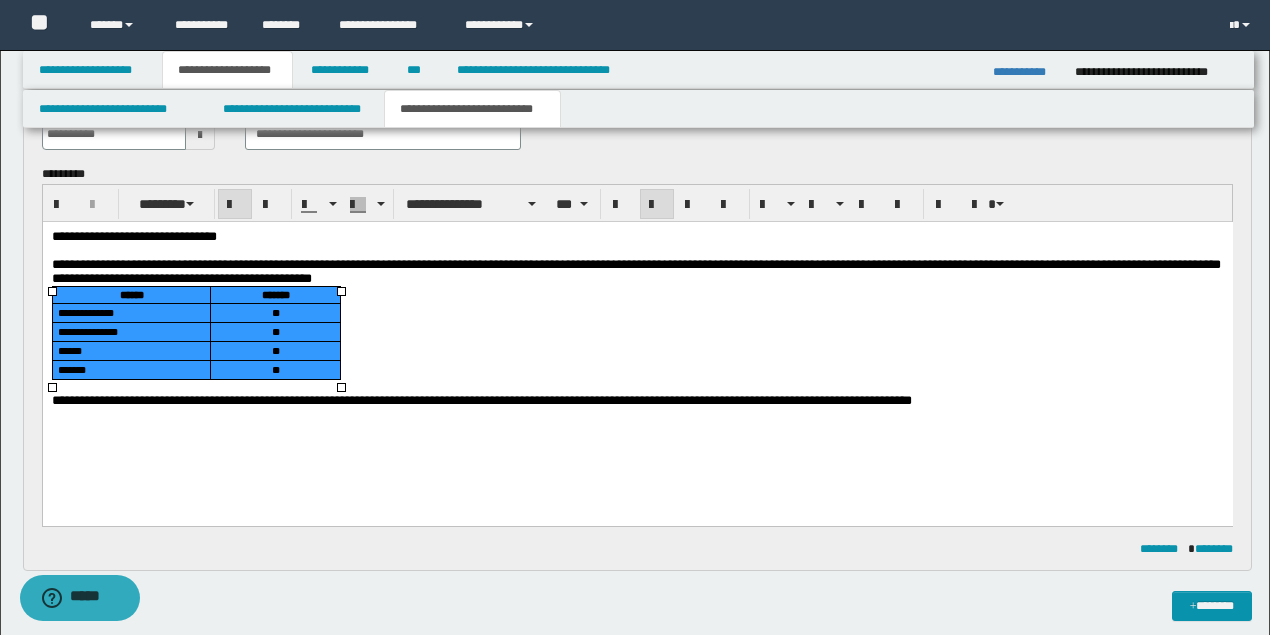 click on "**********" at bounding box center [637, 343] 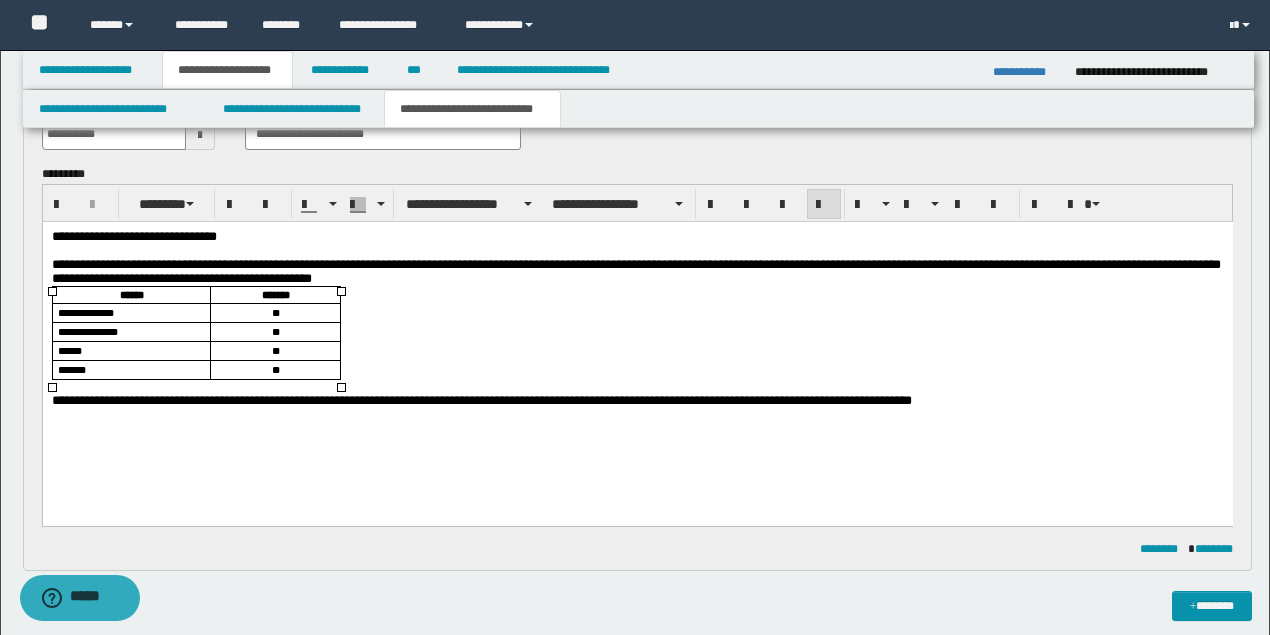 click on "**" at bounding box center [275, 369] 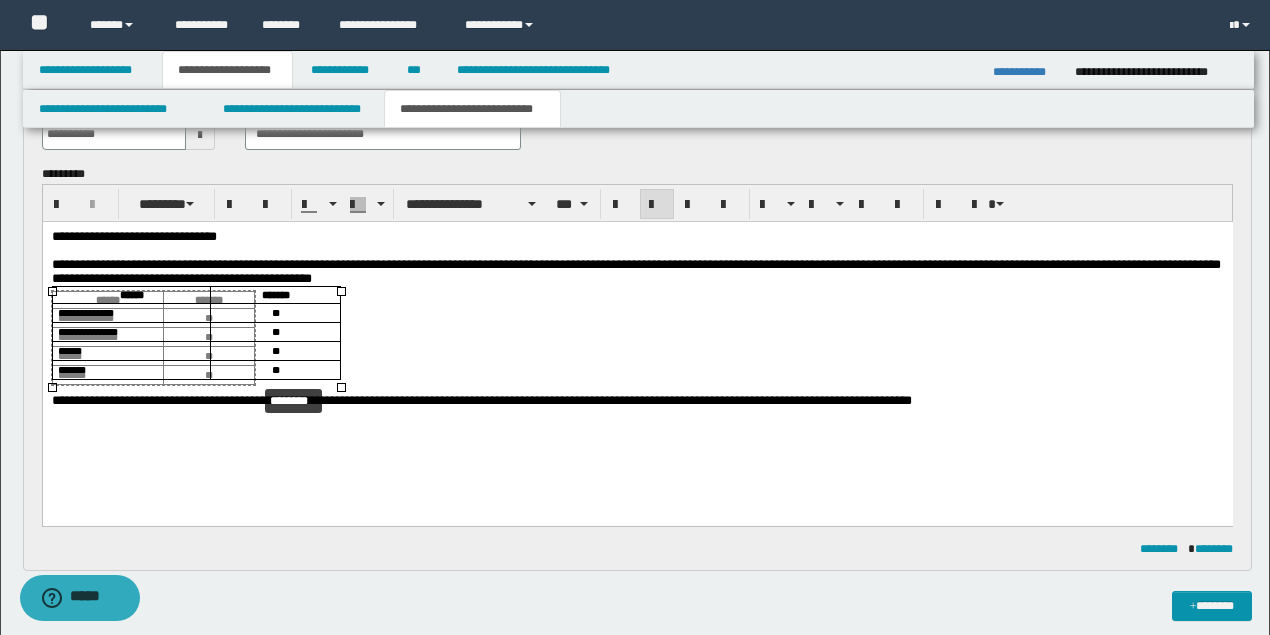 drag, startPoint x: 339, startPoint y: 384, endPoint x: 277, endPoint y: 382, distance: 62.03225 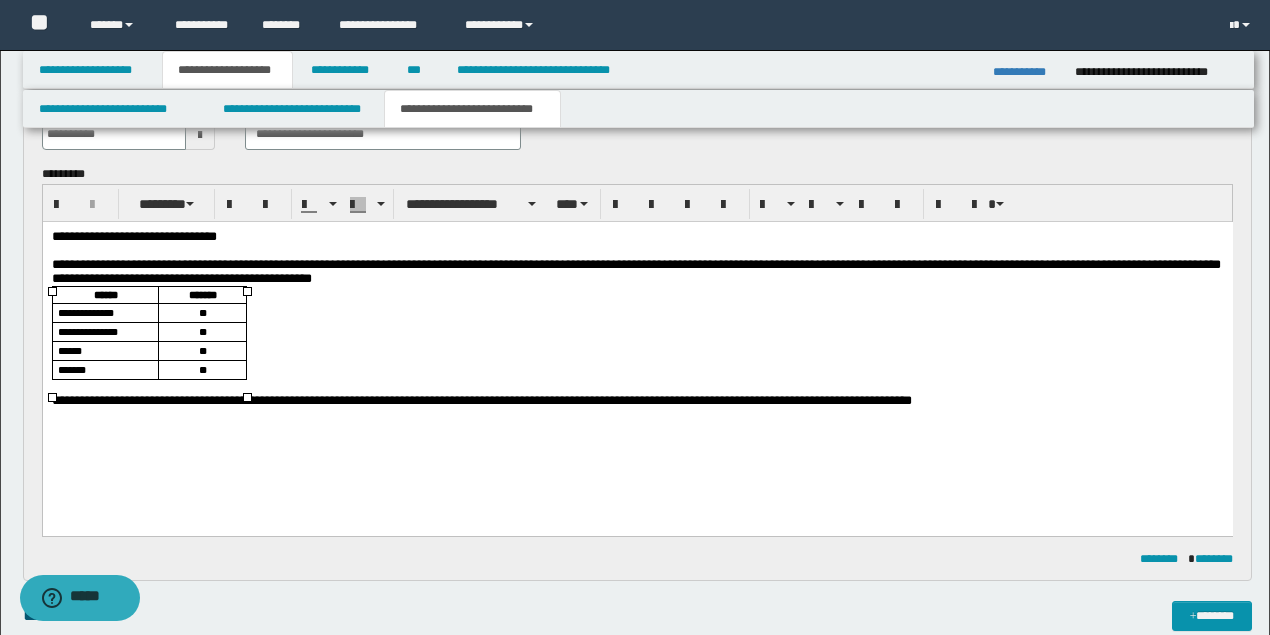 drag, startPoint x: 843, startPoint y: 467, endPoint x: 871, endPoint y: 464, distance: 28.160255 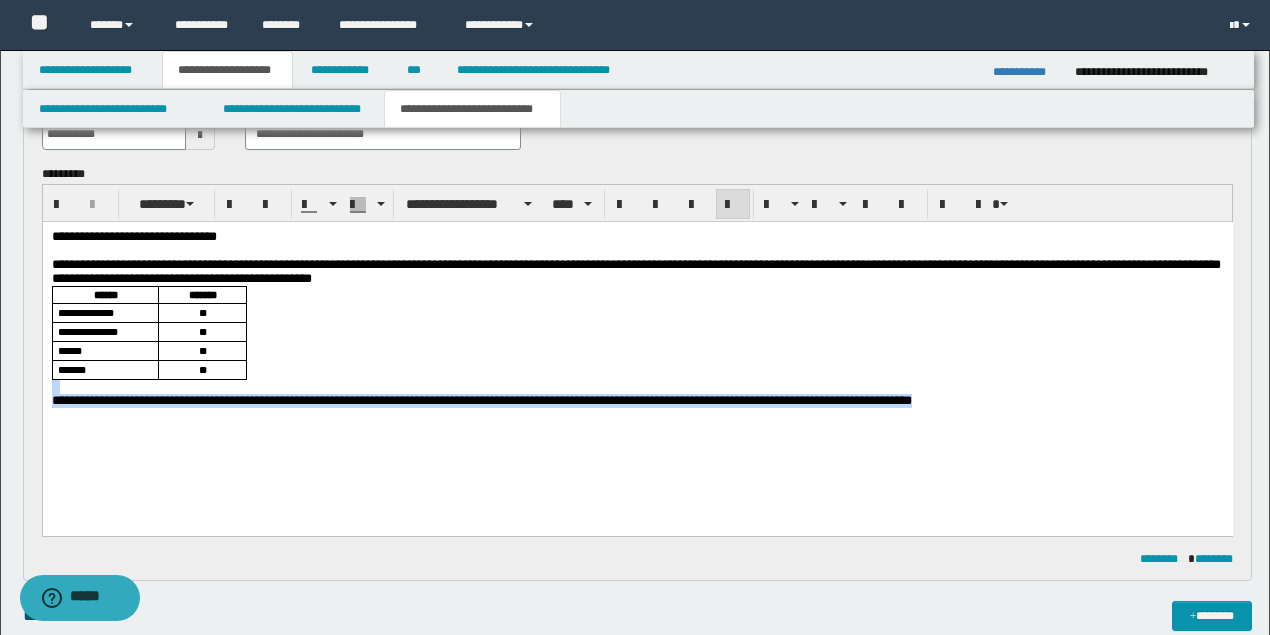drag, startPoint x: 989, startPoint y: 414, endPoint x: 80, endPoint y: 628, distance: 933.85065 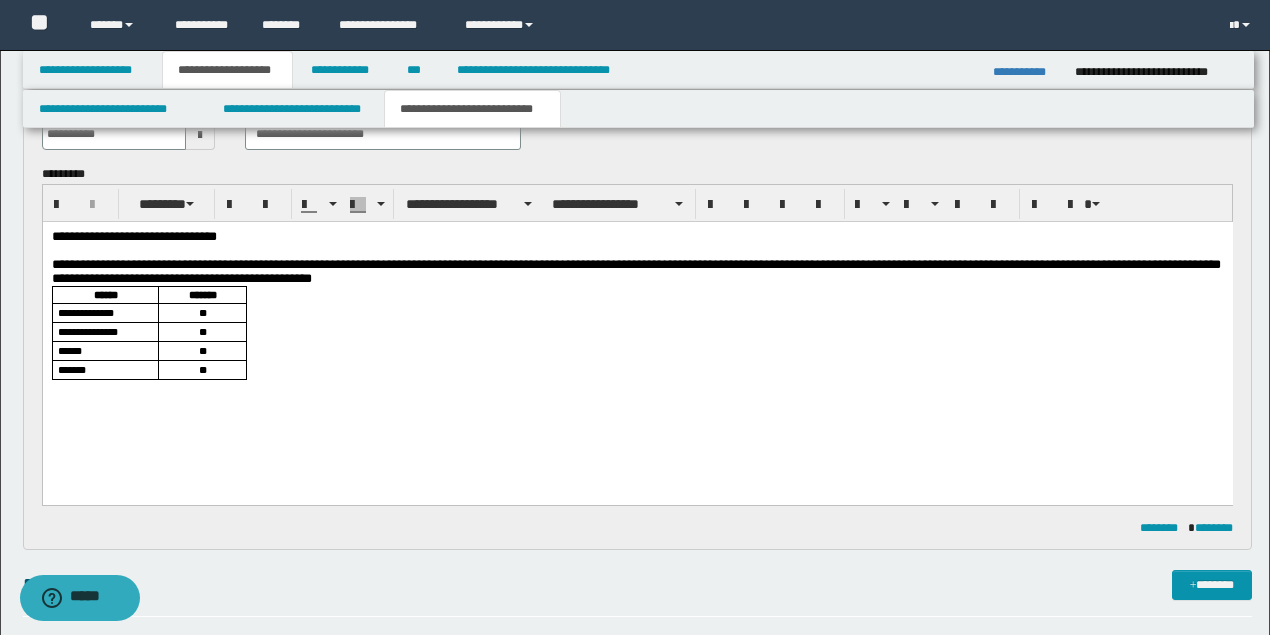 click on "**********" at bounding box center [637, 329] 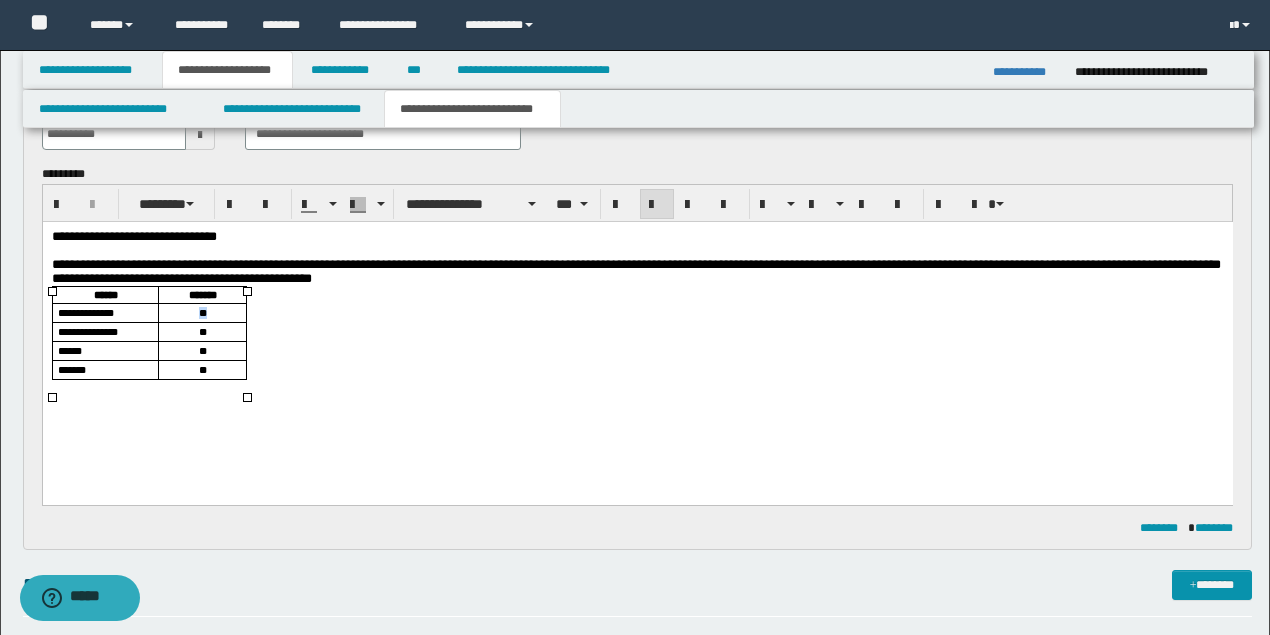 drag, startPoint x: 204, startPoint y: 317, endPoint x: 194, endPoint y: 319, distance: 10.198039 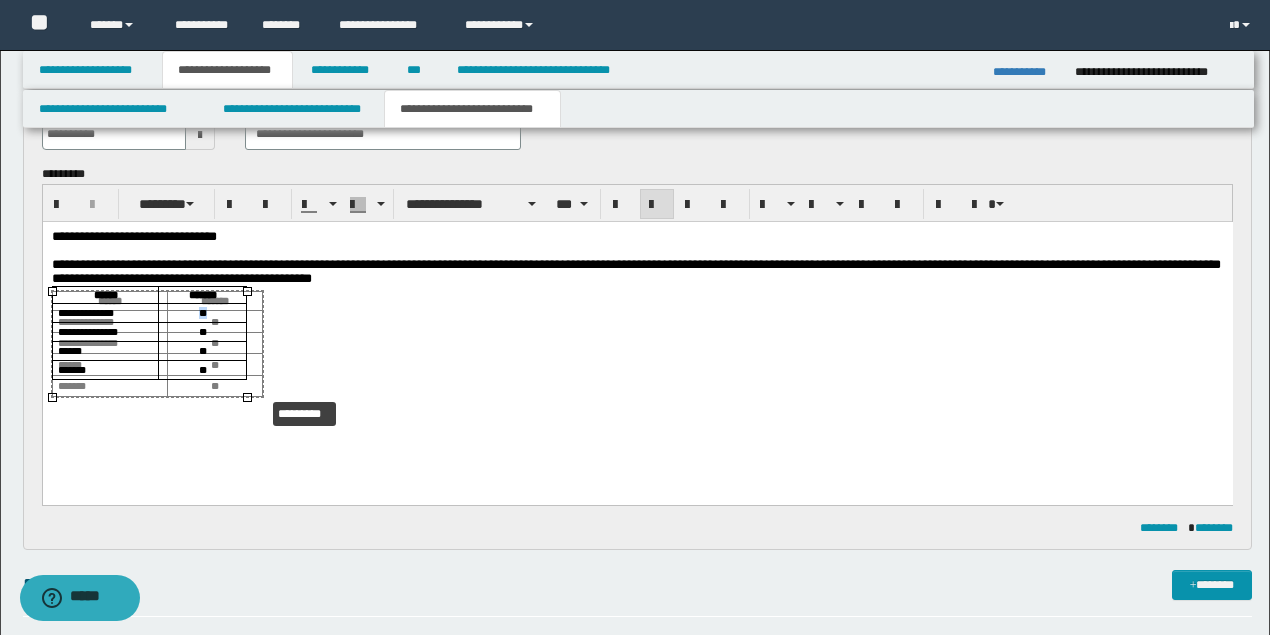drag, startPoint x: 242, startPoint y: 395, endPoint x: 253, endPoint y: 395, distance: 11 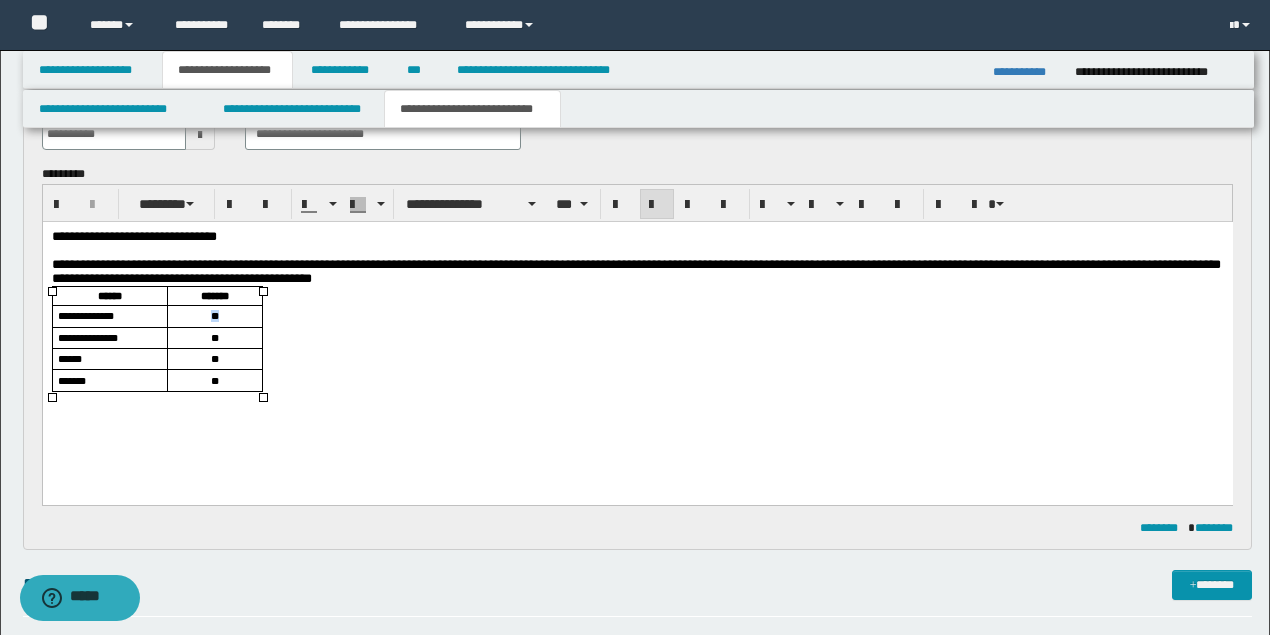 click on "**" at bounding box center [214, 315] 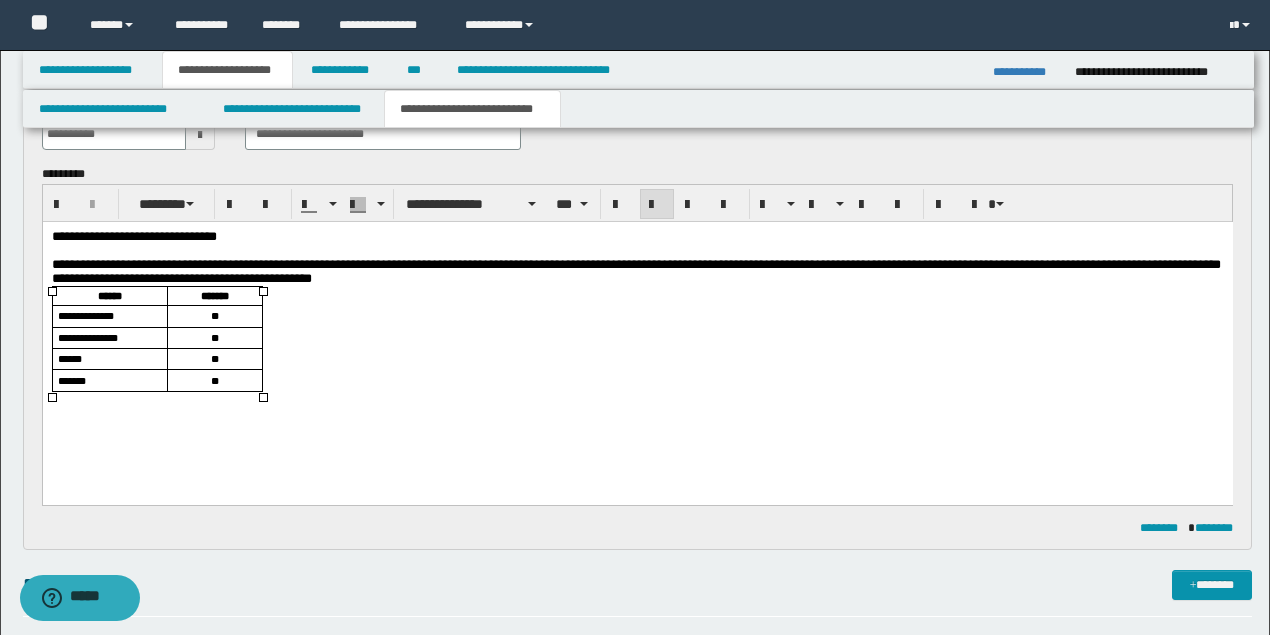 click on "**" at bounding box center (214, 337) 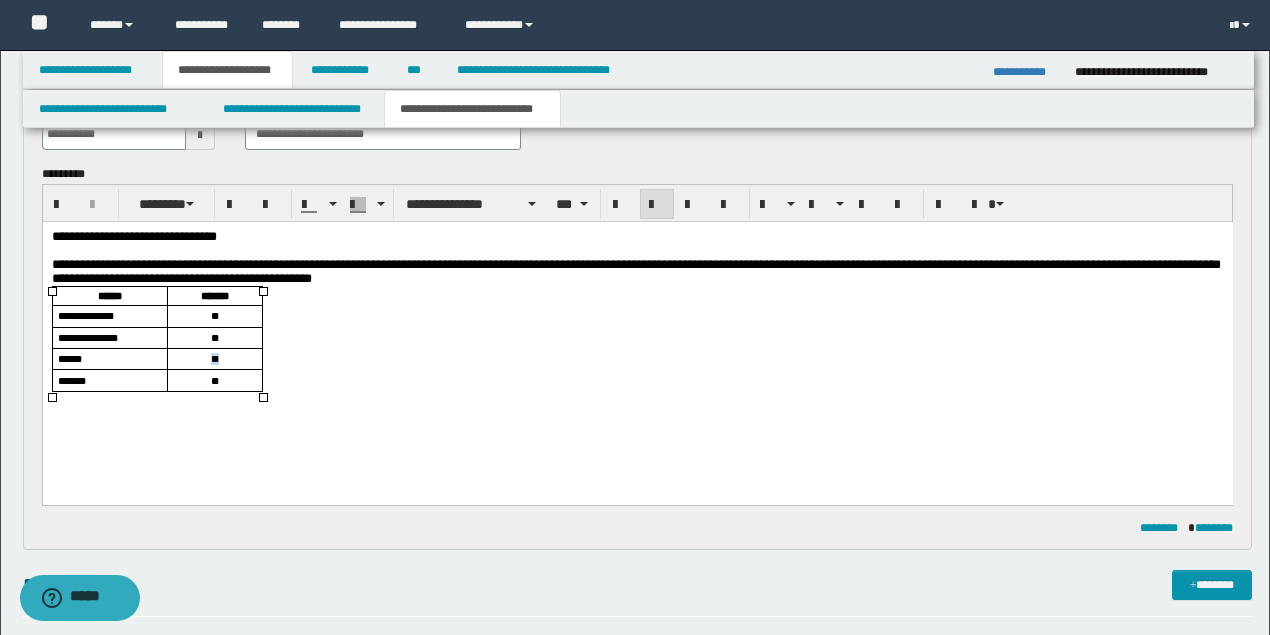click on "**" at bounding box center (214, 358) 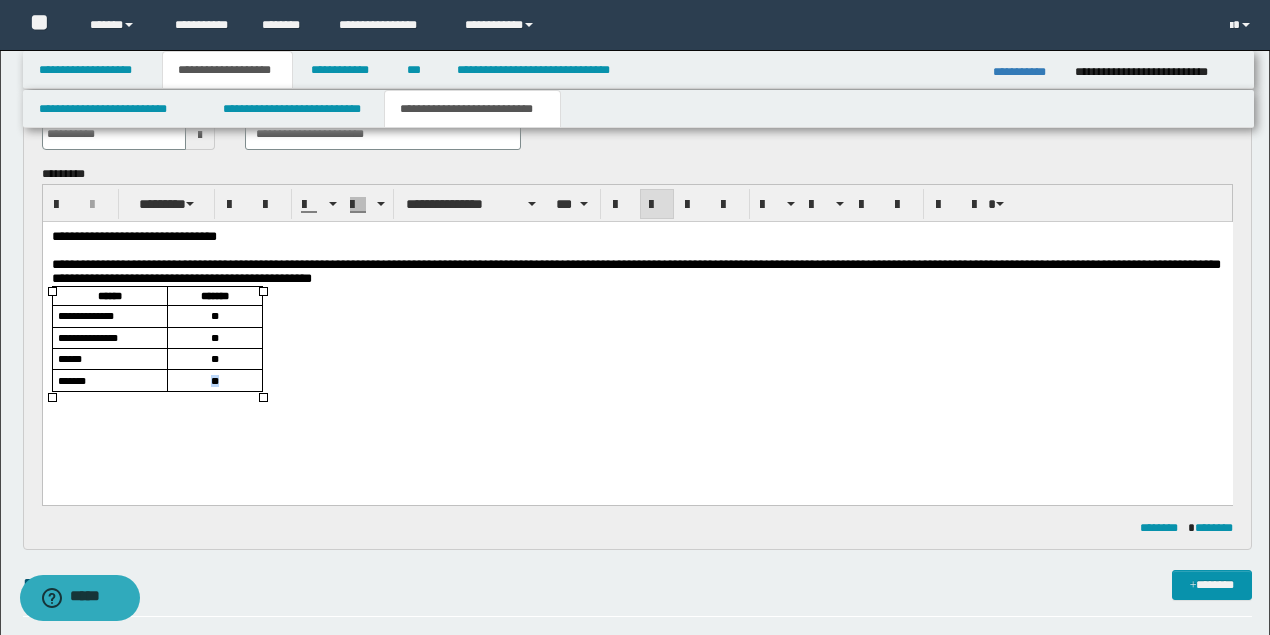 drag, startPoint x: 227, startPoint y: 381, endPoint x: 209, endPoint y: 383, distance: 18.110771 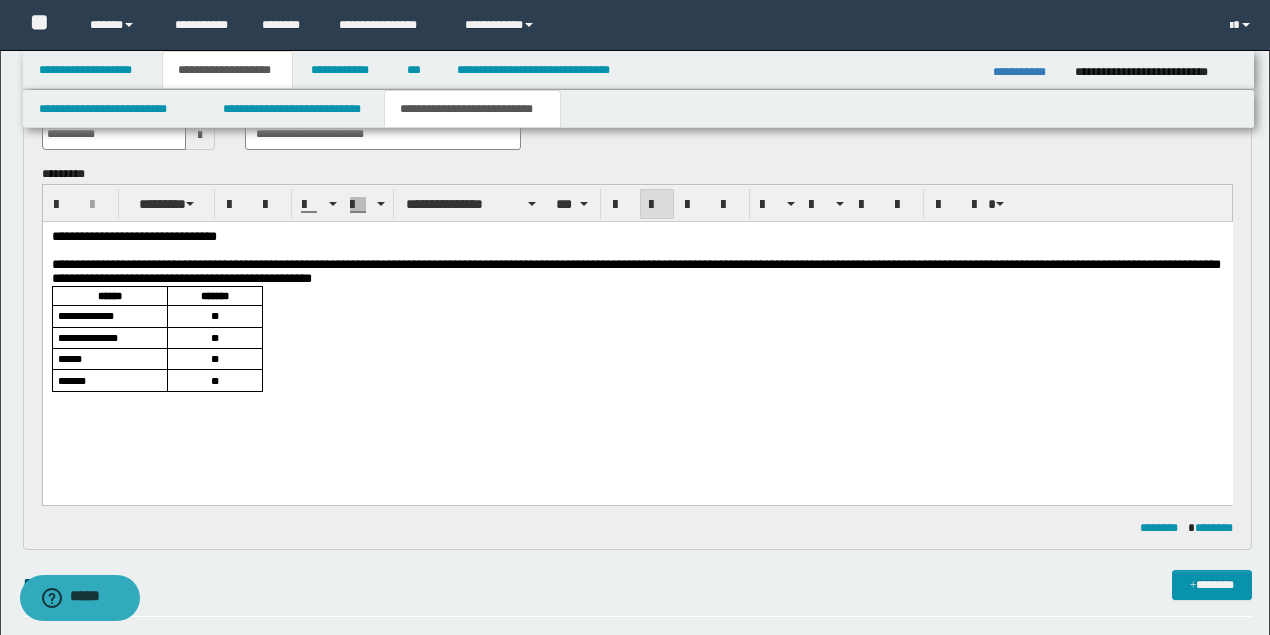 drag, startPoint x: 1031, startPoint y: 304, endPoint x: 1133, endPoint y: 268, distance: 108.16654 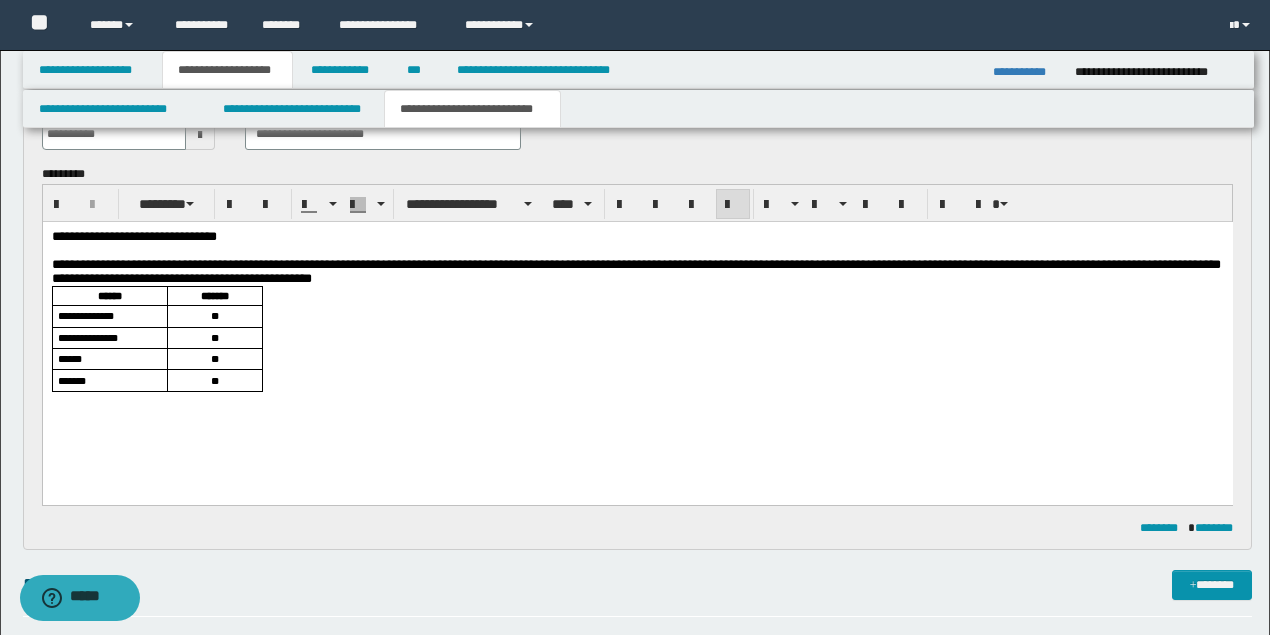 click on "**********" at bounding box center [635, 270] 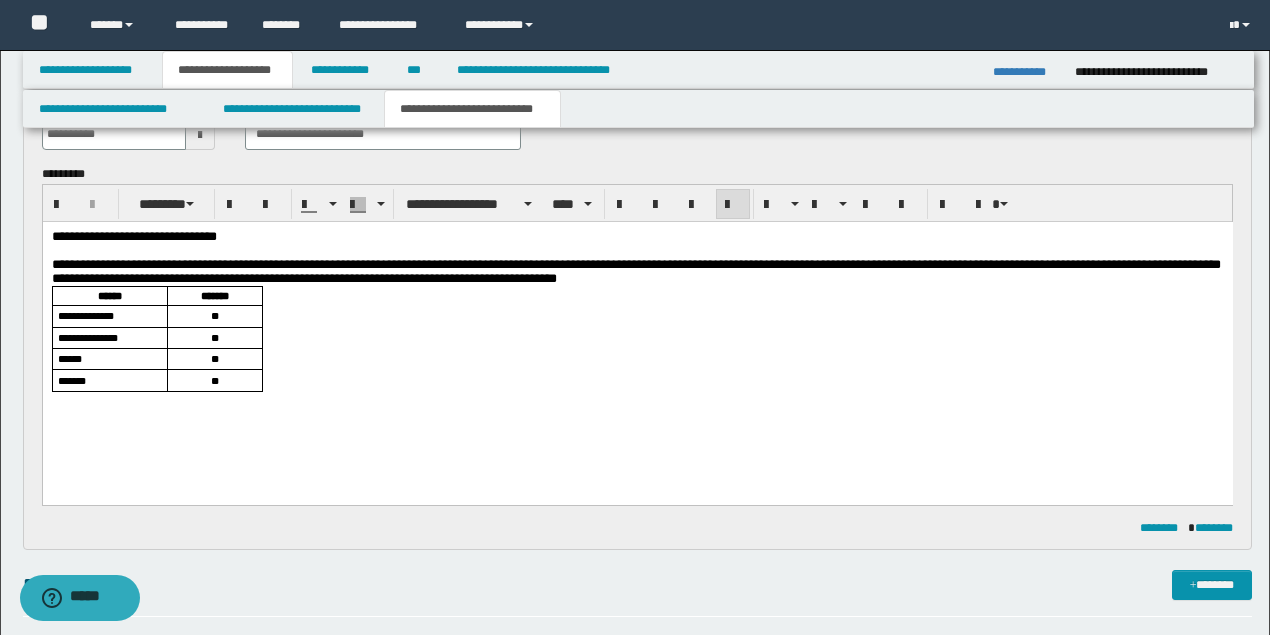 click on "**********" at bounding box center (637, 335) 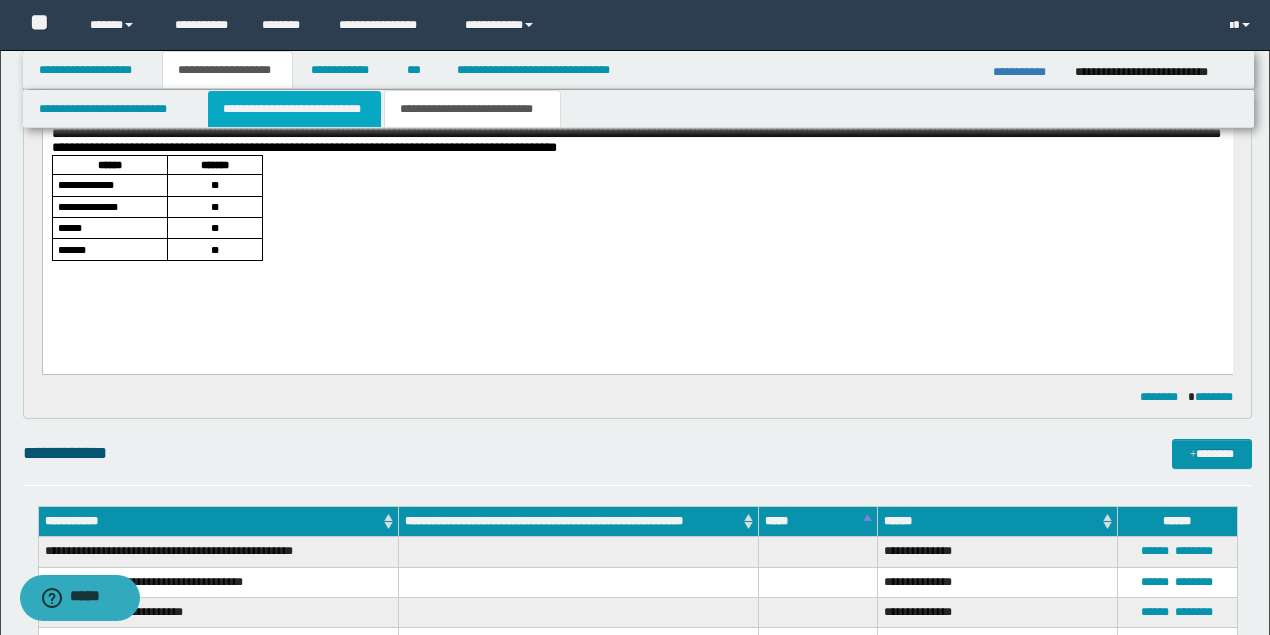 scroll, scrollTop: 133, scrollLeft: 0, axis: vertical 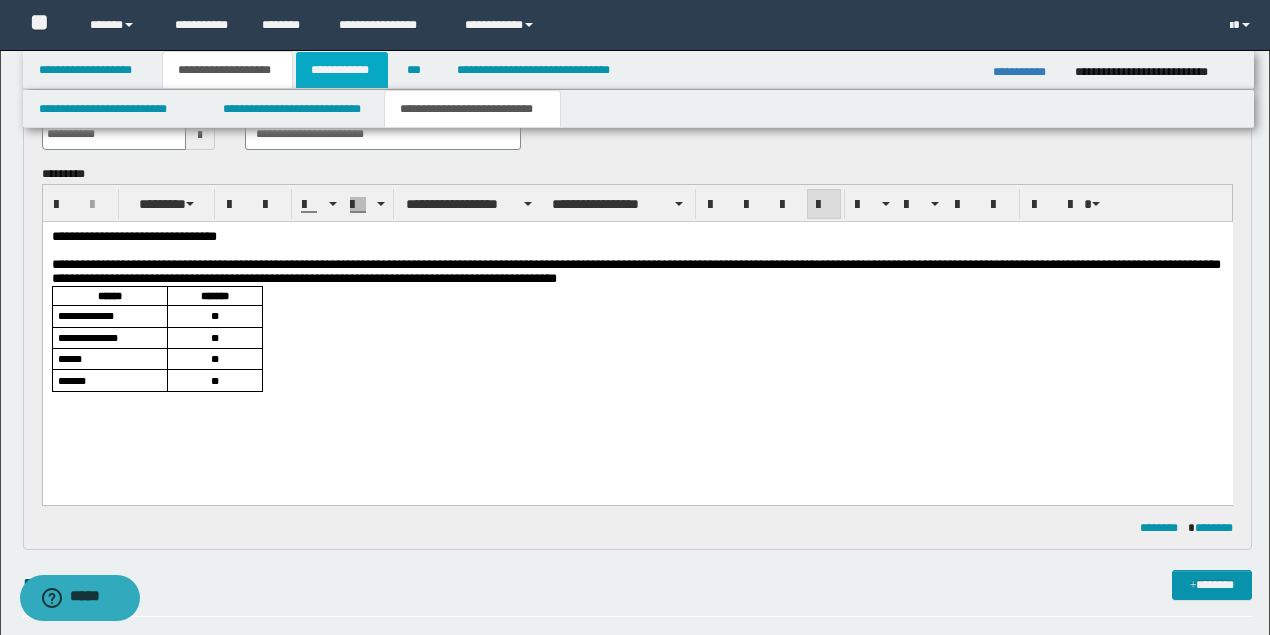 click on "**********" at bounding box center (342, 70) 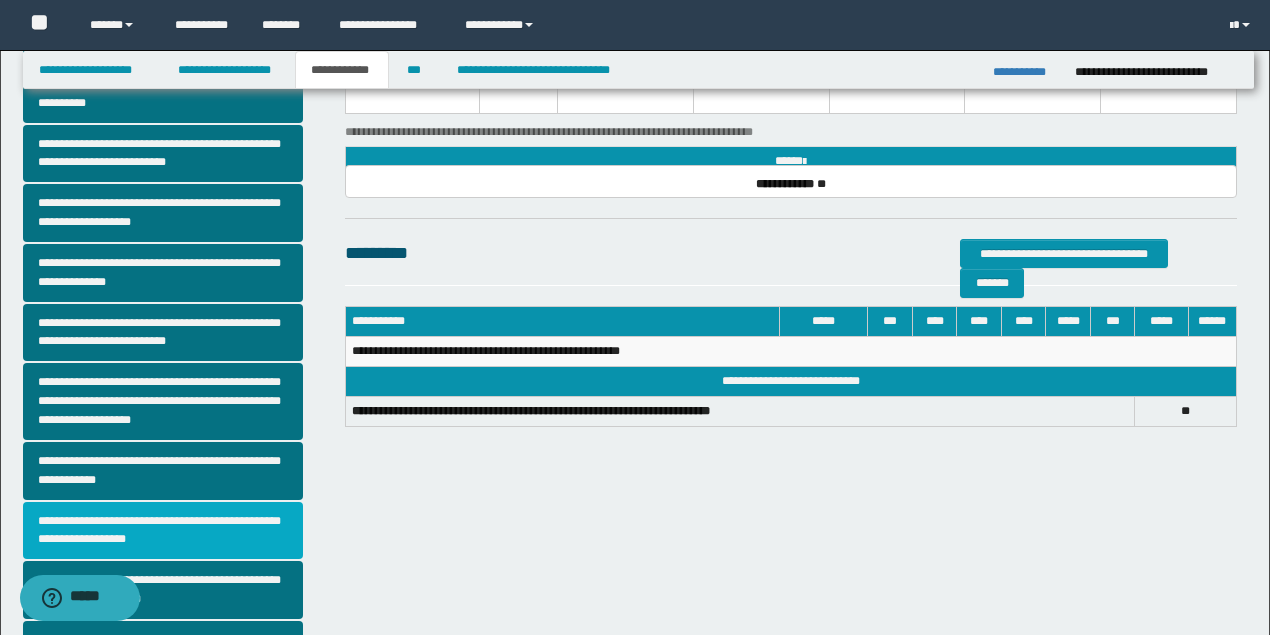 scroll, scrollTop: 436, scrollLeft: 0, axis: vertical 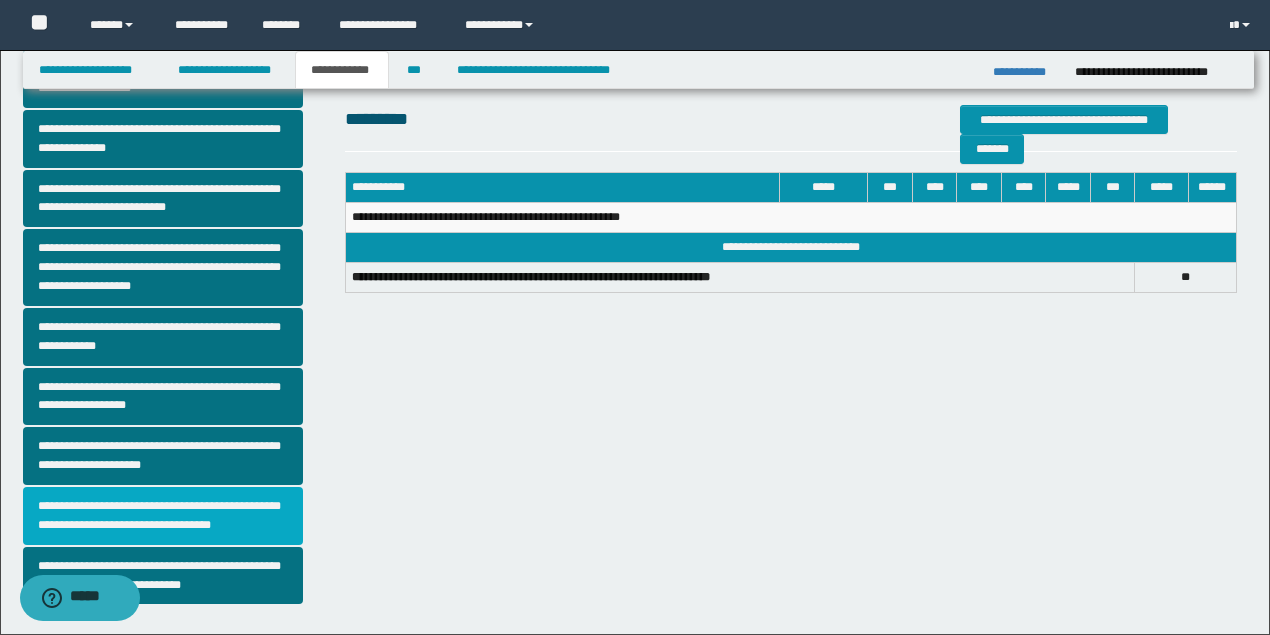 click on "**********" at bounding box center [163, 516] 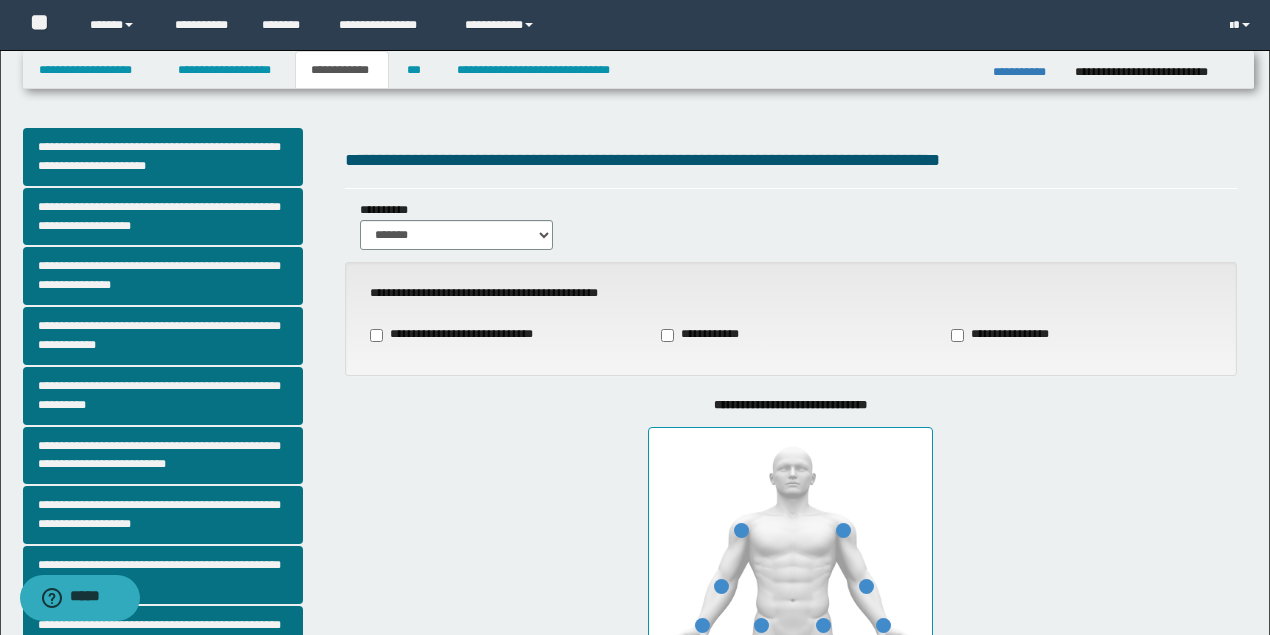 scroll, scrollTop: 133, scrollLeft: 0, axis: vertical 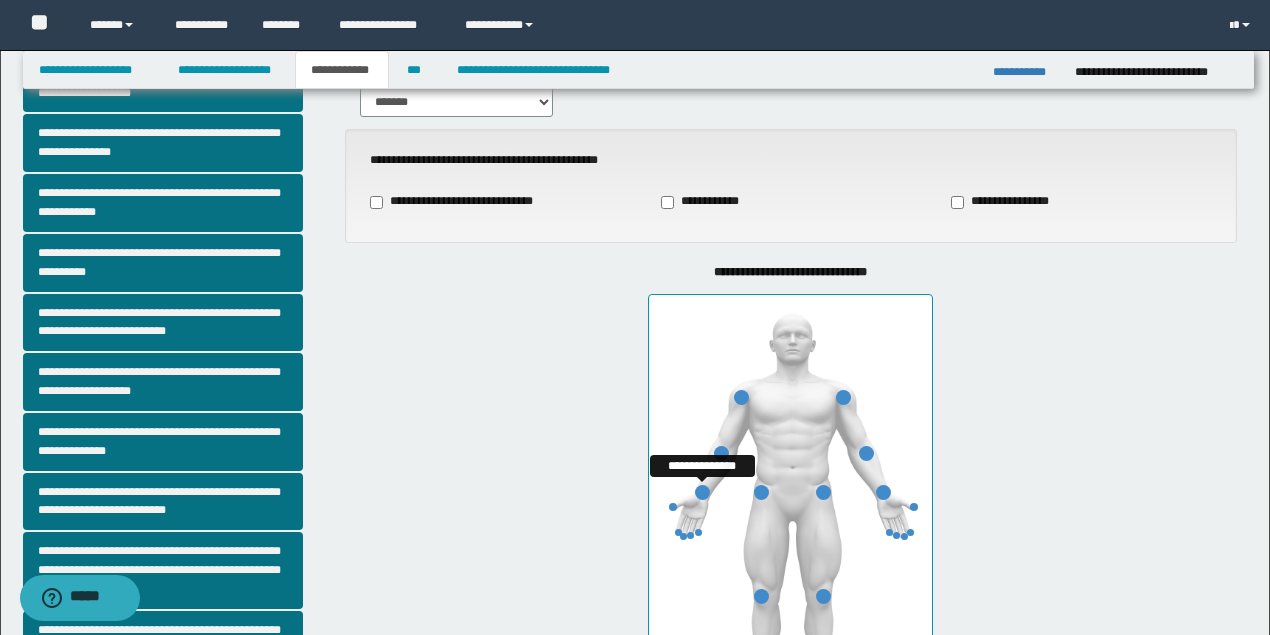 click at bounding box center [702, 492] 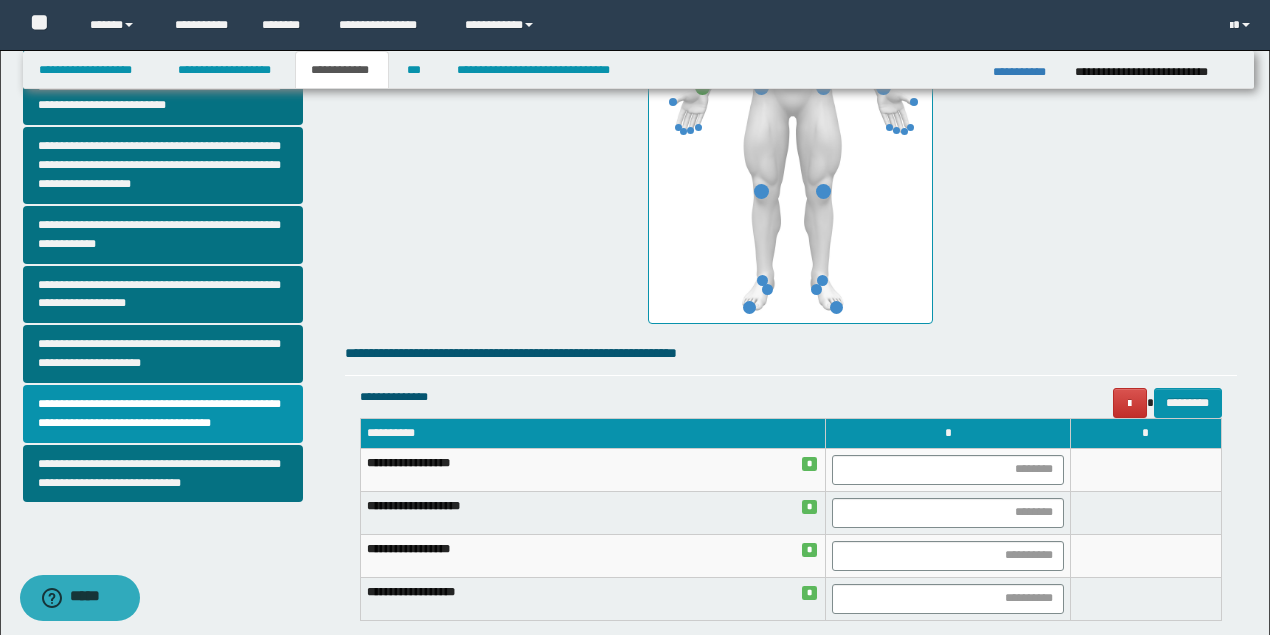 scroll, scrollTop: 666, scrollLeft: 0, axis: vertical 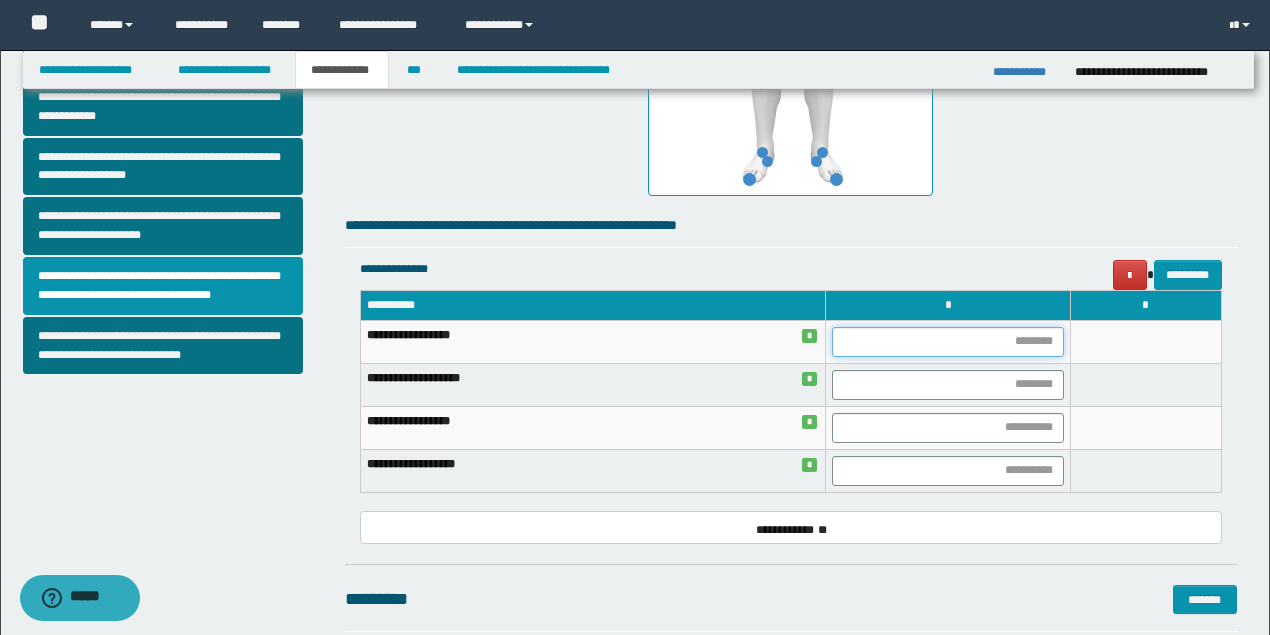 click at bounding box center [947, 342] 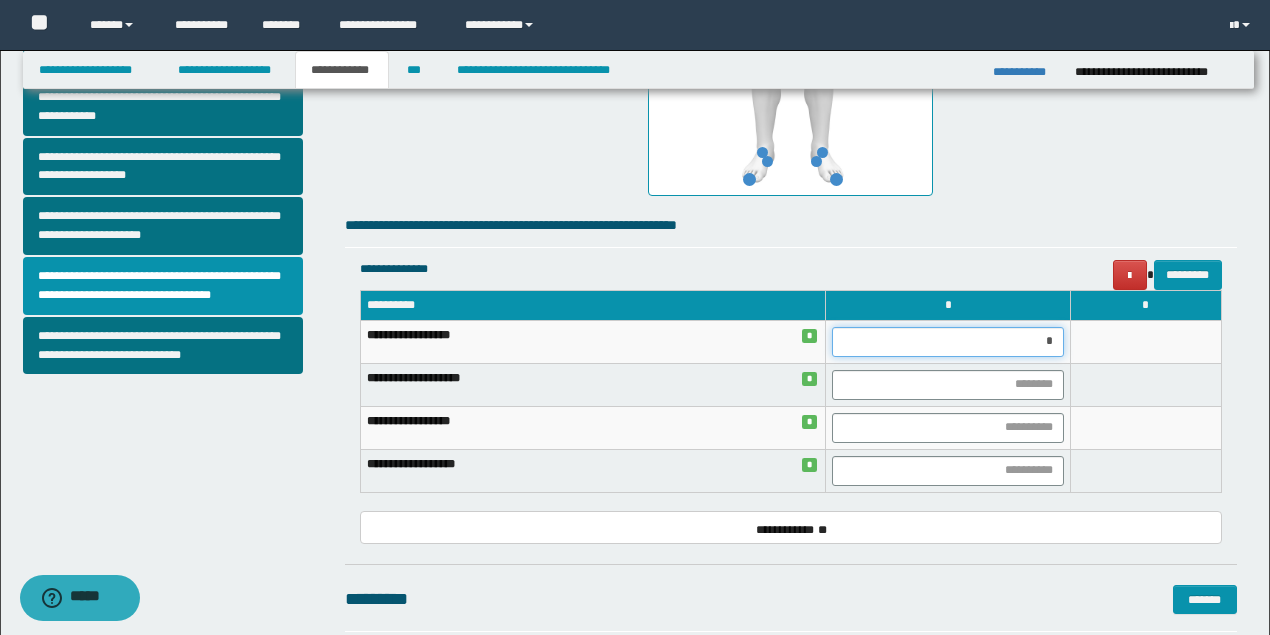 type on "**" 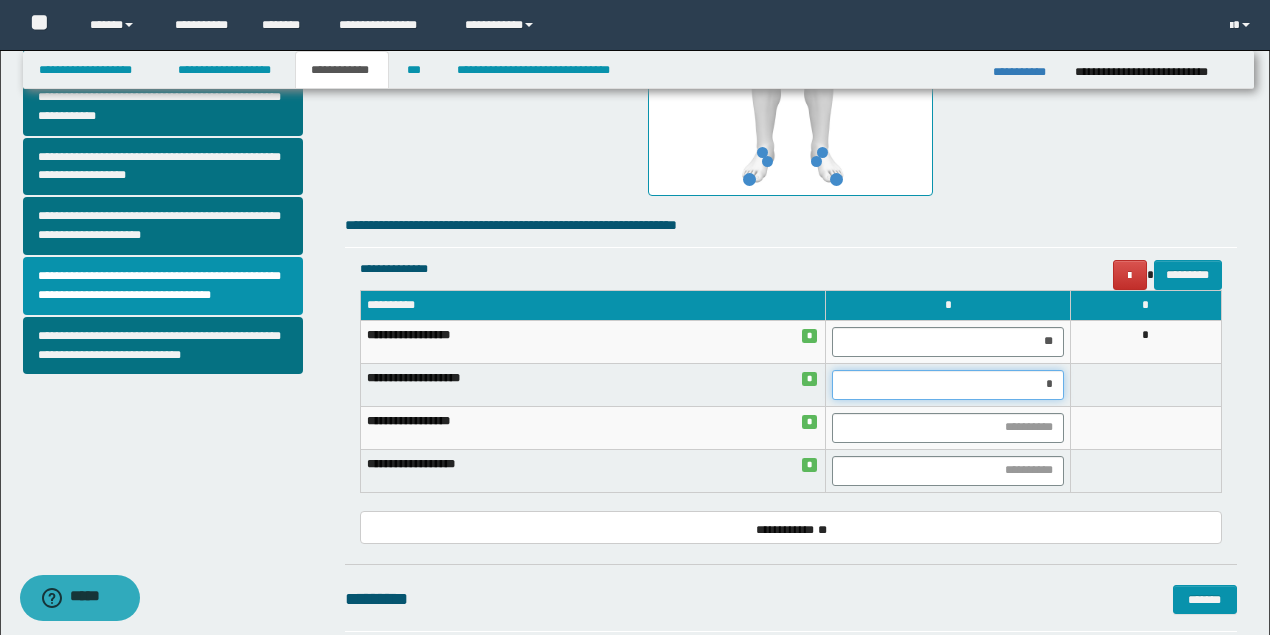 type on "**" 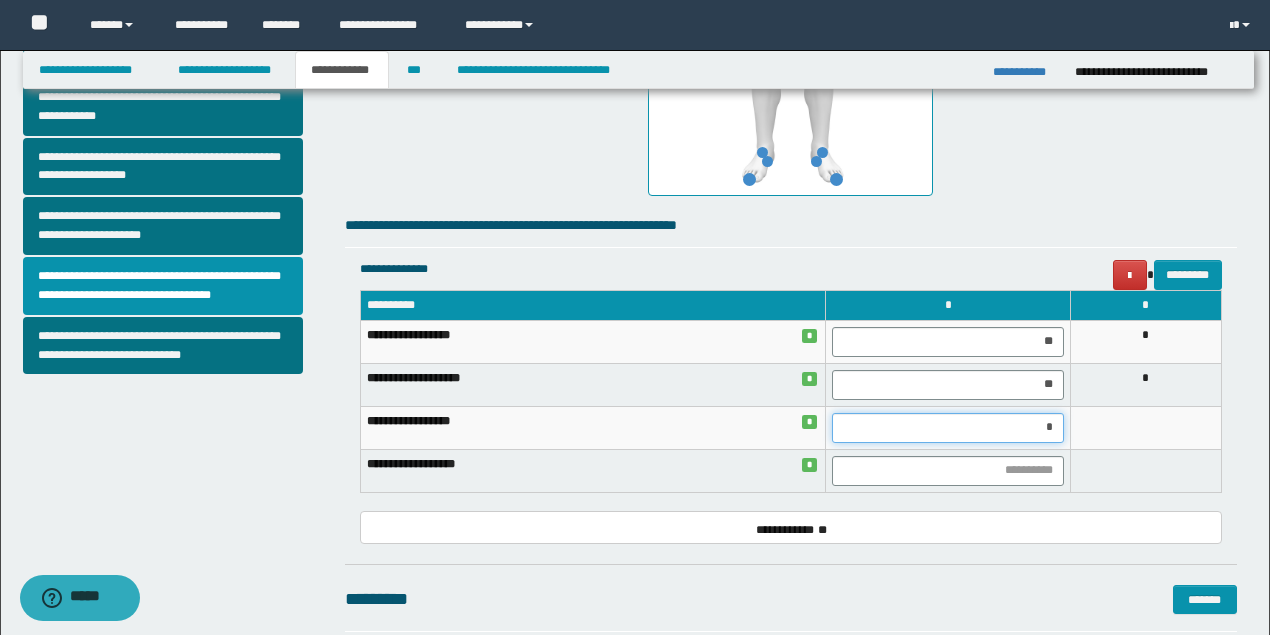 type on "**" 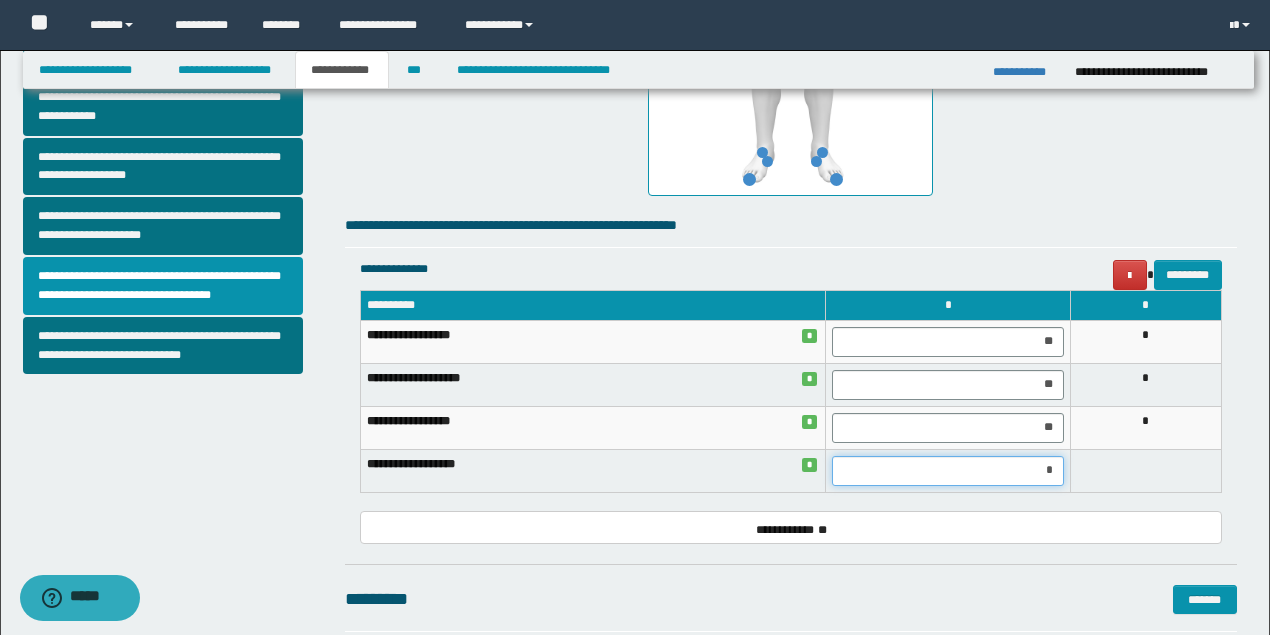 type on "**" 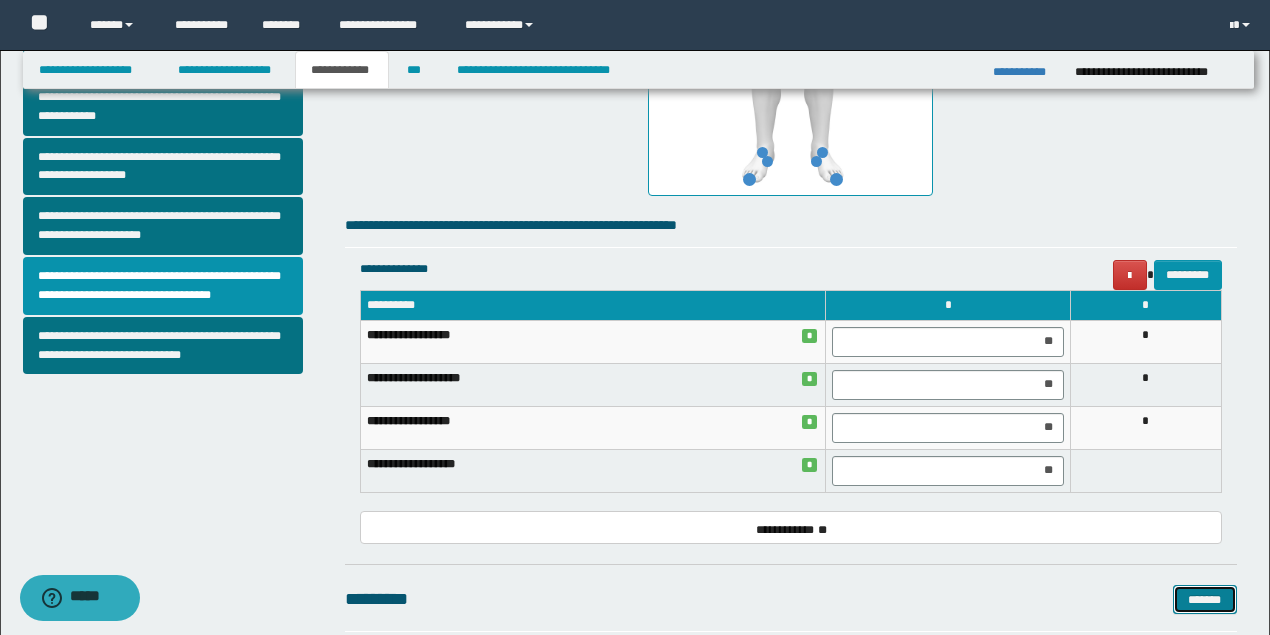 type 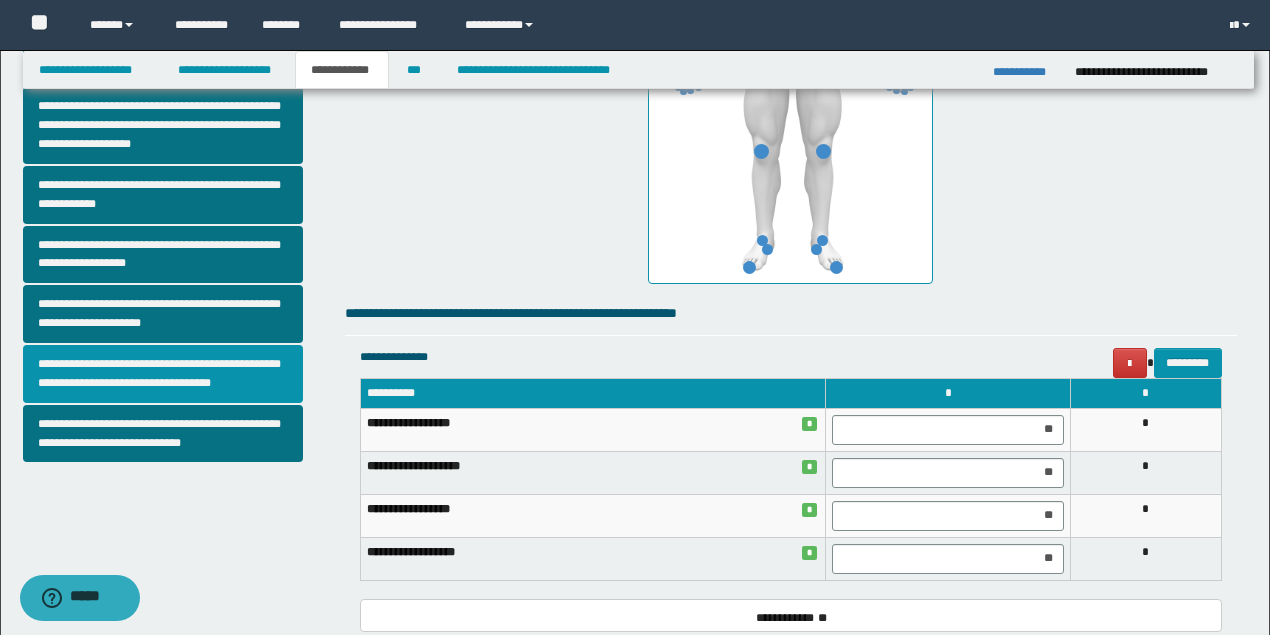 scroll, scrollTop: 533, scrollLeft: 0, axis: vertical 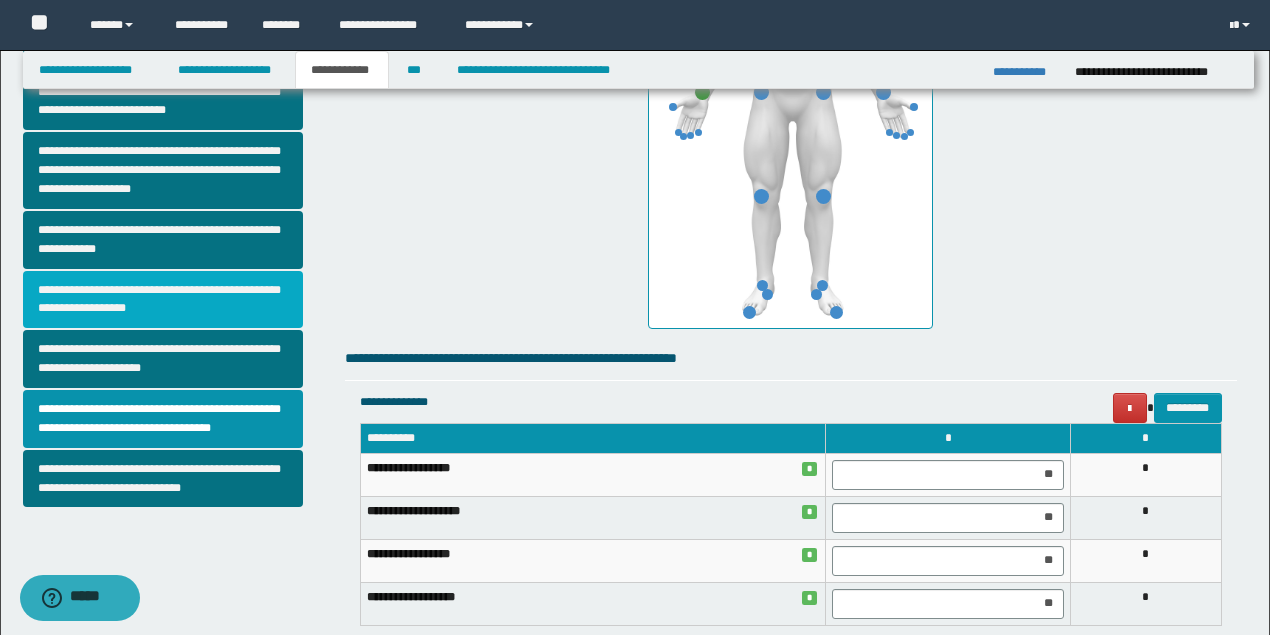 click on "**********" at bounding box center [163, 300] 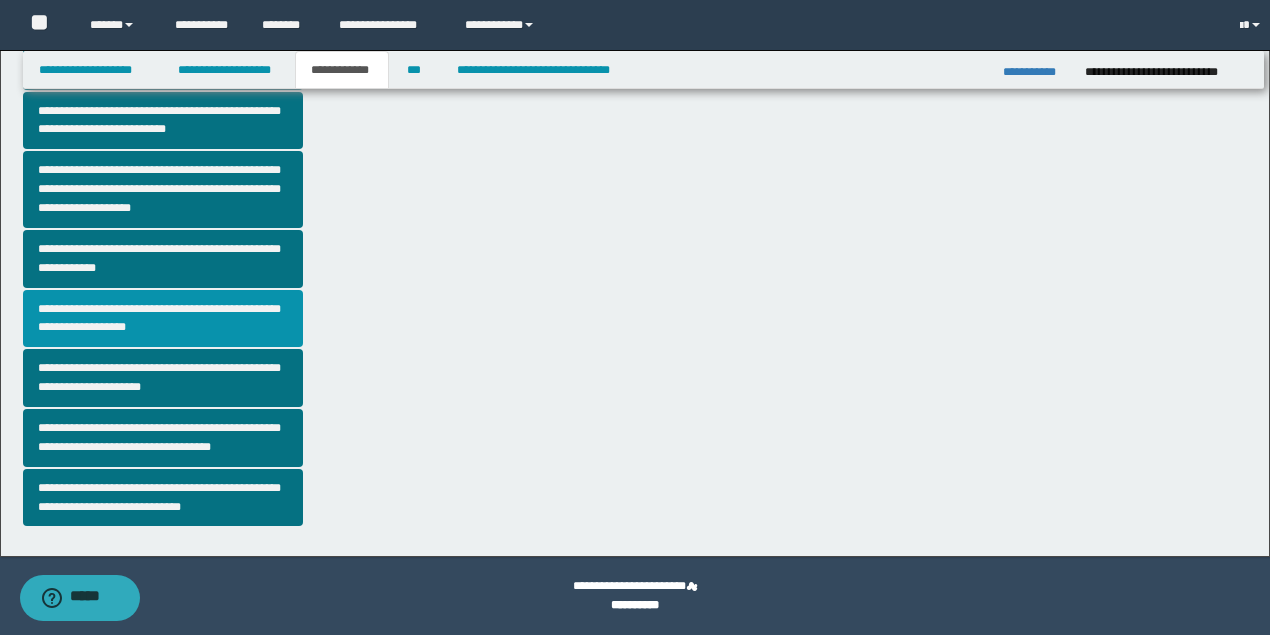 scroll, scrollTop: 0, scrollLeft: 0, axis: both 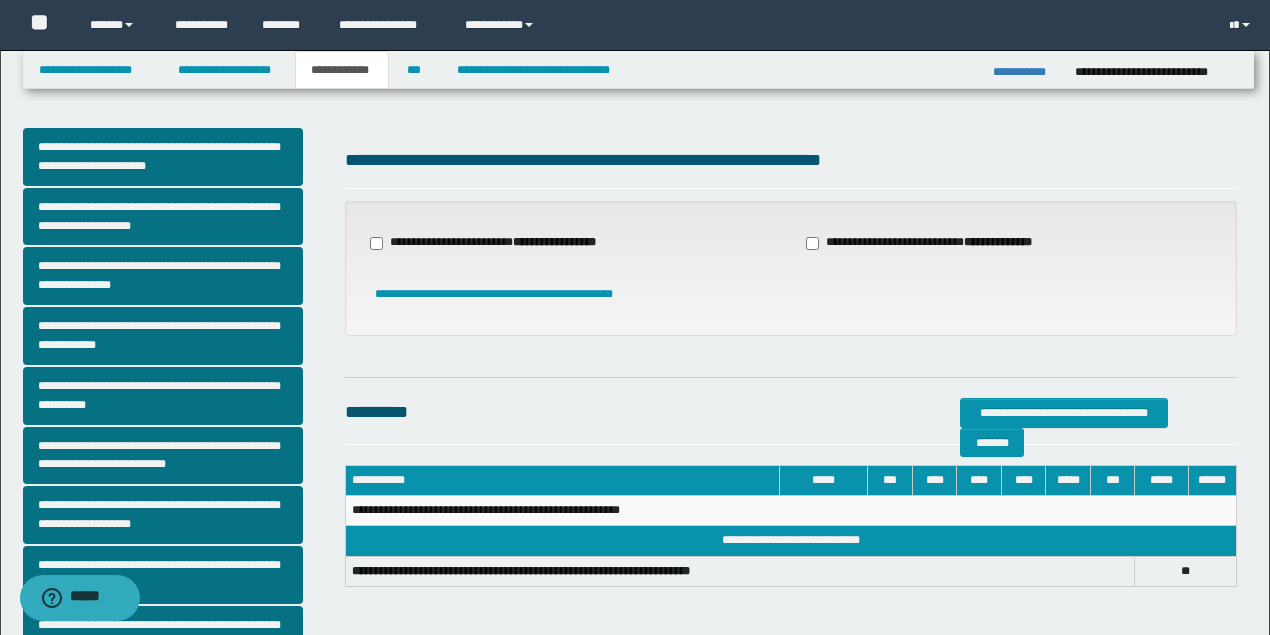click on "**********" at bounding box center (495, 243) 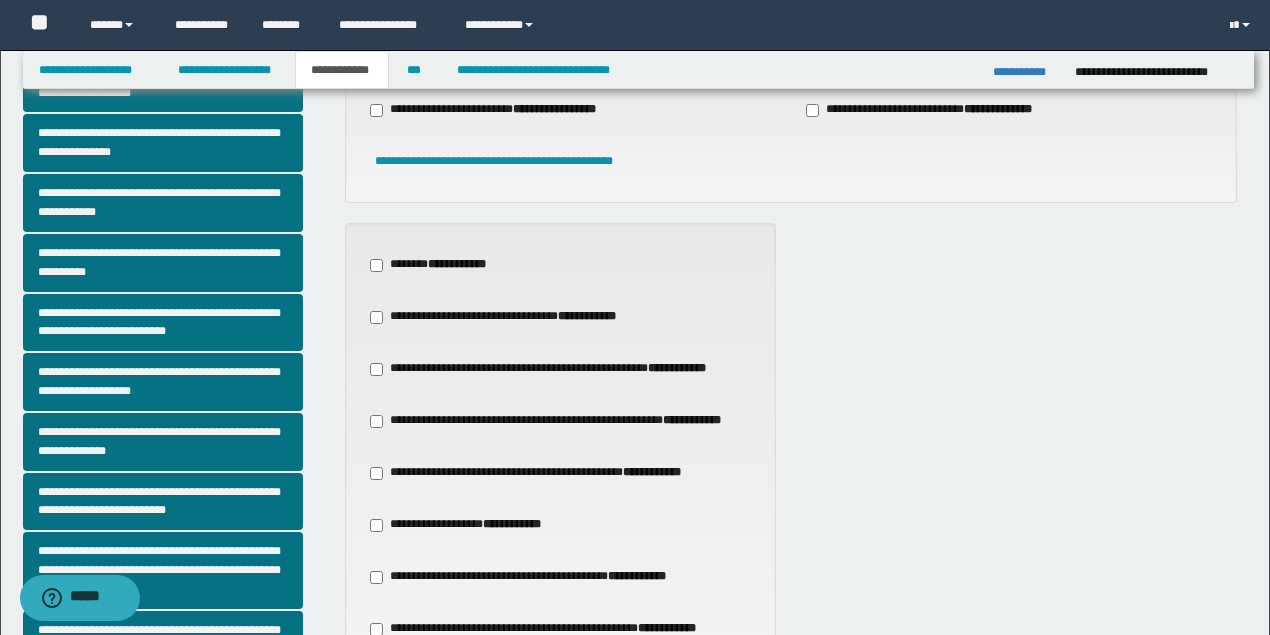 click on "**********" at bounding box center (538, 473) 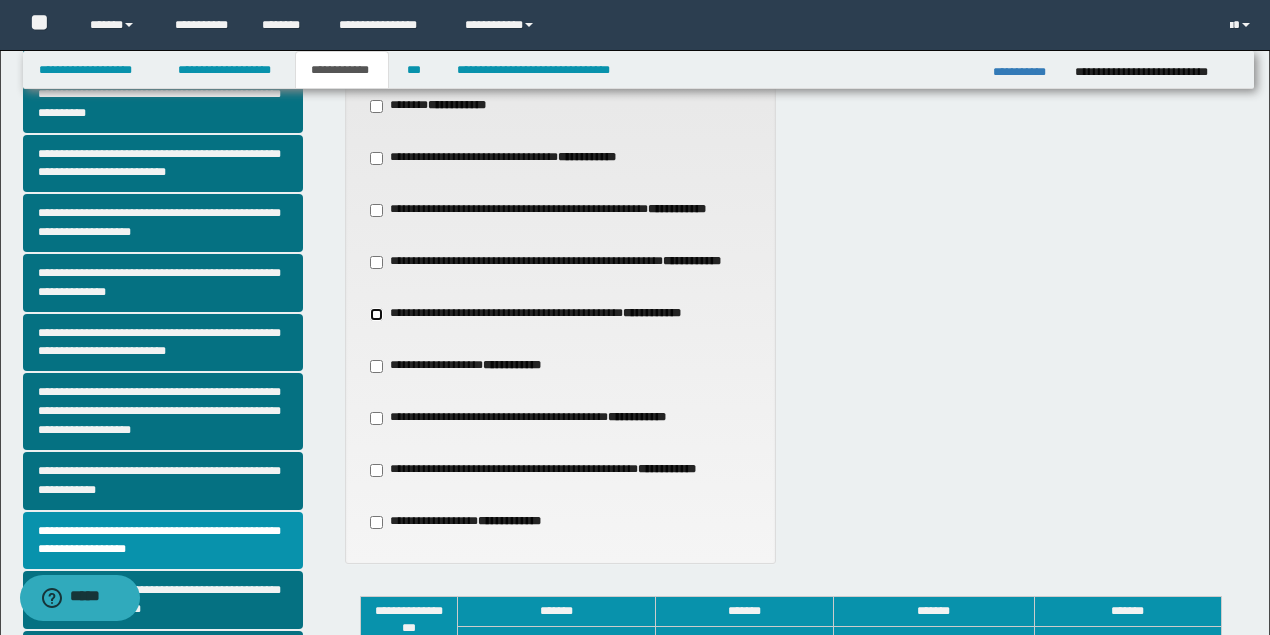scroll, scrollTop: 533, scrollLeft: 0, axis: vertical 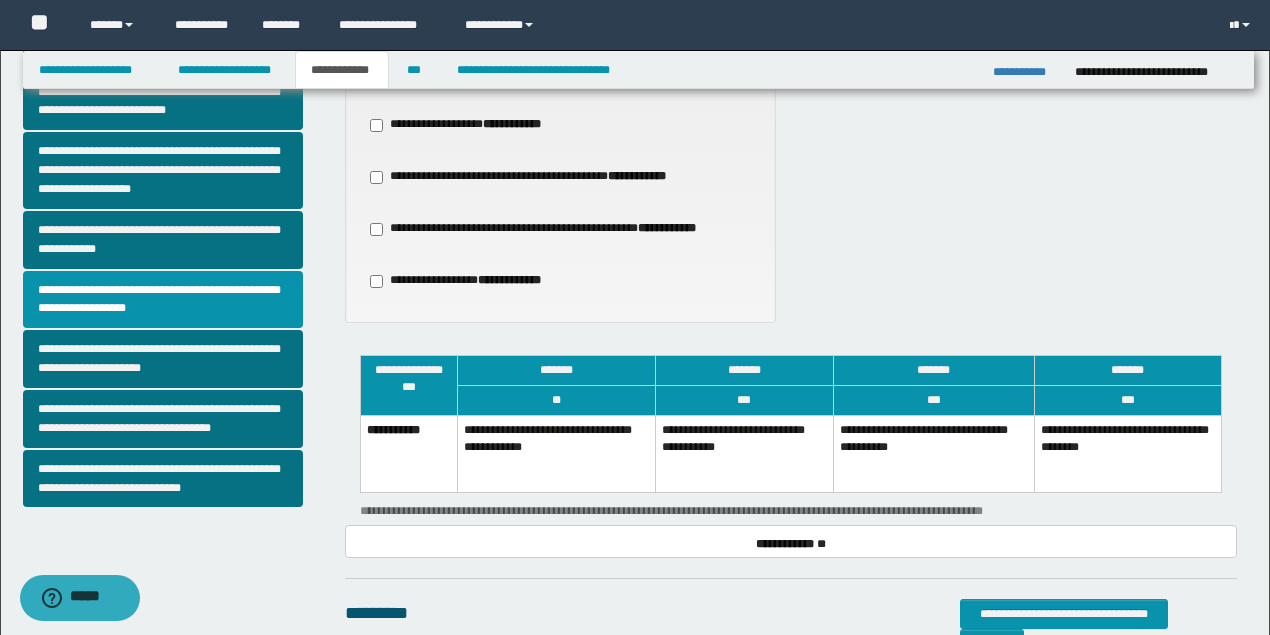 click on "**********" at bounding box center [744, 453] 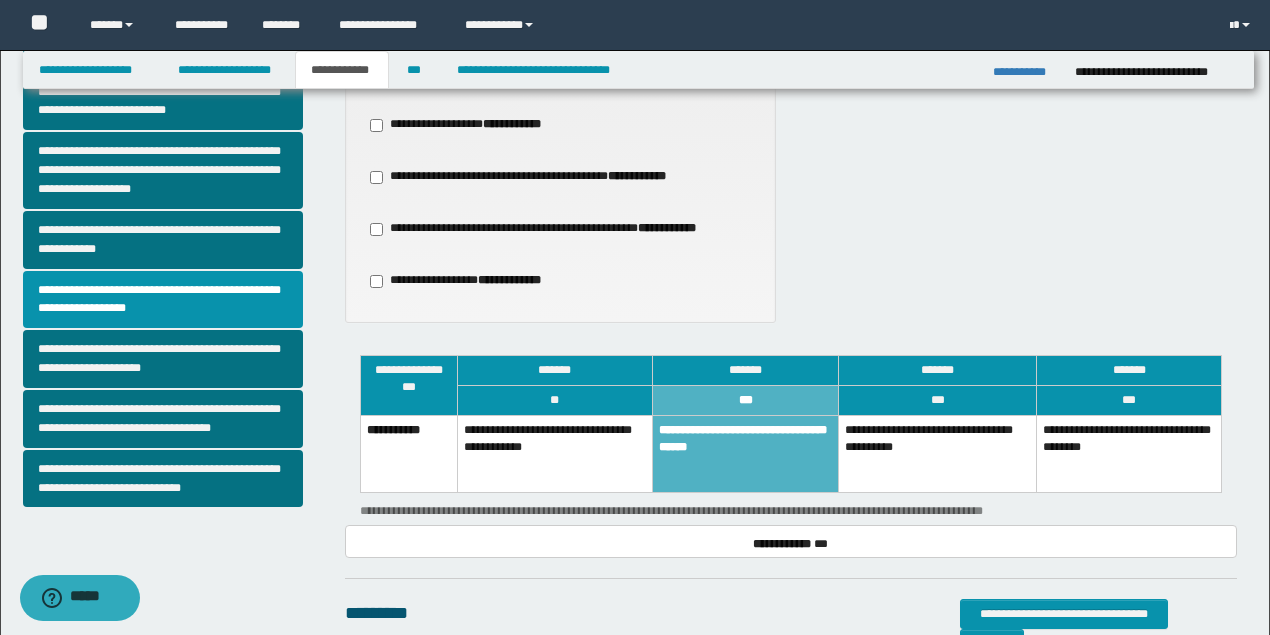 click on "**********" at bounding box center (791, 82) 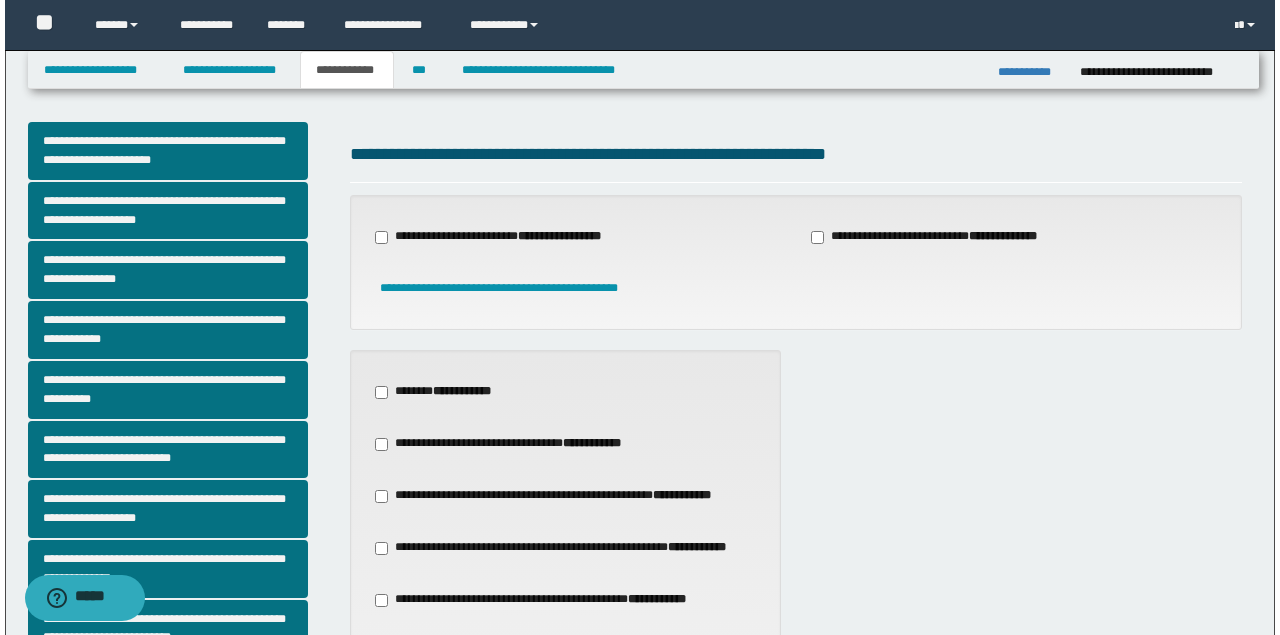 scroll, scrollTop: 0, scrollLeft: 0, axis: both 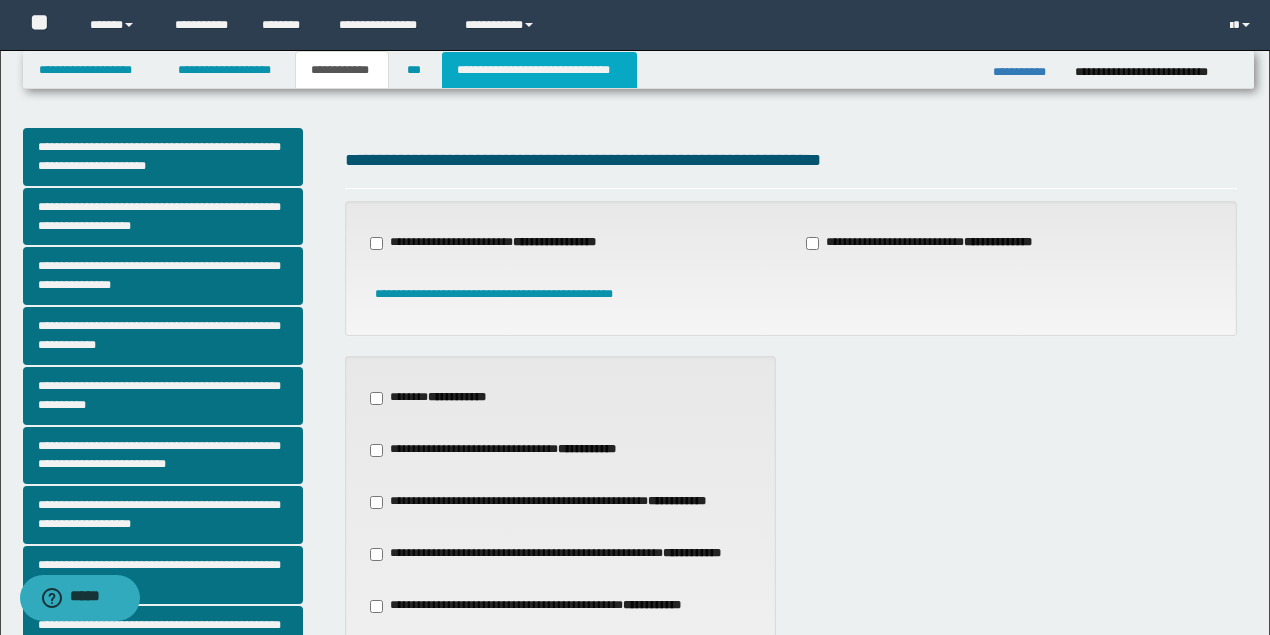 click on "**********" at bounding box center (539, 70) 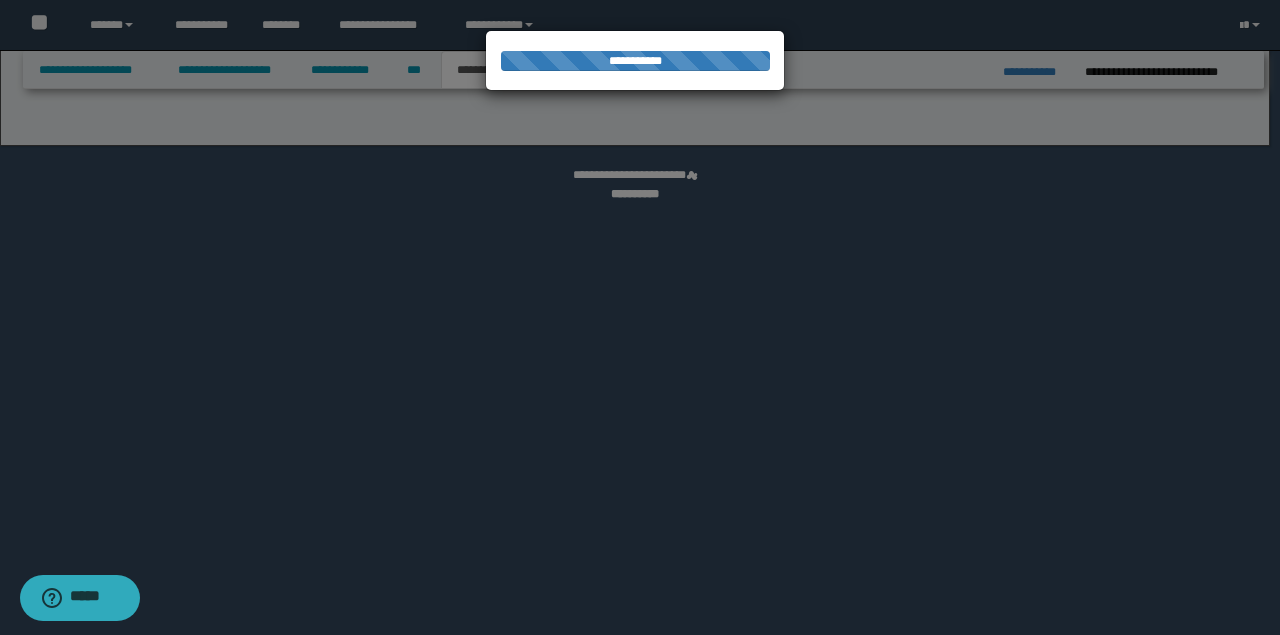 select on "*" 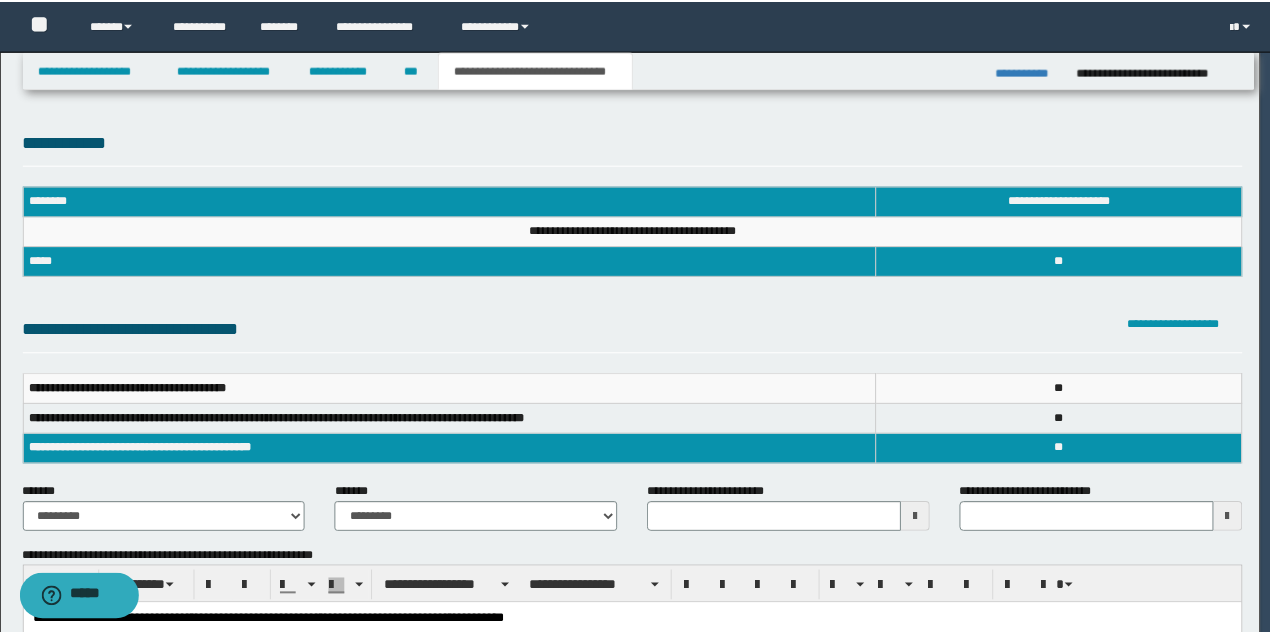 scroll, scrollTop: 0, scrollLeft: 0, axis: both 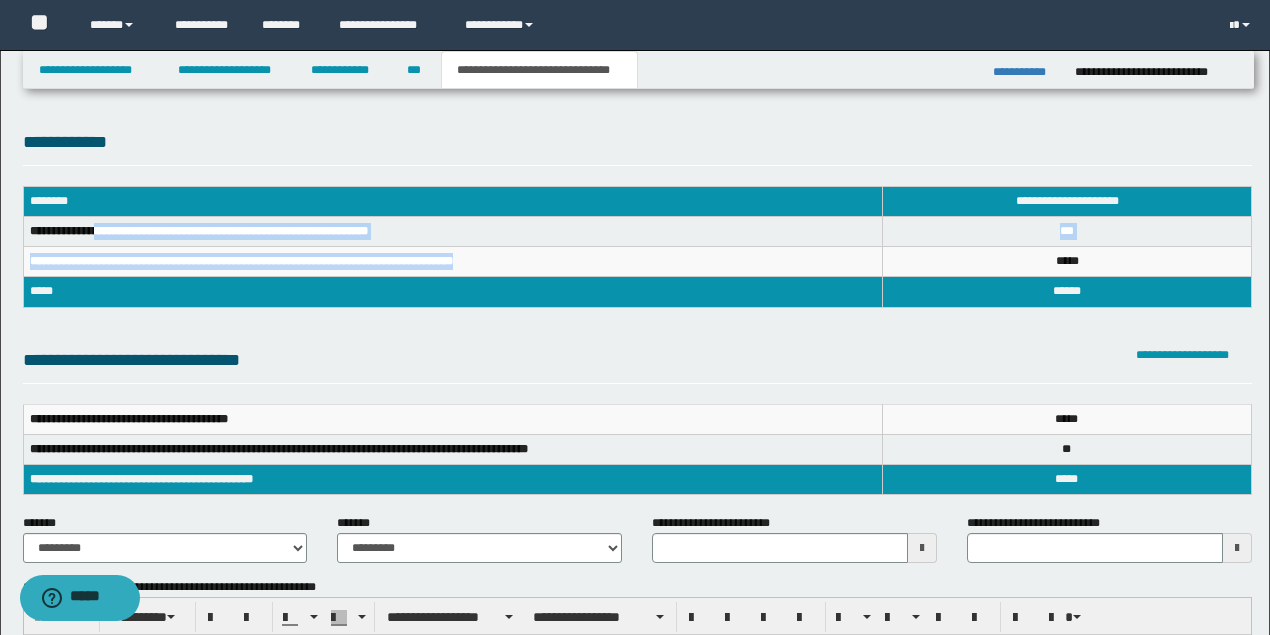 drag, startPoint x: 102, startPoint y: 230, endPoint x: 505, endPoint y: 266, distance: 404.60474 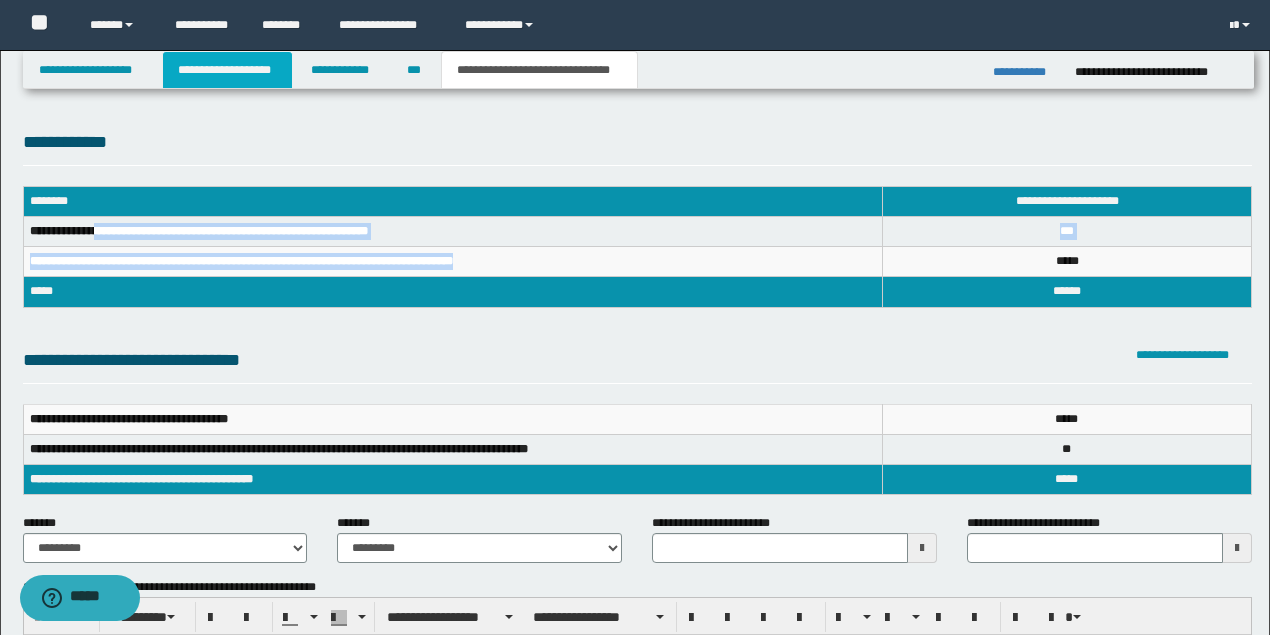 click on "**********" at bounding box center [227, 70] 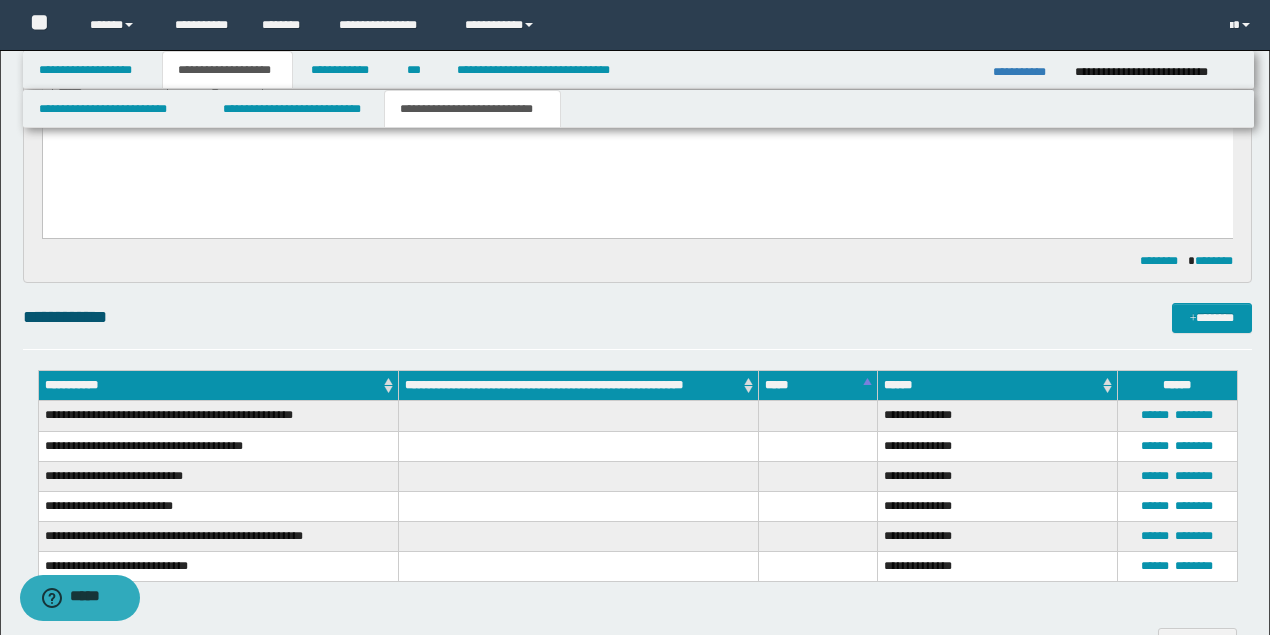 scroll, scrollTop: 733, scrollLeft: 0, axis: vertical 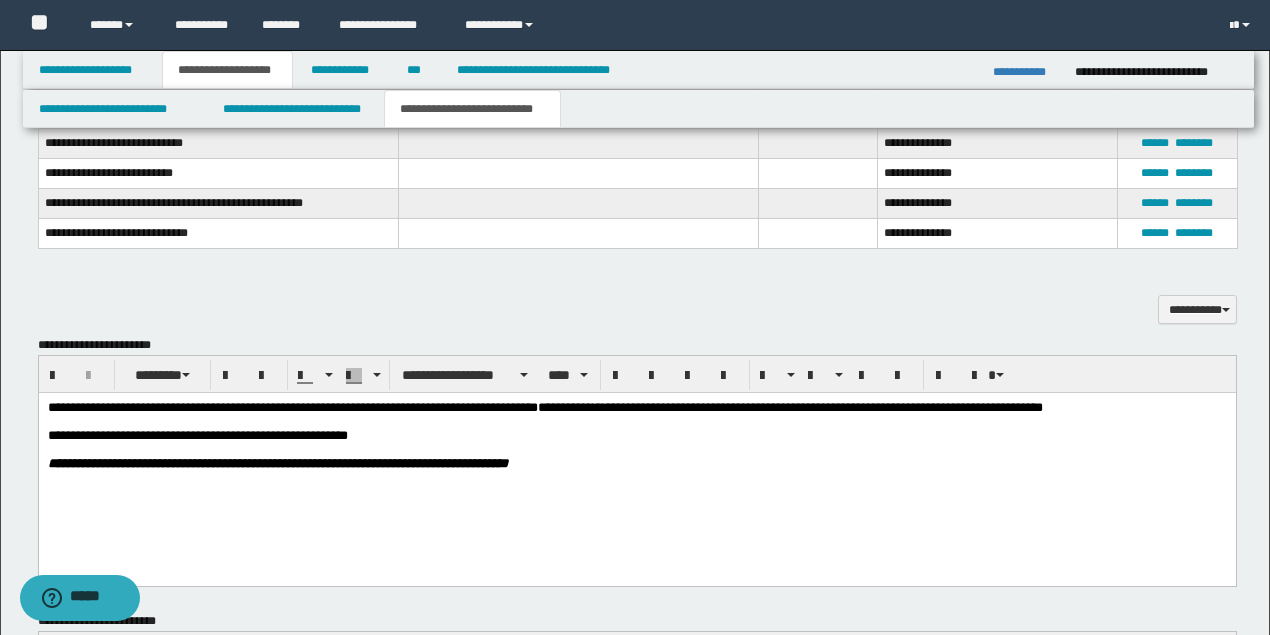 click at bounding box center (660, 450) 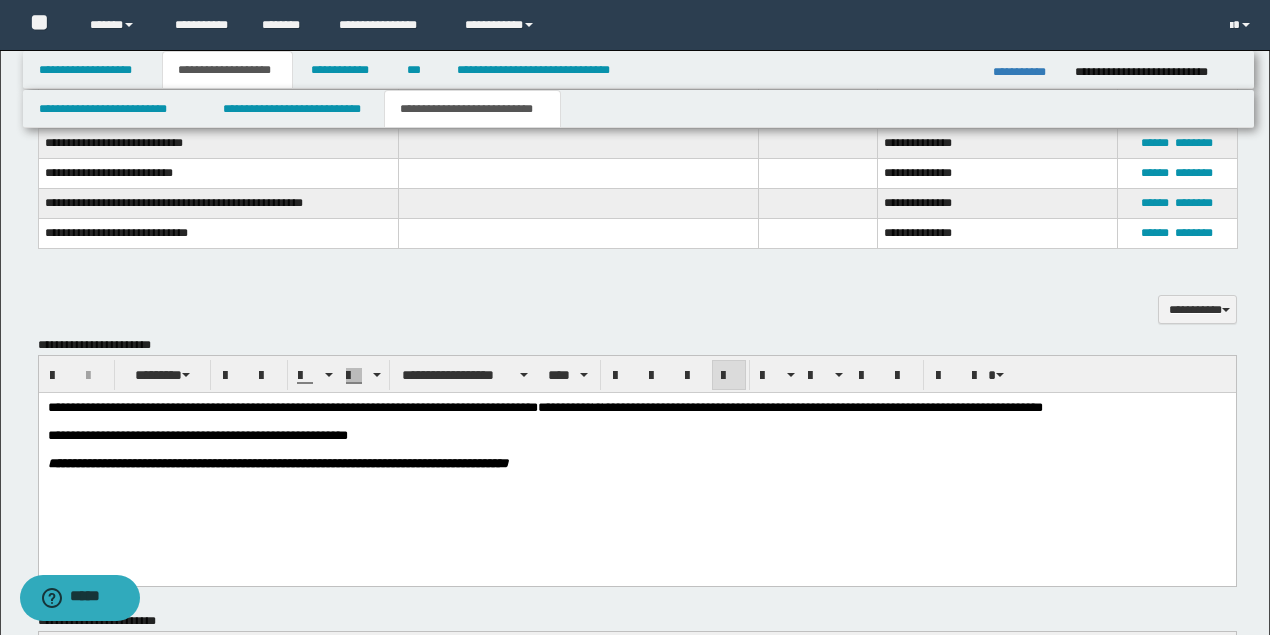 click on "**********" at bounding box center [660, 436] 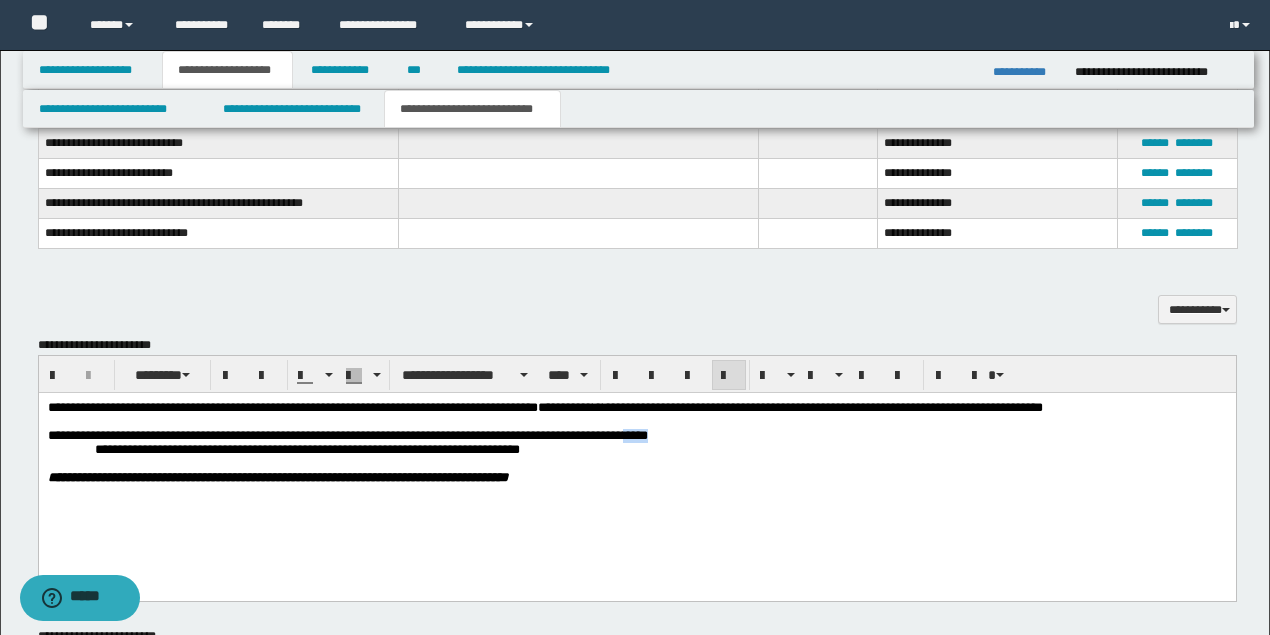 drag, startPoint x: 683, startPoint y: 442, endPoint x: 640, endPoint y: 440, distance: 43.046486 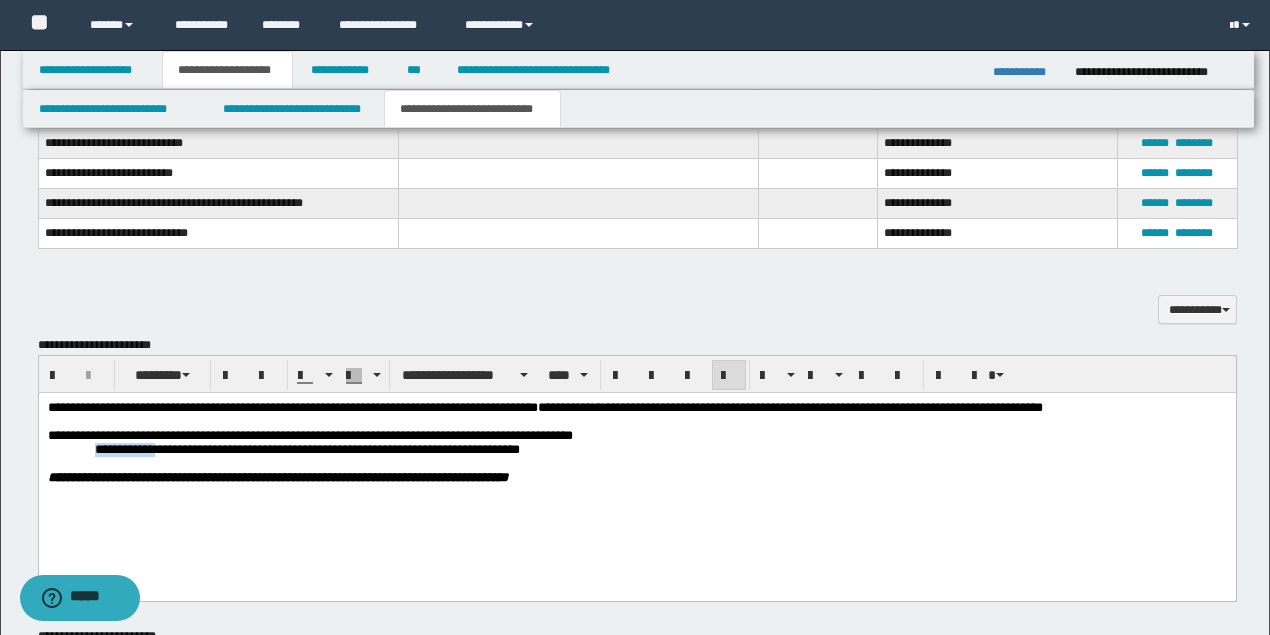 drag, startPoint x: 158, startPoint y: 455, endPoint x: 56, endPoint y: 461, distance: 102.176315 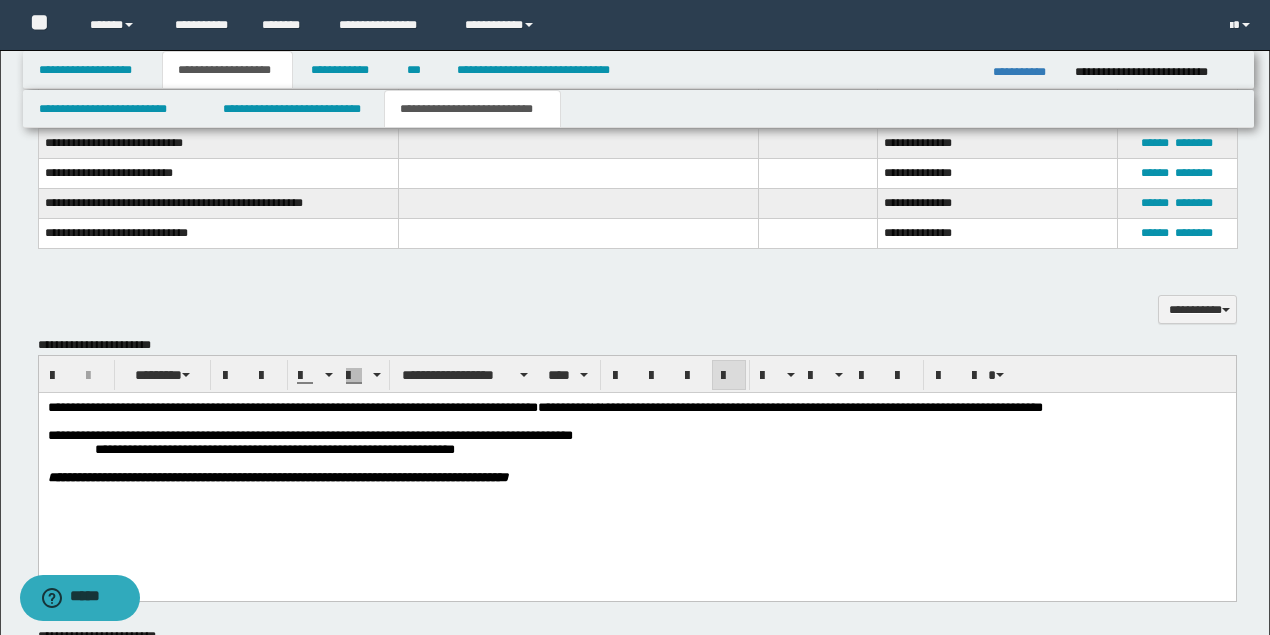 click on "**********" at bounding box center [660, 443] 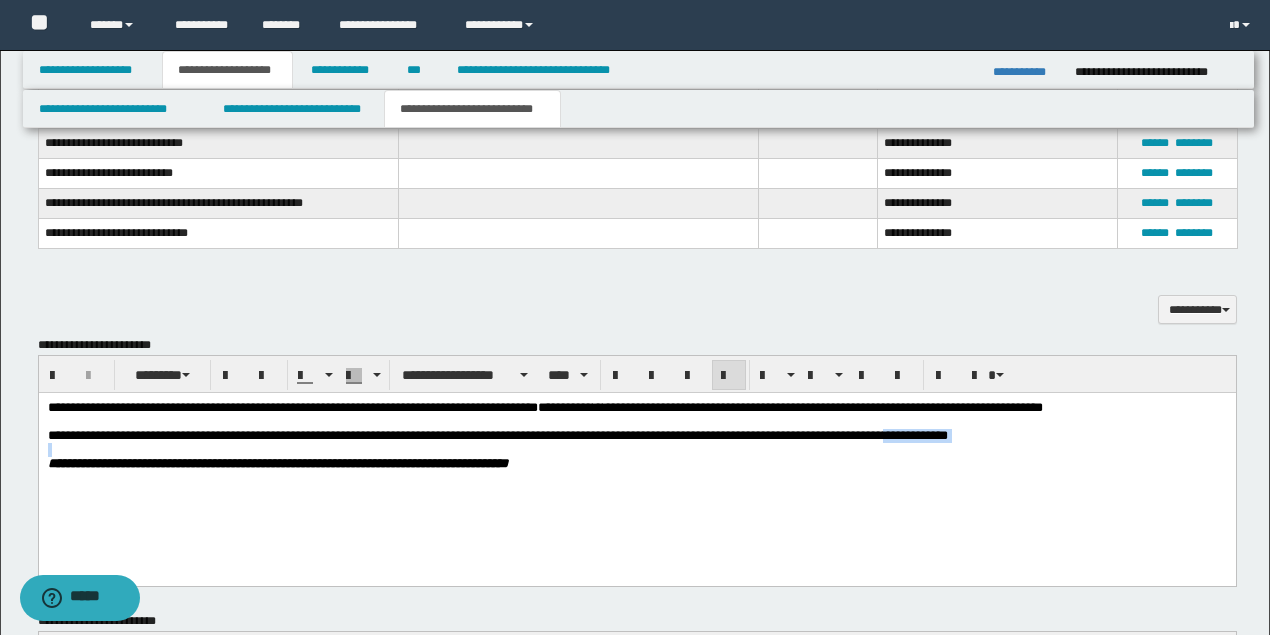 drag, startPoint x: 1009, startPoint y: 447, endPoint x: 922, endPoint y: 441, distance: 87.20665 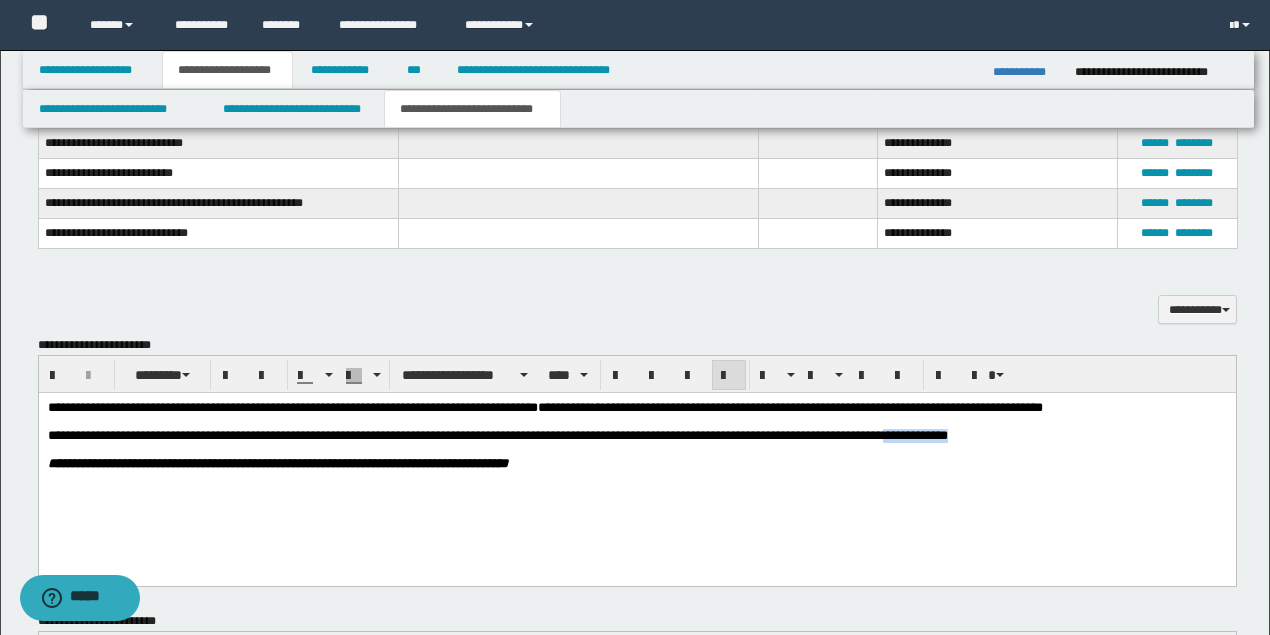 drag, startPoint x: 1018, startPoint y: 445, endPoint x: 922, endPoint y: 441, distance: 96.0833 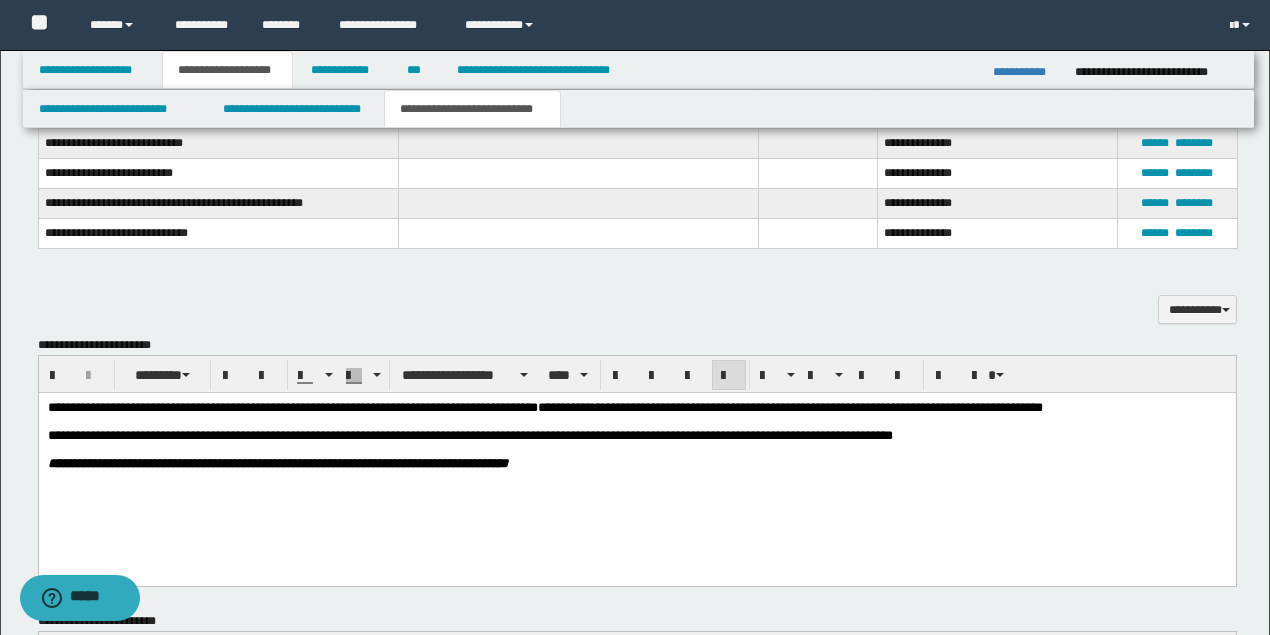 click on "**********" at bounding box center [469, 435] 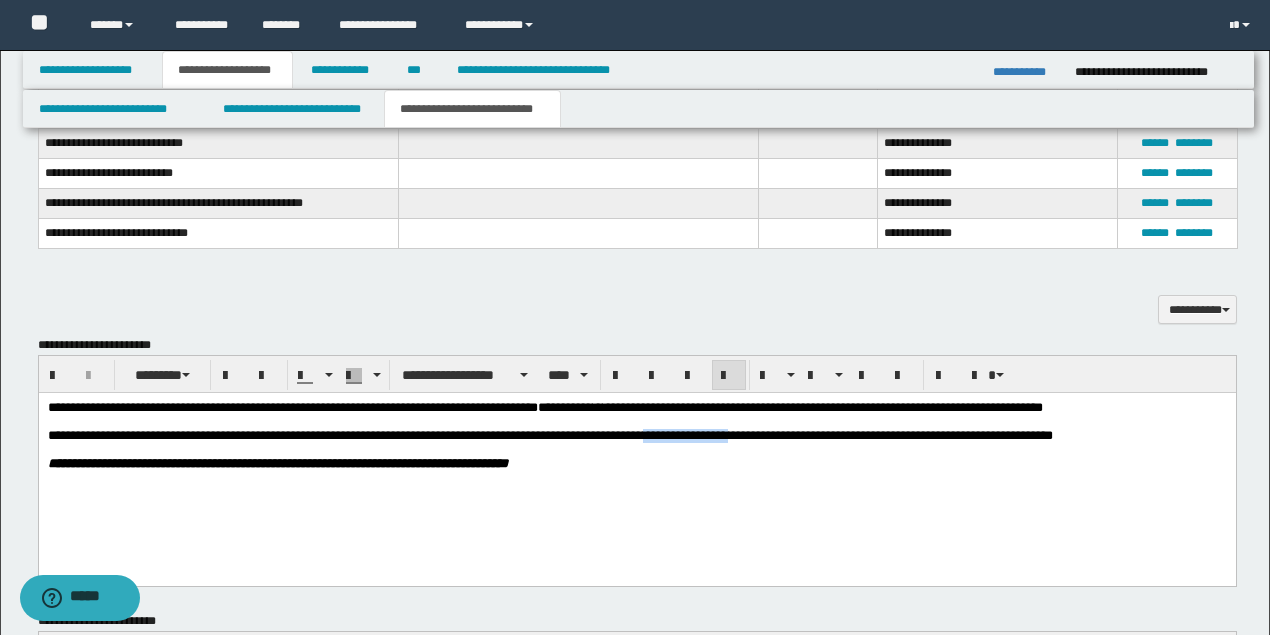 drag, startPoint x: 772, startPoint y: 440, endPoint x: 672, endPoint y: 439, distance: 100.005 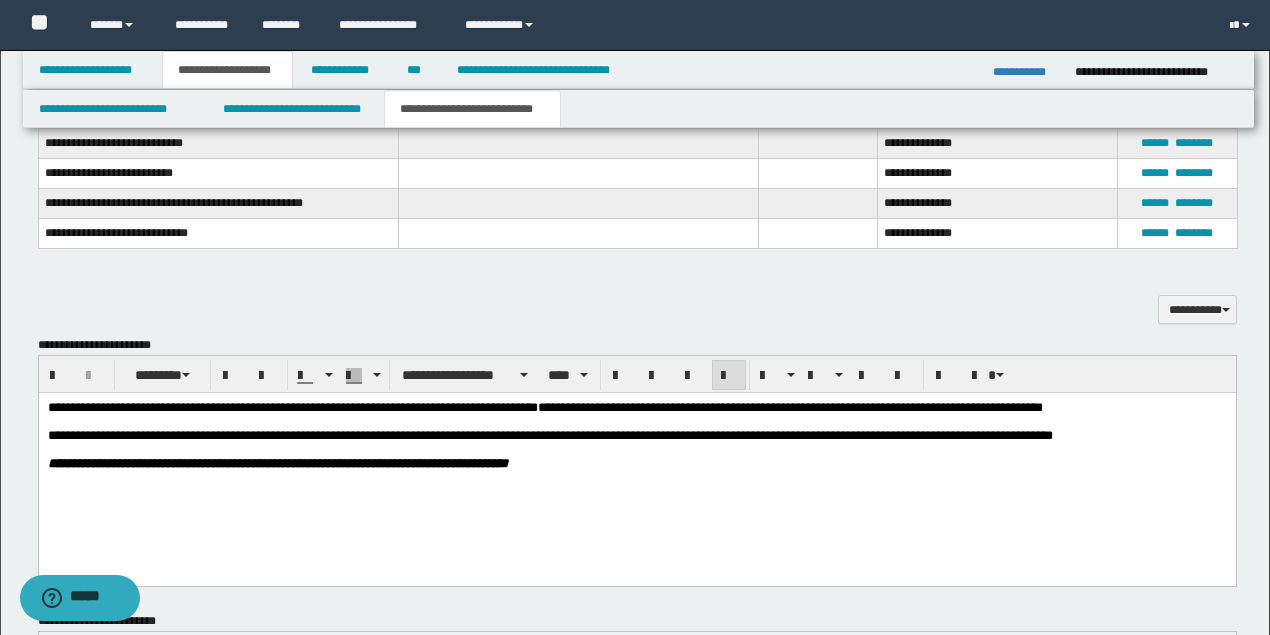 click on "**********" at bounding box center (549, 435) 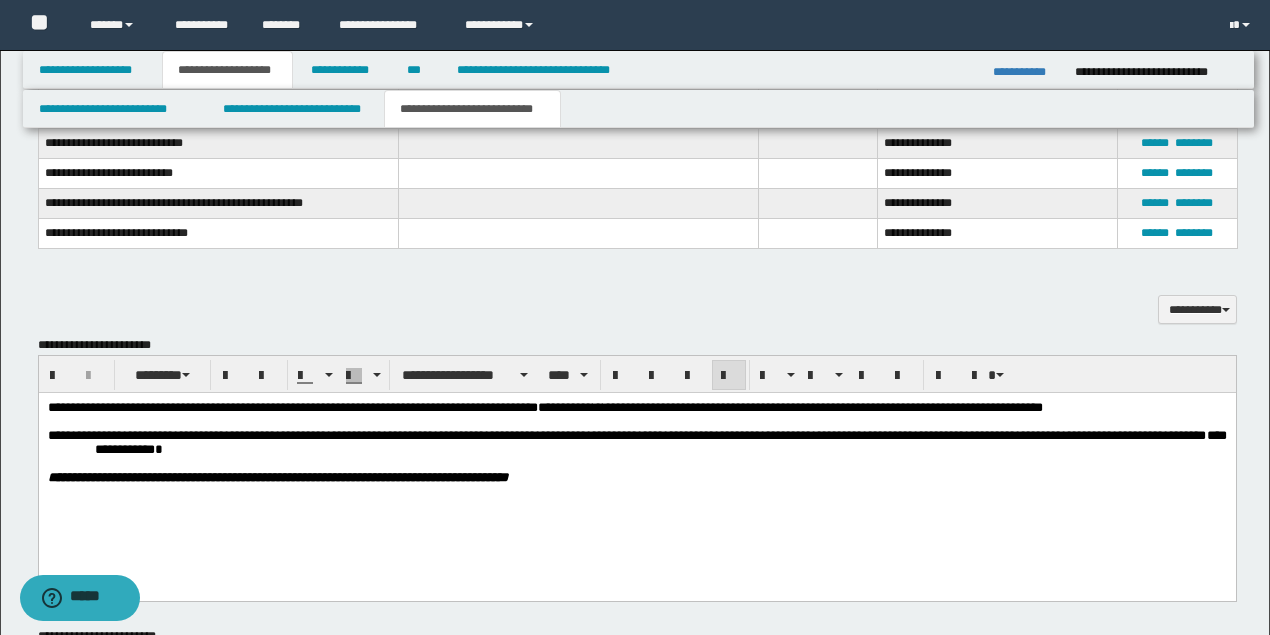 click on "**********" at bounding box center [636, 442] 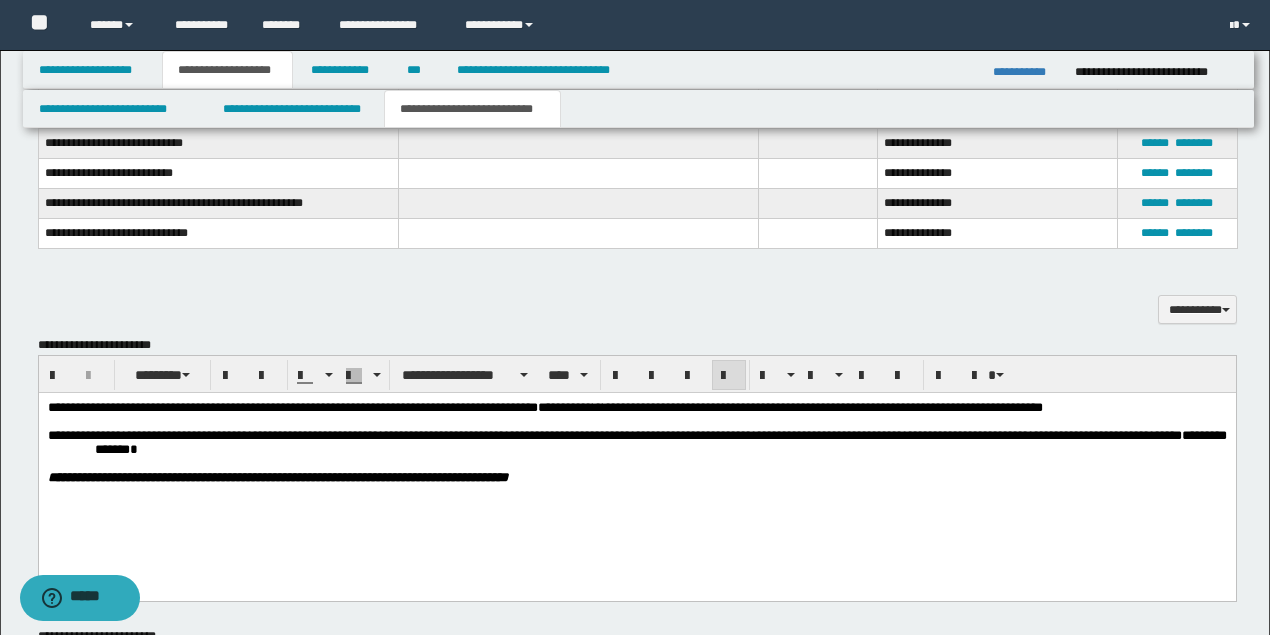 click on "**********" at bounding box center (660, 443) 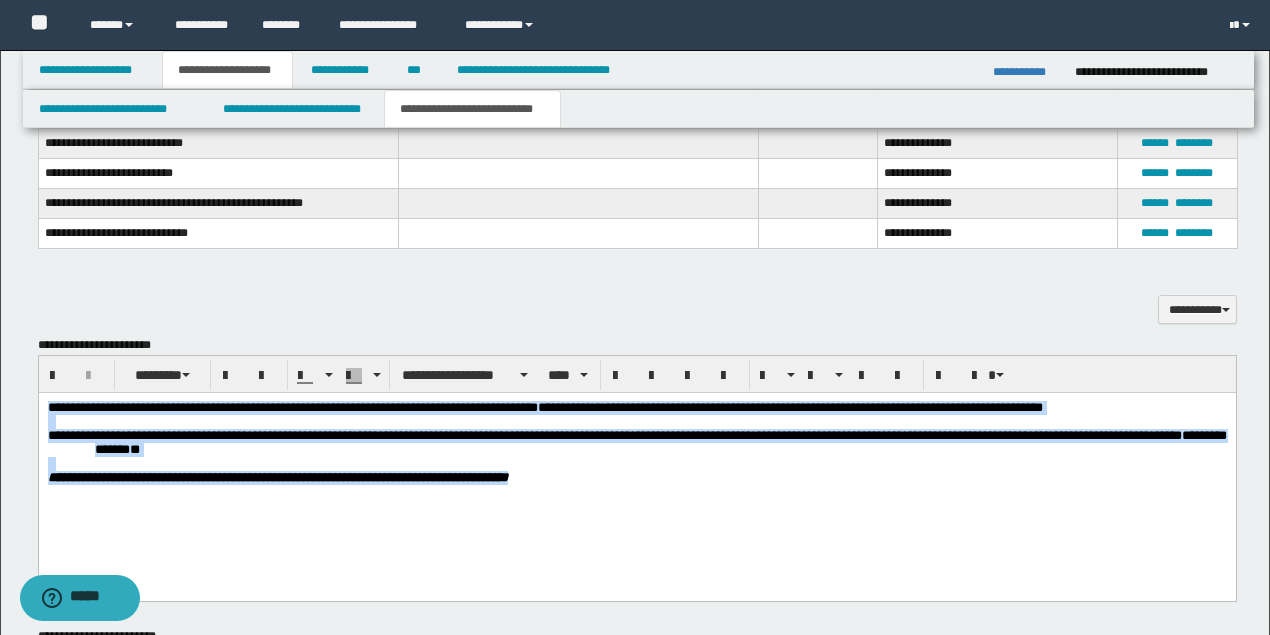 drag, startPoint x: 604, startPoint y: 489, endPoint x: 0, endPoint y: 365, distance: 616.5971 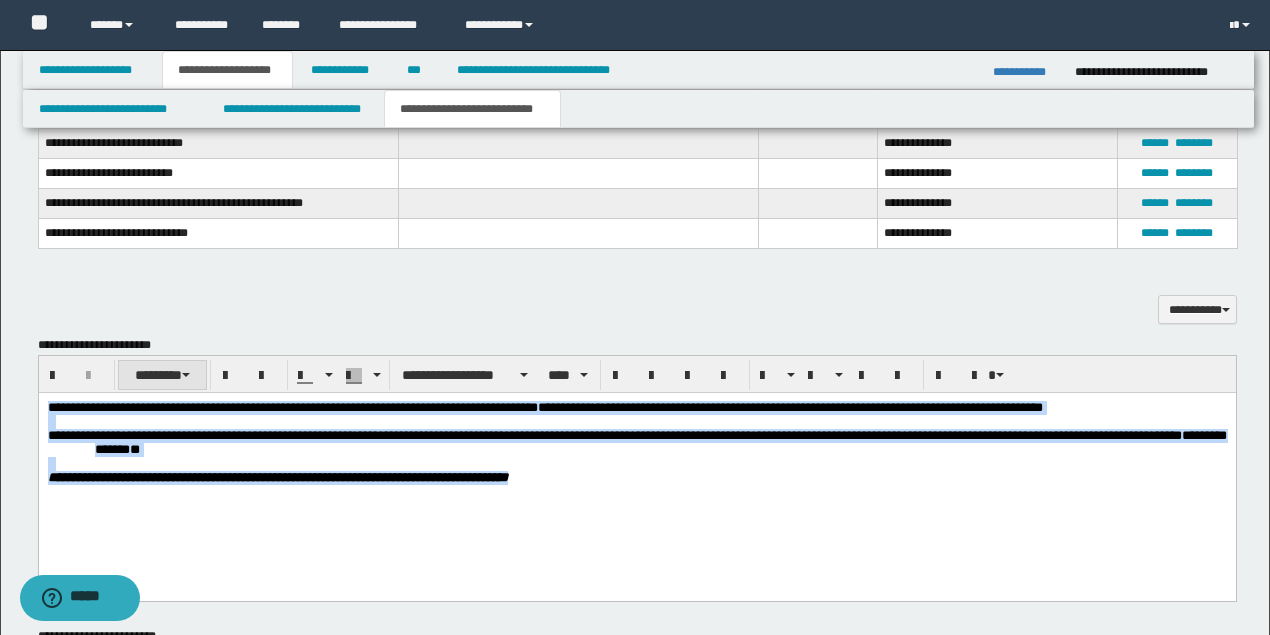 click on "********" at bounding box center [162, 375] 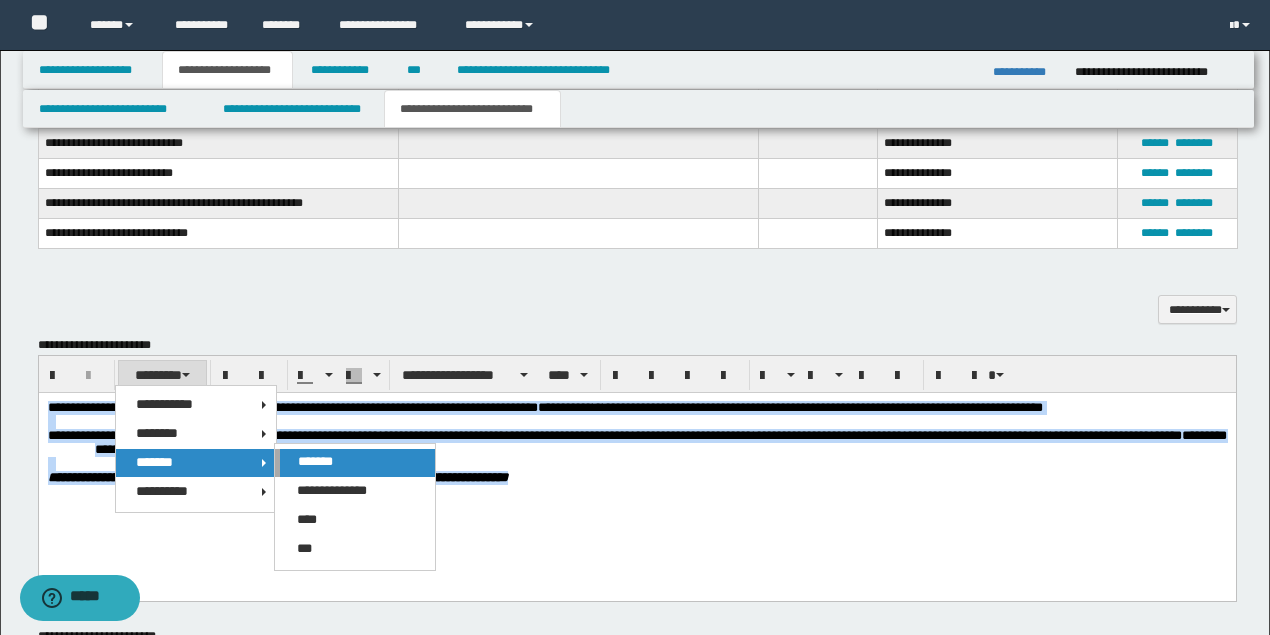 drag, startPoint x: 313, startPoint y: 464, endPoint x: 366, endPoint y: 50, distance: 417.37872 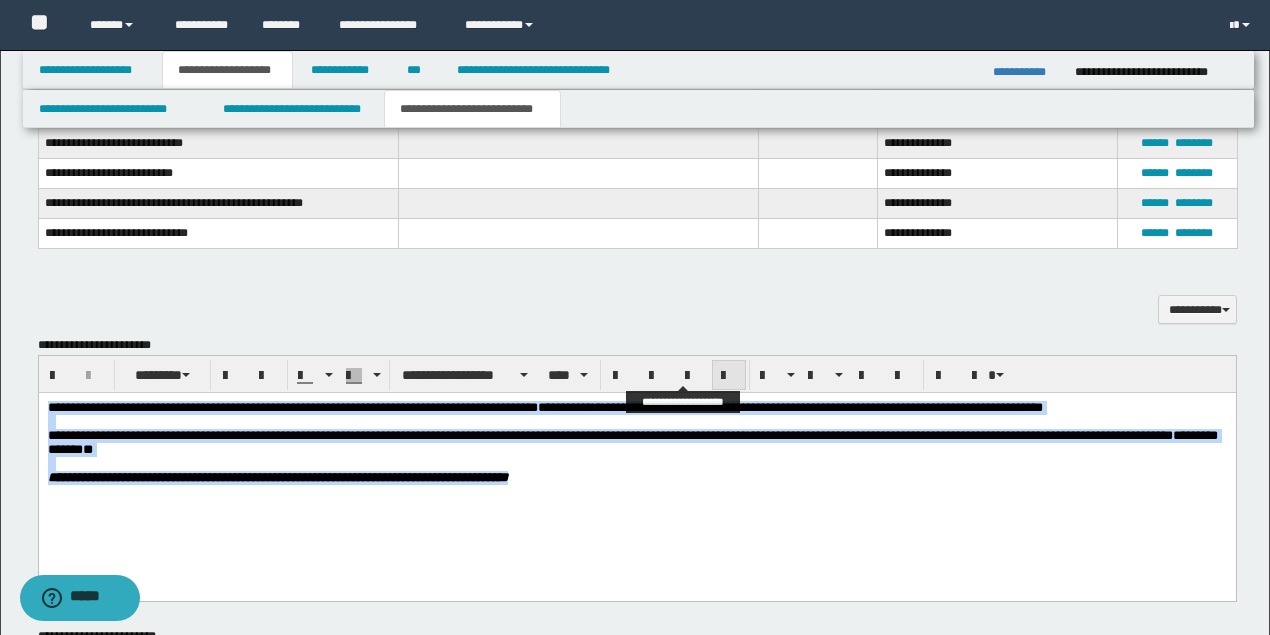 click at bounding box center (729, 375) 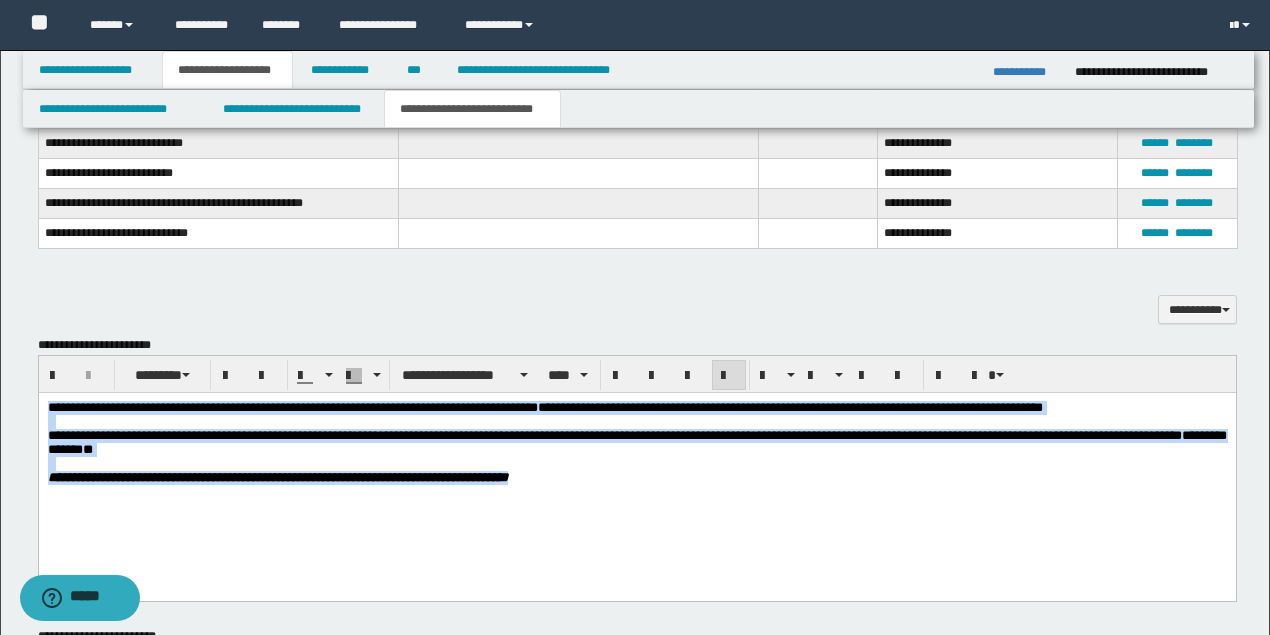 click on "**********" at bounding box center [636, 478] 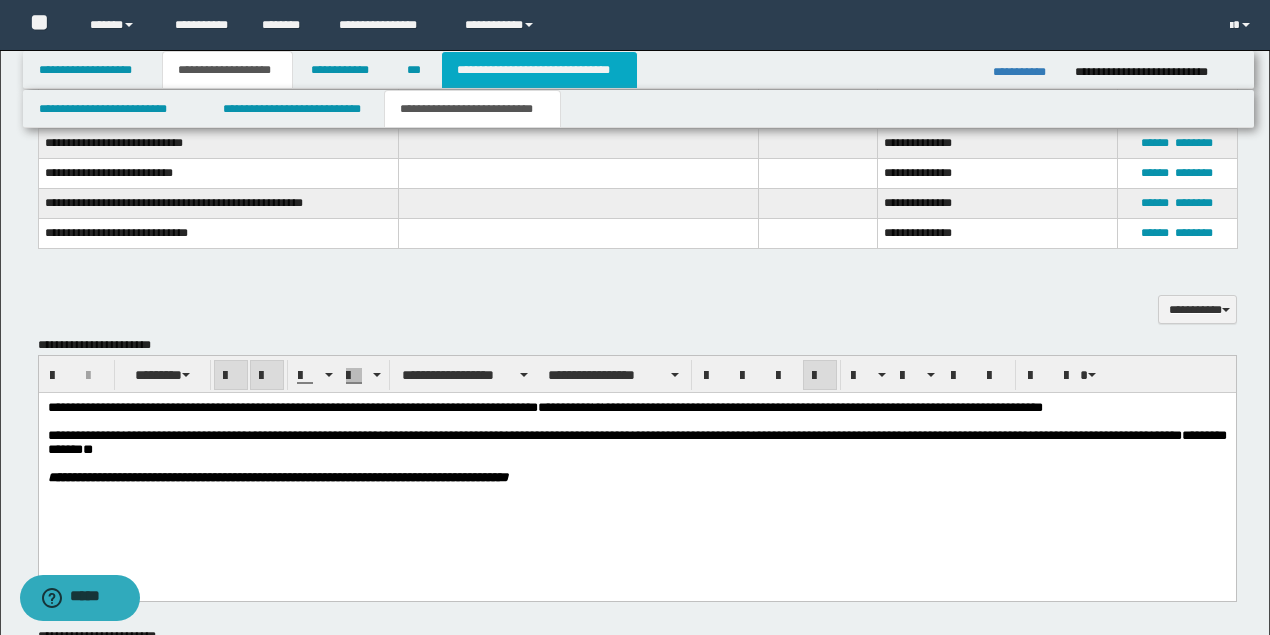 click on "**********" at bounding box center [539, 70] 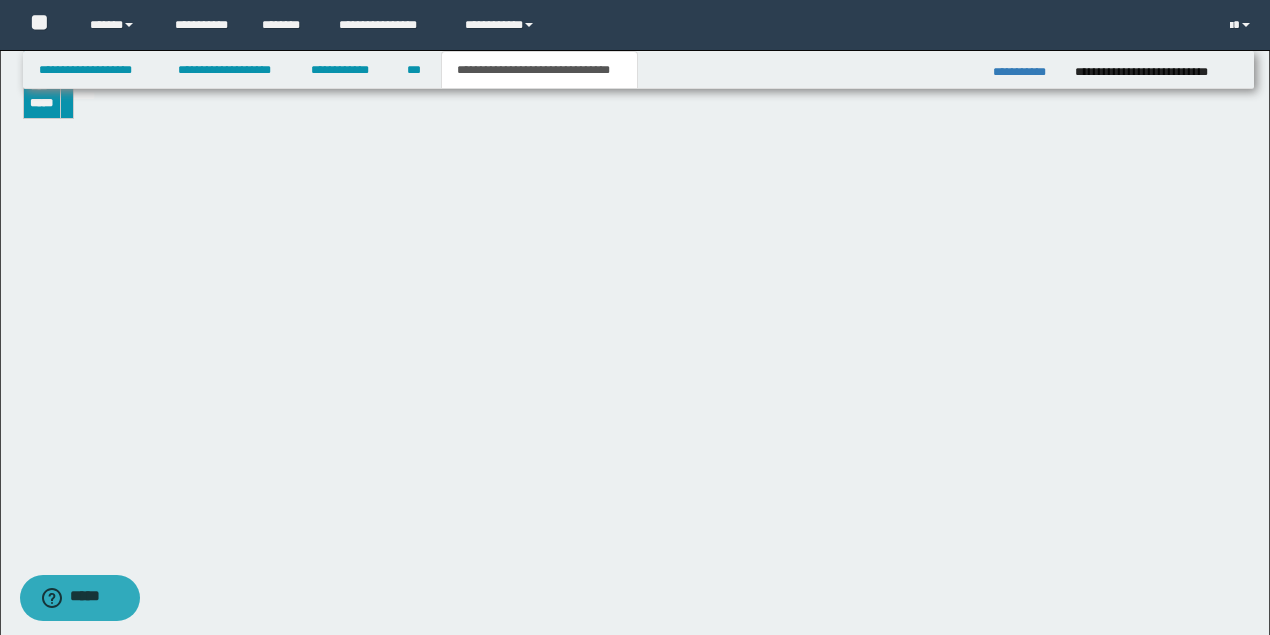 type 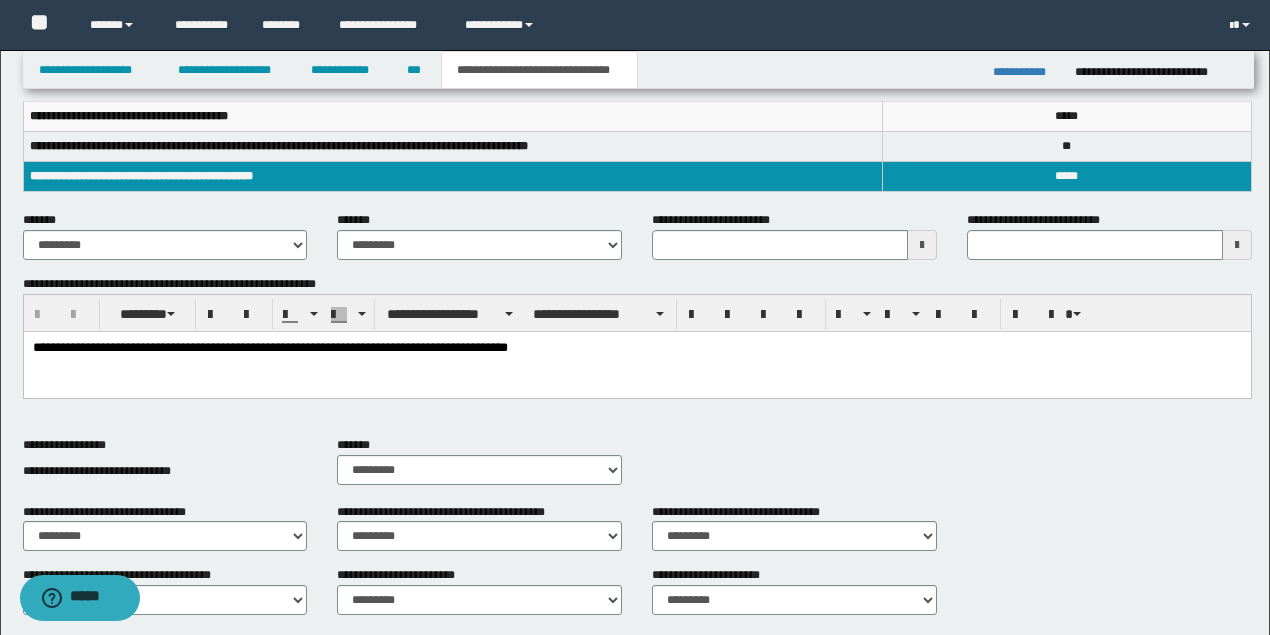 scroll, scrollTop: 302, scrollLeft: 0, axis: vertical 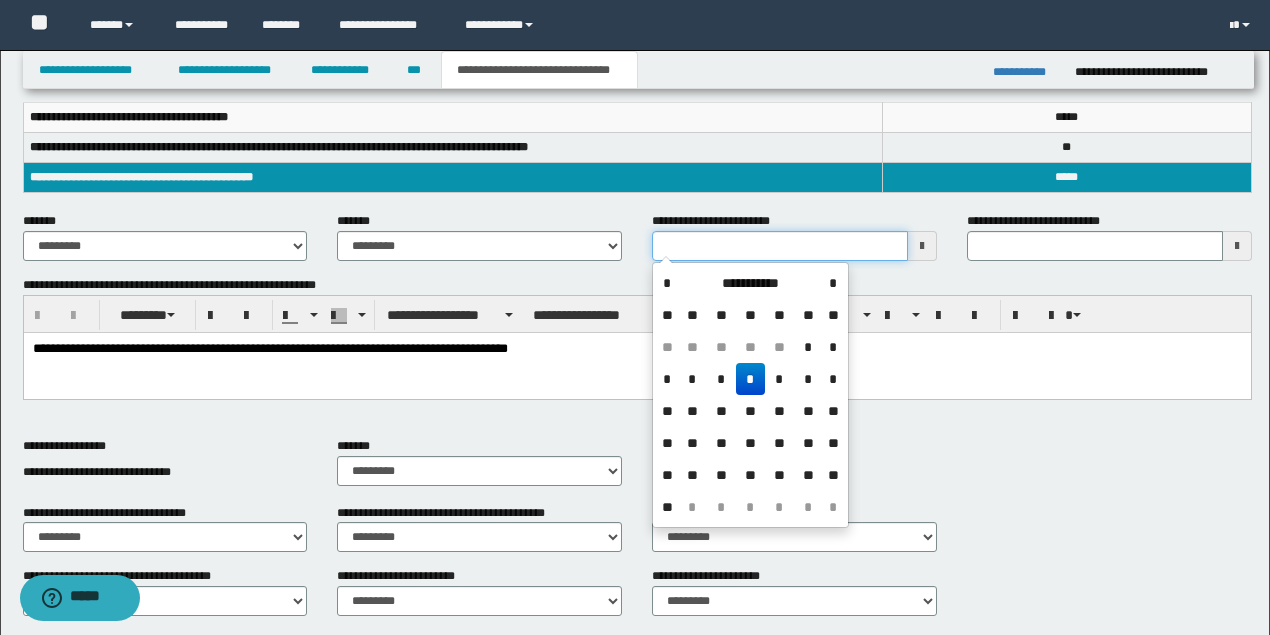 click on "**********" at bounding box center (780, 246) 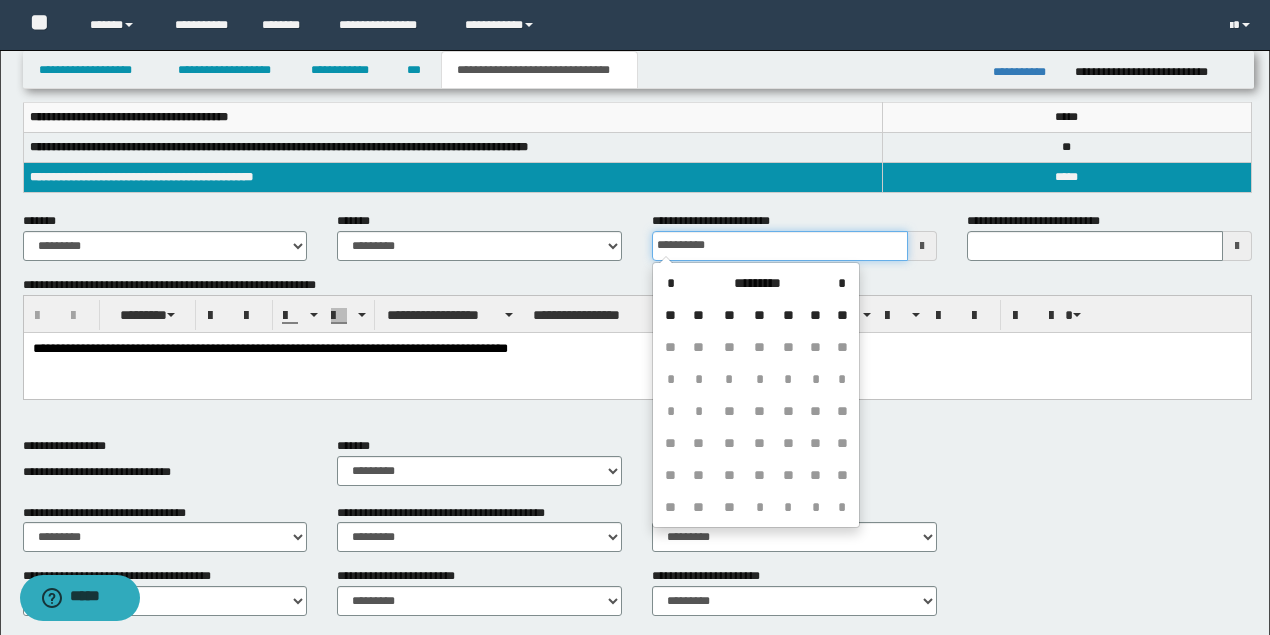 type on "**********" 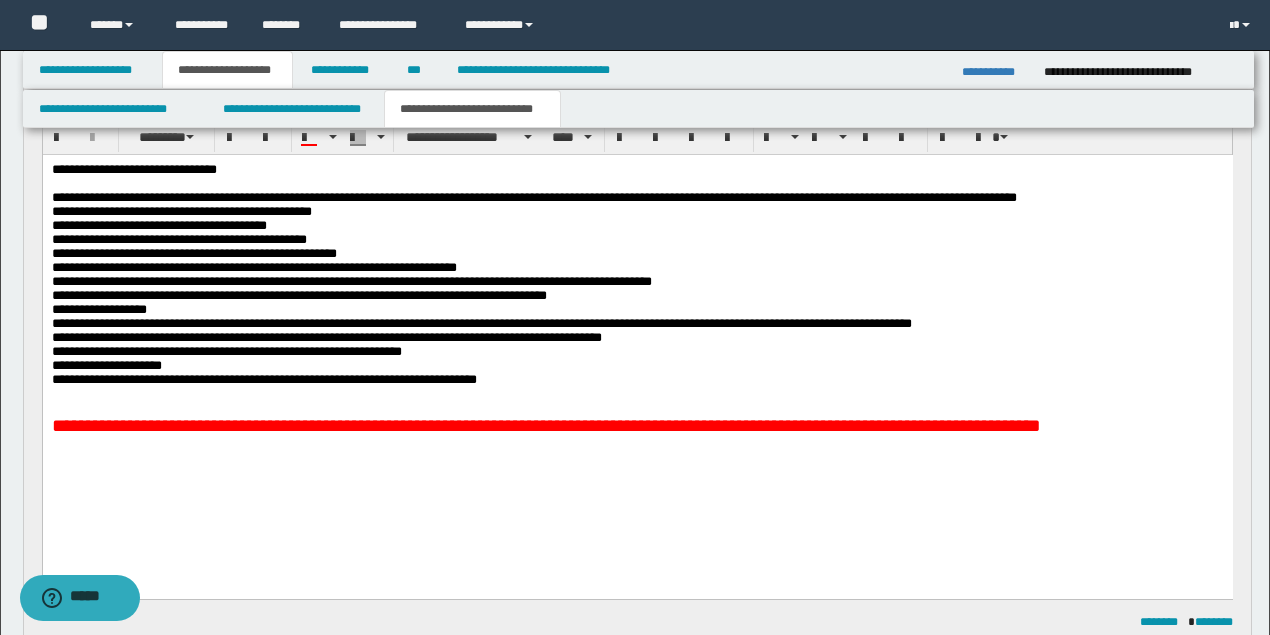 scroll, scrollTop: 0, scrollLeft: 0, axis: both 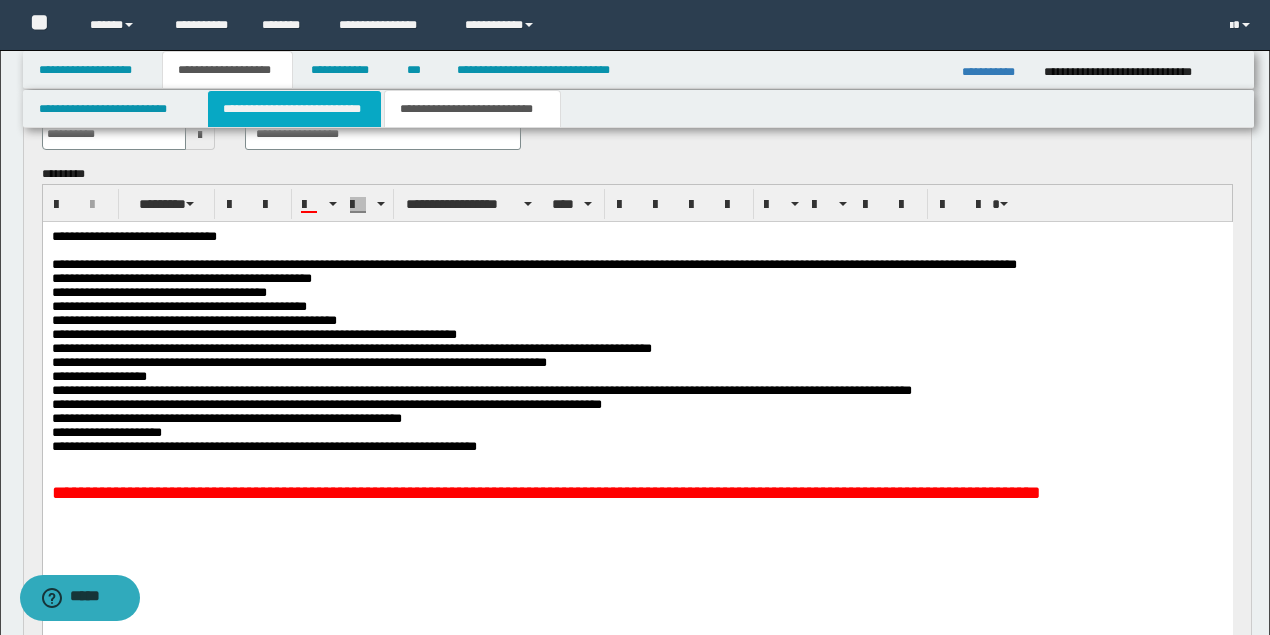 click on "**********" at bounding box center [294, 109] 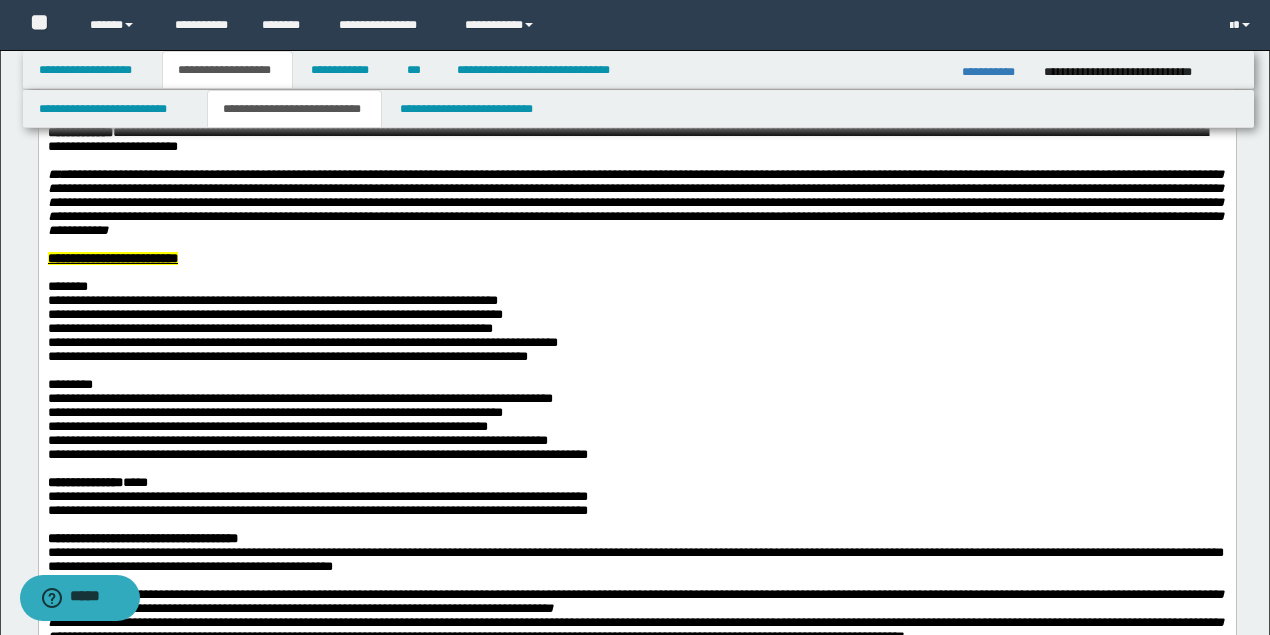 scroll, scrollTop: 200, scrollLeft: 0, axis: vertical 